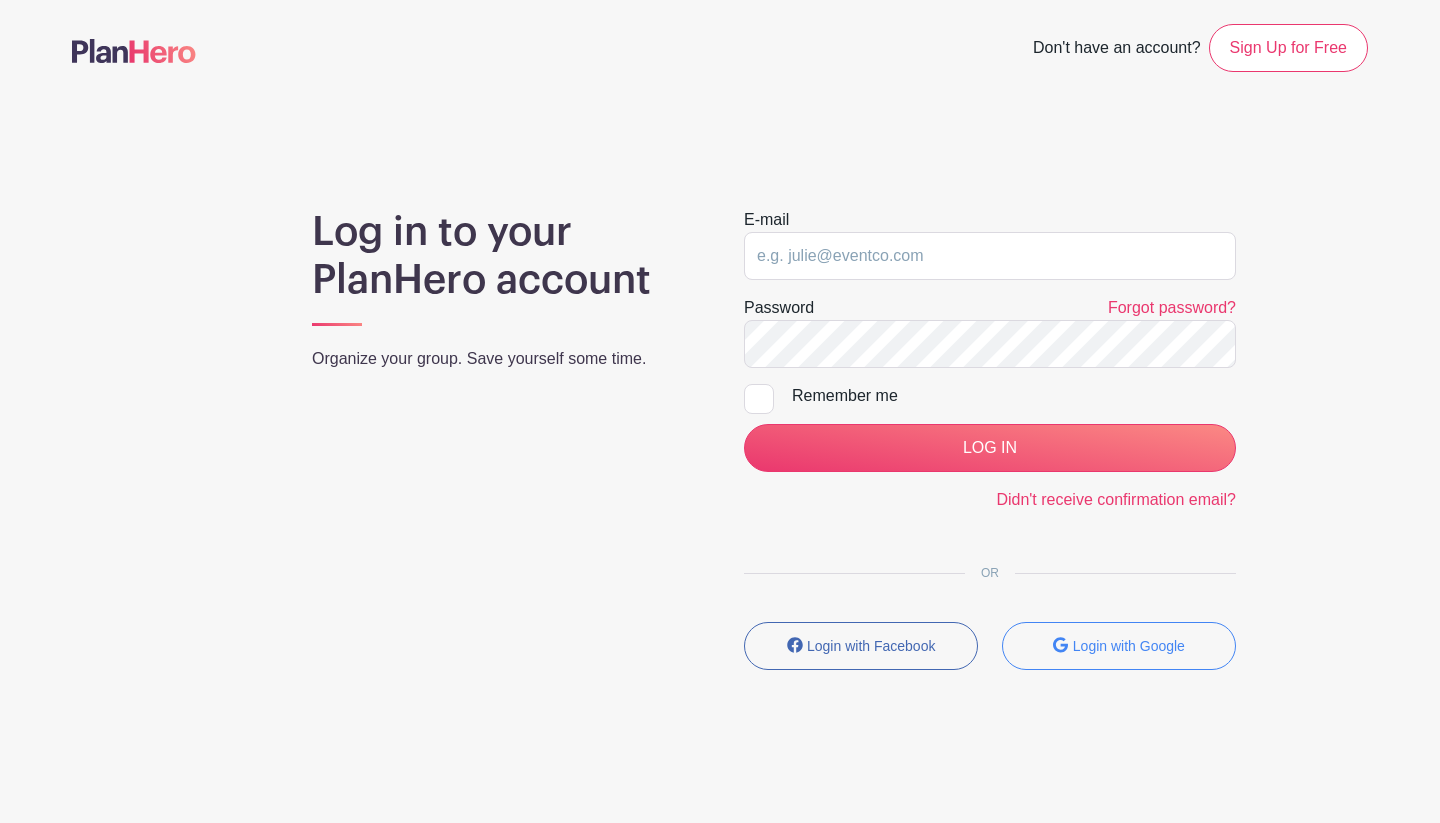 scroll, scrollTop: 0, scrollLeft: 0, axis: both 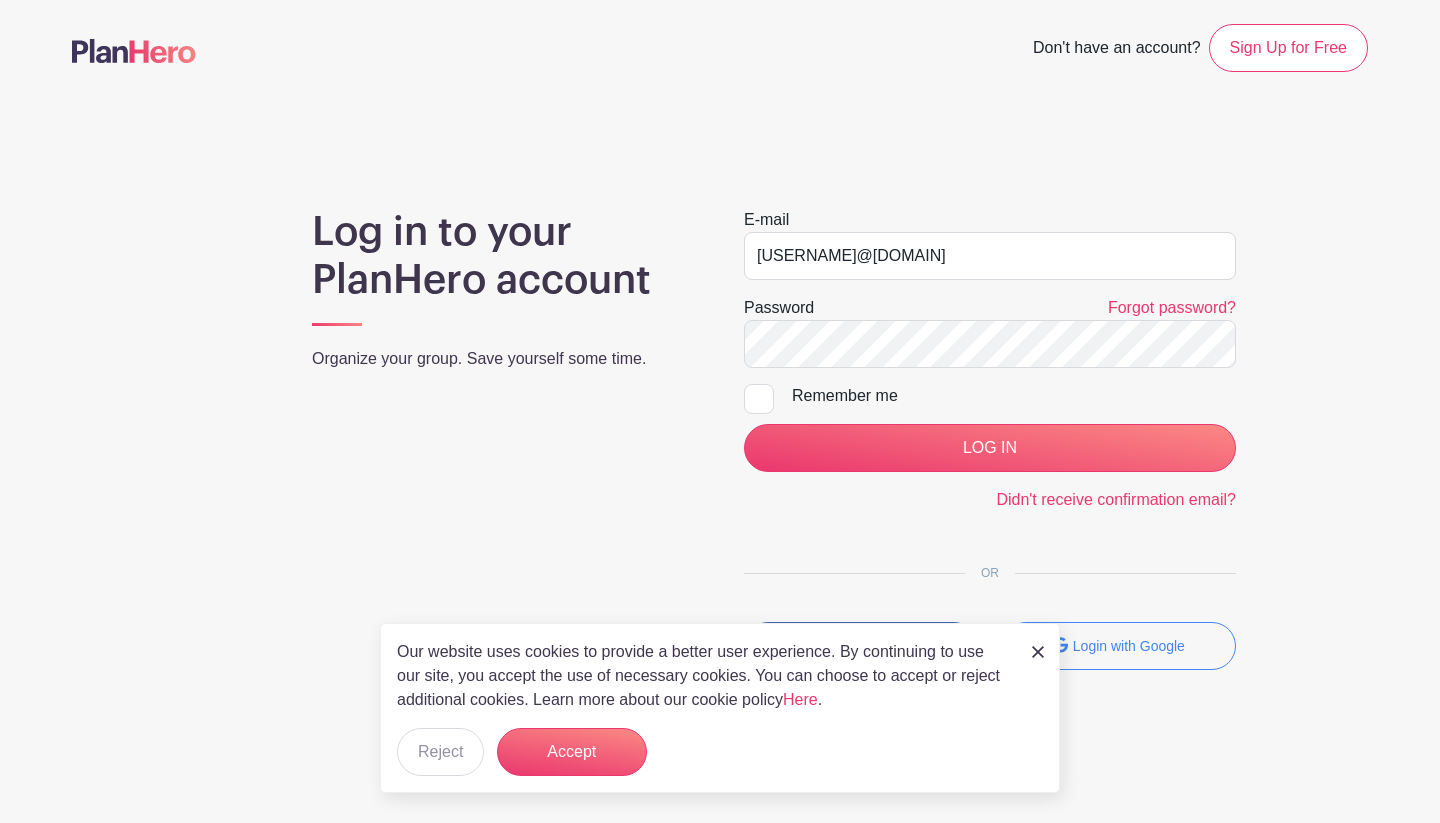 type on "[USERNAME]@[DOMAIN]" 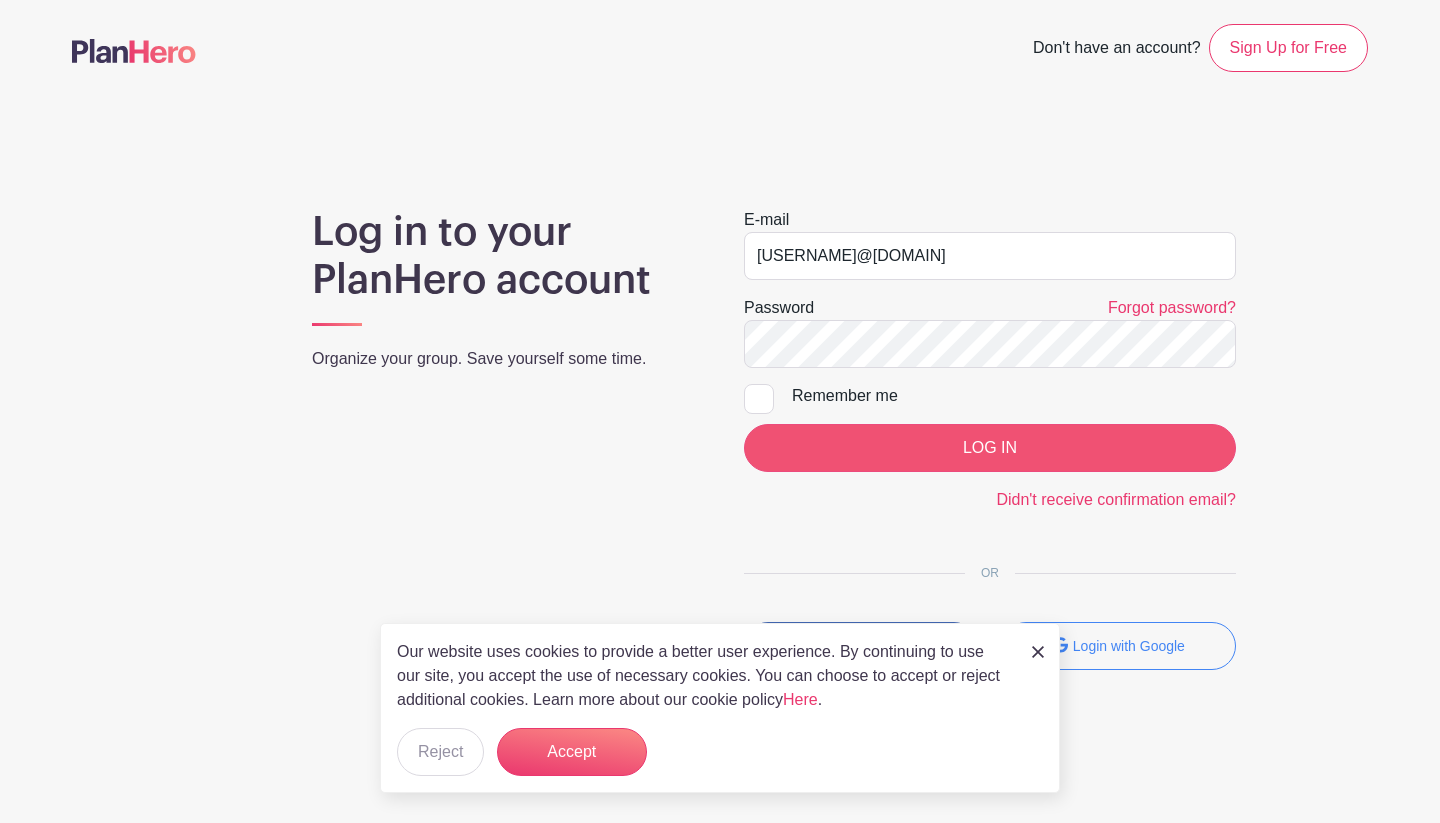 click on "LOG IN" at bounding box center [990, 448] 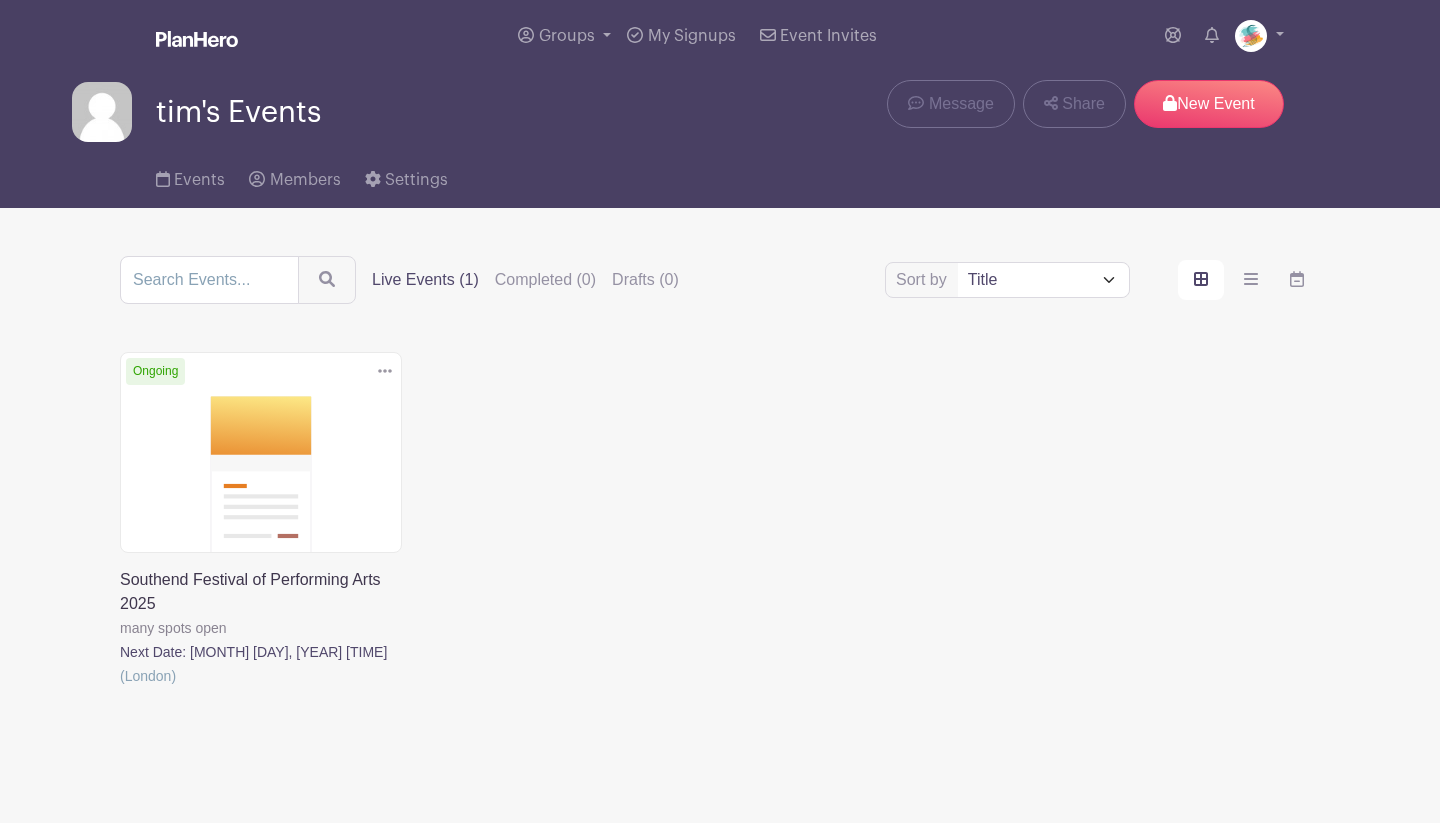 scroll, scrollTop: 0, scrollLeft: 0, axis: both 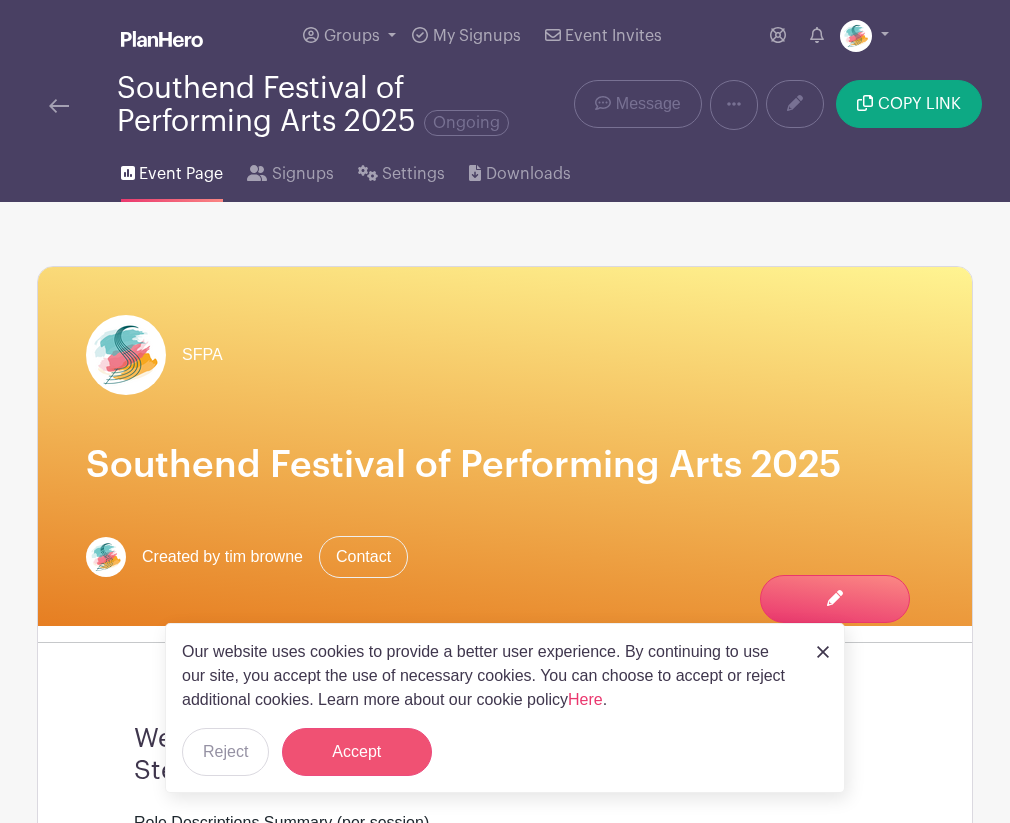click on "Accept" at bounding box center (357, 752) 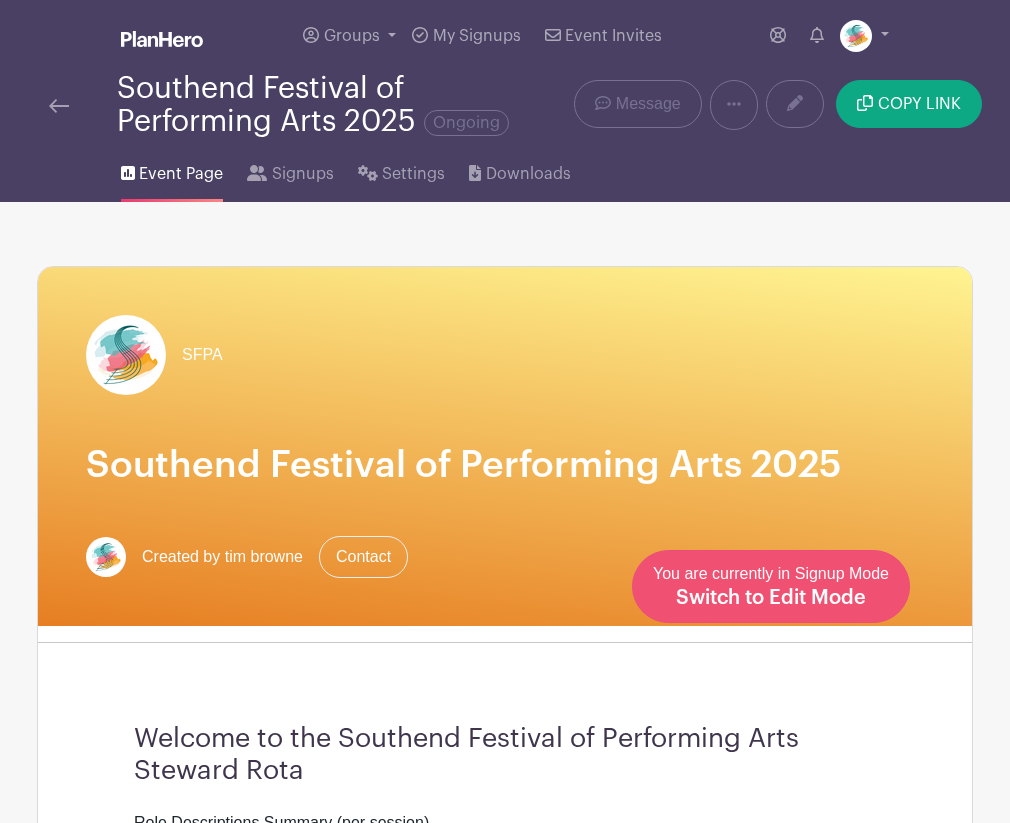 click on "Switch to Edit Mode" at bounding box center (771, 598) 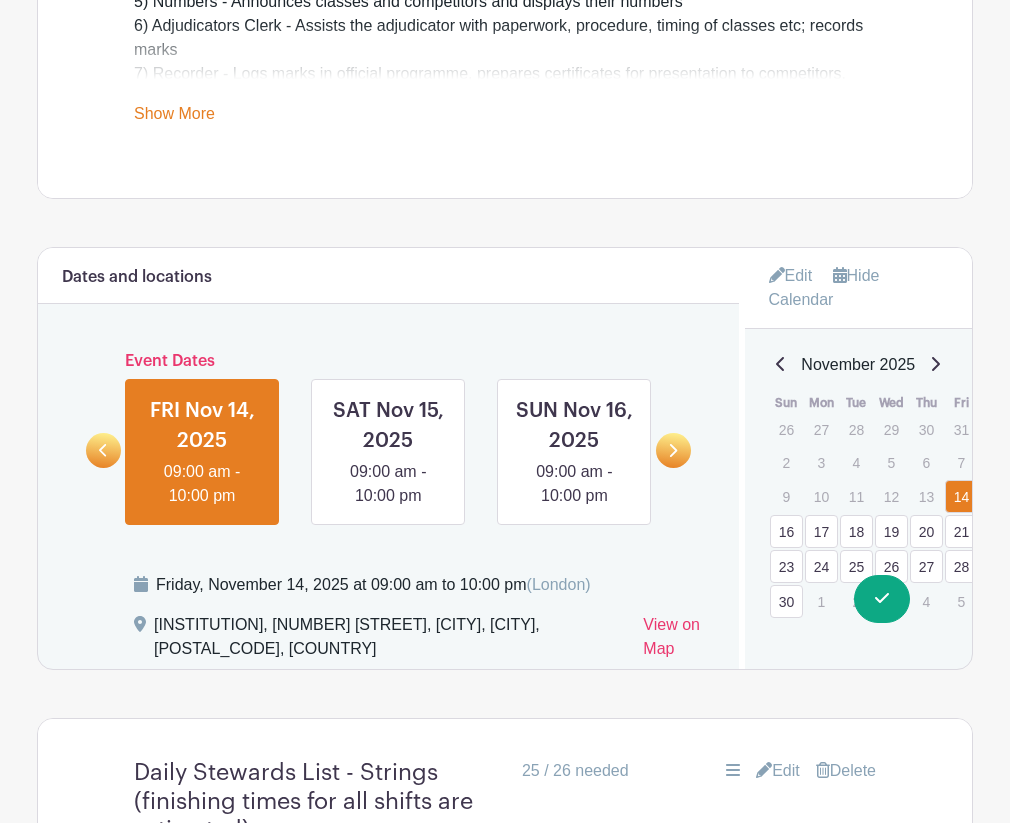 scroll, scrollTop: 1009, scrollLeft: 0, axis: vertical 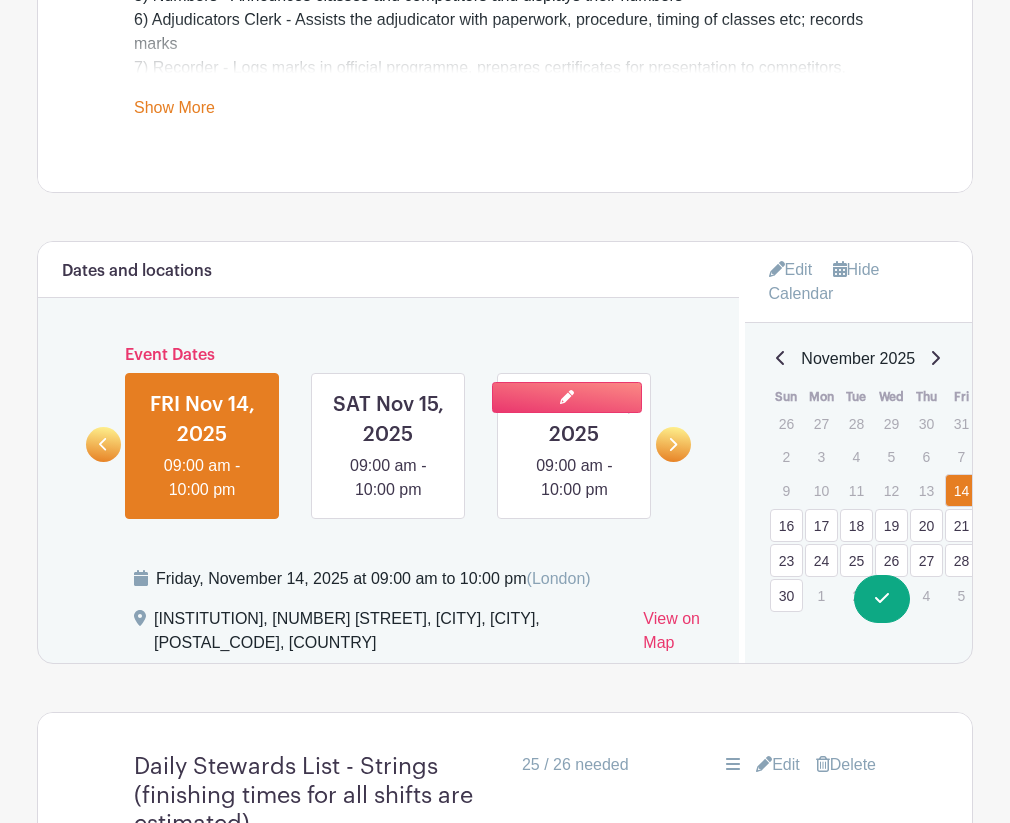 click at bounding box center [574, 502] 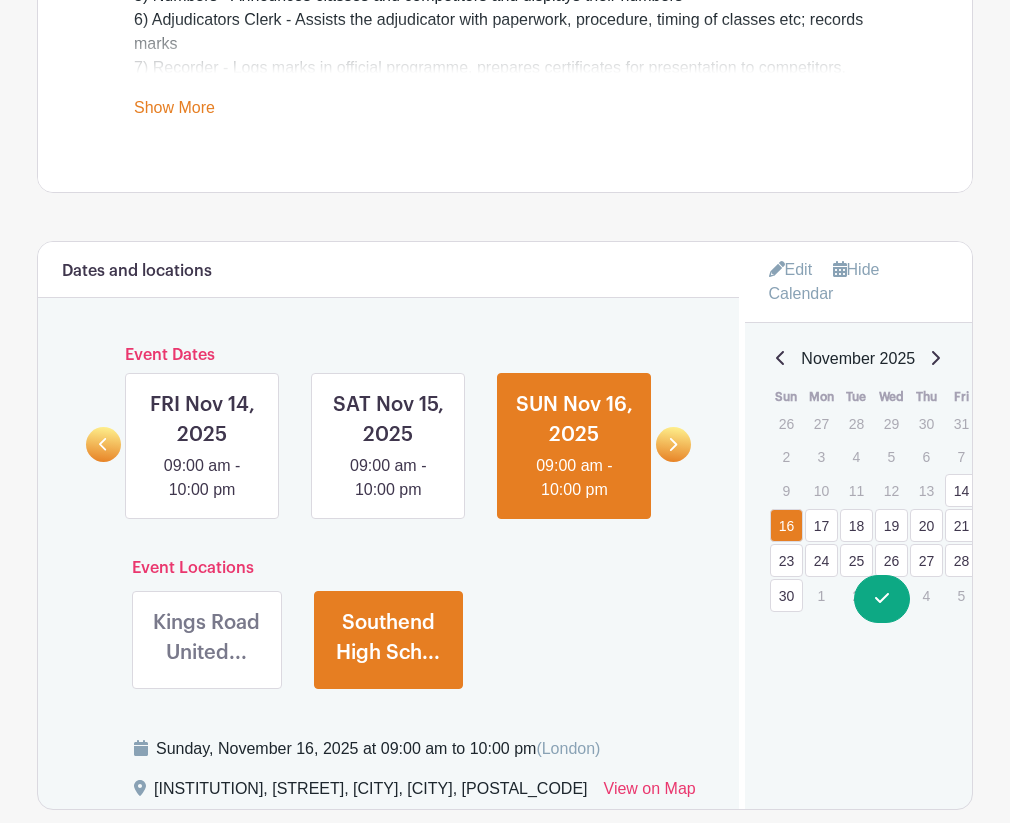 click at bounding box center (207, 672) 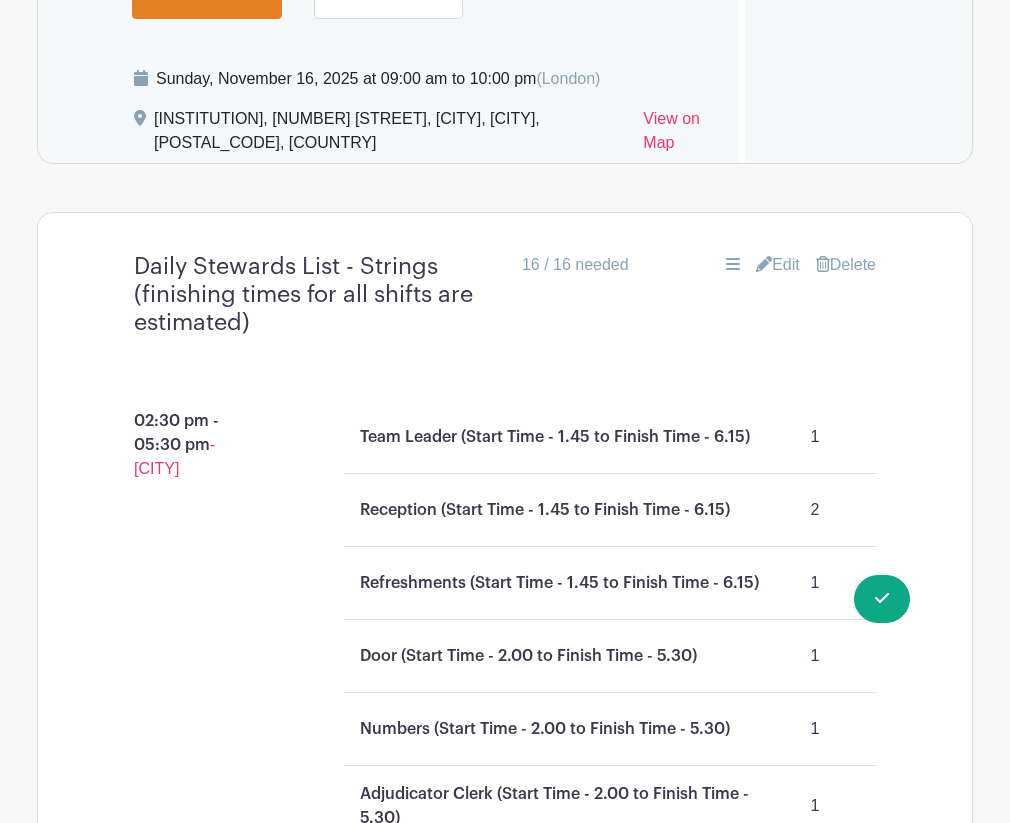 scroll, scrollTop: 1682, scrollLeft: 0, axis: vertical 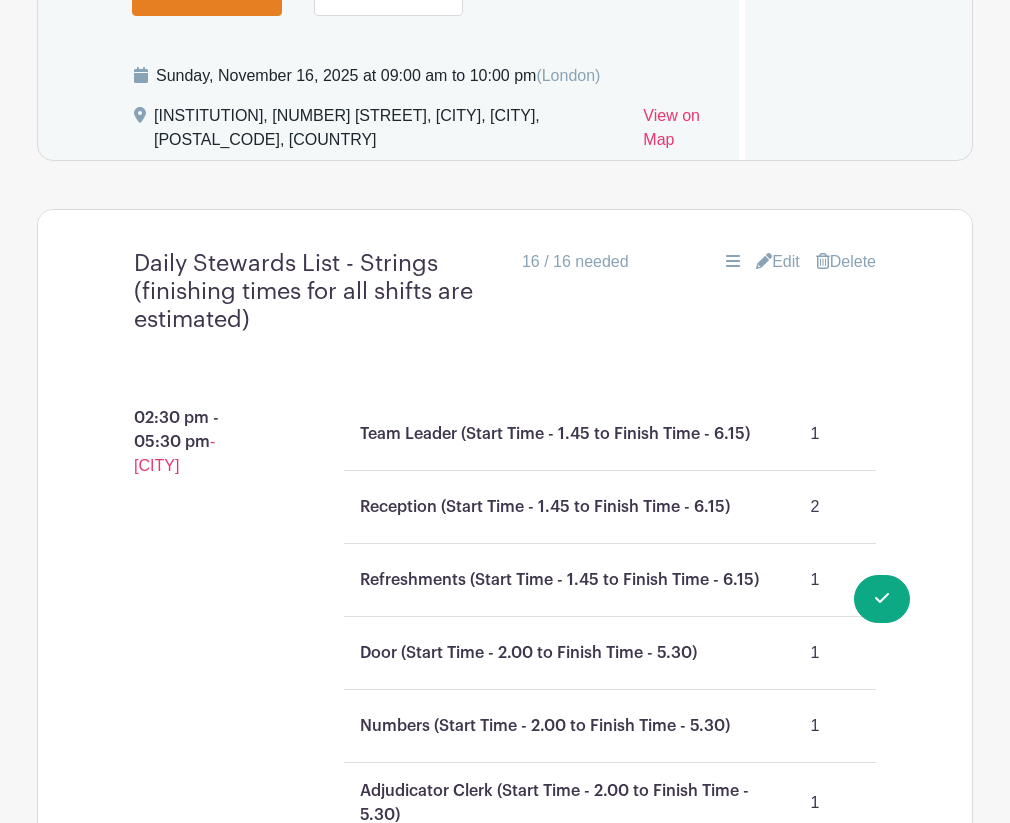 click on "Edit" at bounding box center [778, 262] 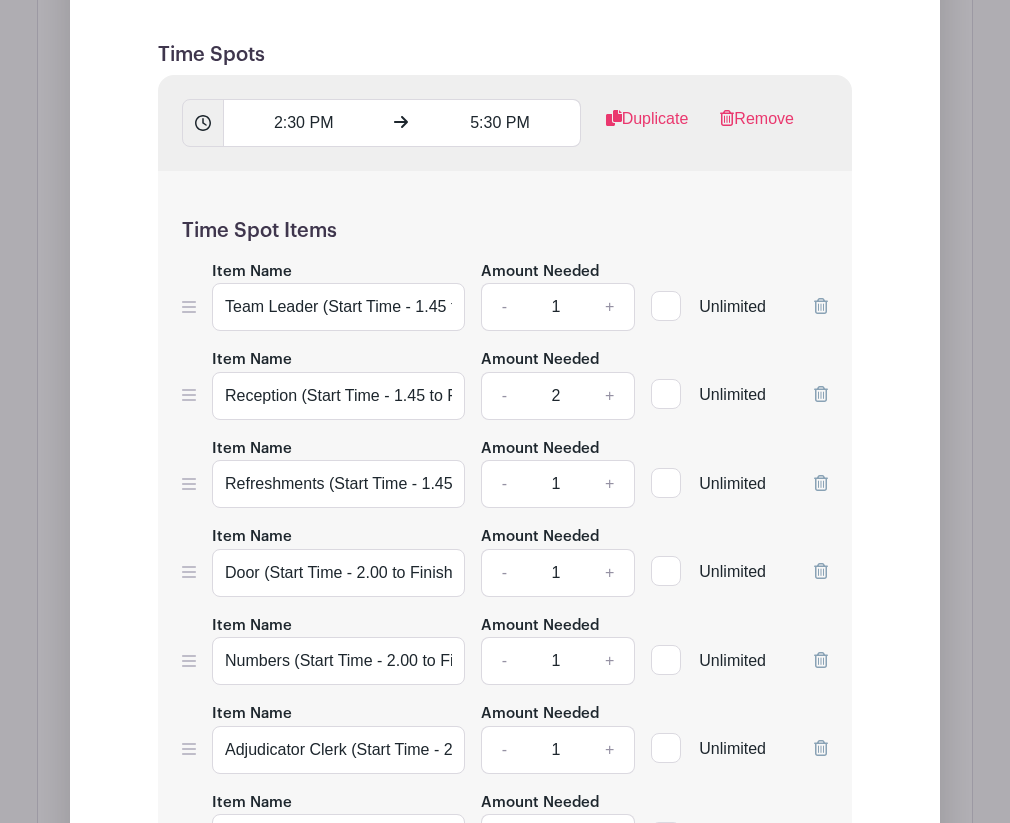 scroll, scrollTop: 2262, scrollLeft: 0, axis: vertical 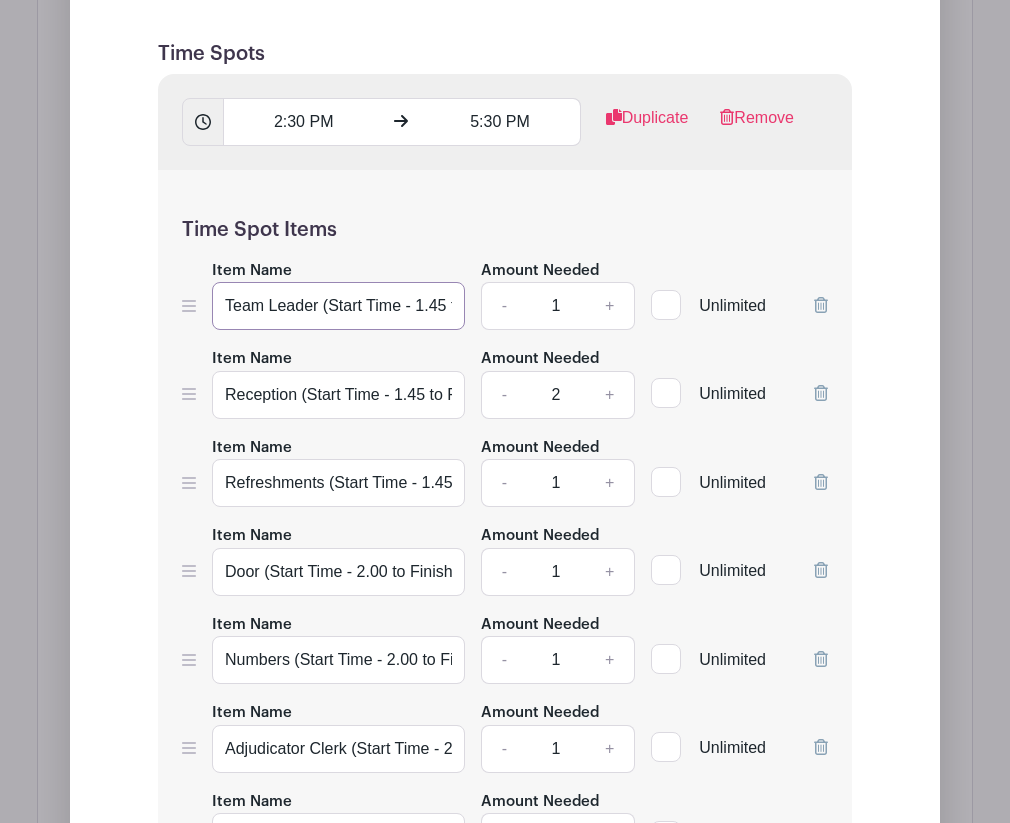 click on "Team Leader (Start Time - 1.45 to Finish Time - 6.15)" at bounding box center (338, 306) 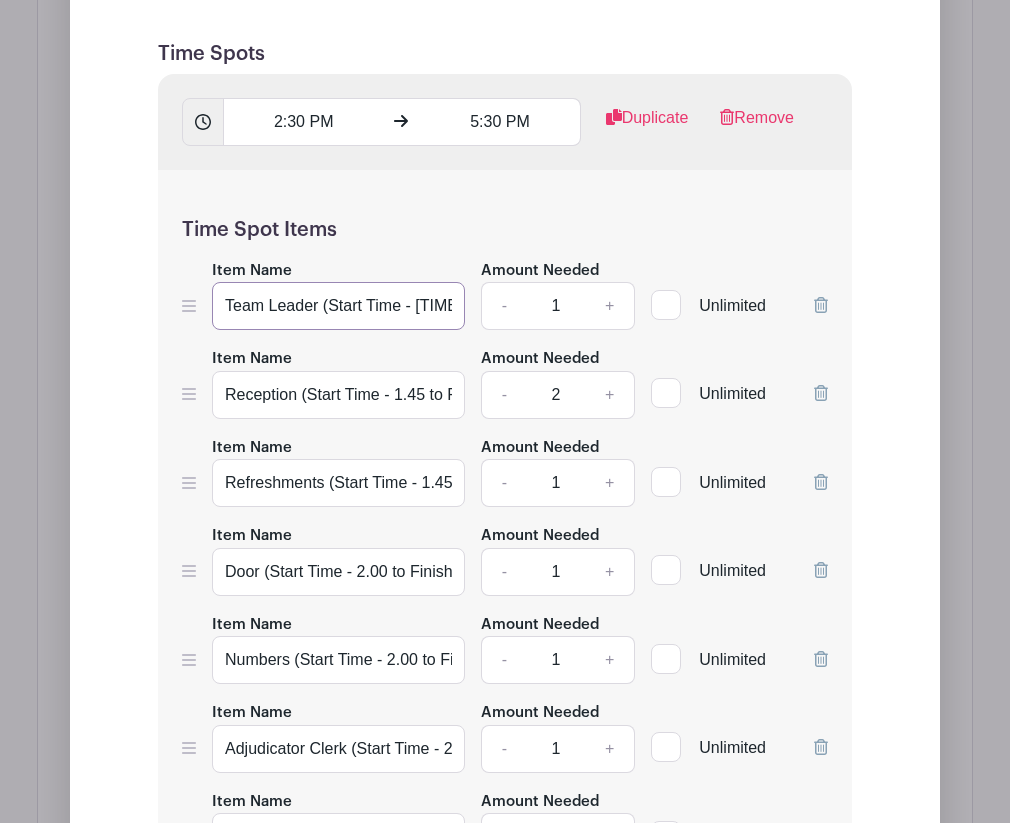 type on "Team Leader (Start Time - [TIME] to Finish Time - [TIME])" 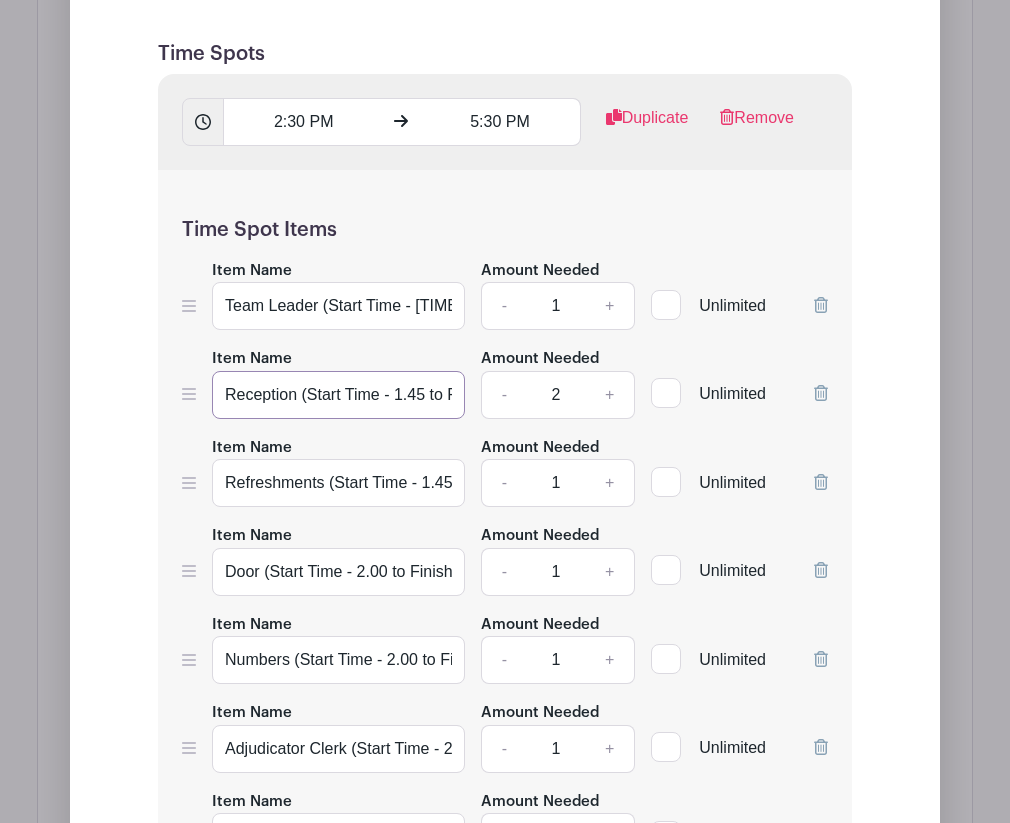 click on "Reception (Start Time - 1.45 to Finish Time - 6.15)" at bounding box center (338, 395) 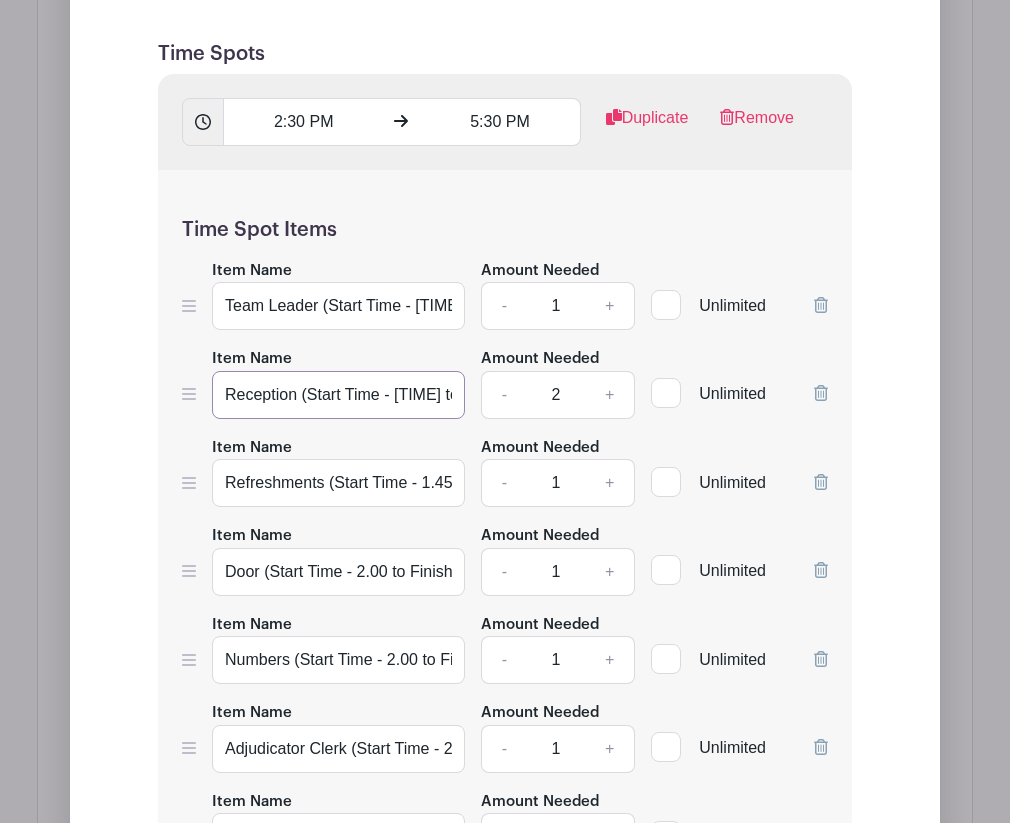 type on "Reception (Start Time - [TIME] to Finish Time - [TIME])" 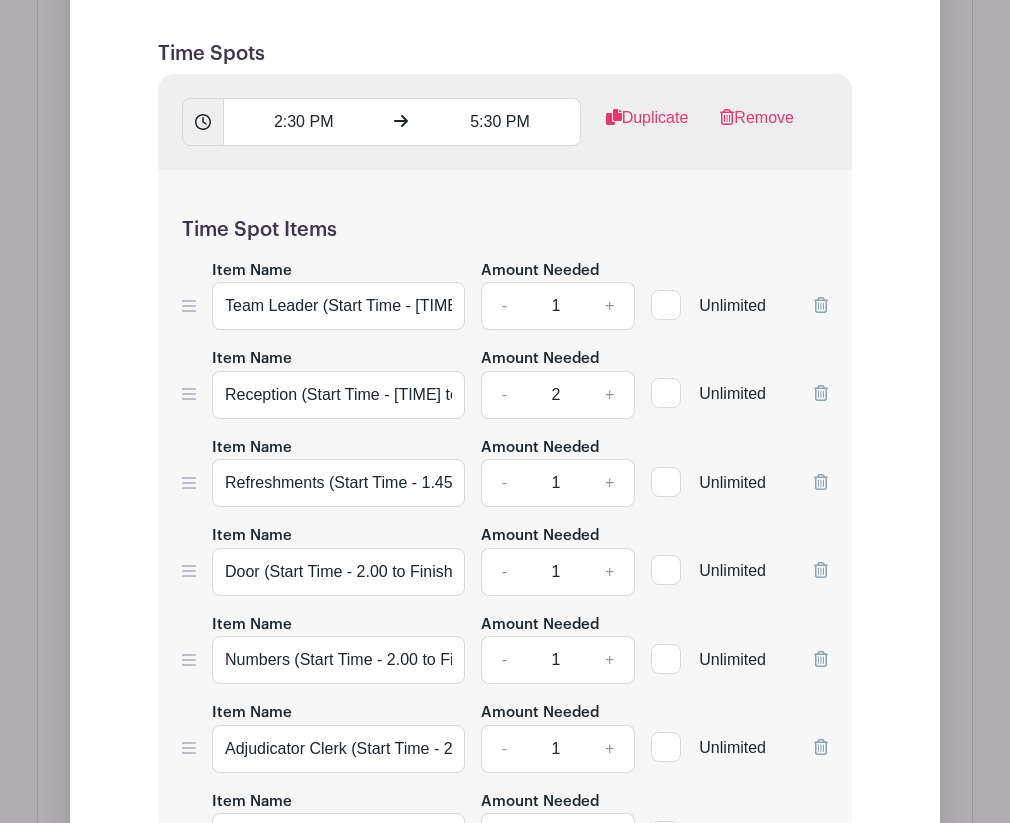 click on "Time Spot Items
Item Name
Team Leader (Start Time - [TIME] to Finish Time - [TIME])
Amount Needed
-
1
+
Unlimited
Item Name
Reception (Start Time - [TIME] to Finish Time - [TIME])
Amount Needed
-
2
+
Unlimited" at bounding box center (505, 552) 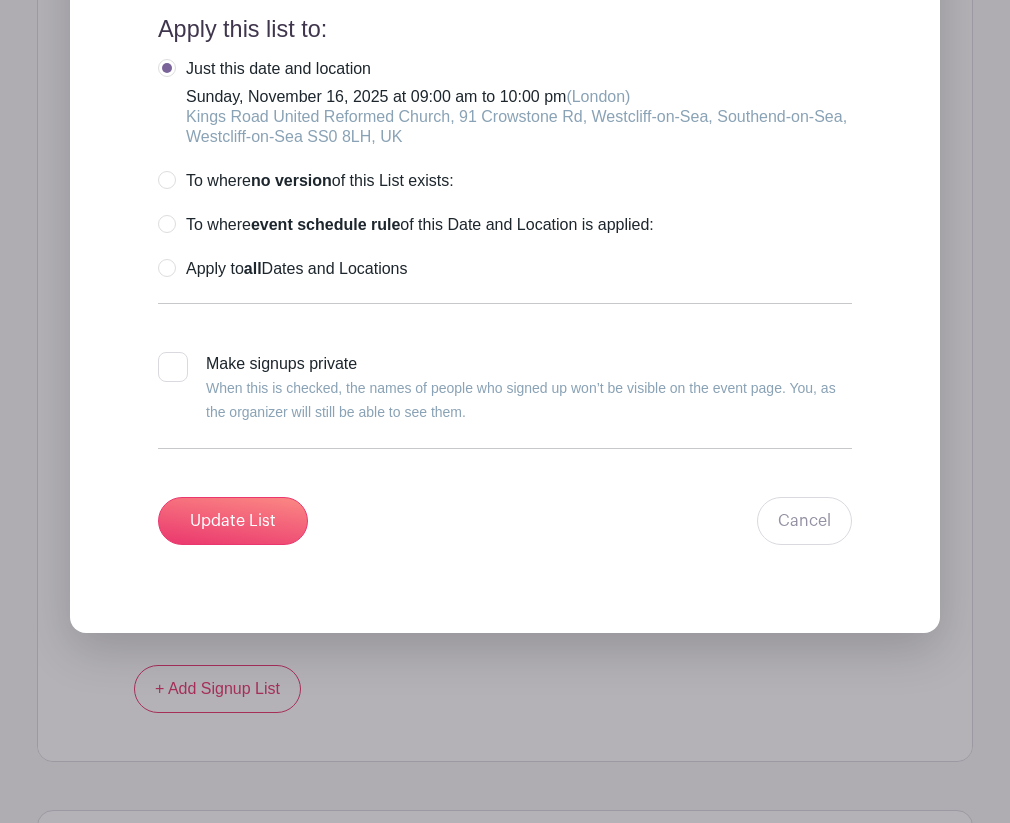 scroll, scrollTop: 4309, scrollLeft: 0, axis: vertical 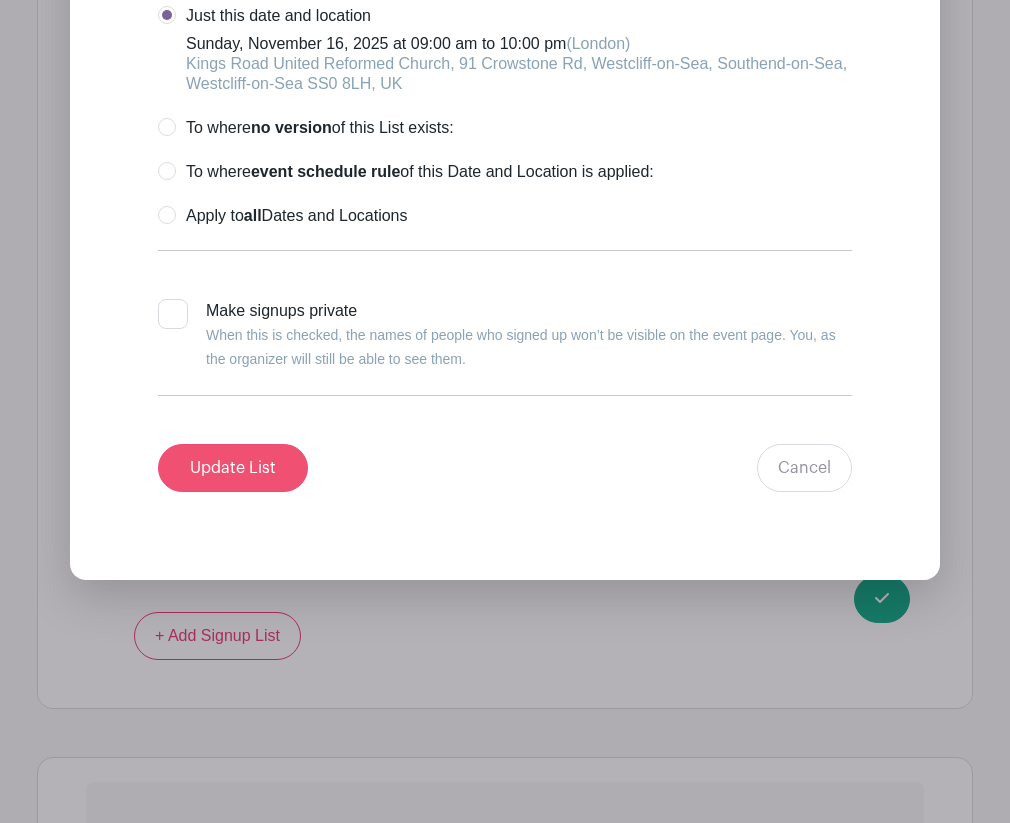 click on "Update List" at bounding box center [233, 468] 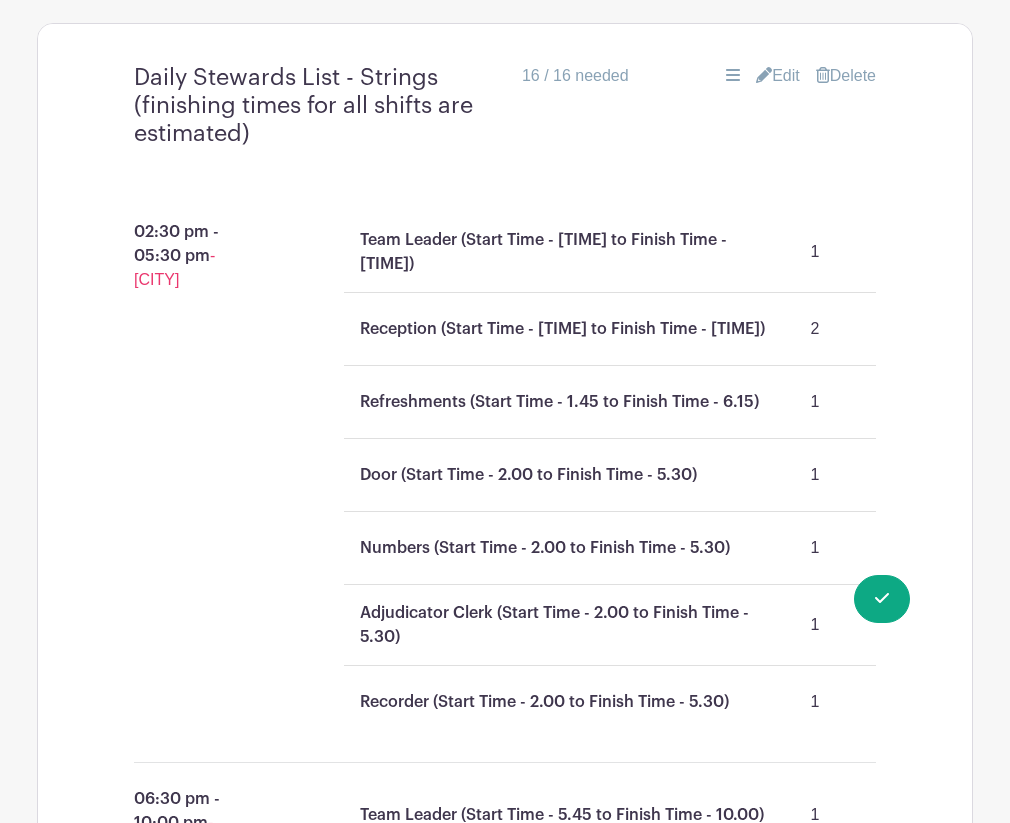 scroll, scrollTop: 1864, scrollLeft: 0, axis: vertical 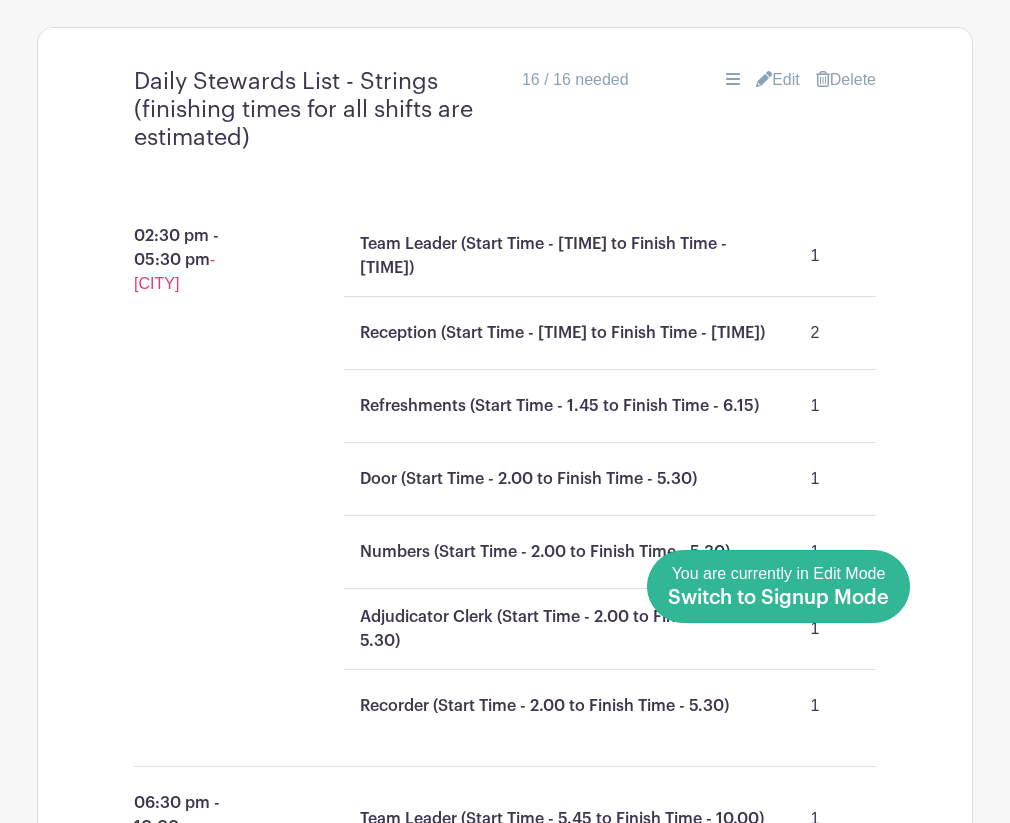 click on "You are currently in Edit Mode
Switch to Signup Mode" at bounding box center [778, 586] 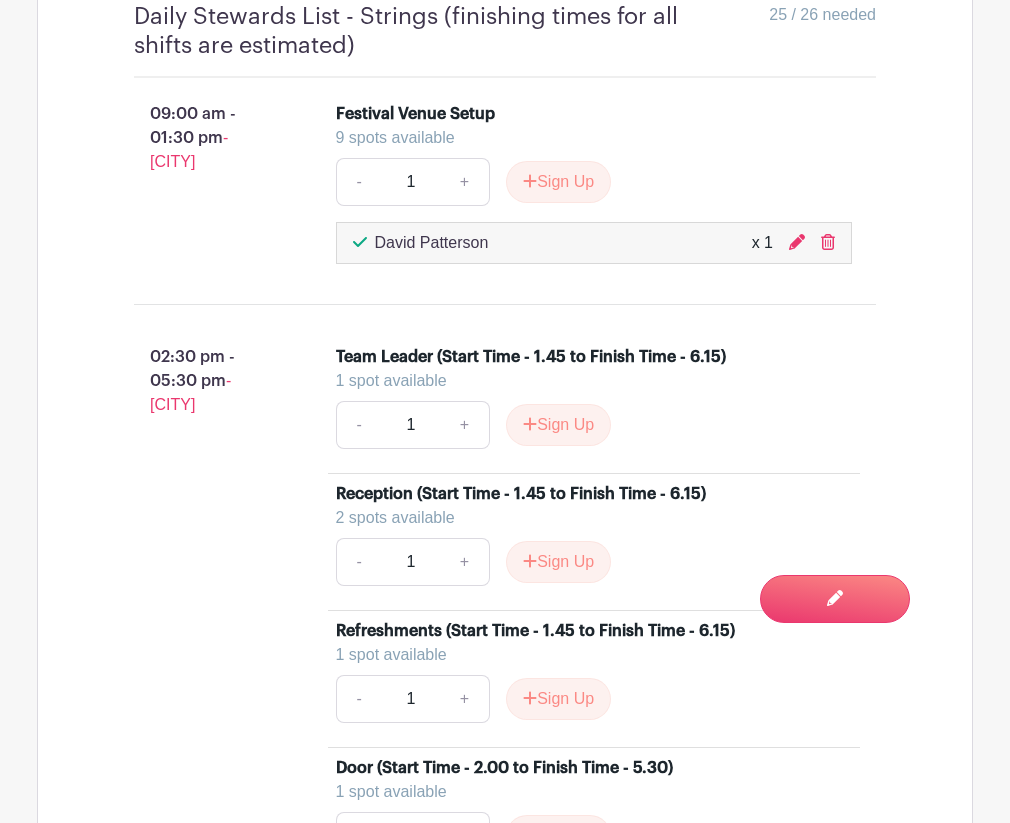 scroll, scrollTop: 1686, scrollLeft: 0, axis: vertical 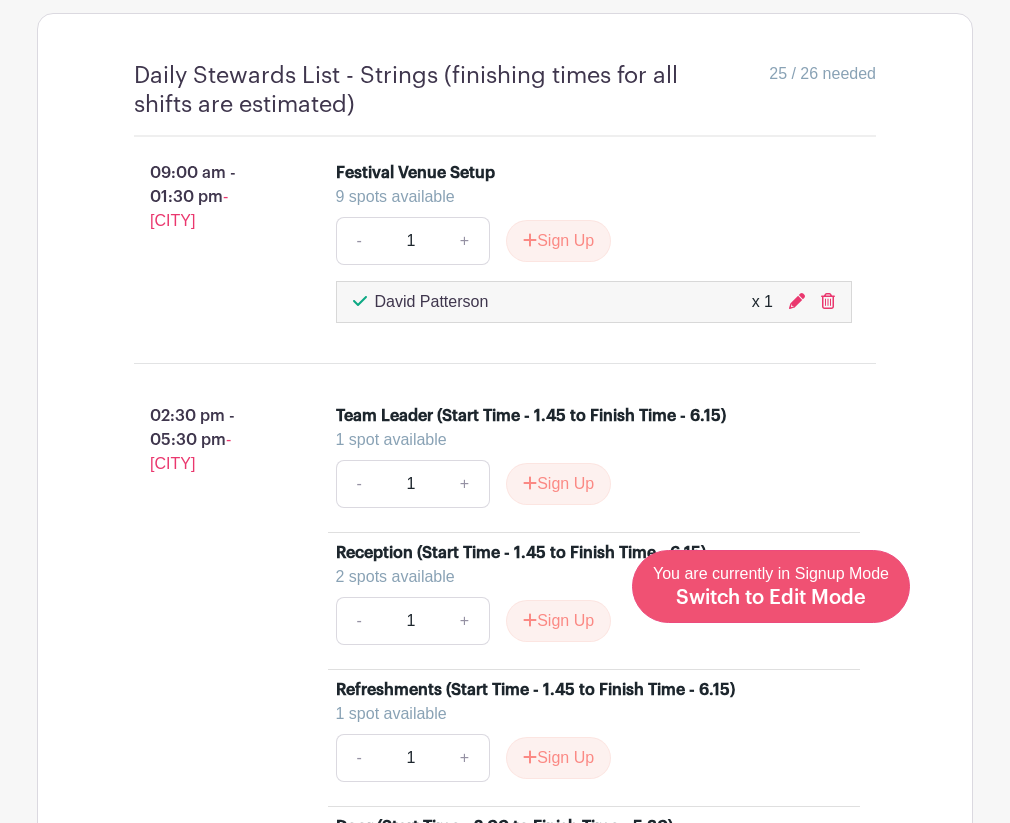 click on "Switch to Edit Mode" at bounding box center (771, 598) 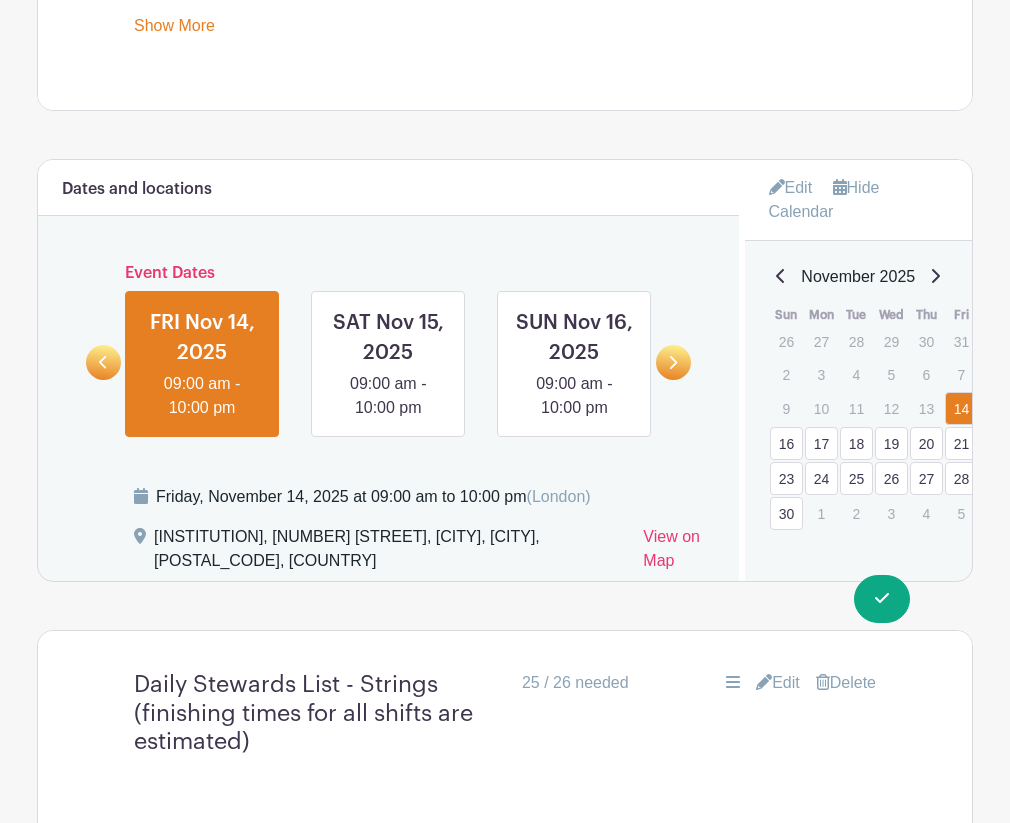 scroll, scrollTop: 1164, scrollLeft: 0, axis: vertical 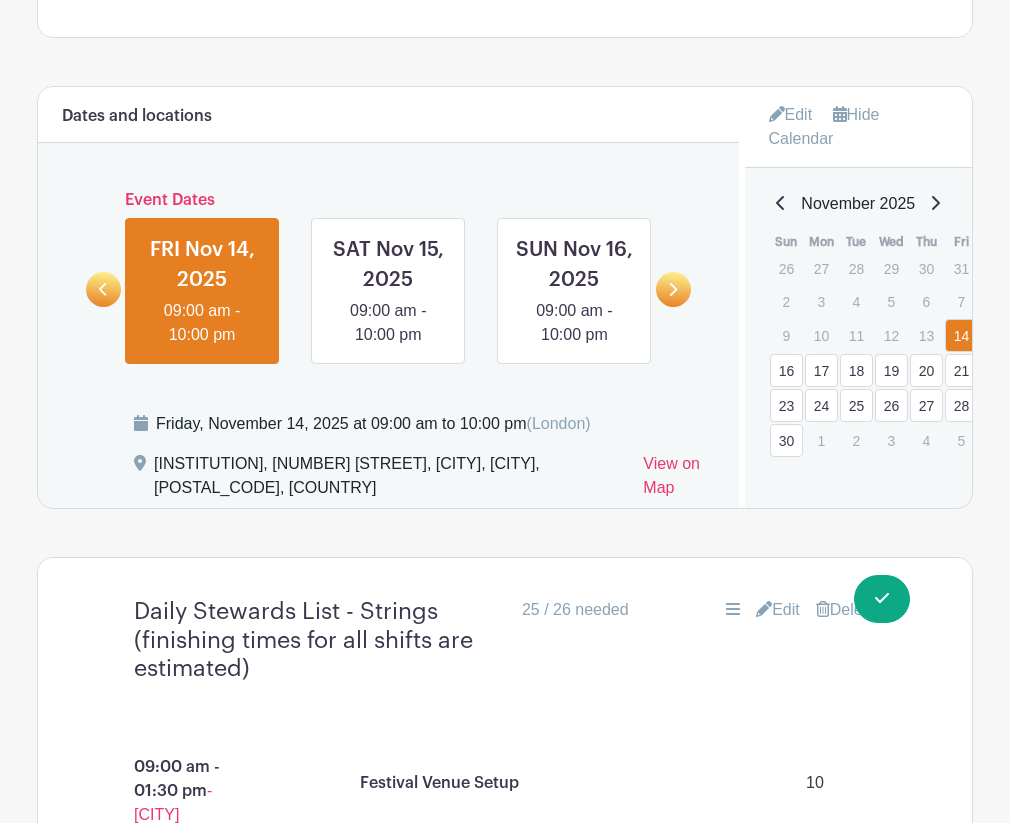 click on "Edit" at bounding box center [791, 114] 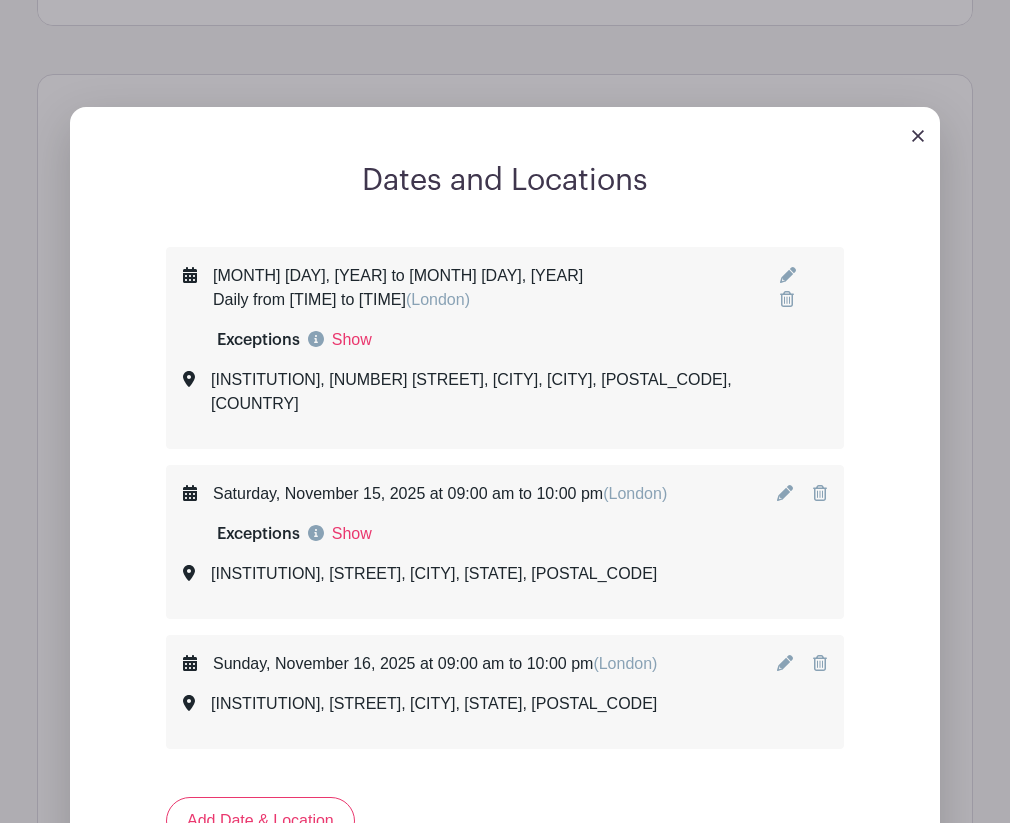 scroll, scrollTop: 1180, scrollLeft: 0, axis: vertical 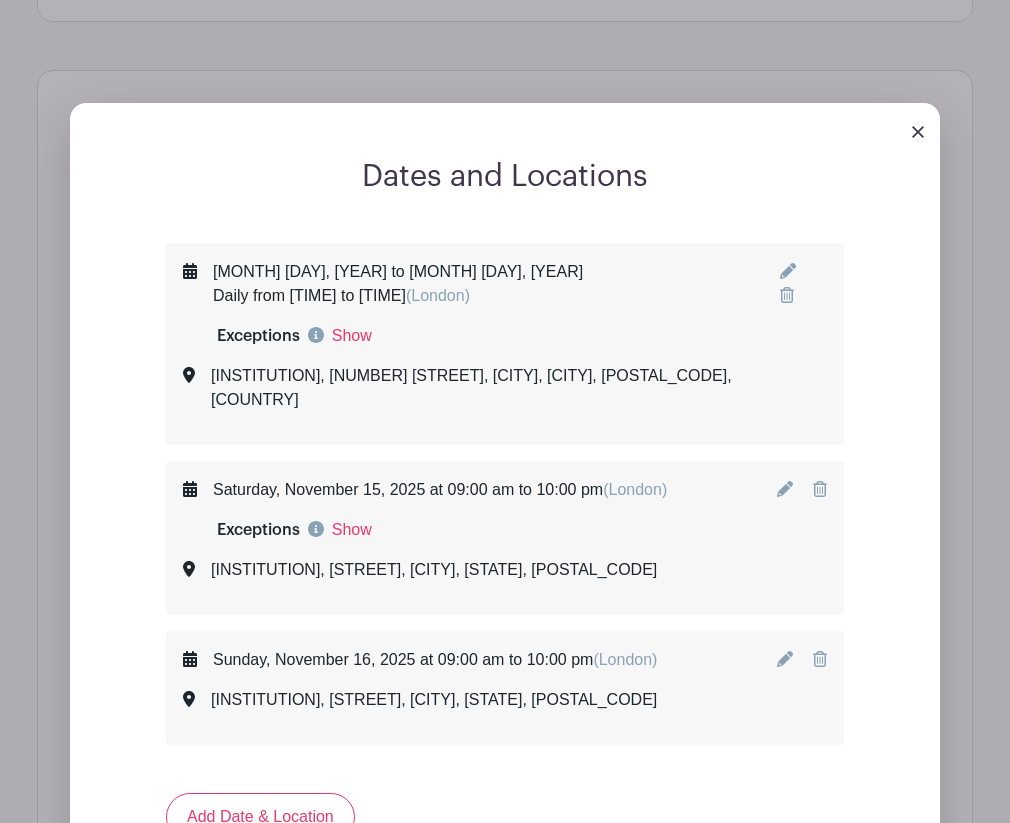 click at bounding box center [918, 132] 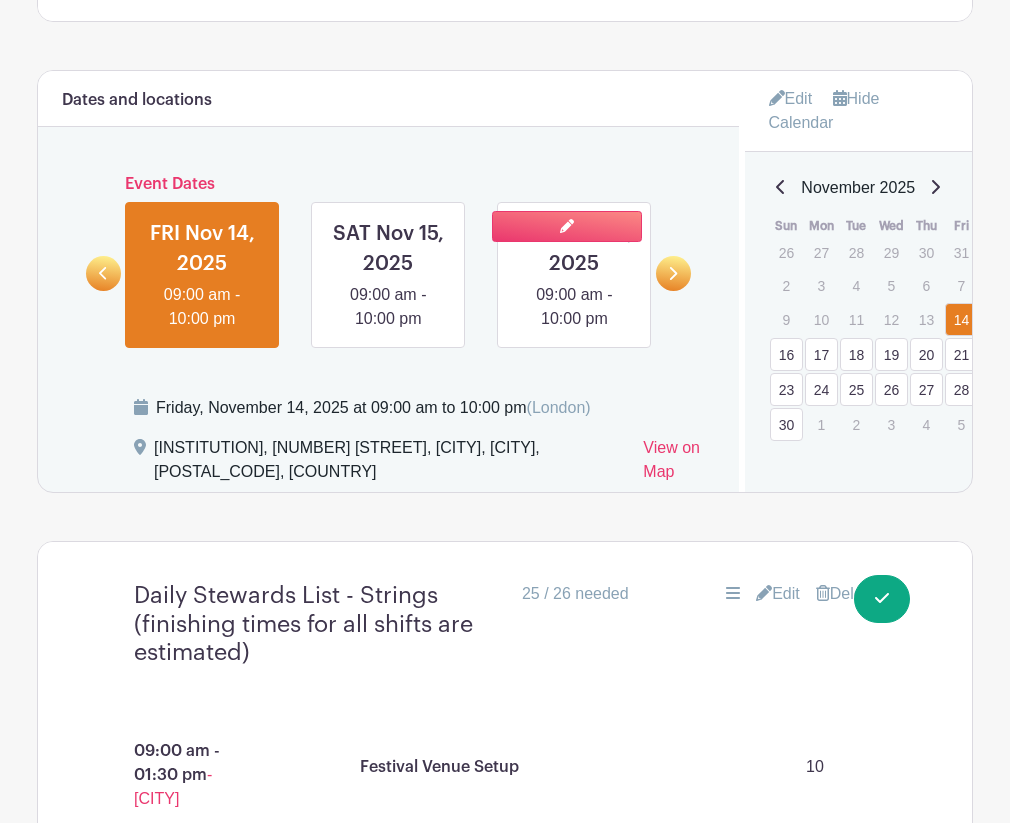 click at bounding box center [574, 331] 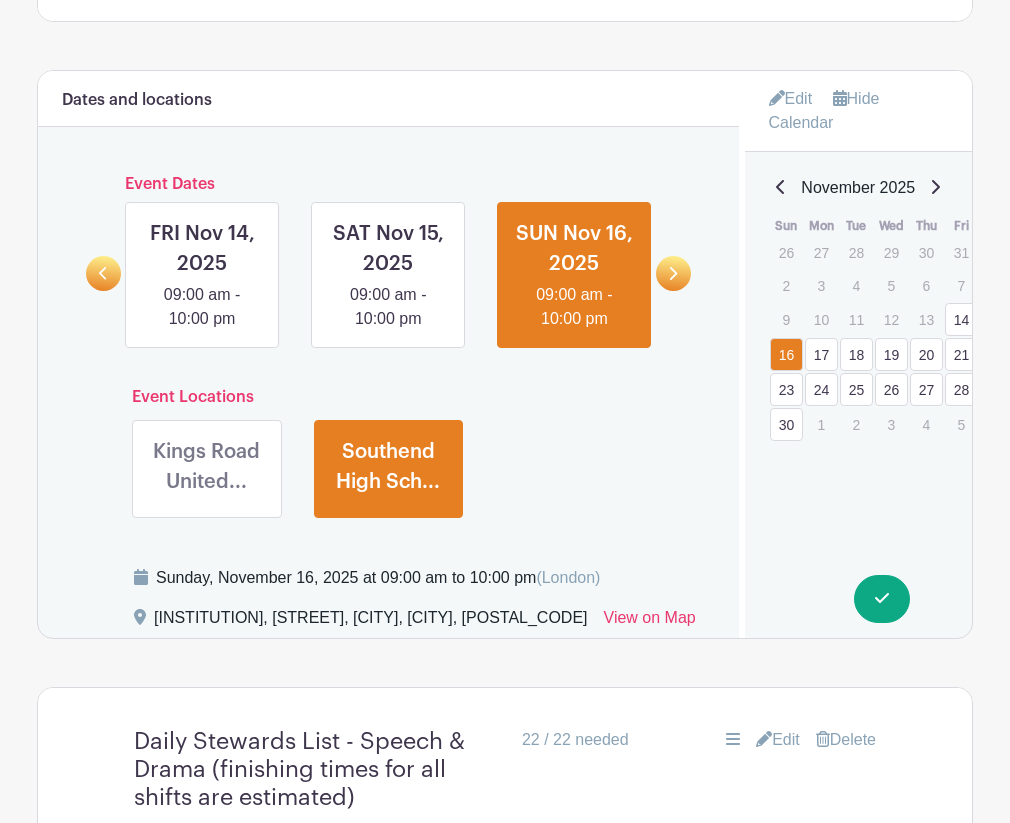 click at bounding box center (207, 501) 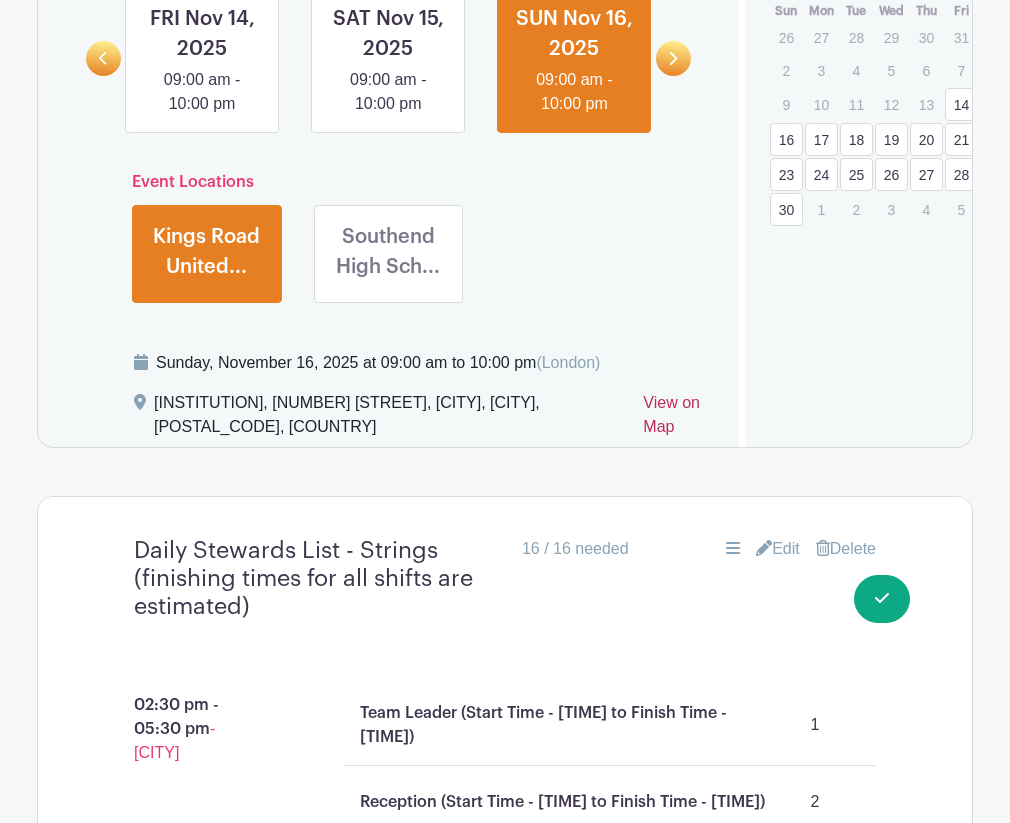 scroll, scrollTop: 1498, scrollLeft: 0, axis: vertical 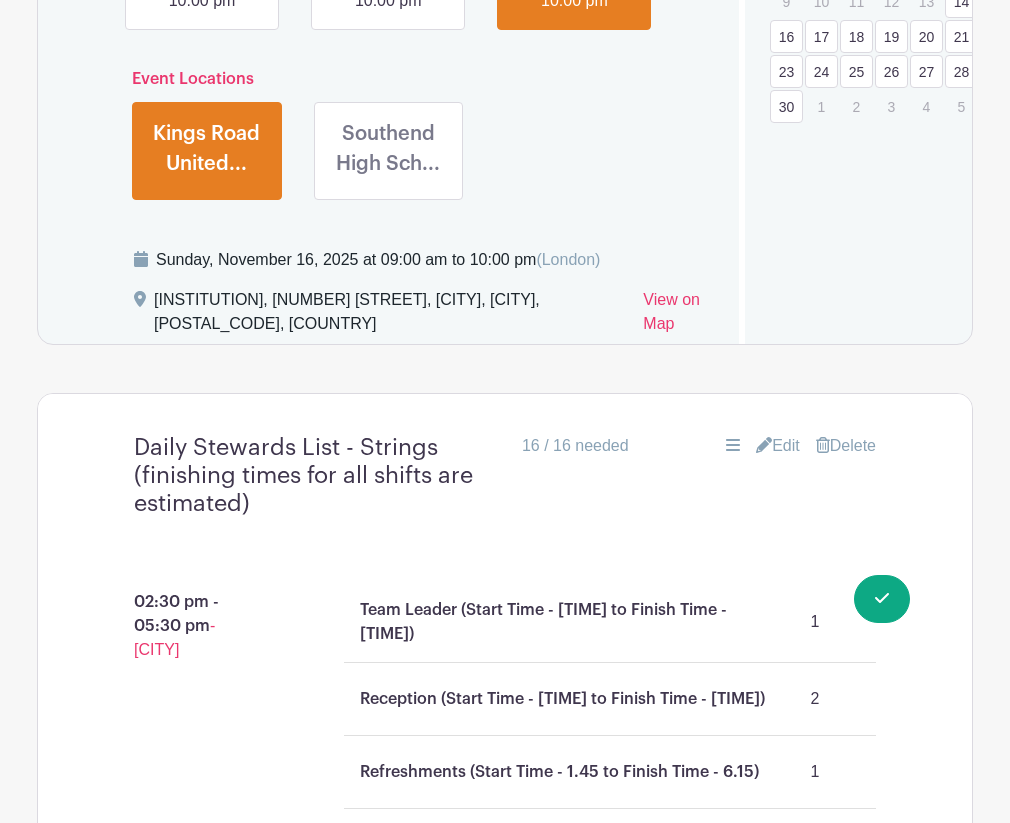 click on "Edit" at bounding box center (778, 446) 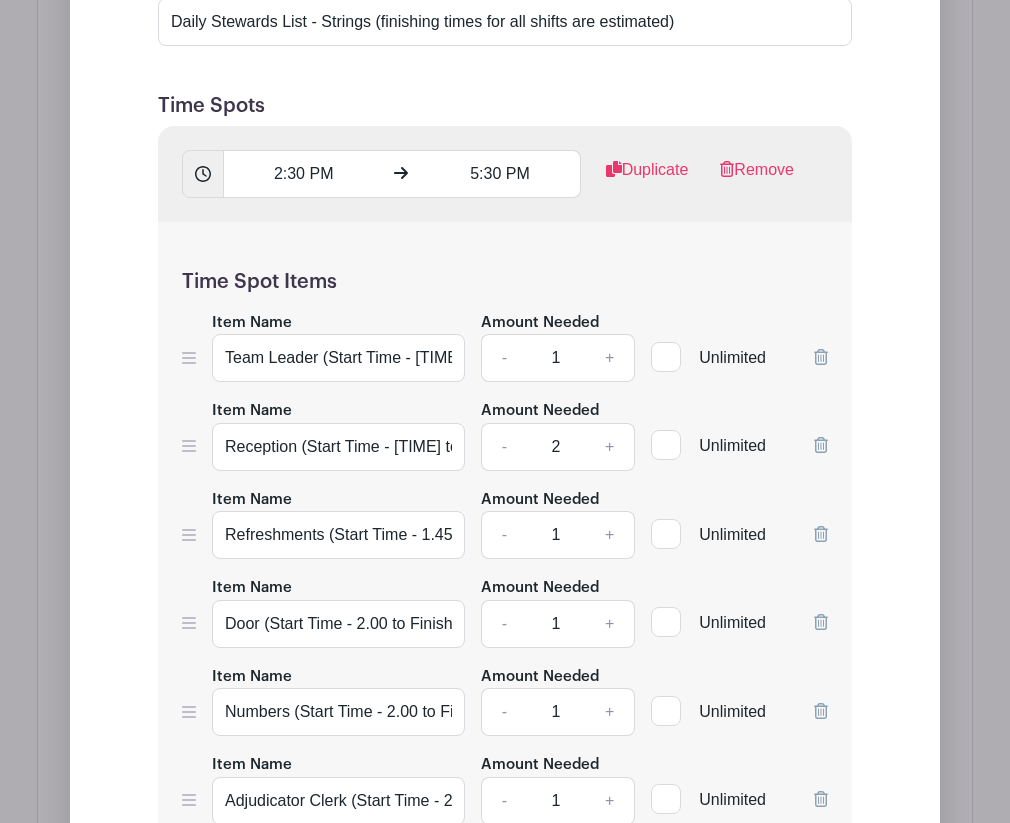 scroll, scrollTop: 2223, scrollLeft: 0, axis: vertical 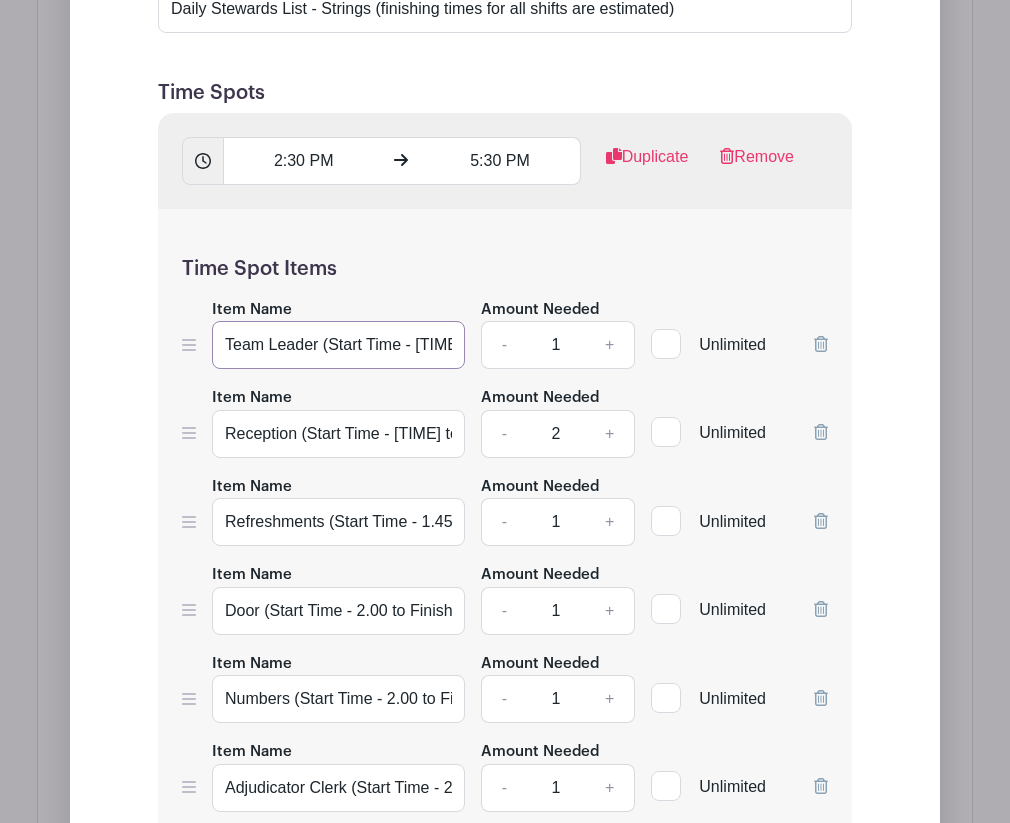 click on "Team Leader (Start Time - [TIME] to Finish Time - [TIME])" at bounding box center [338, 345] 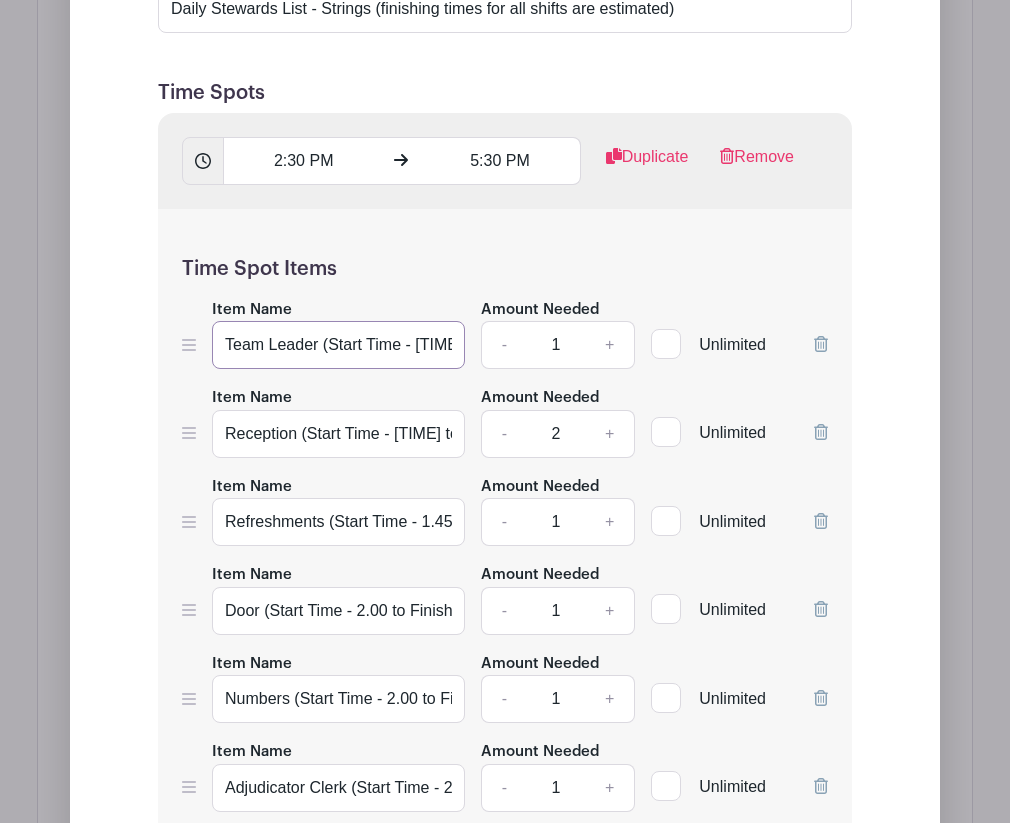 click on "Team Leader (Start Time - [TIME] (nc setup) to Finish Time - [TIME])" at bounding box center (338, 345) 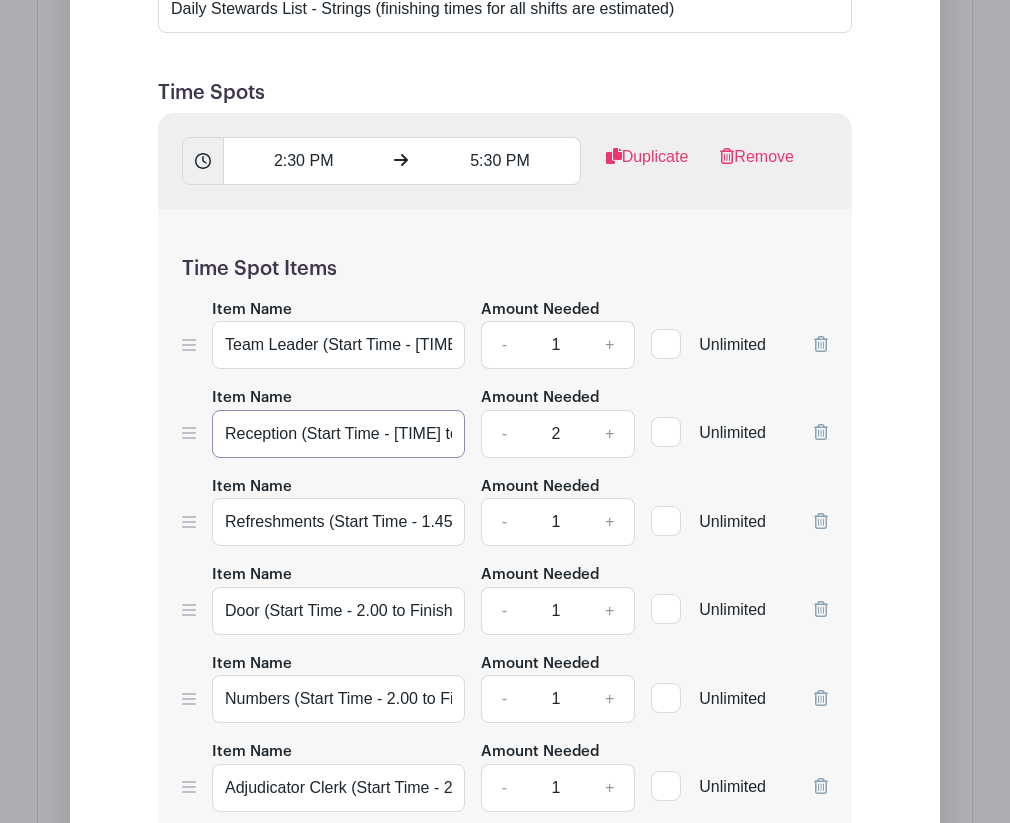 click on "Reception (Start Time - [TIME] to Finish Time - [TIME])" at bounding box center (338, 434) 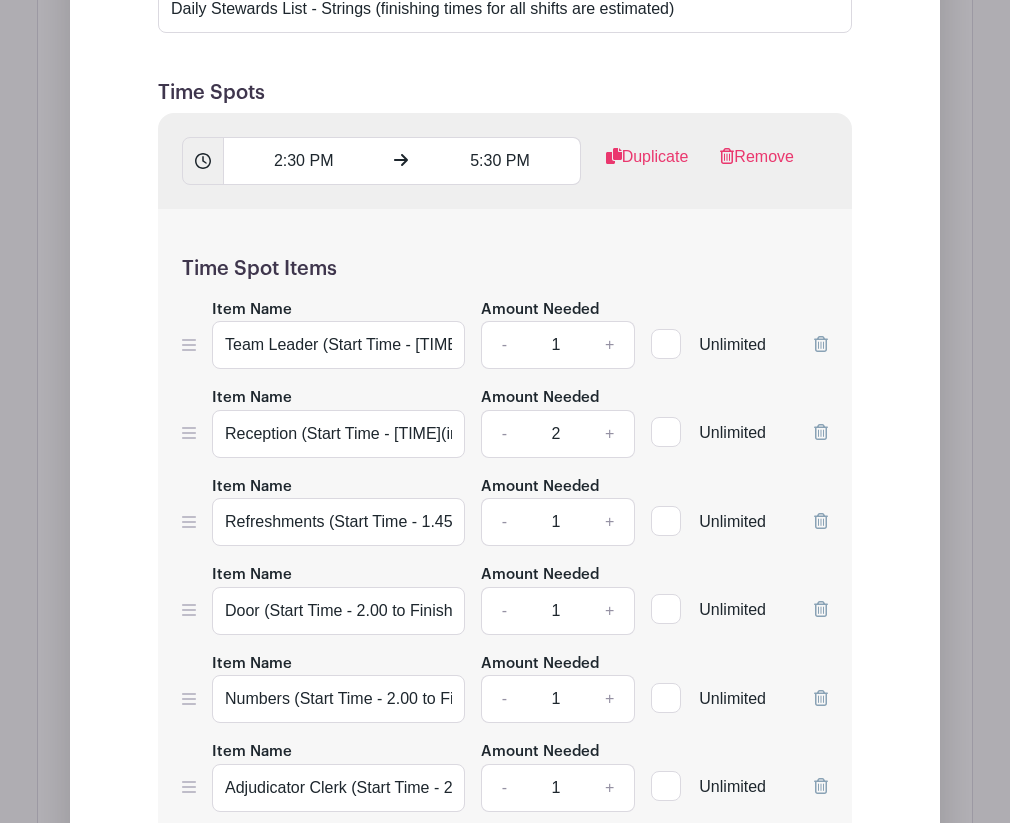 click on "Item Name
Refreshments (Start Time - [TIME] to Finish Time - [TIME])" at bounding box center (338, 510) 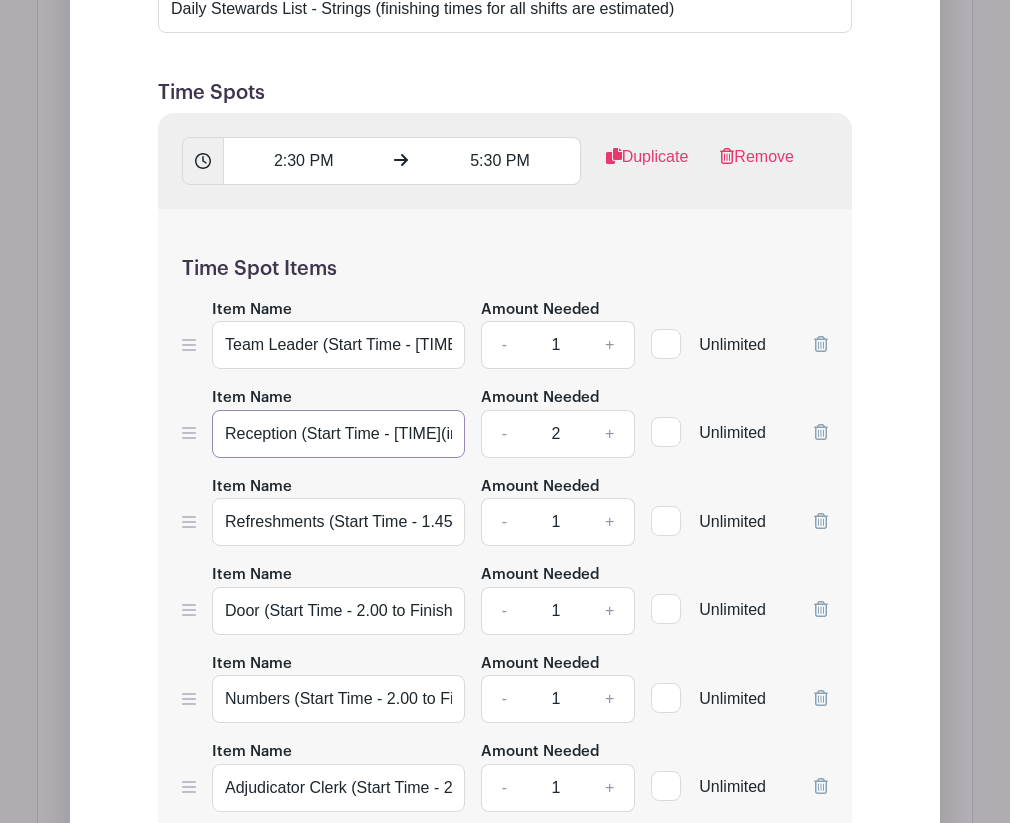 click on "Reception (Start Time - [TIME](inc setup) to Finish Time - [TIME])" at bounding box center [338, 434] 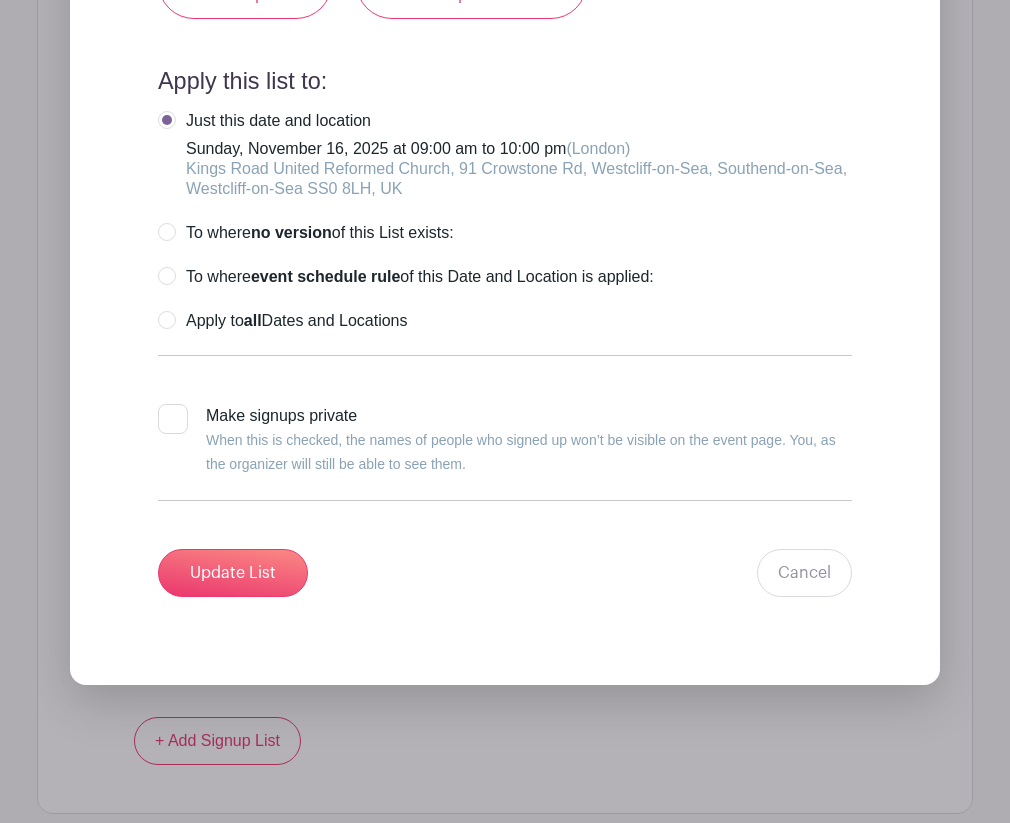 scroll, scrollTop: 4215, scrollLeft: 0, axis: vertical 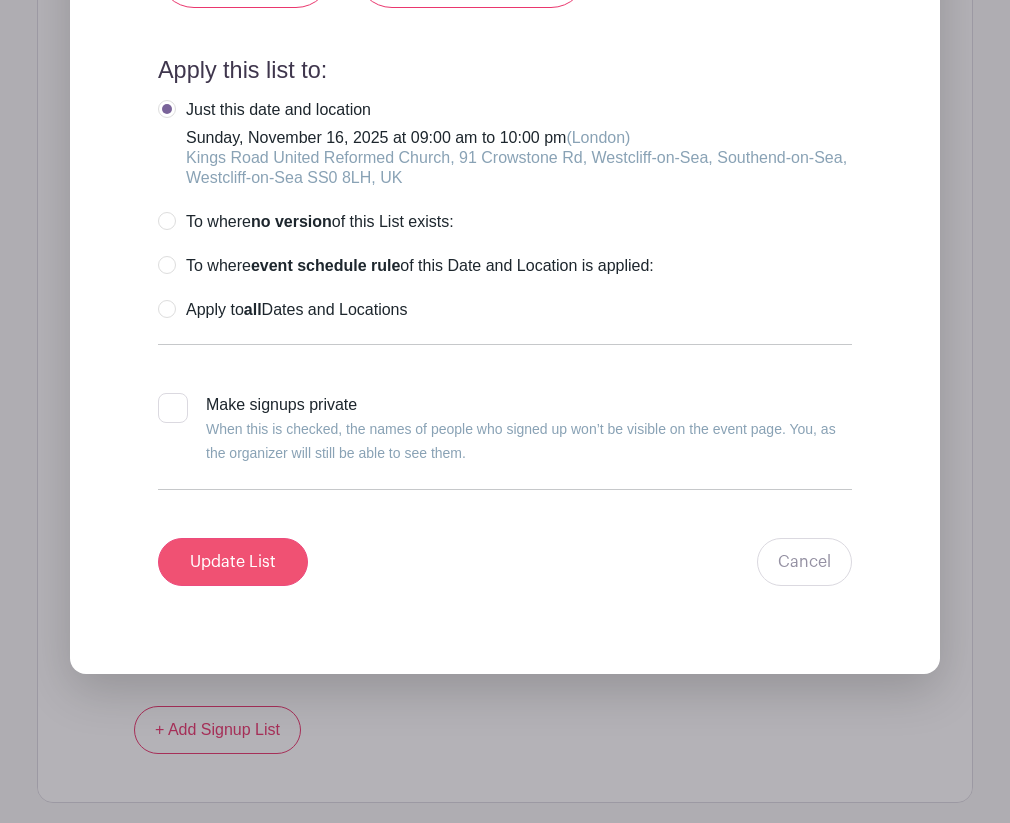 type on "Reception (Start Time - [TIME] (inc setup) to Finish Time - [TIME])" 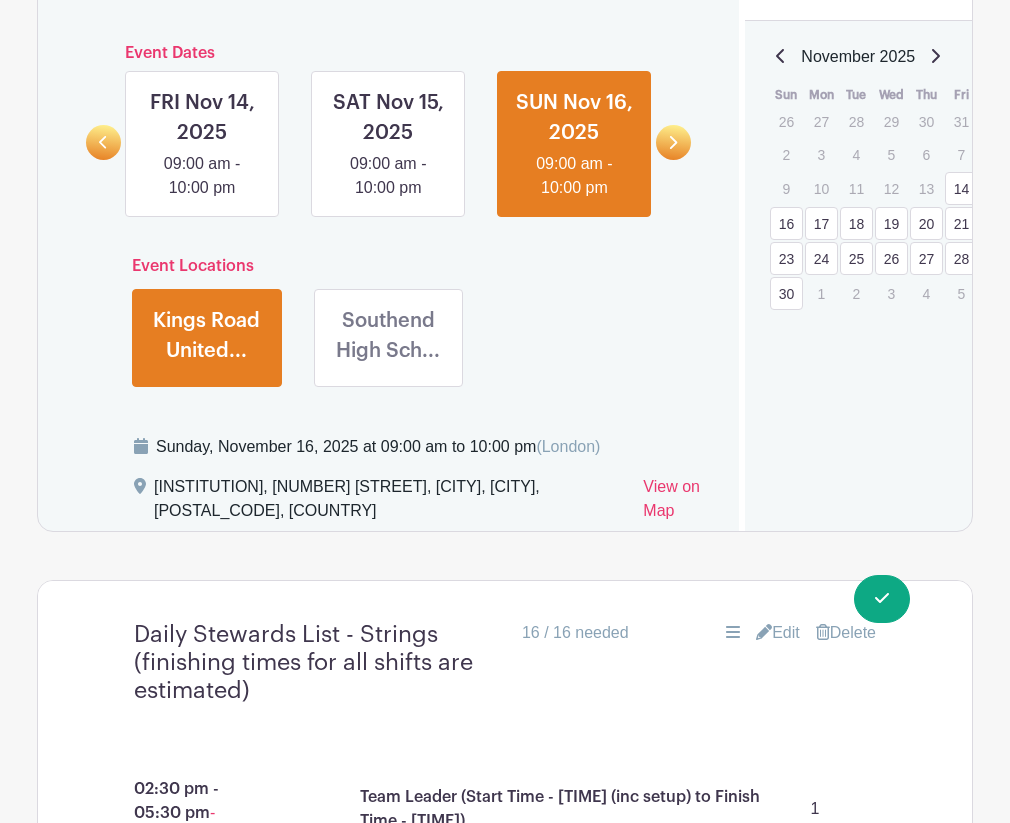 scroll, scrollTop: 1284, scrollLeft: 0, axis: vertical 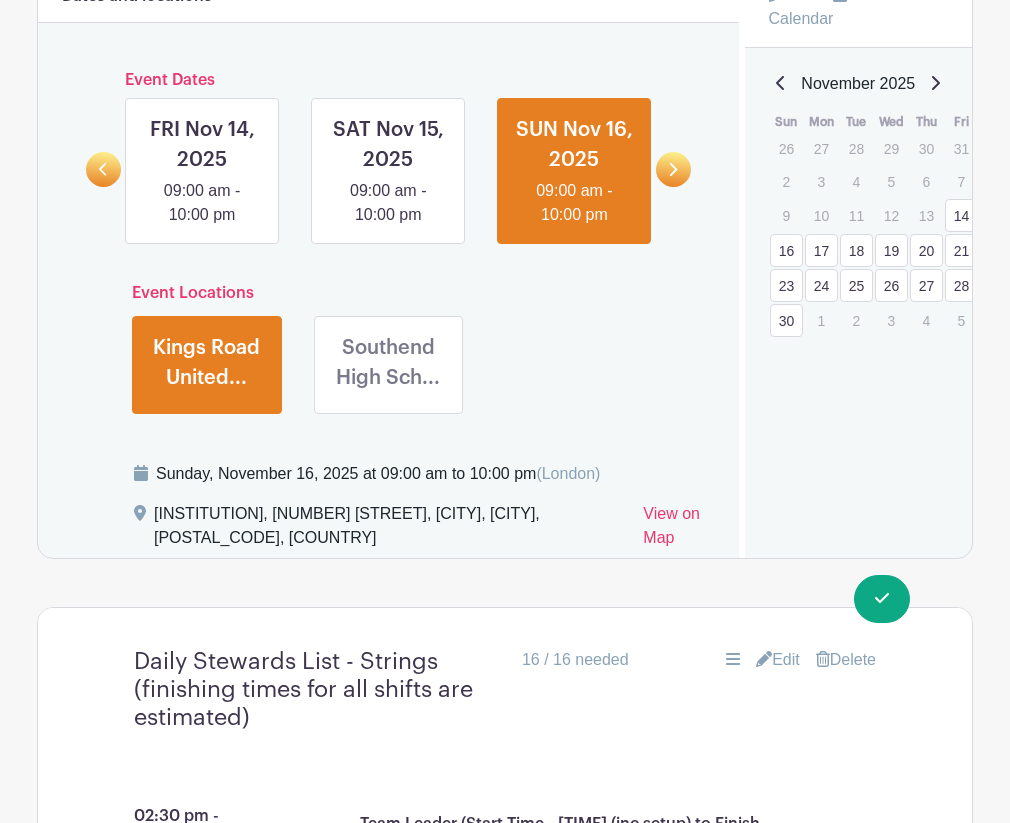 click 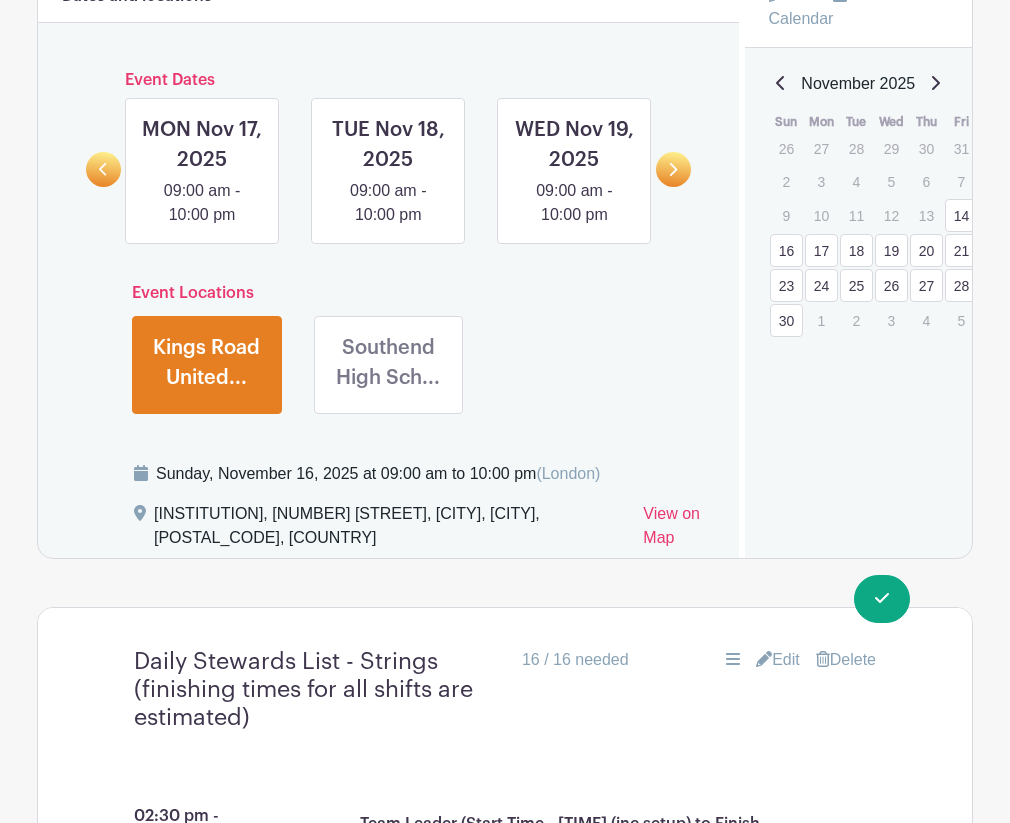 click 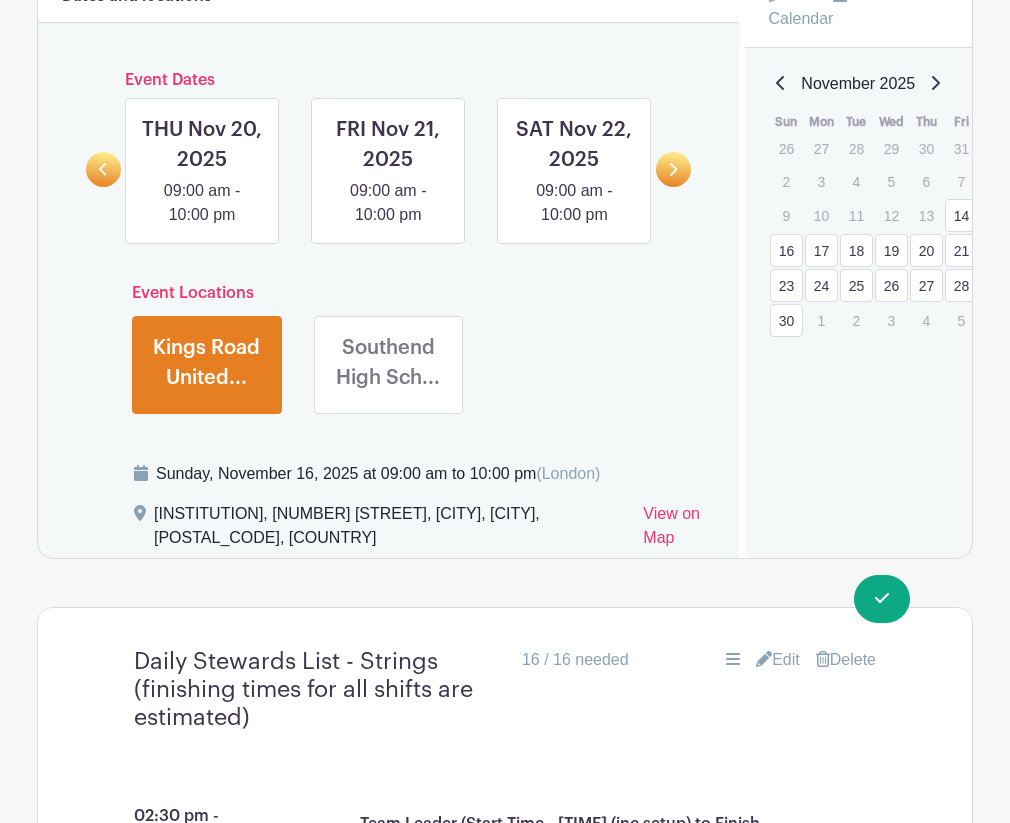 click 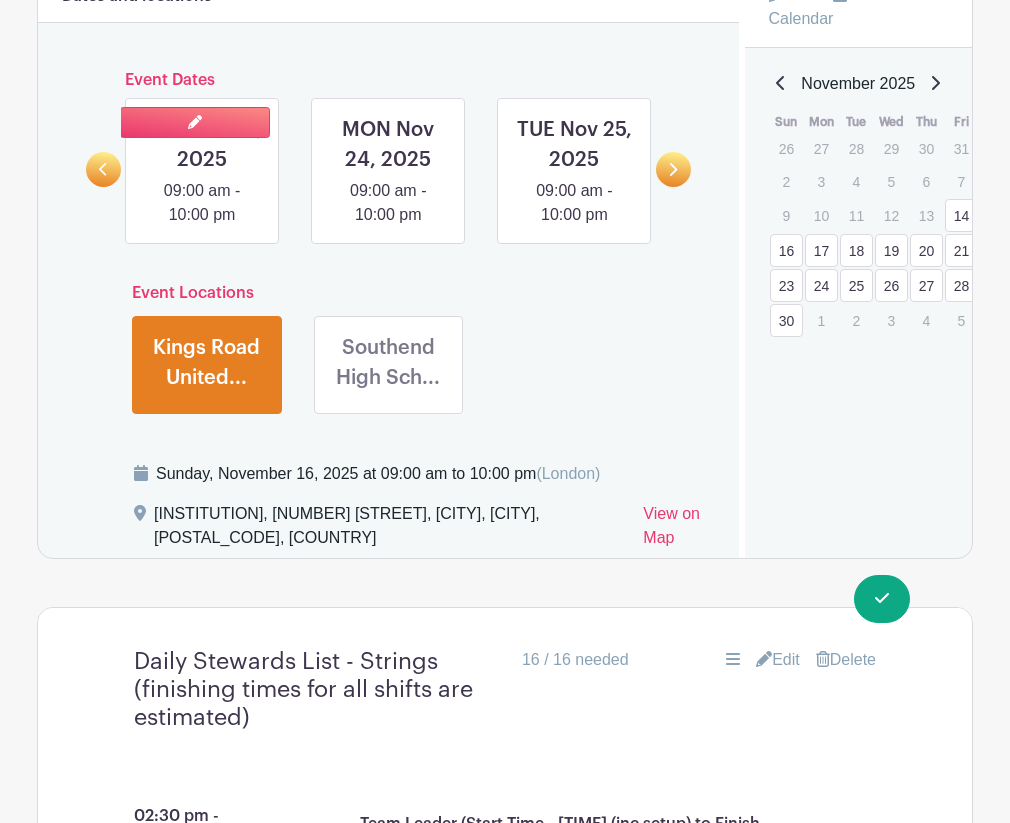 click at bounding box center (202, 227) 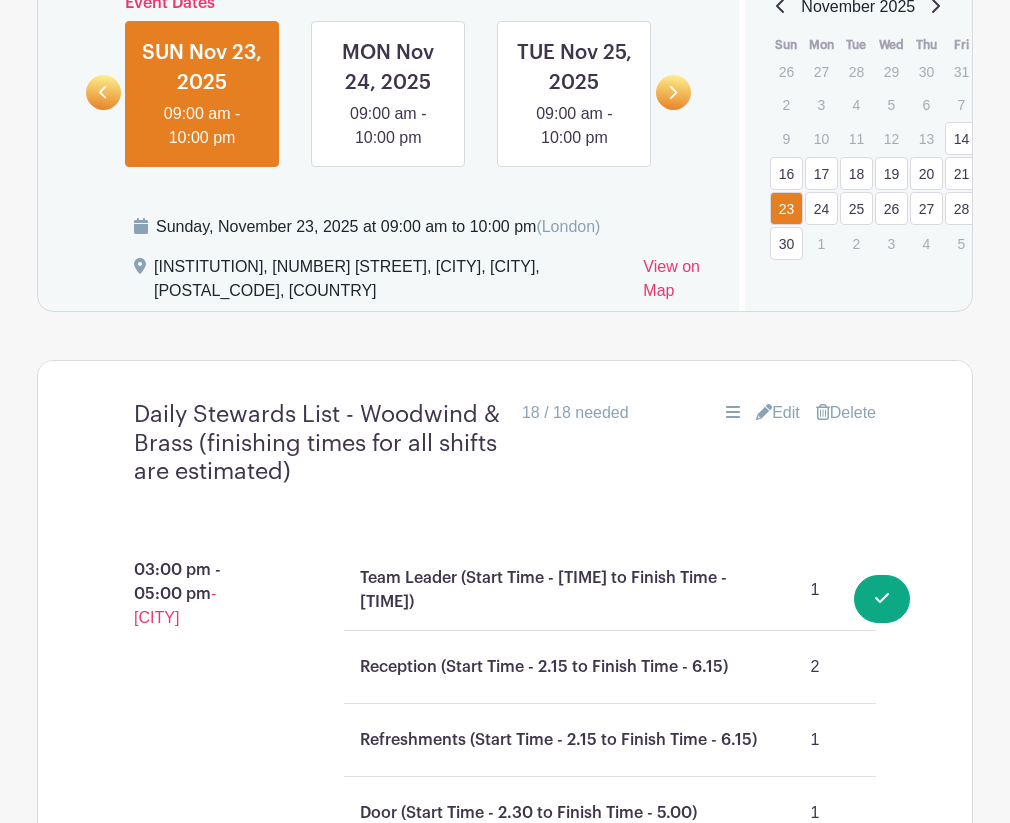 scroll, scrollTop: 1360, scrollLeft: 0, axis: vertical 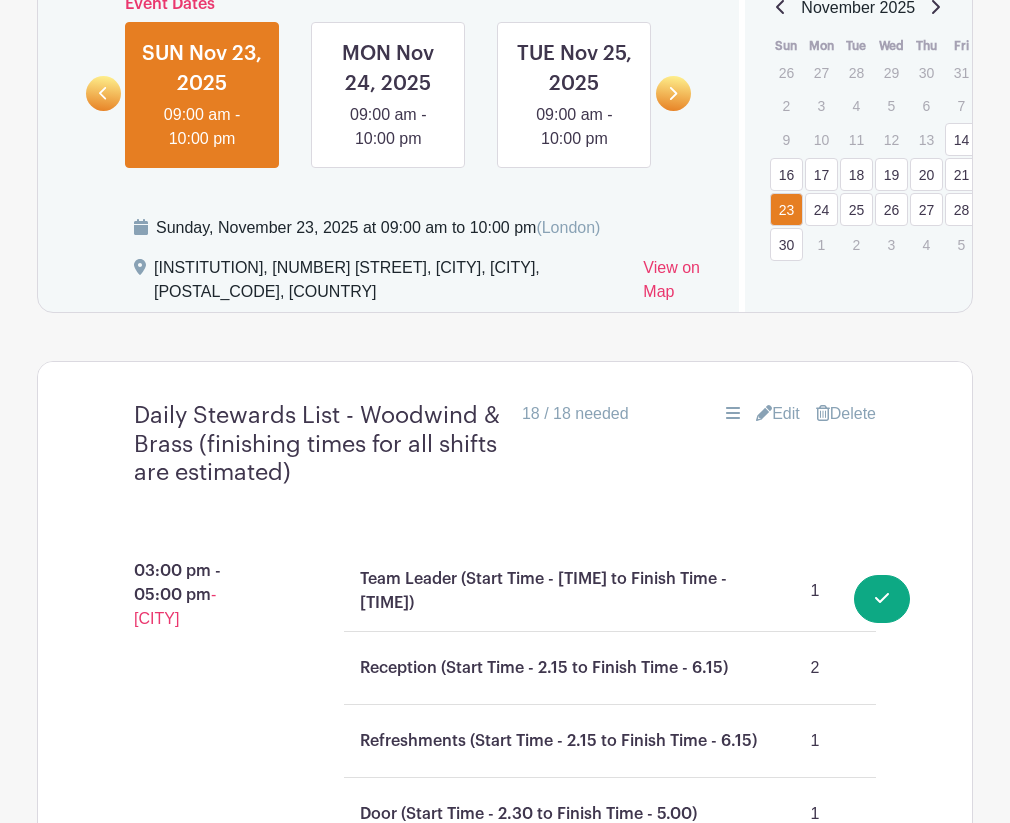 click on "Edit" at bounding box center (778, 414) 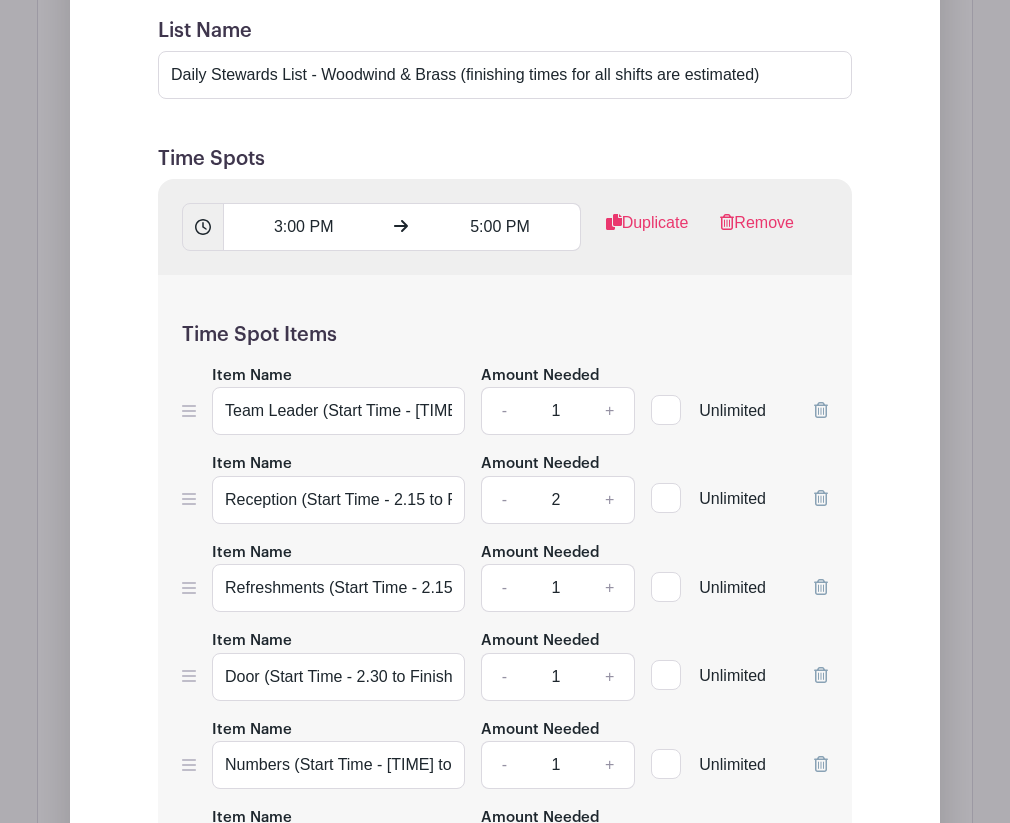 scroll, scrollTop: 1989, scrollLeft: 0, axis: vertical 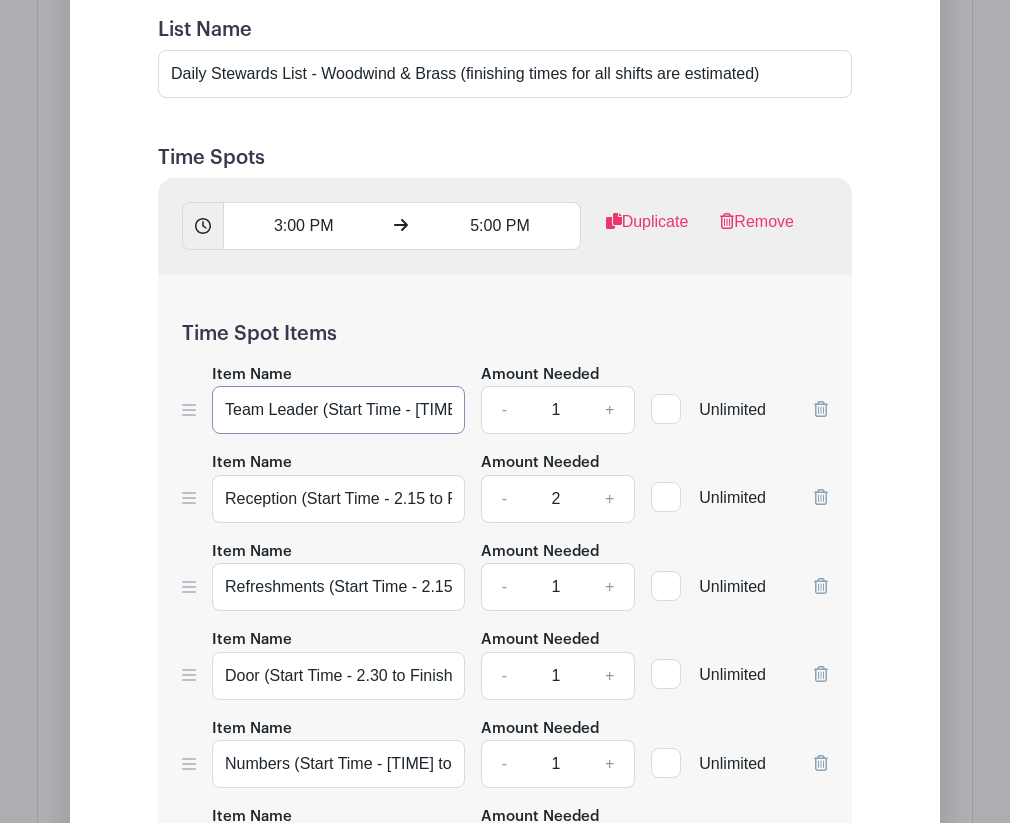 click on "Team Leader (Start Time - [TIME] to Finish Time - [TIME])" at bounding box center (338, 410) 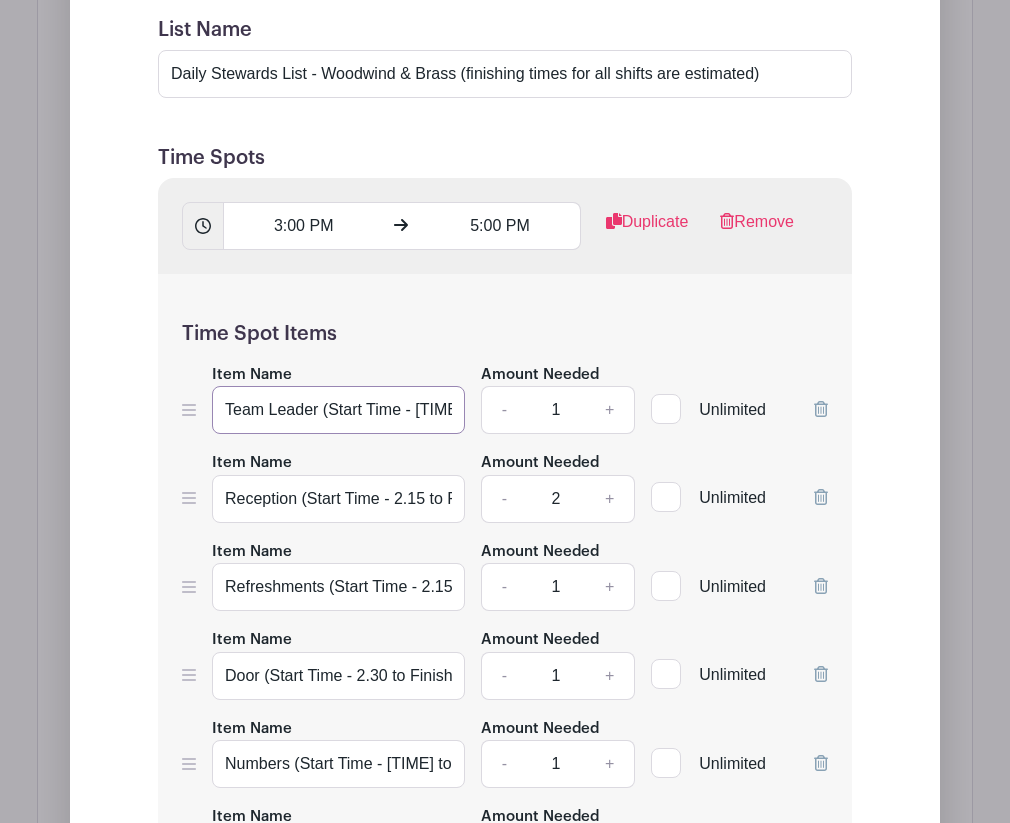 type on "Team Leader (Start Time - [TIME] (inc setup) to Finish Time - [TIME])" 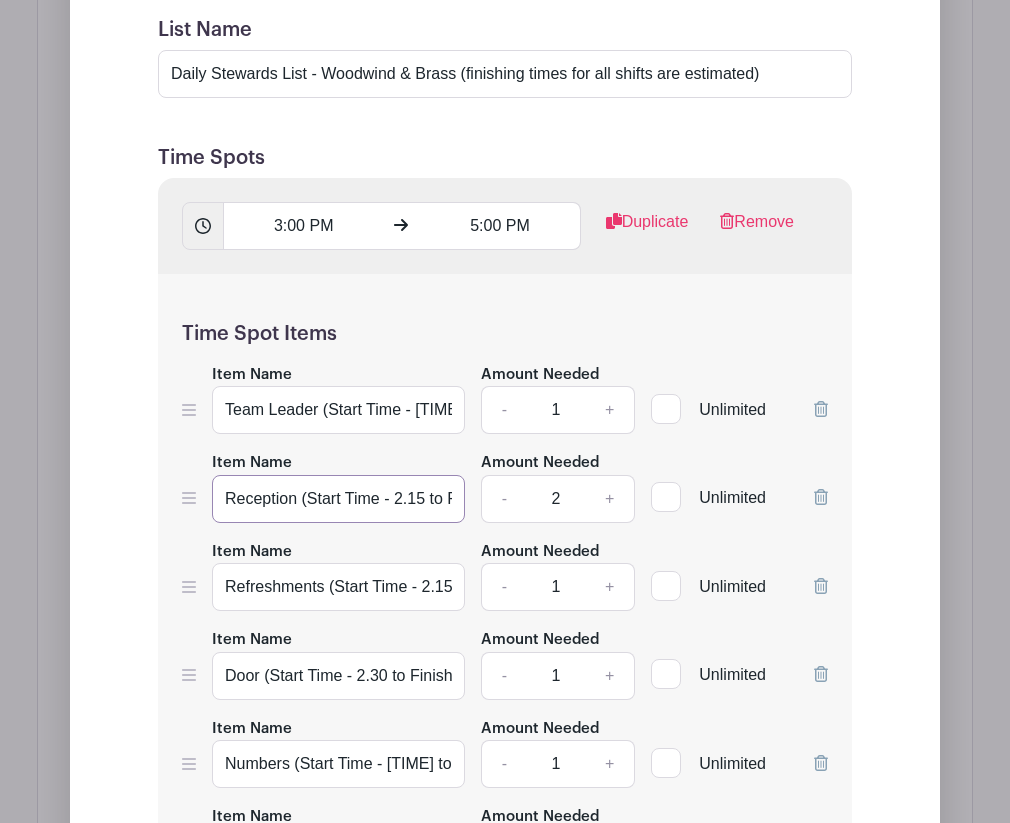 click on "Reception (Start Time - 2.15 to Finish Time - 6.15)" at bounding box center (338, 499) 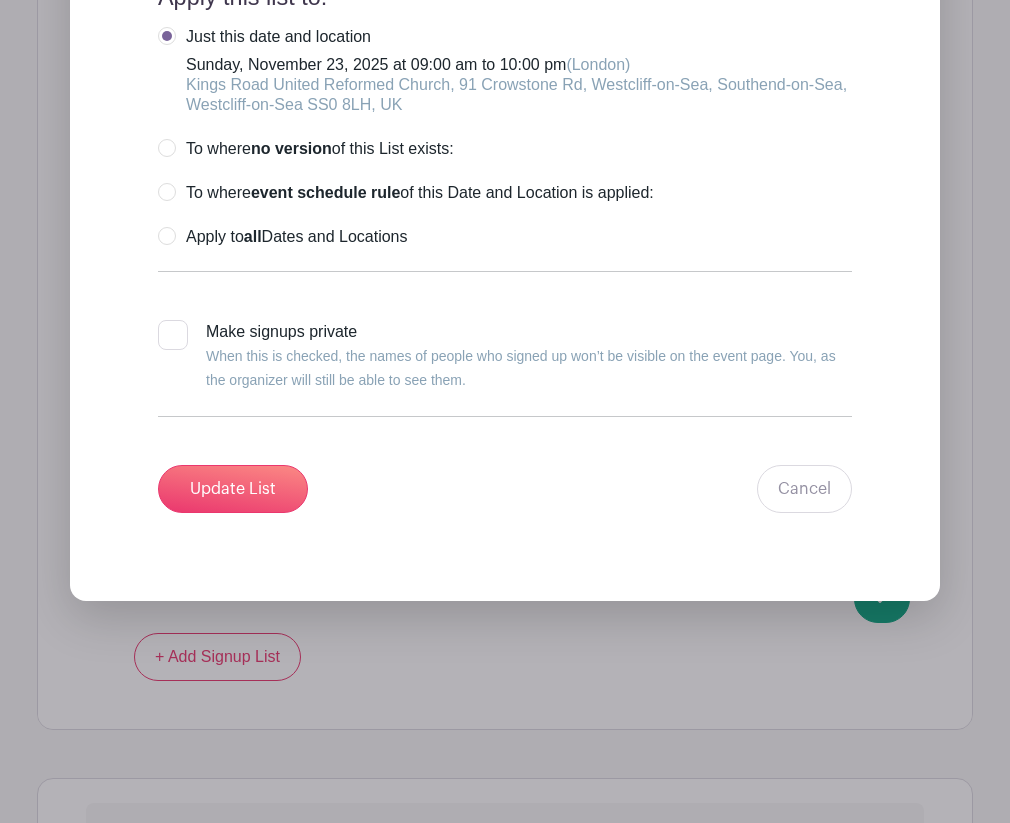 scroll, scrollTop: 4125, scrollLeft: 0, axis: vertical 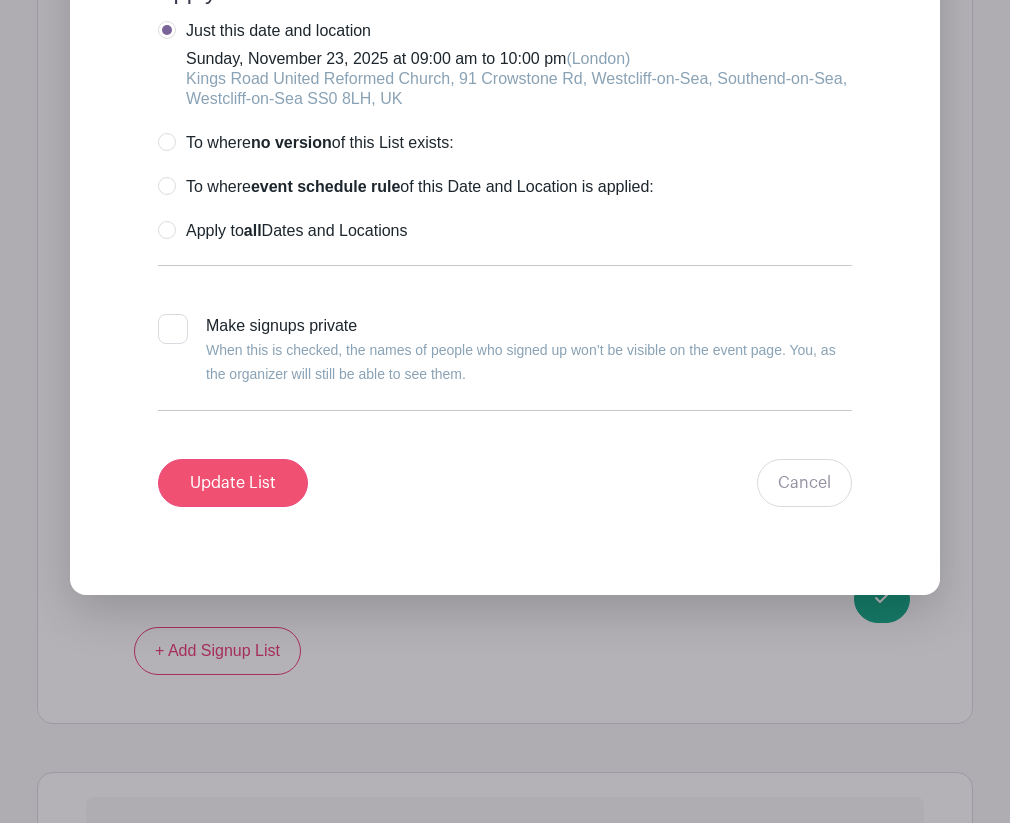 type on "Reception (Start Time - [TIME] (inc setup) to Finish Time - [TIME])" 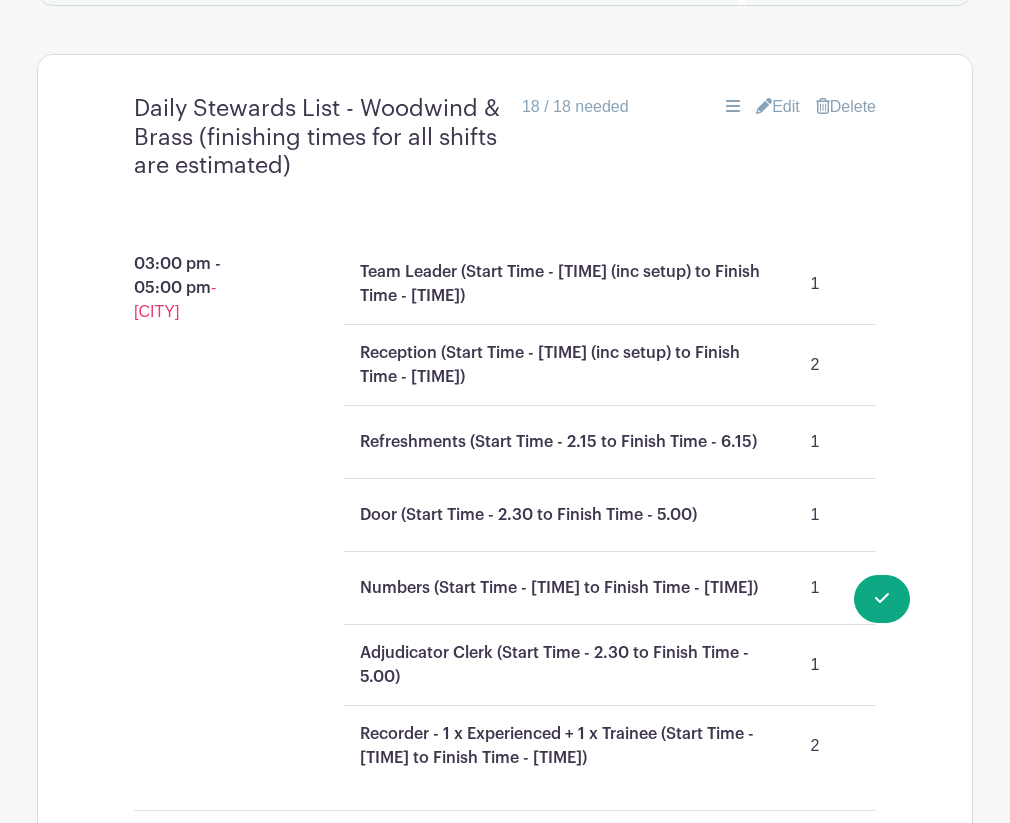 scroll, scrollTop: 1702, scrollLeft: 0, axis: vertical 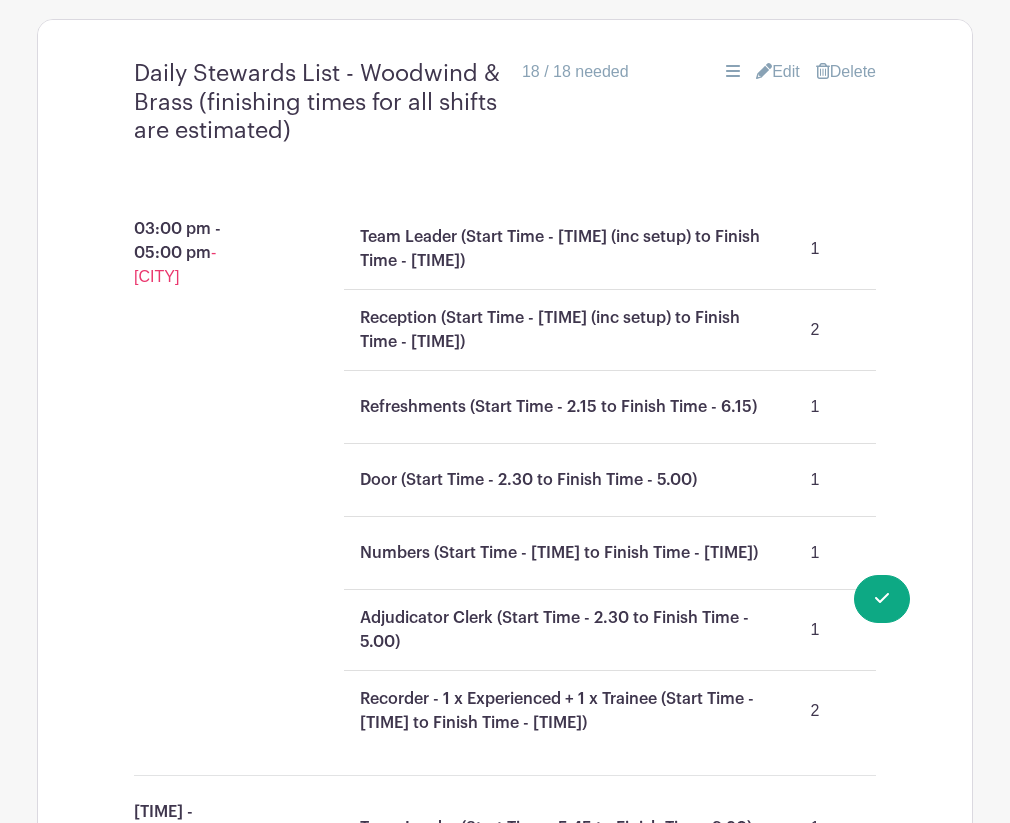 click on "Edit" at bounding box center [778, 72] 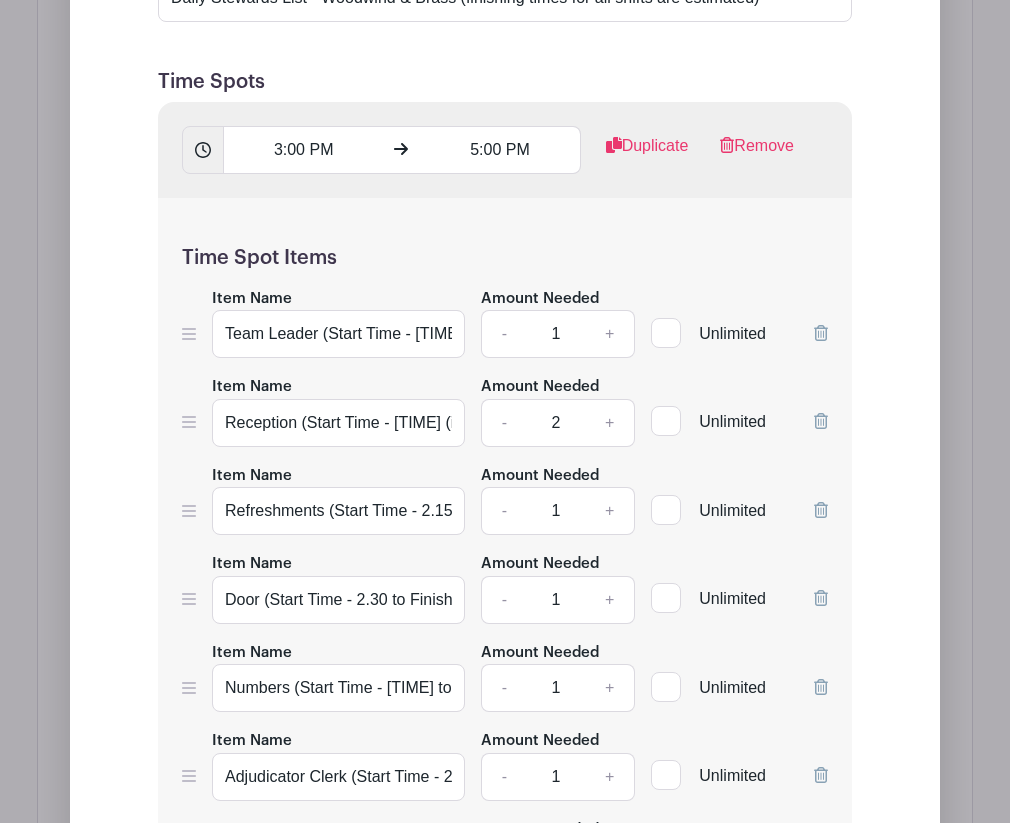 scroll, scrollTop: 2104, scrollLeft: 0, axis: vertical 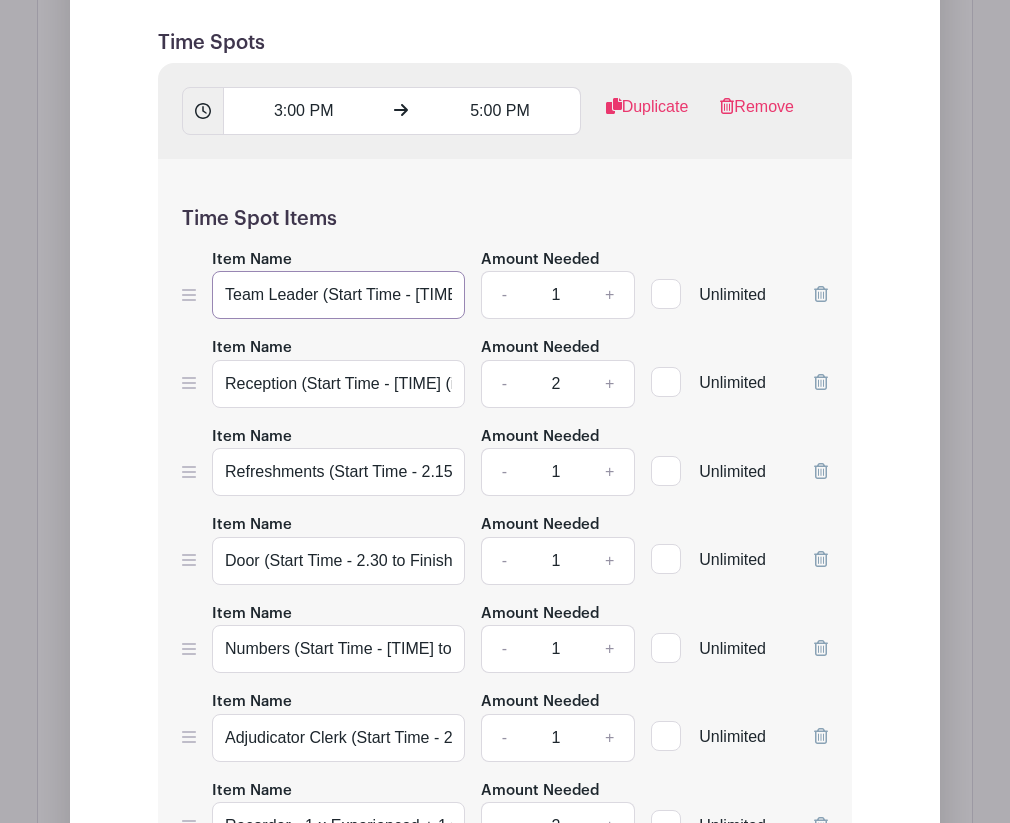 click on "Team Leader (Start Time - [TIME] (inc setup) to Finish Time - [TIME])" at bounding box center (338, 295) 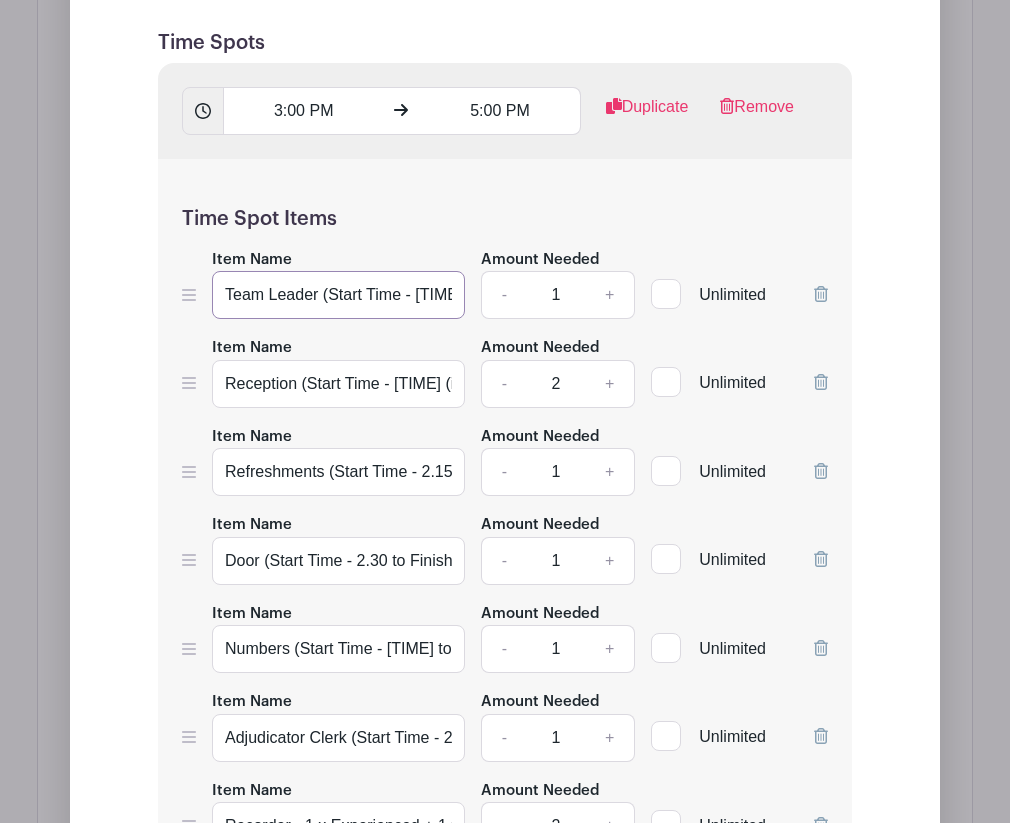 type on "Team Leader (Start Time - [TIME] (inc setup) to Finish Time - [TIME])" 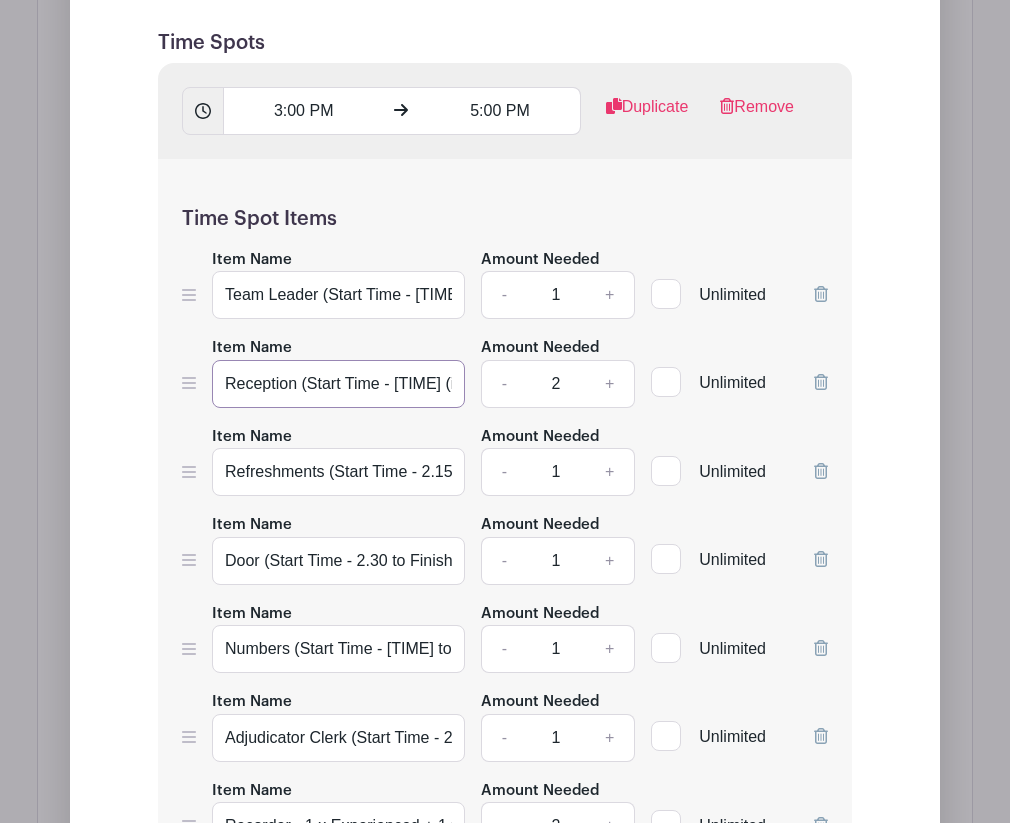 click on "Reception (Start Time - [TIME] (inc setup) to Finish Time - [TIME])" at bounding box center [338, 384] 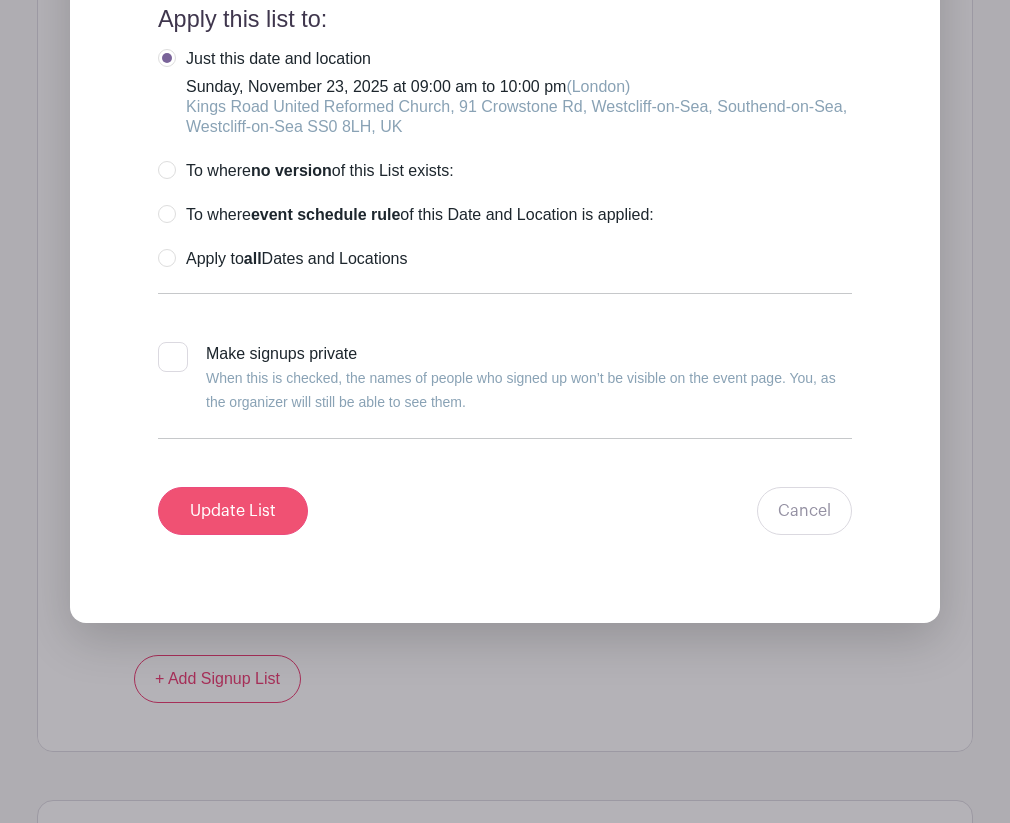 scroll, scrollTop: 4102, scrollLeft: 0, axis: vertical 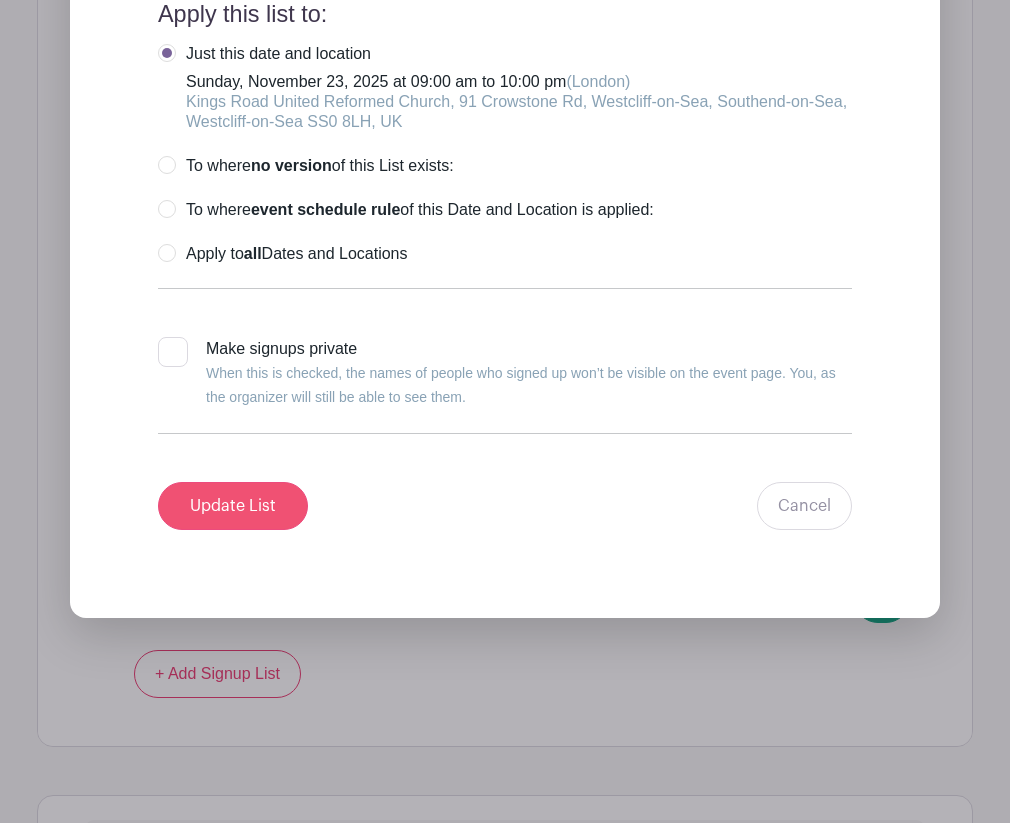 type on "Reception (Start Time - [TIME] (inc setup) to Finish Time - [TIME])" 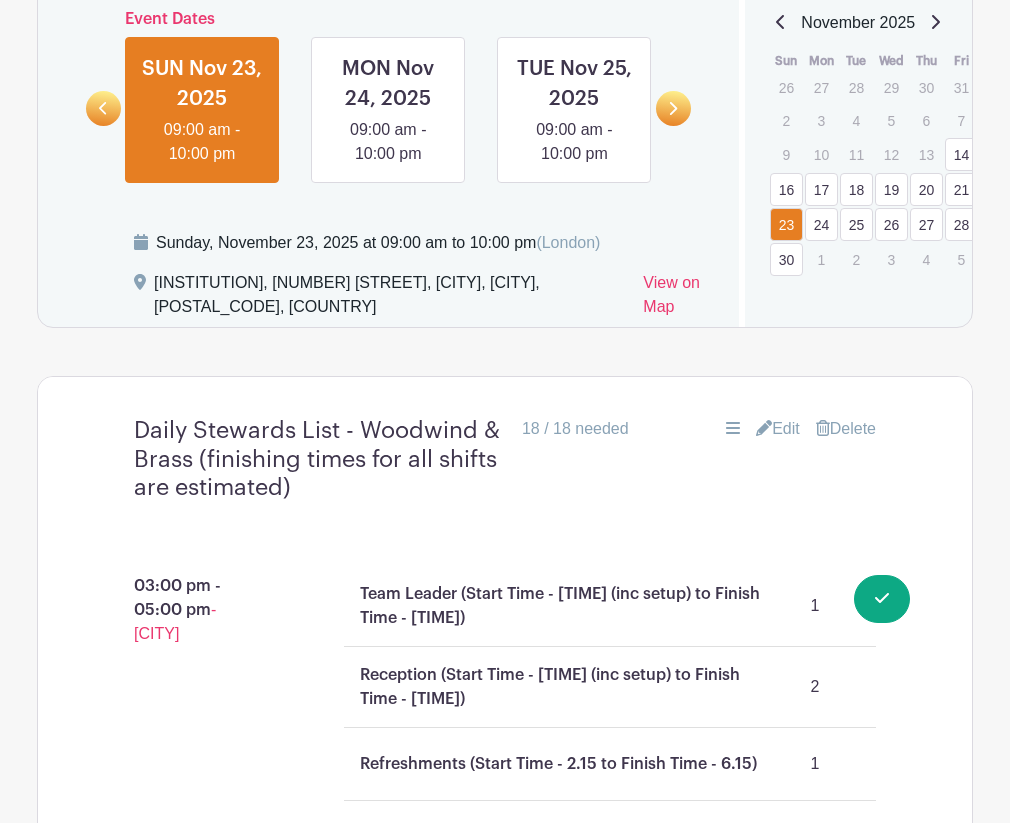 scroll, scrollTop: 1343, scrollLeft: 0, axis: vertical 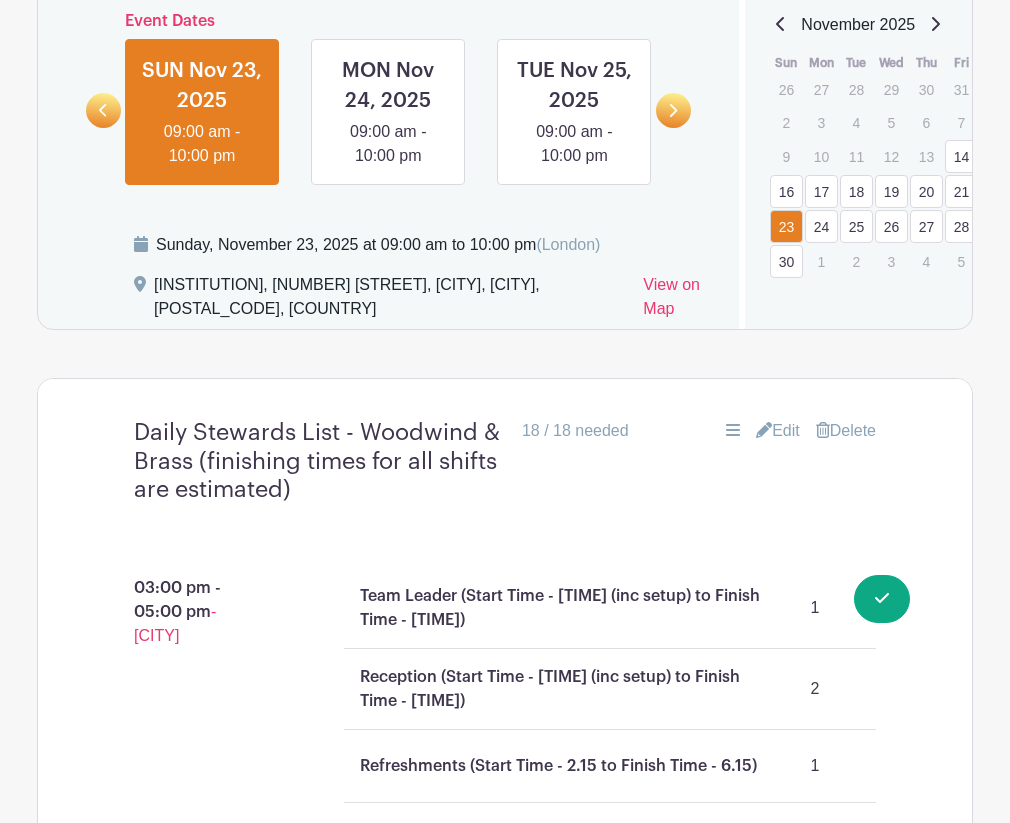 click on "30" at bounding box center [786, 261] 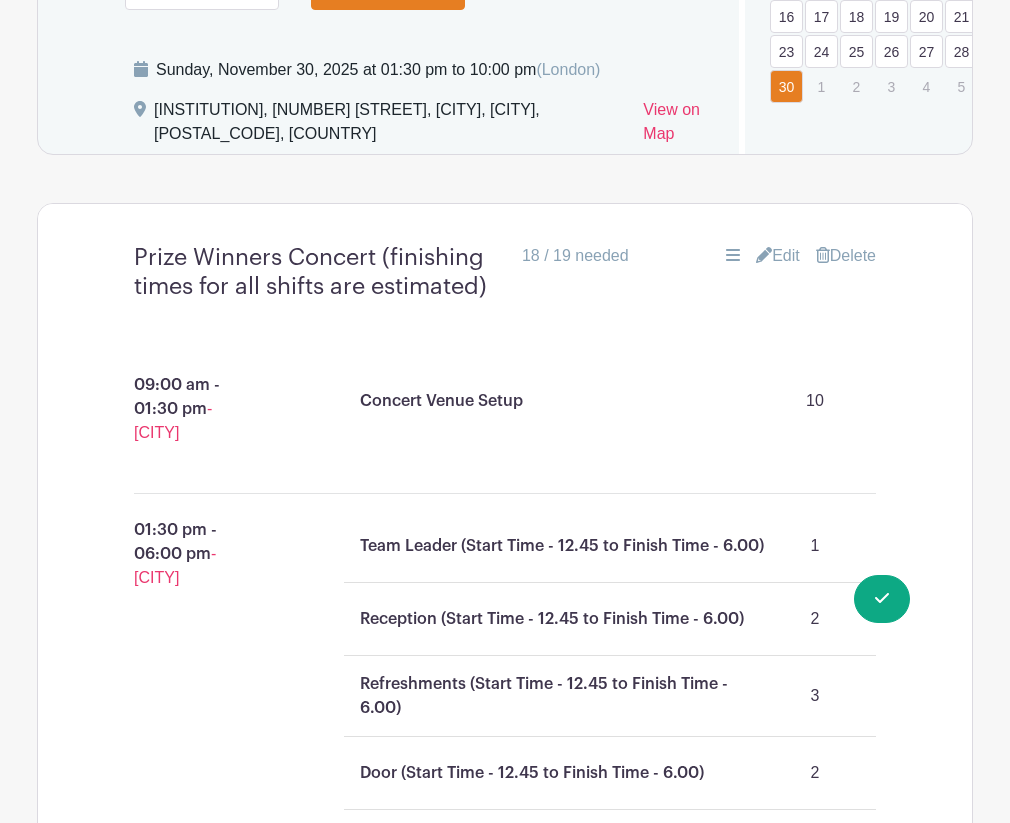 scroll, scrollTop: 1536, scrollLeft: 0, axis: vertical 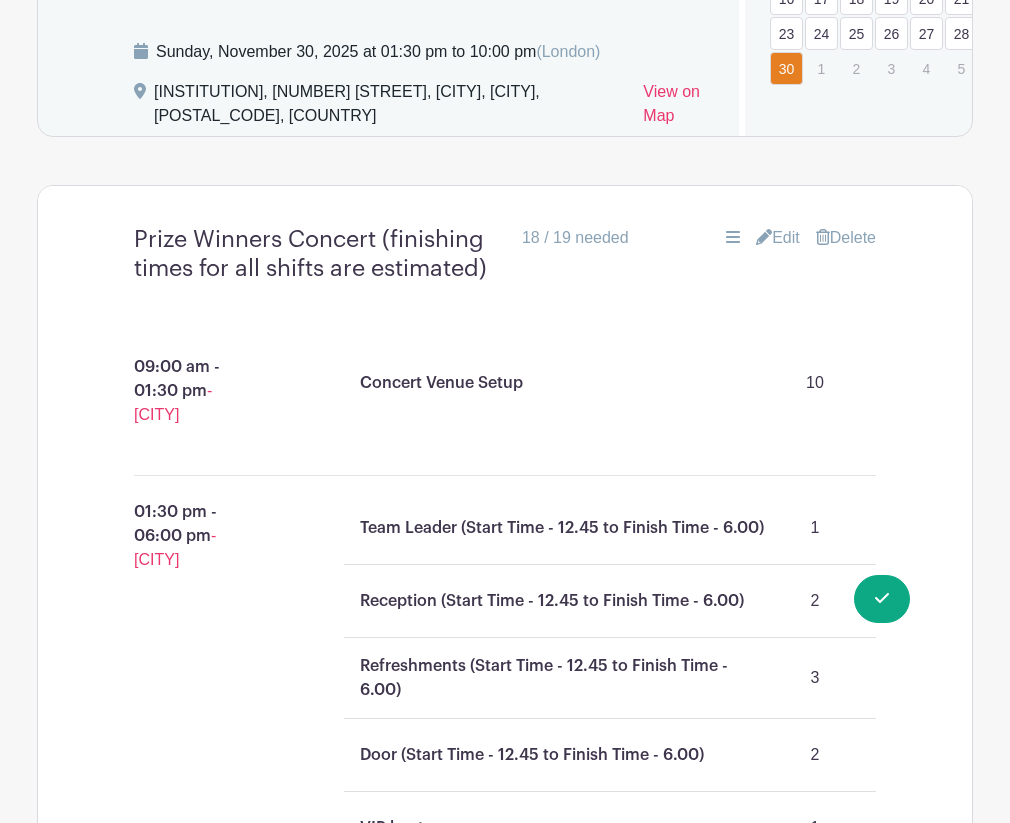 click on "Edit" at bounding box center [778, 238] 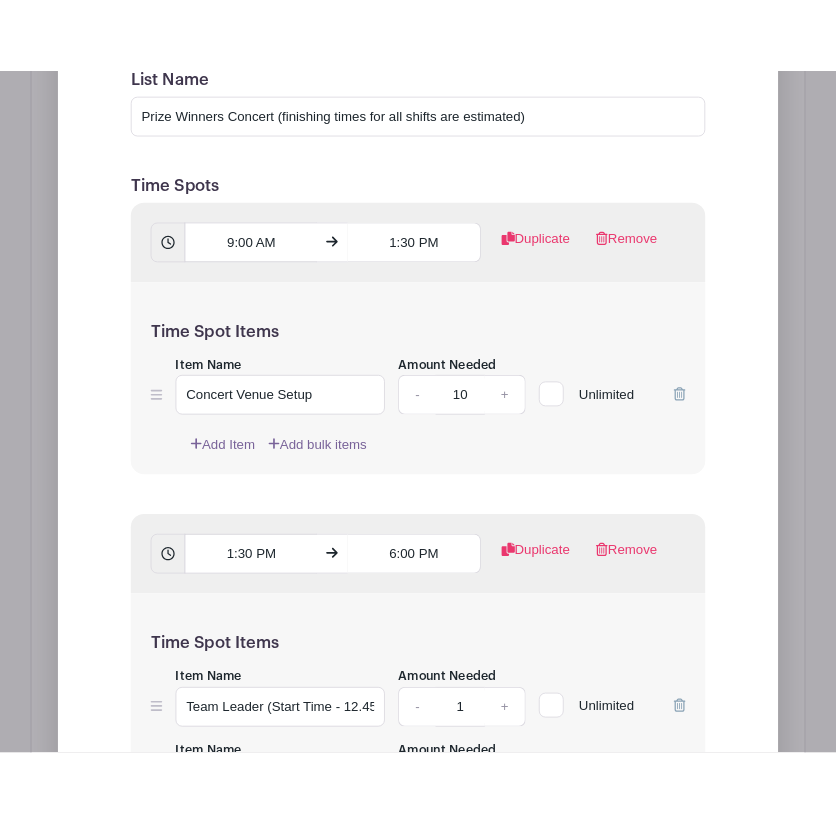 scroll, scrollTop: 2012, scrollLeft: 0, axis: vertical 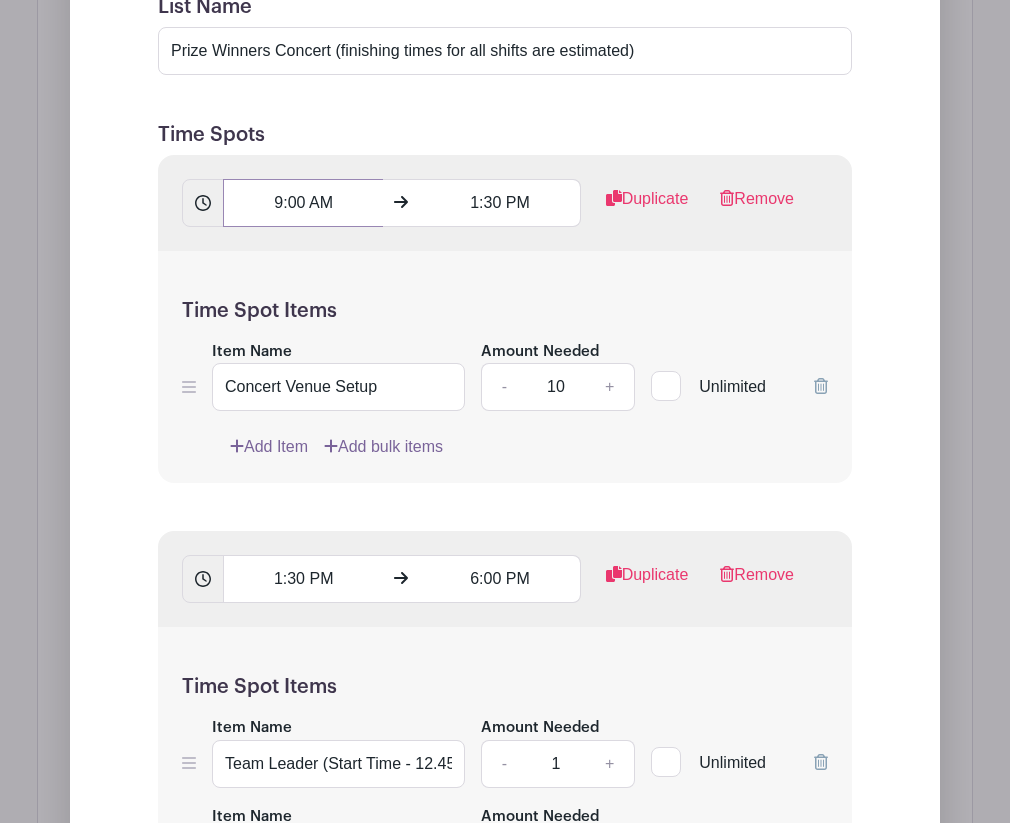 click on "9:00 AM" at bounding box center (303, 203) 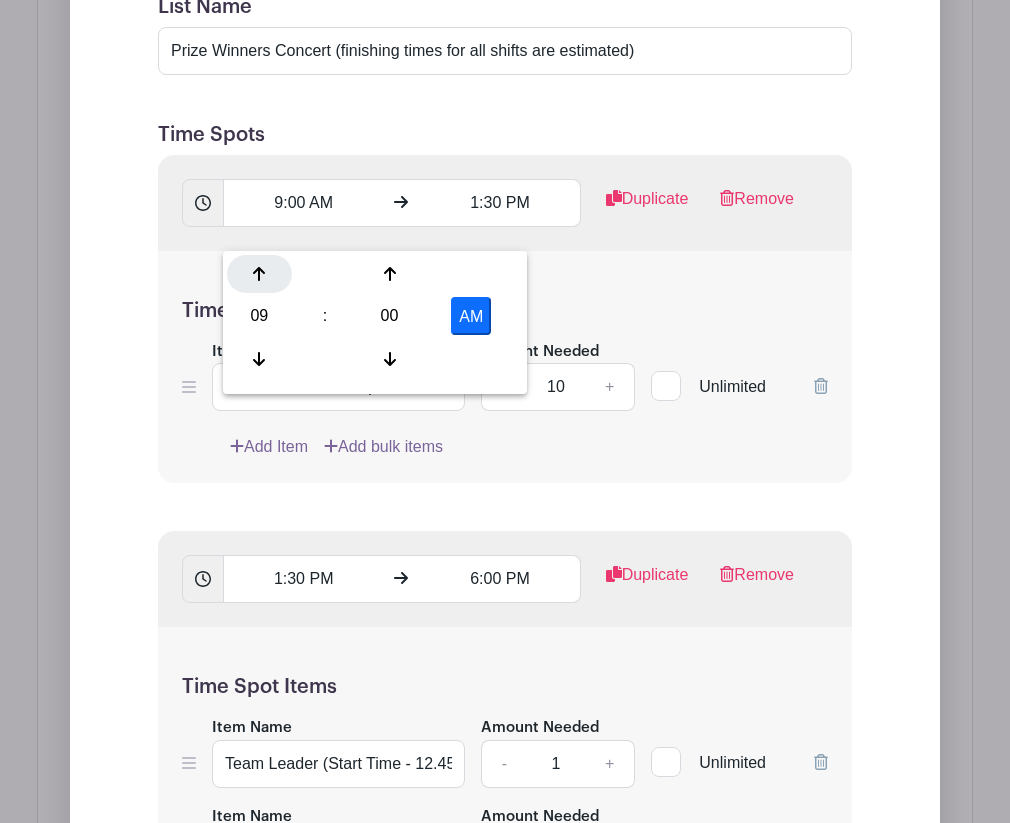 click 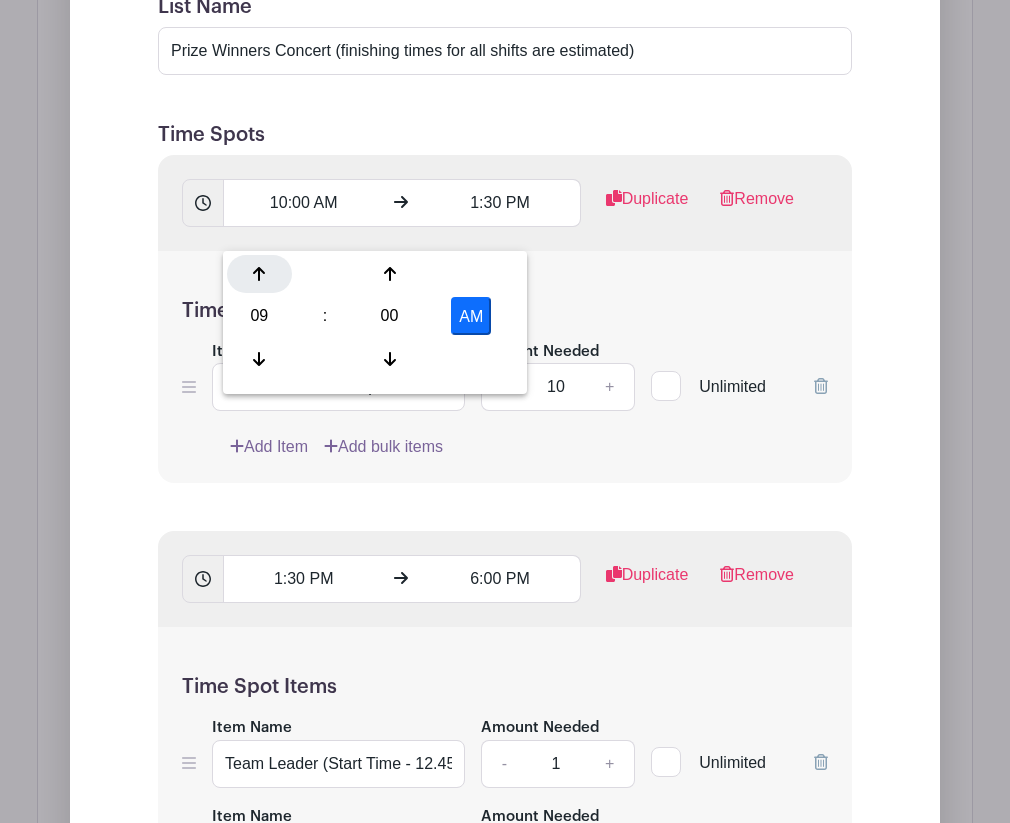 click 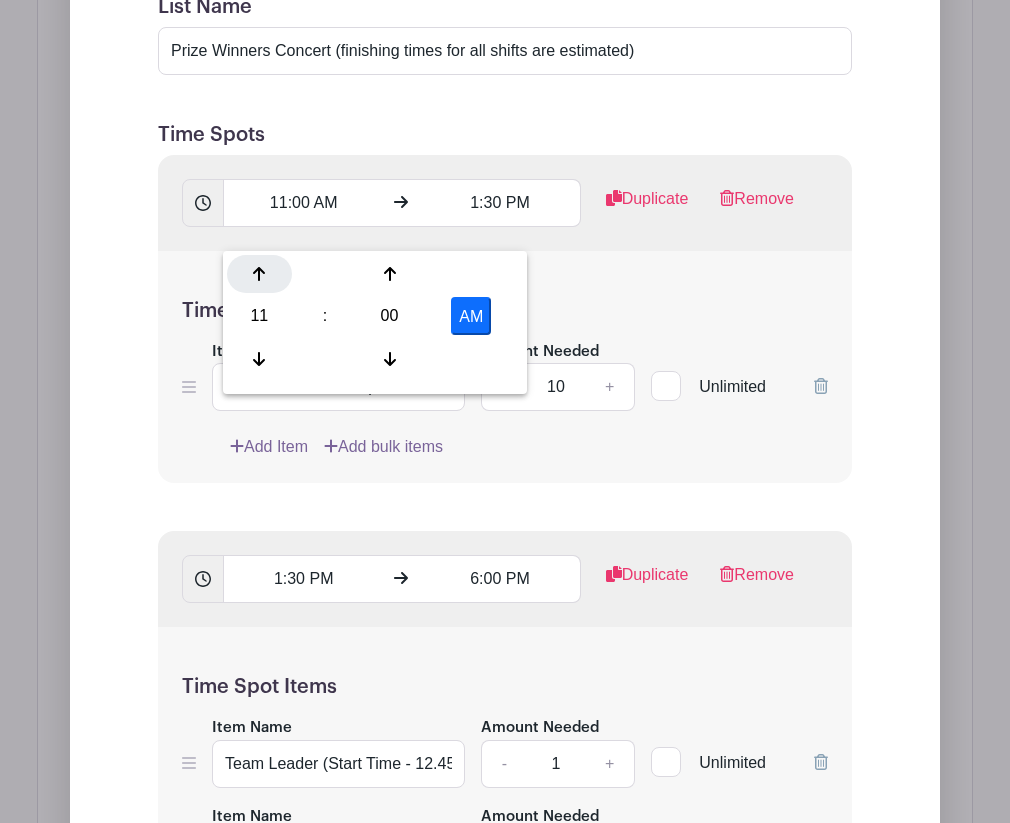 click 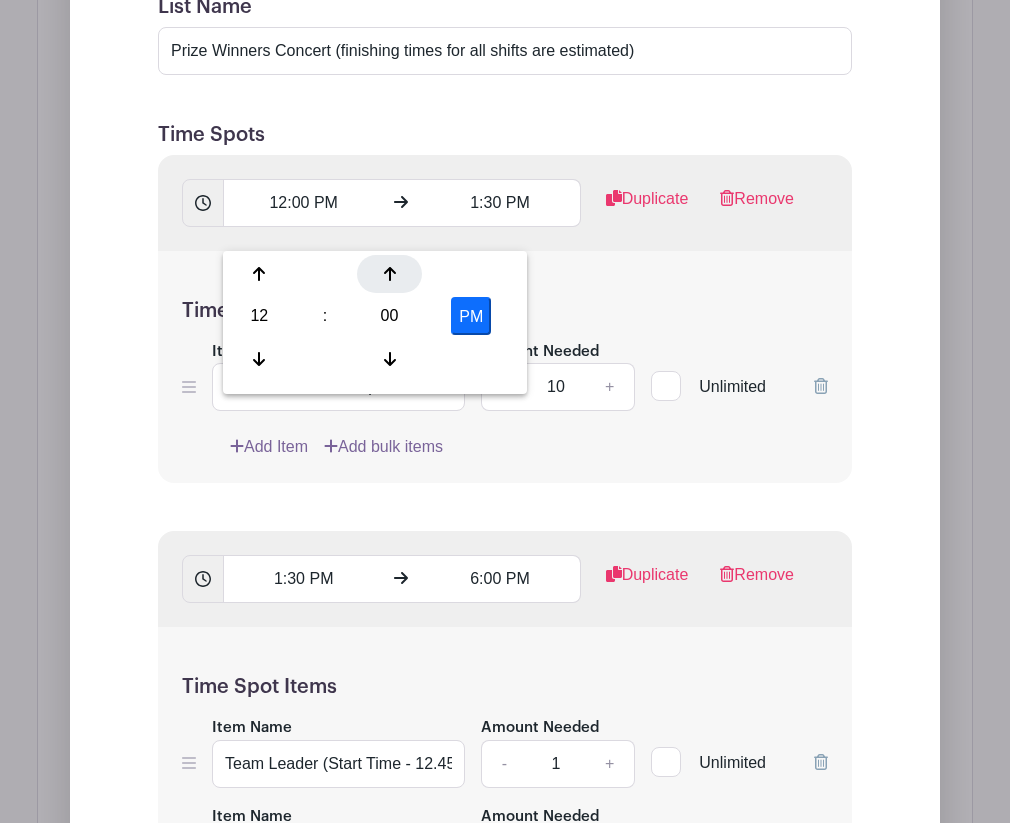 click 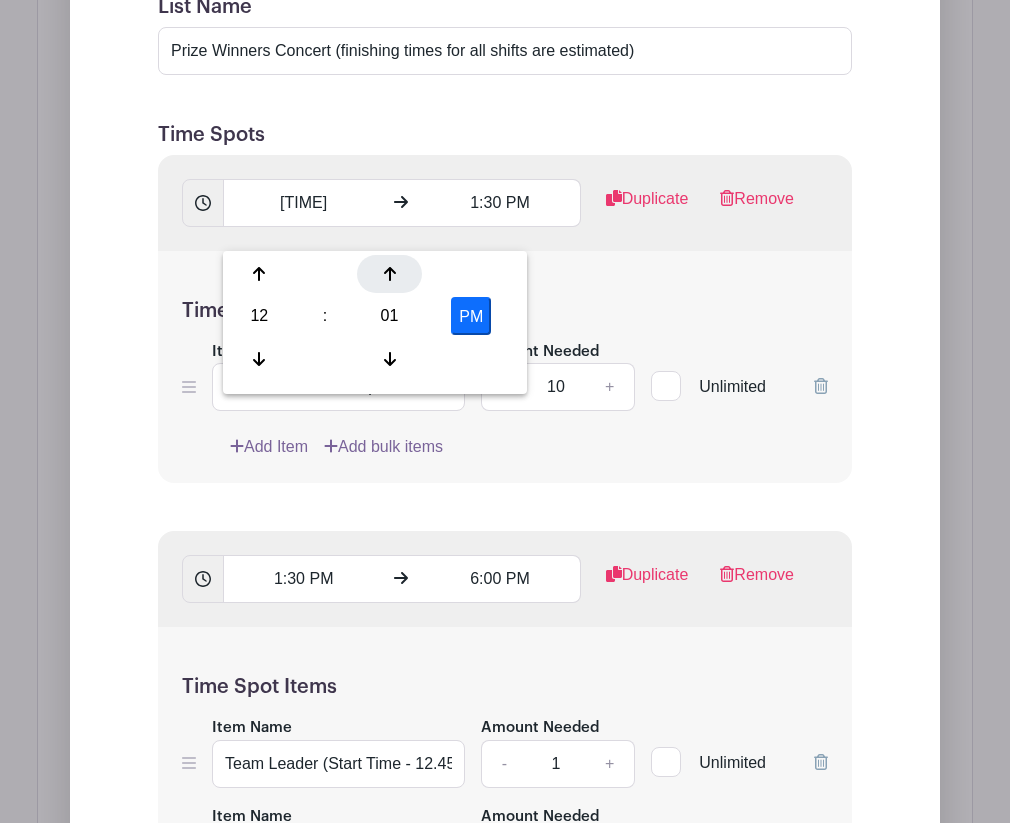 click 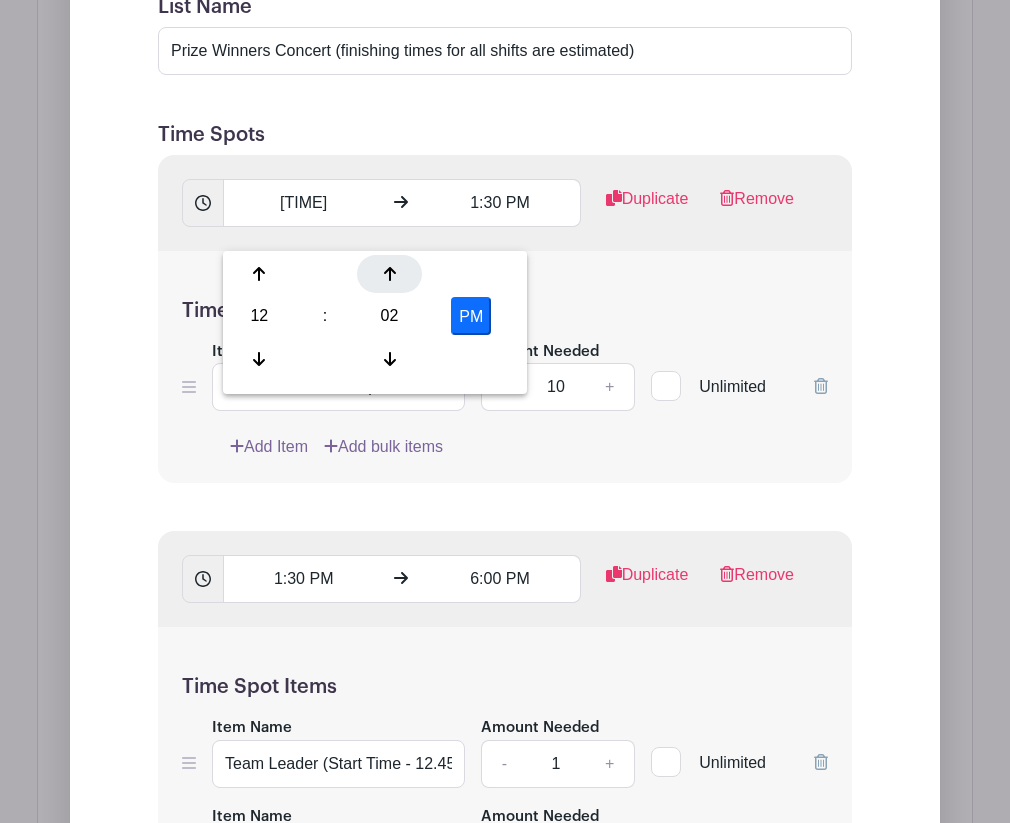 click 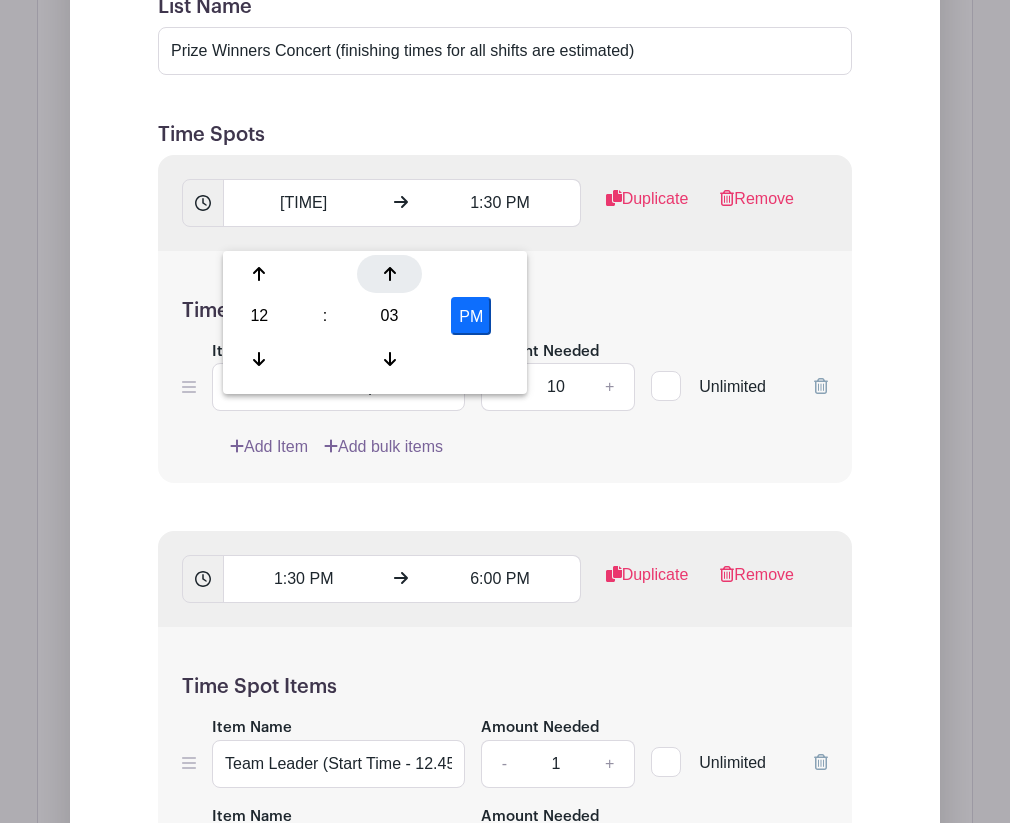 click 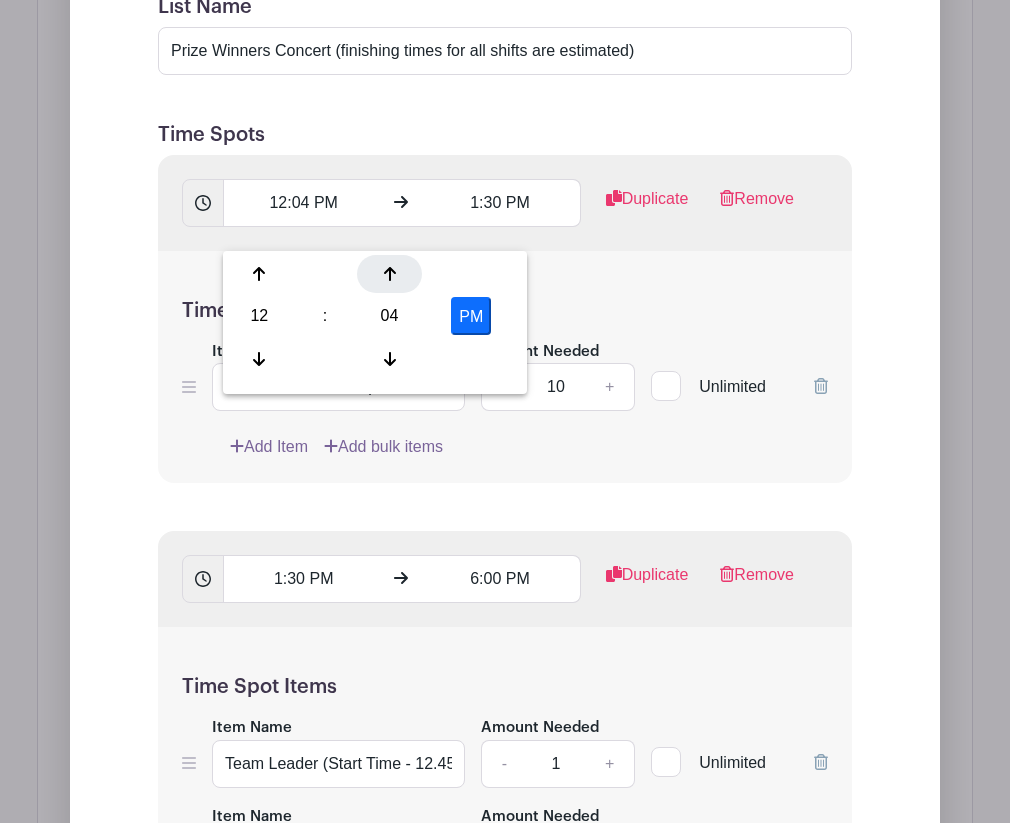 click 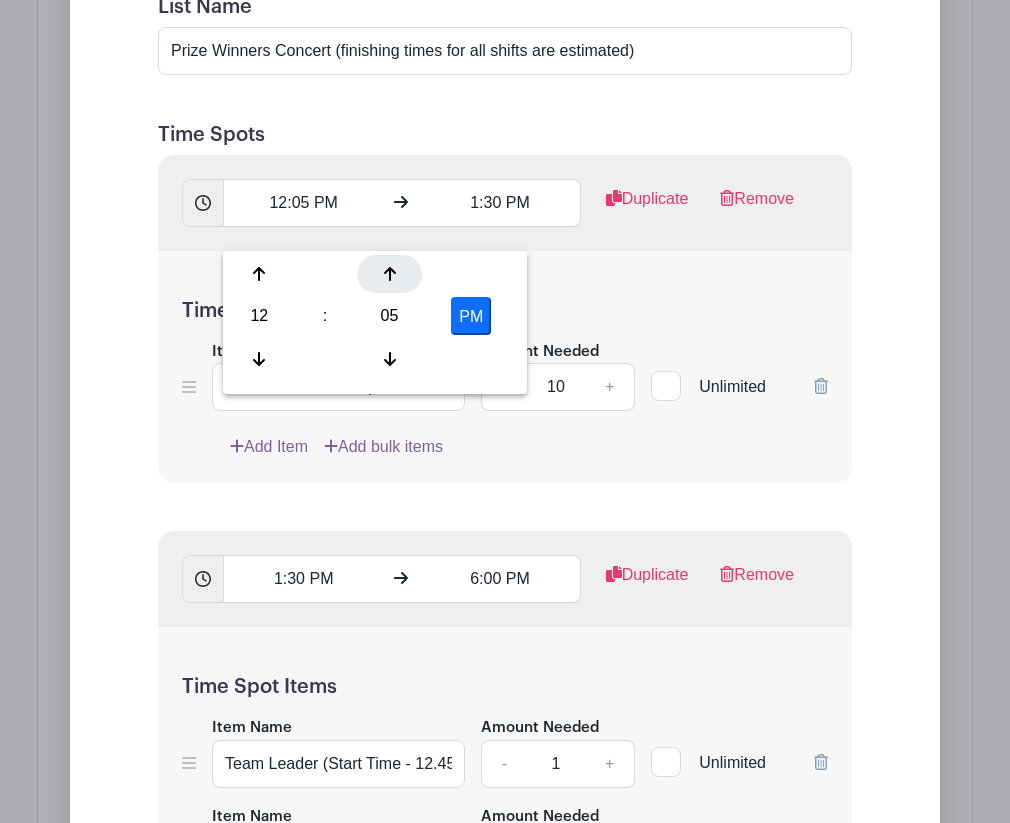 click 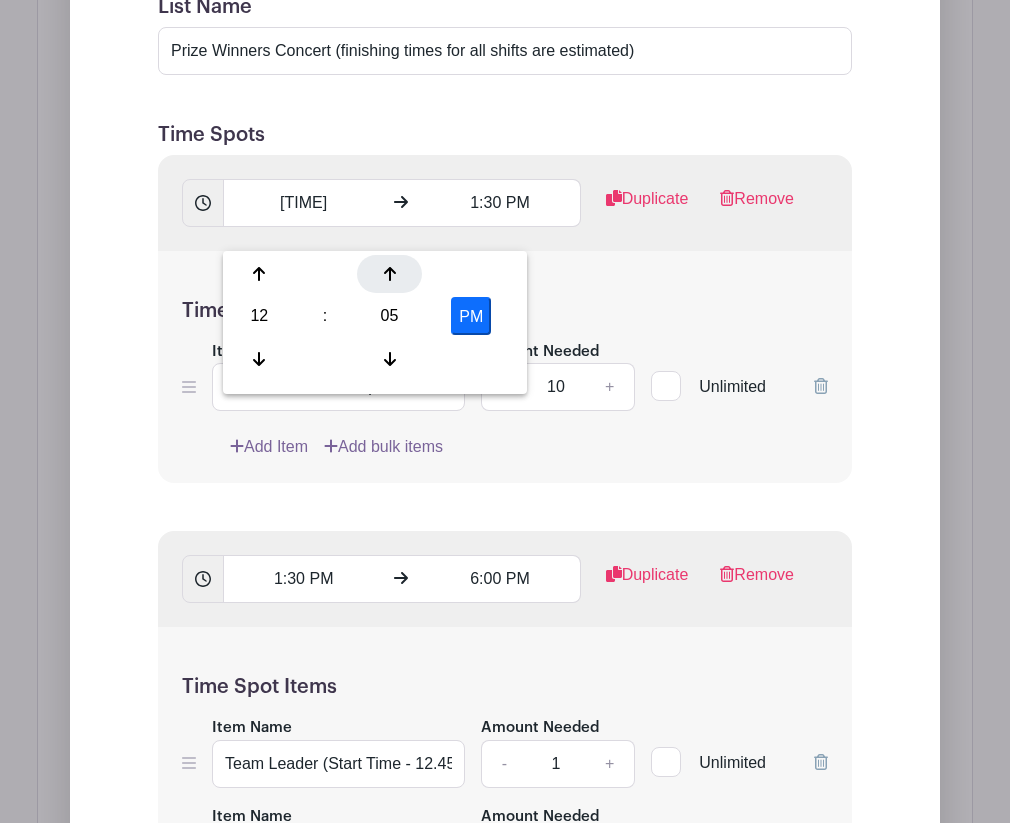 click 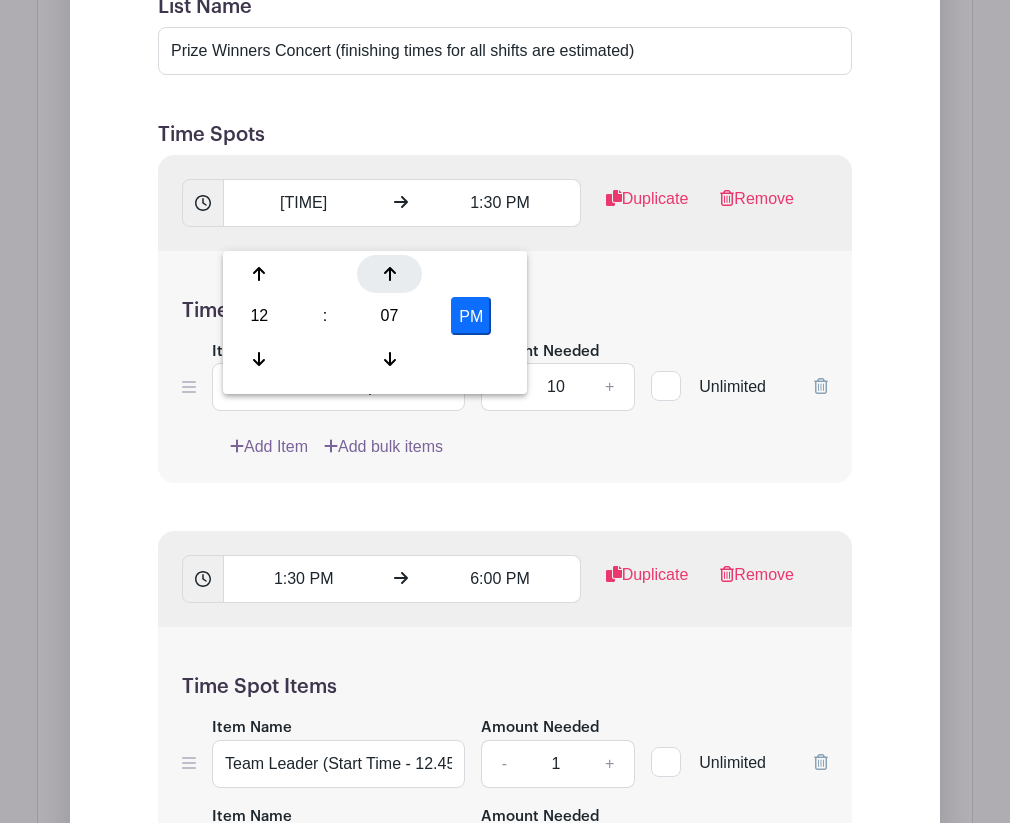 click 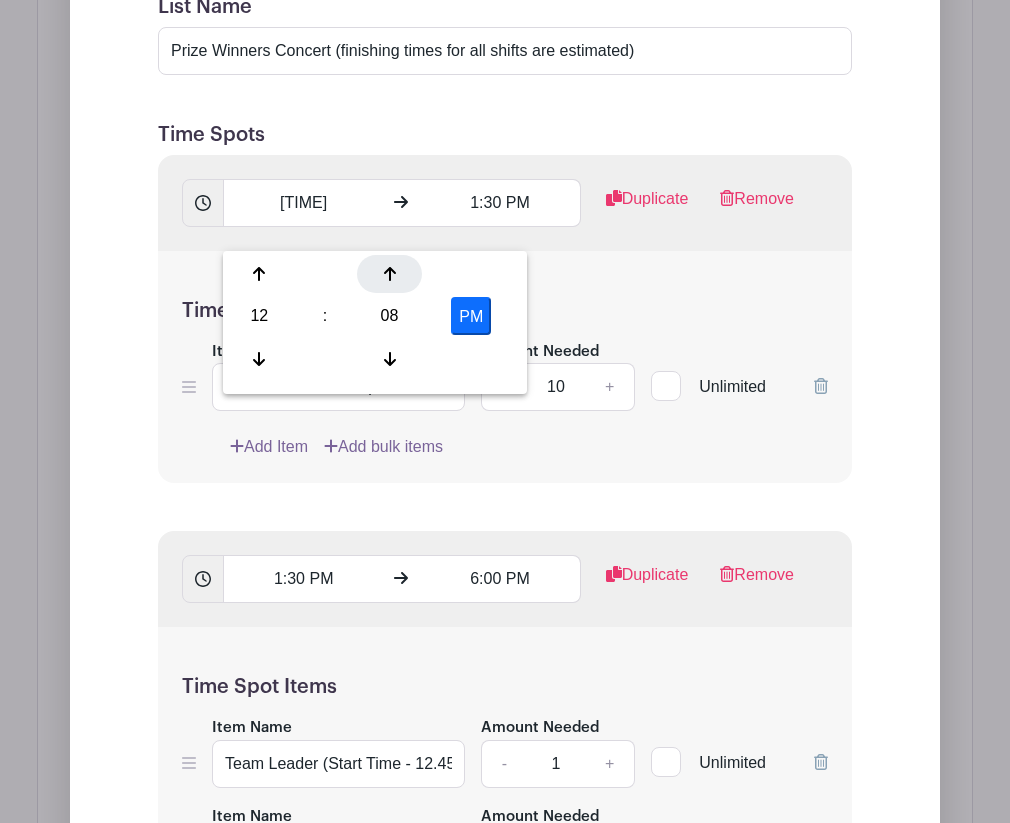 click 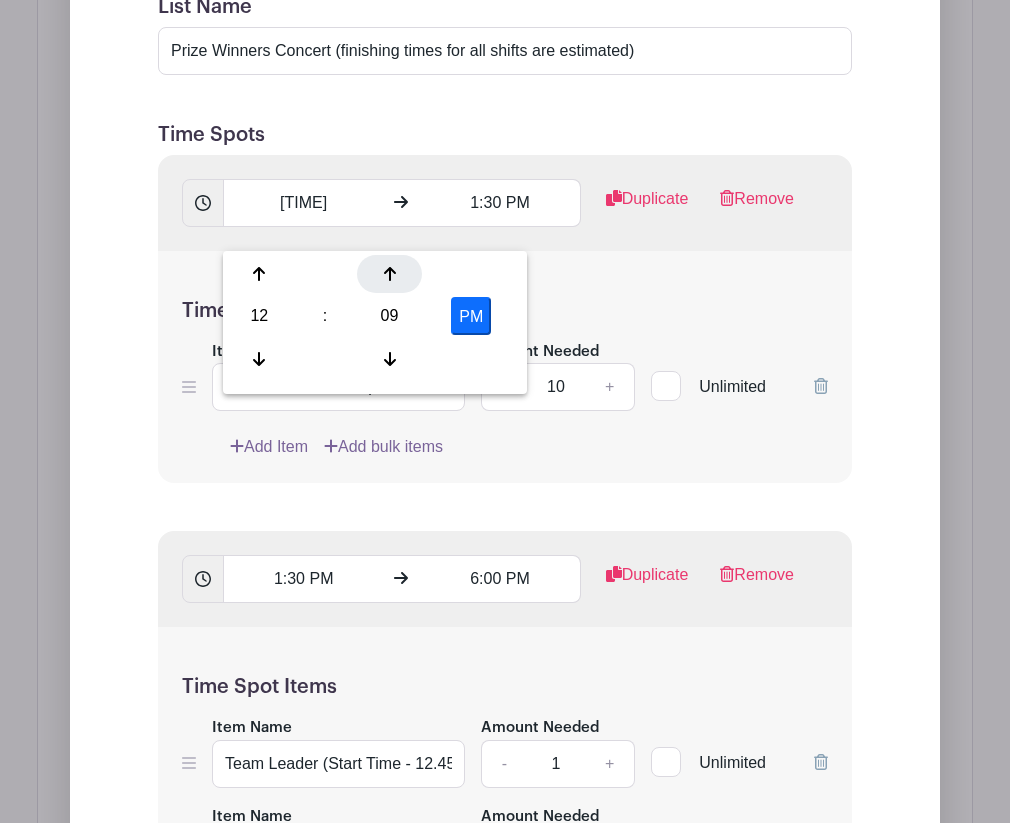 click 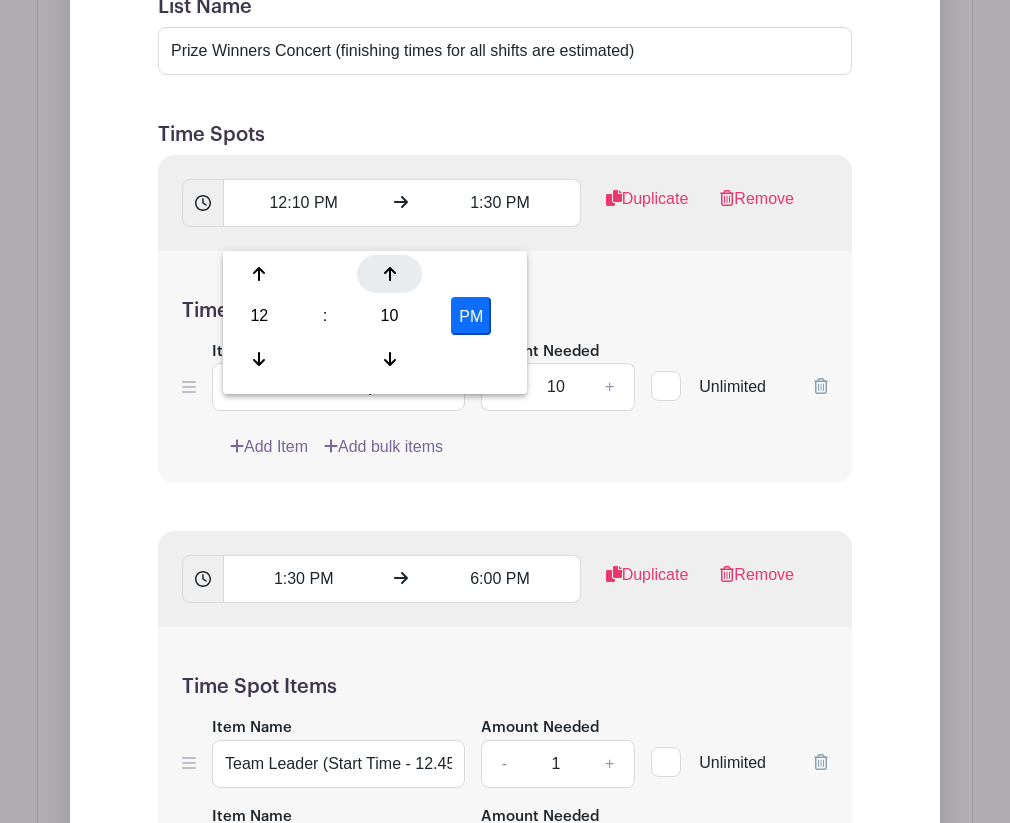 click 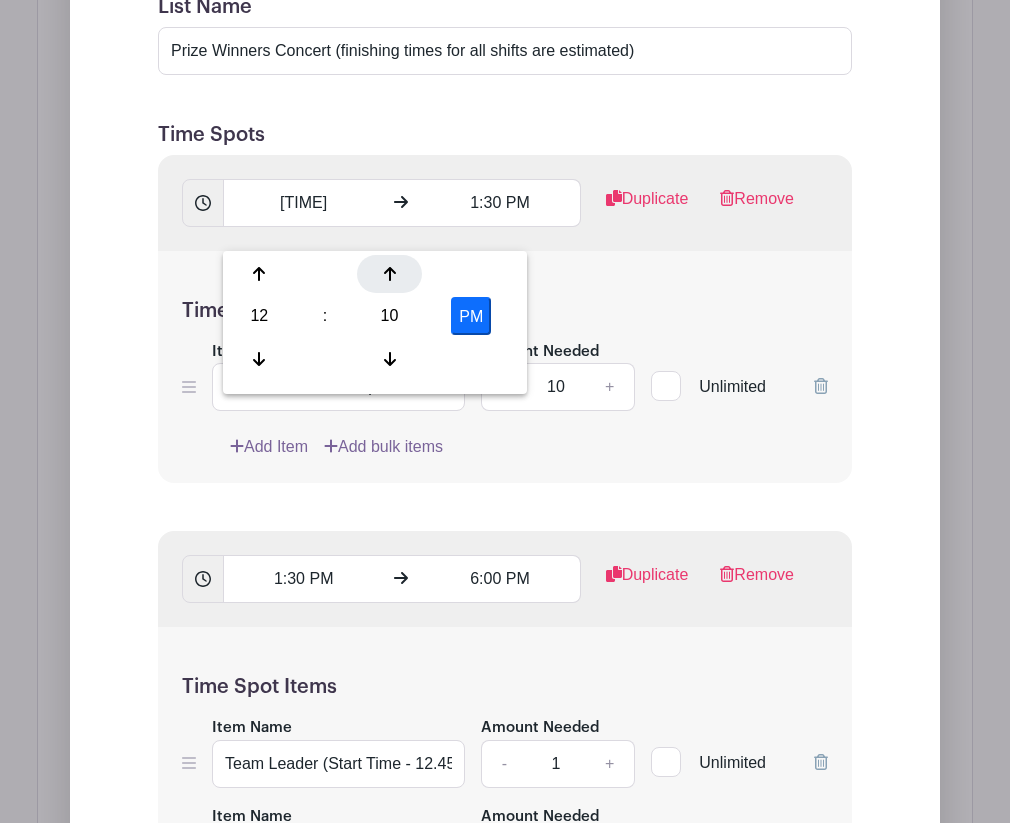 click 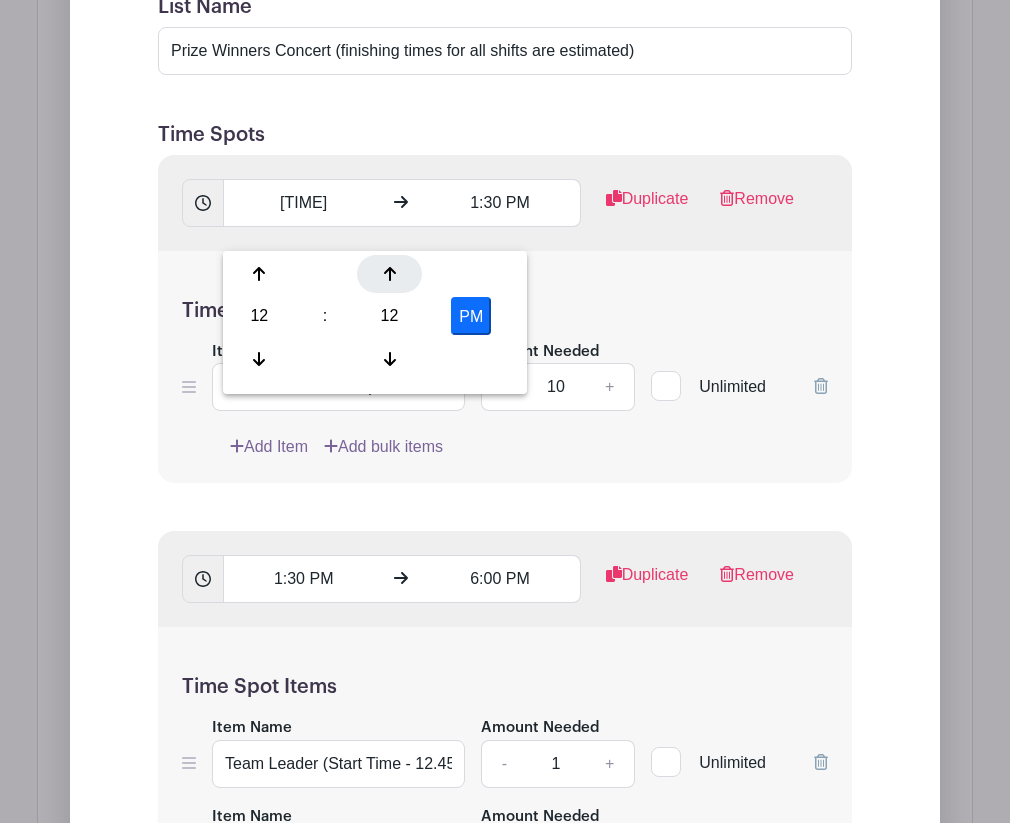 click 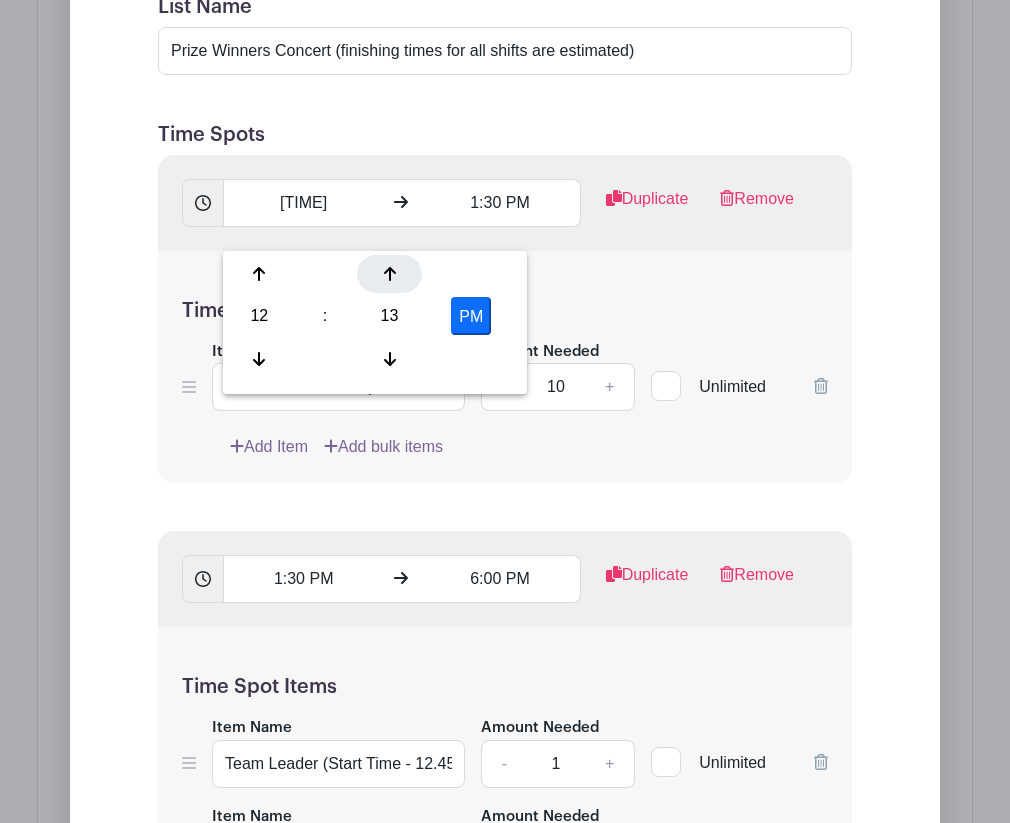 click 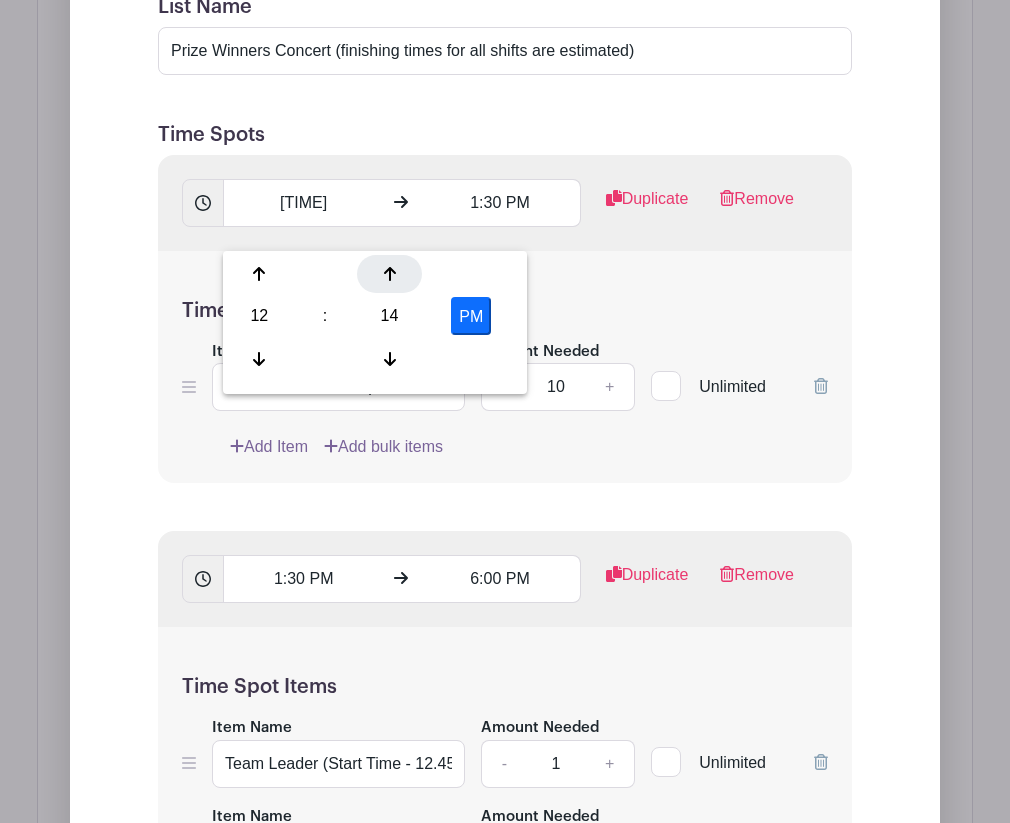 click 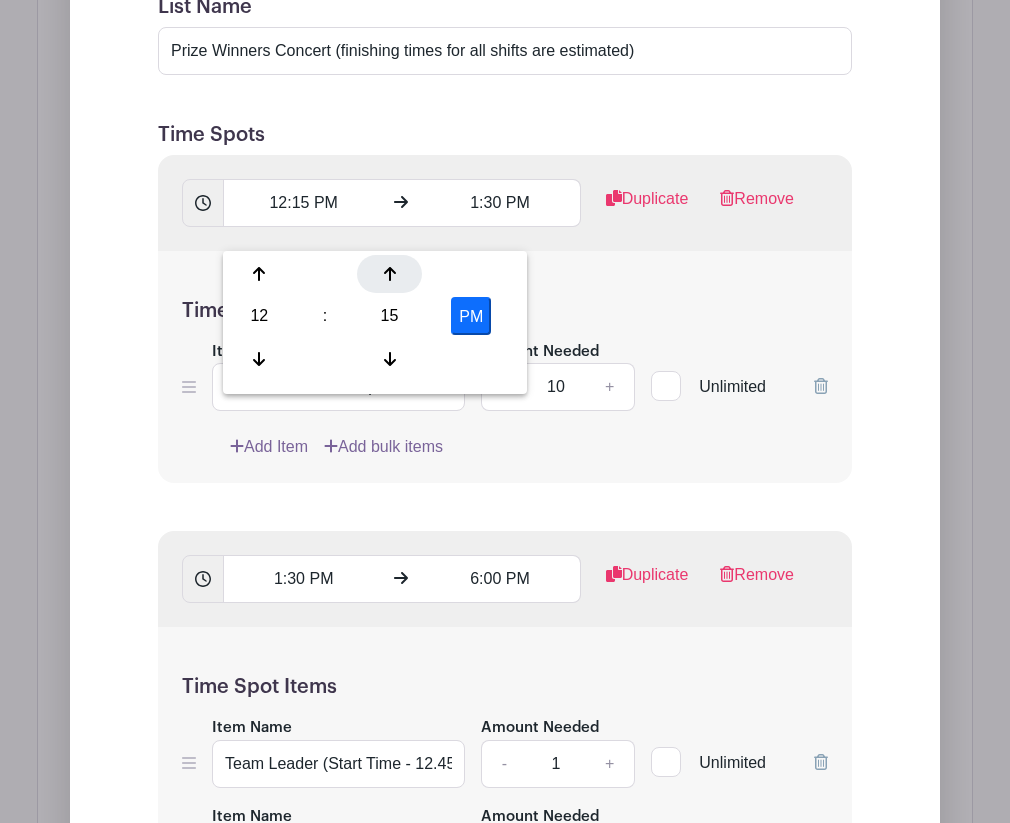 click 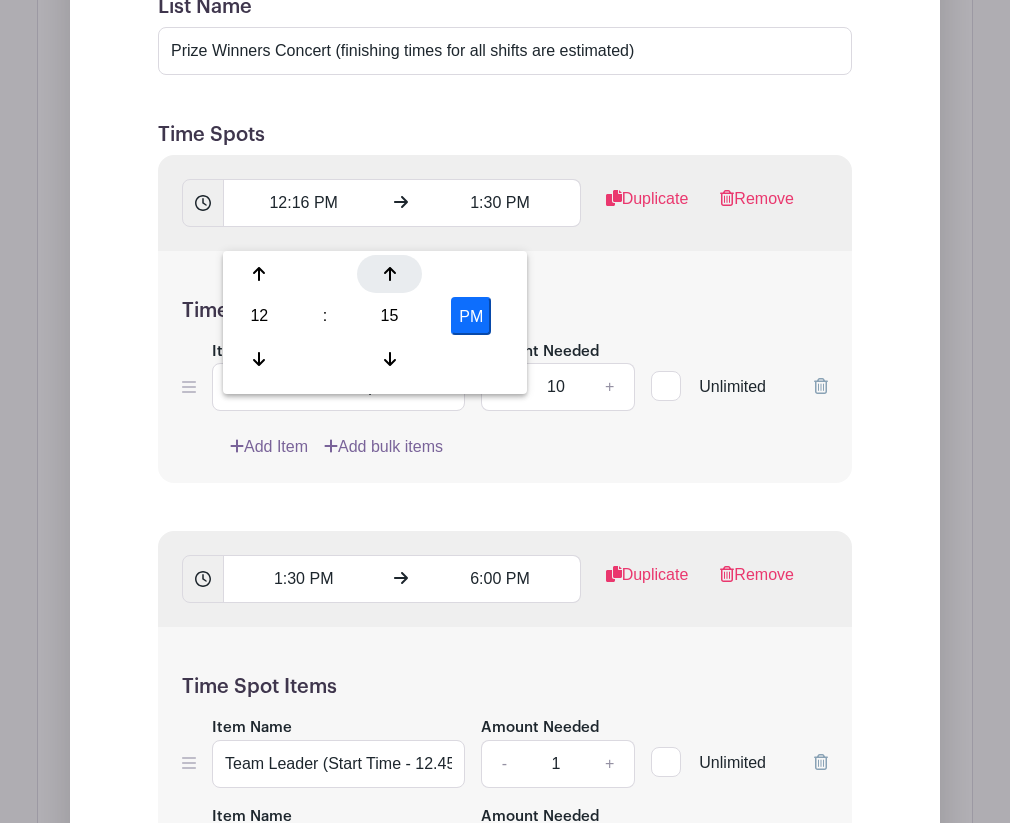 click 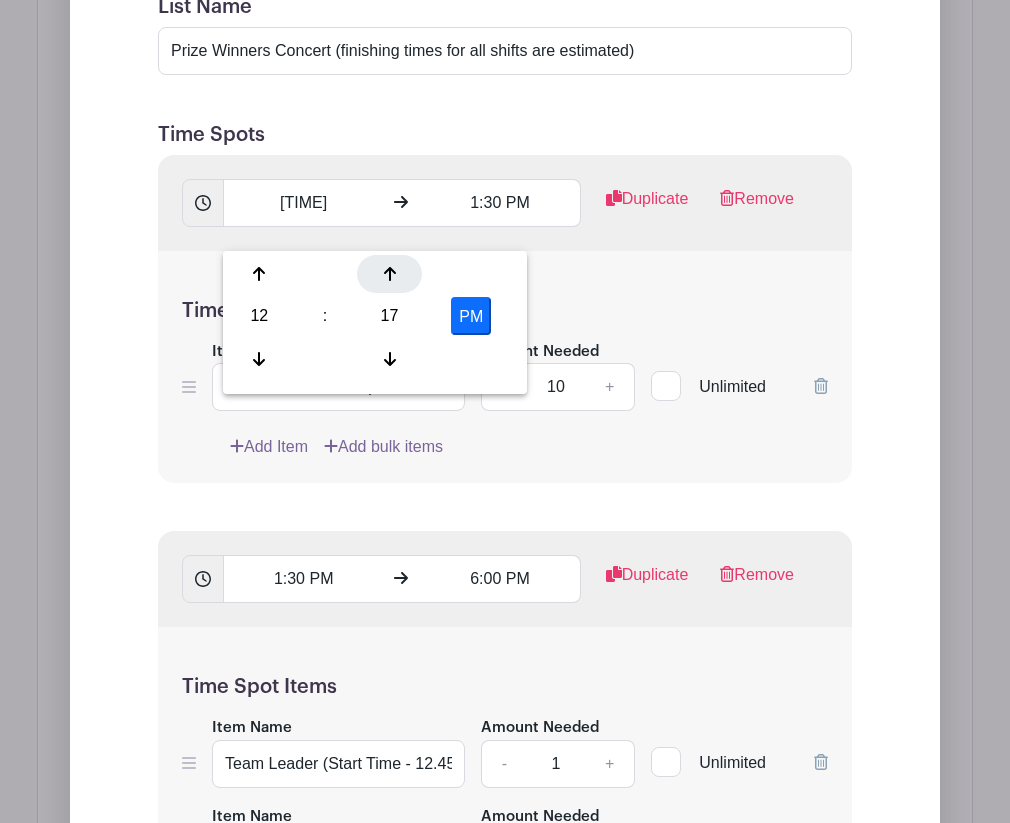 click 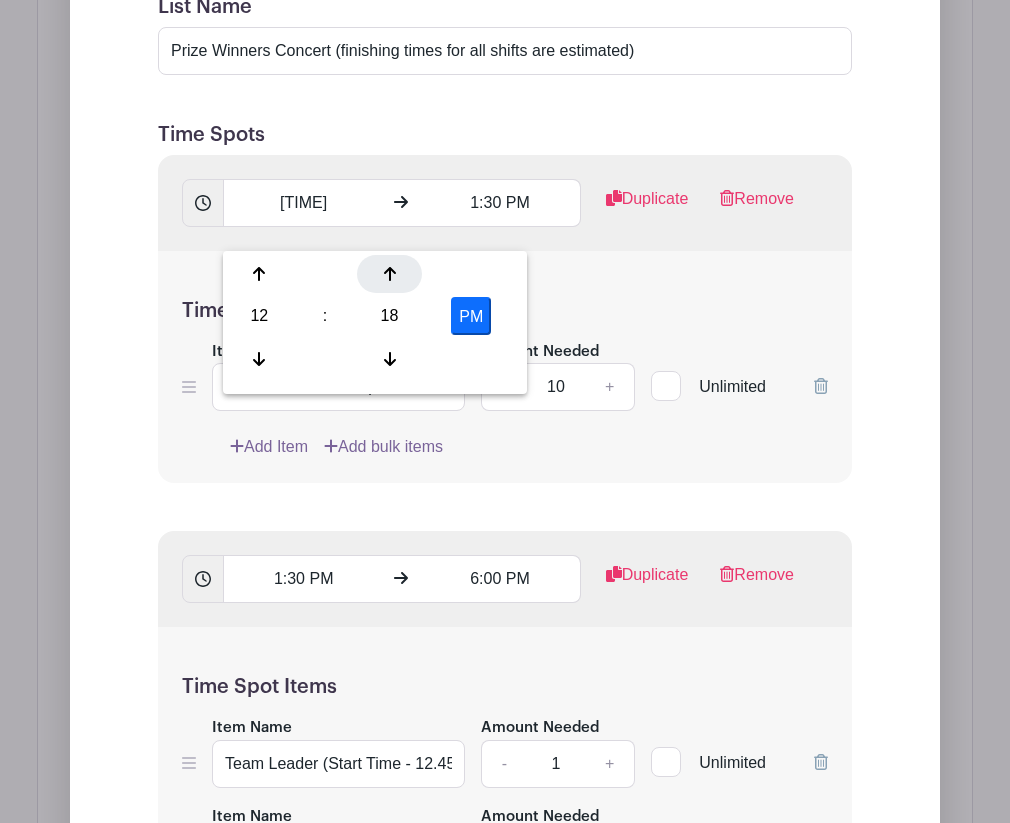 click 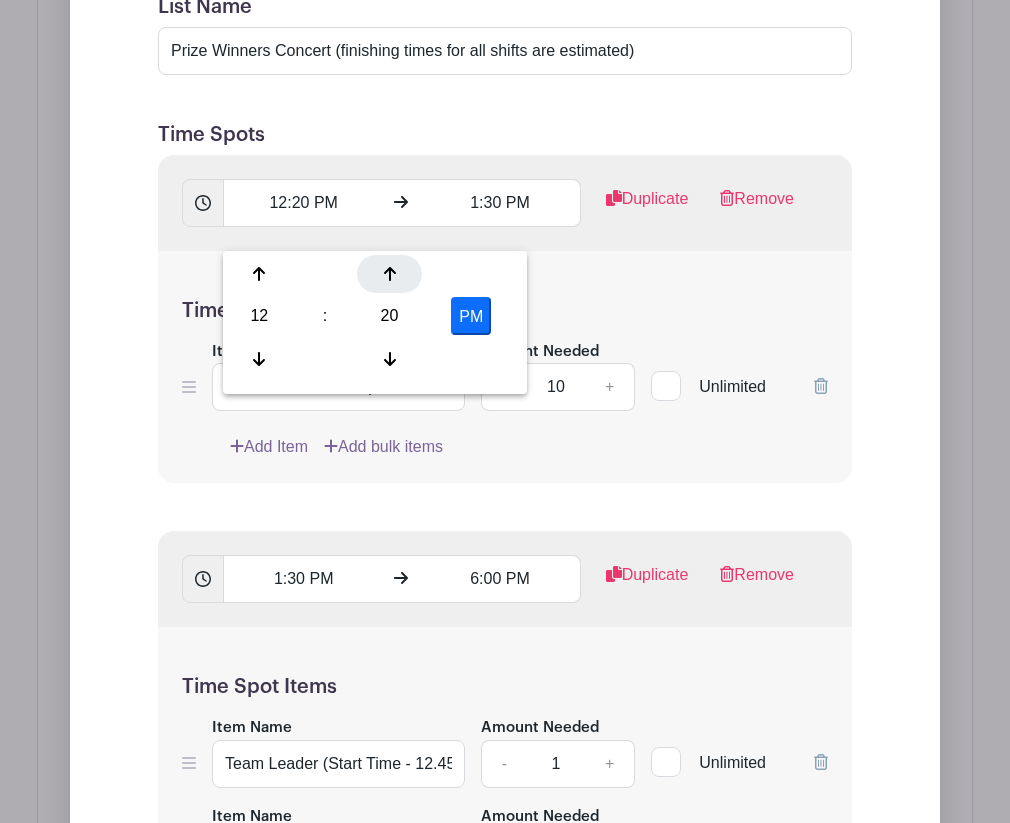 click 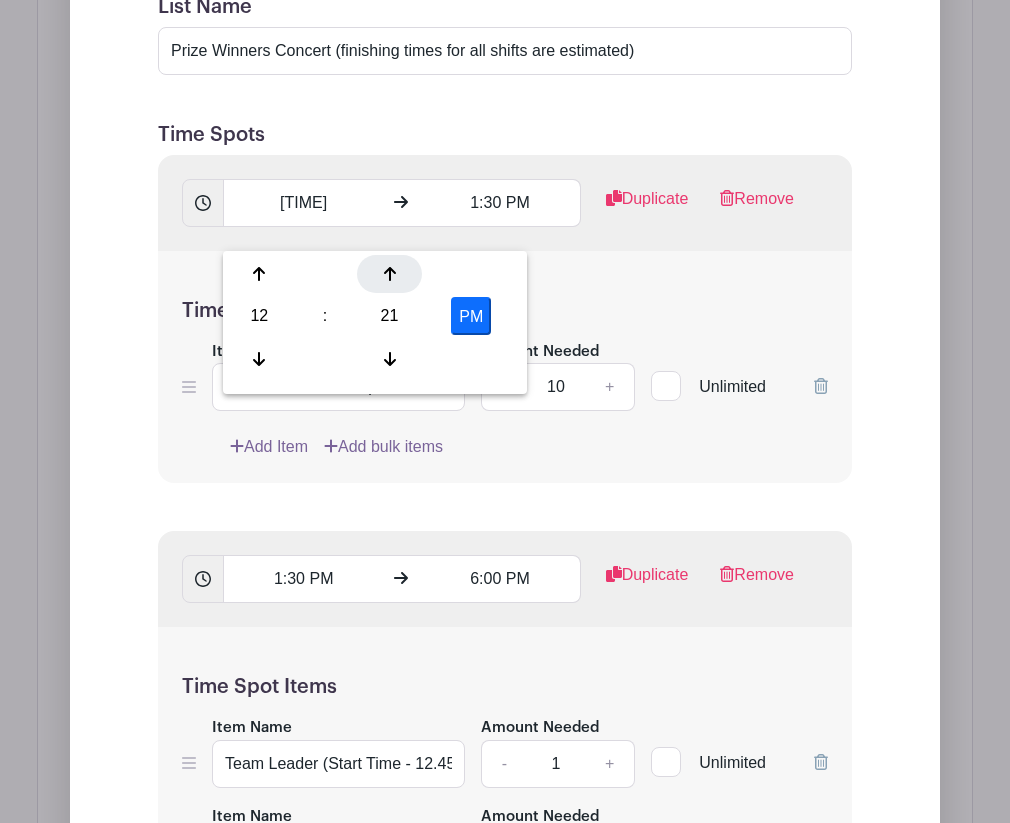 click 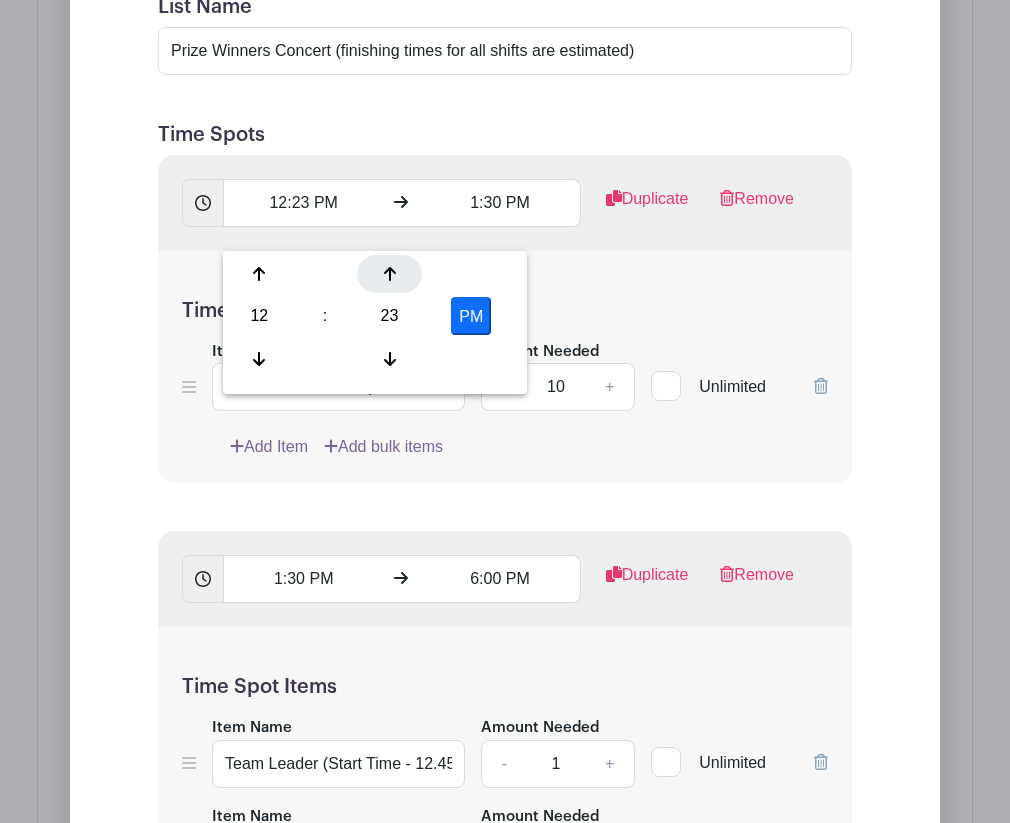 click 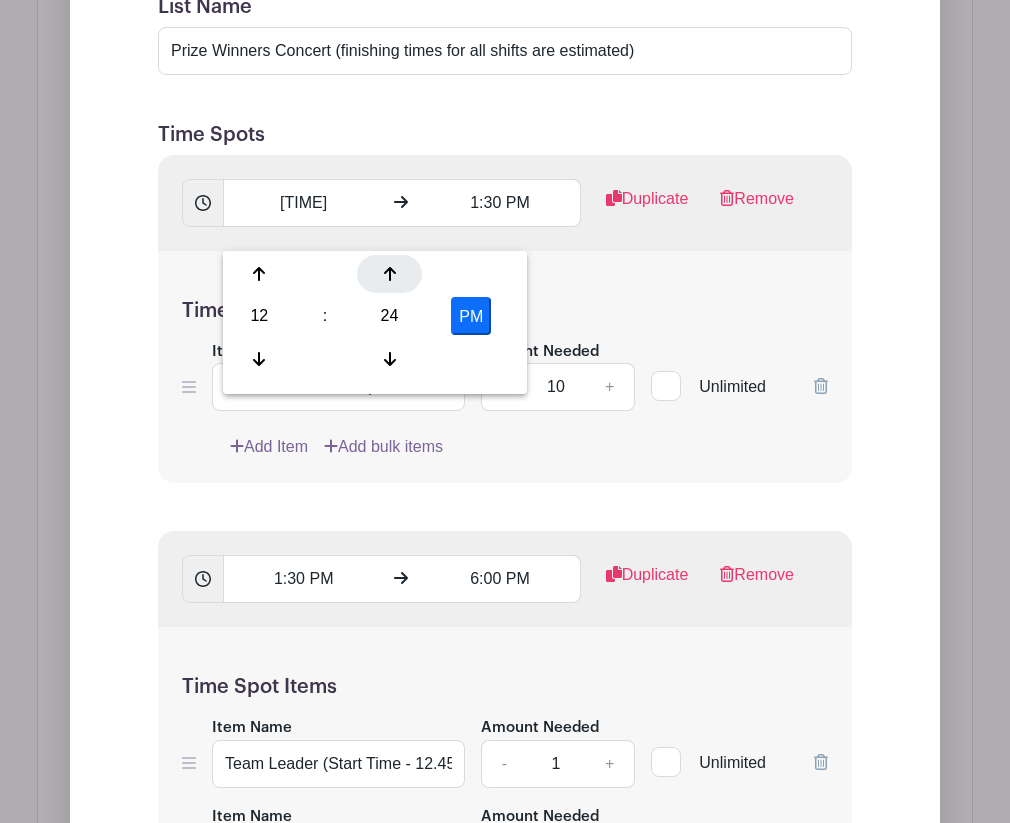 click 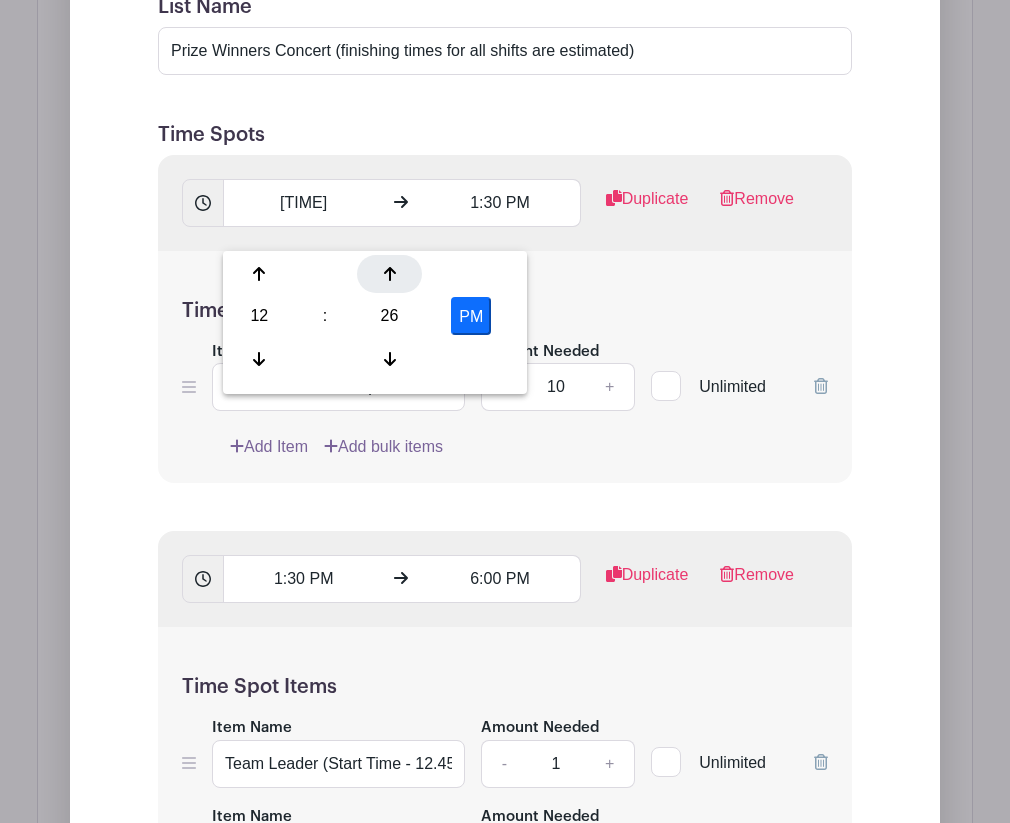 click 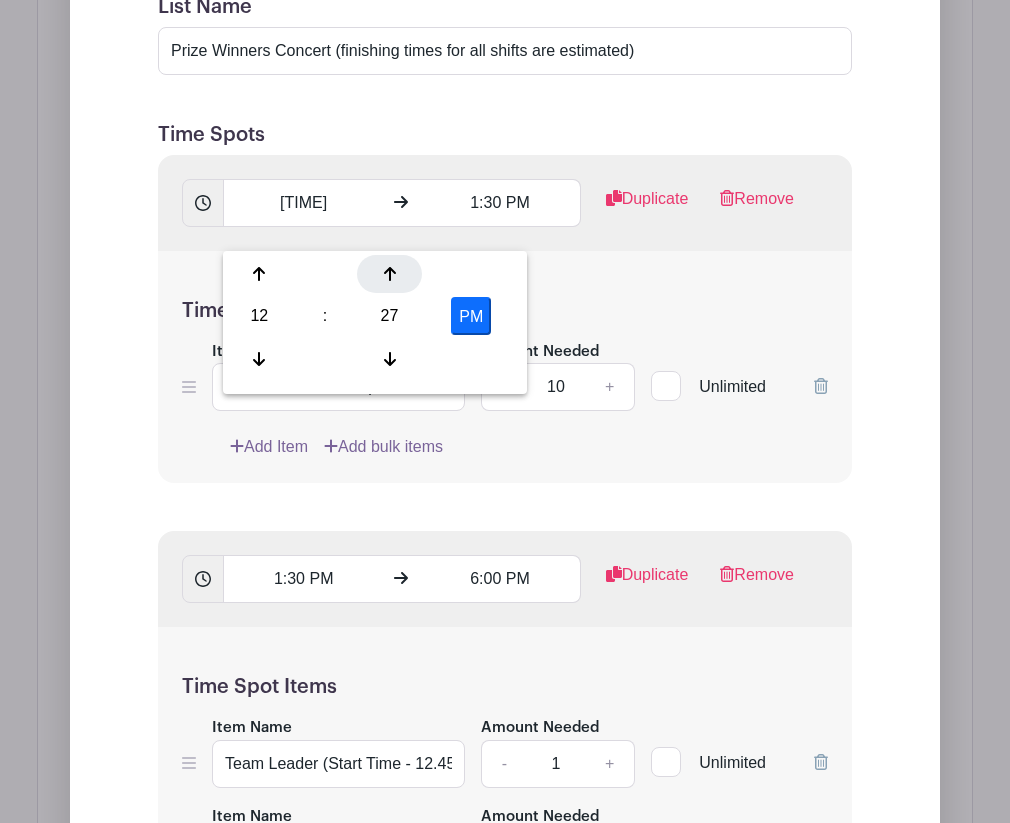 click 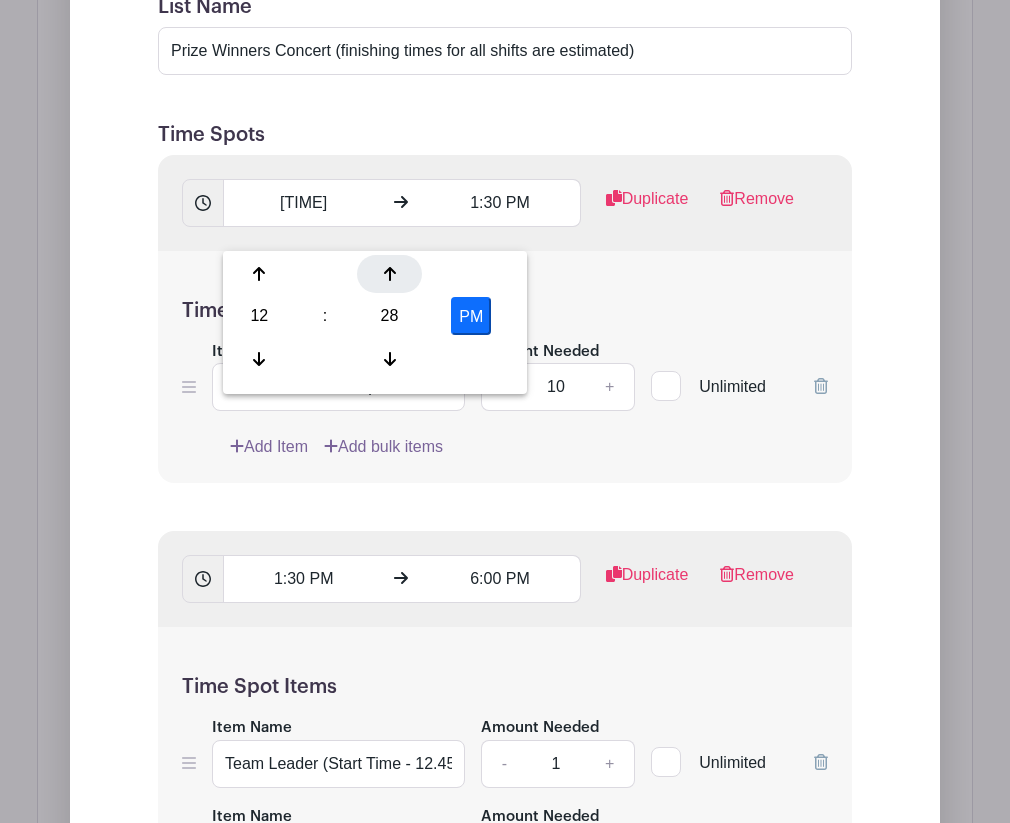 click 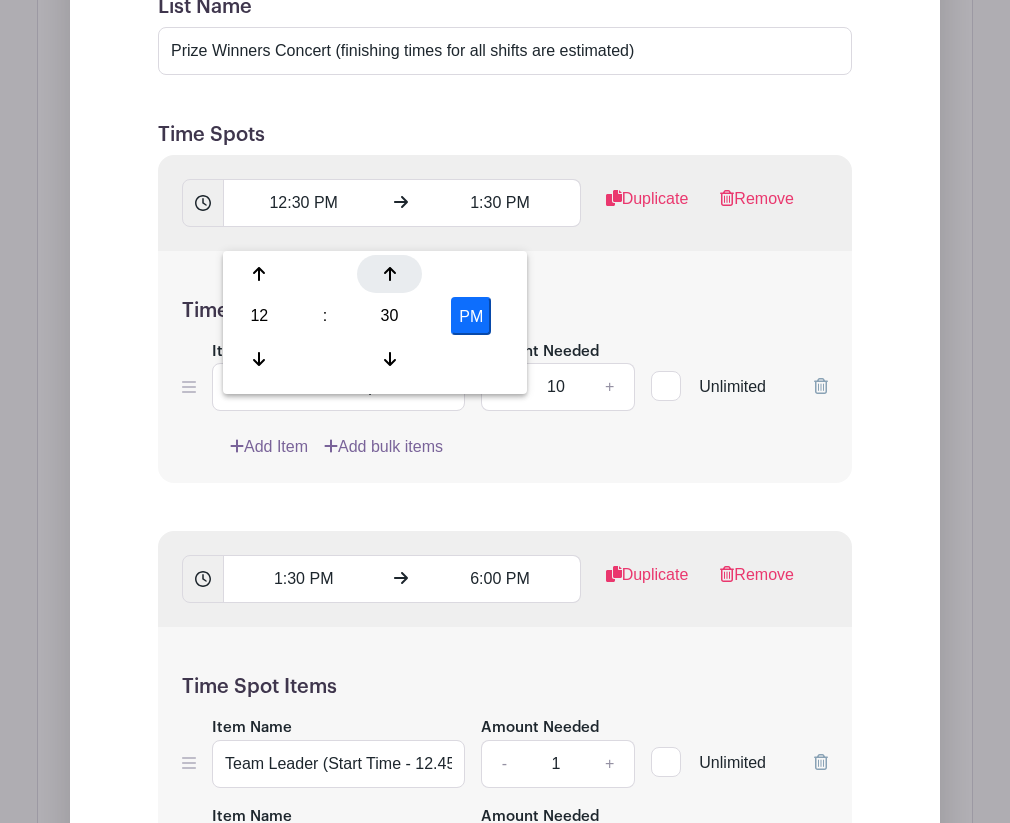 click 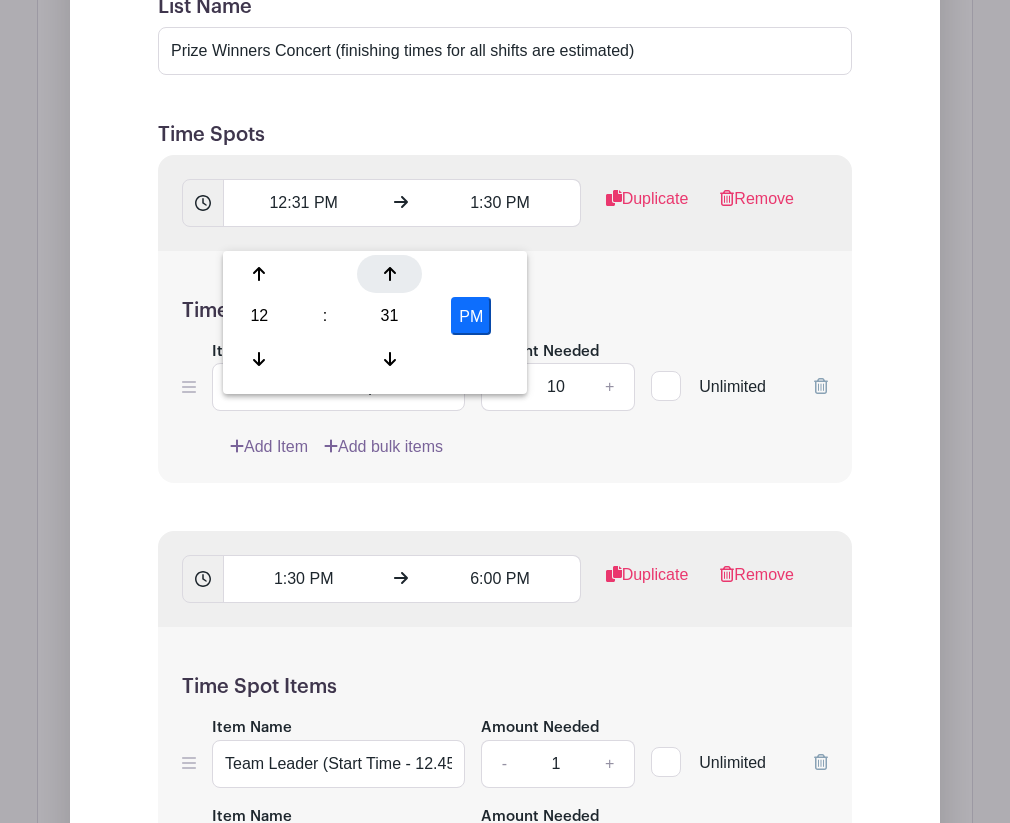 click 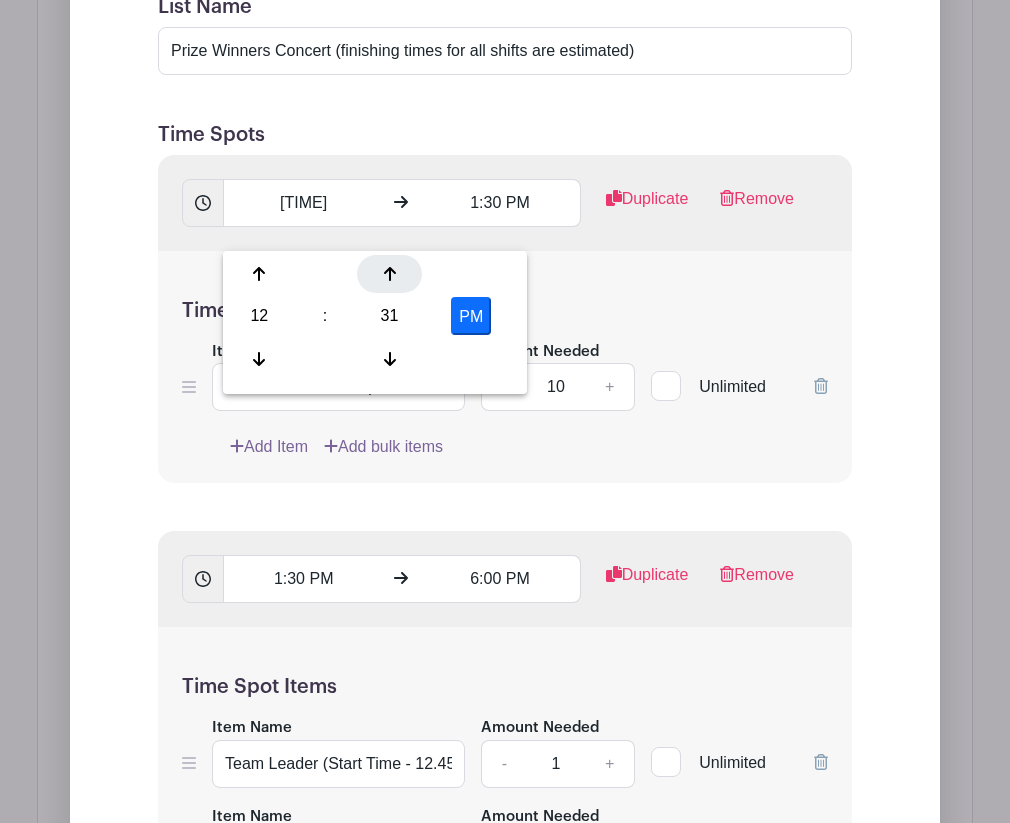 click 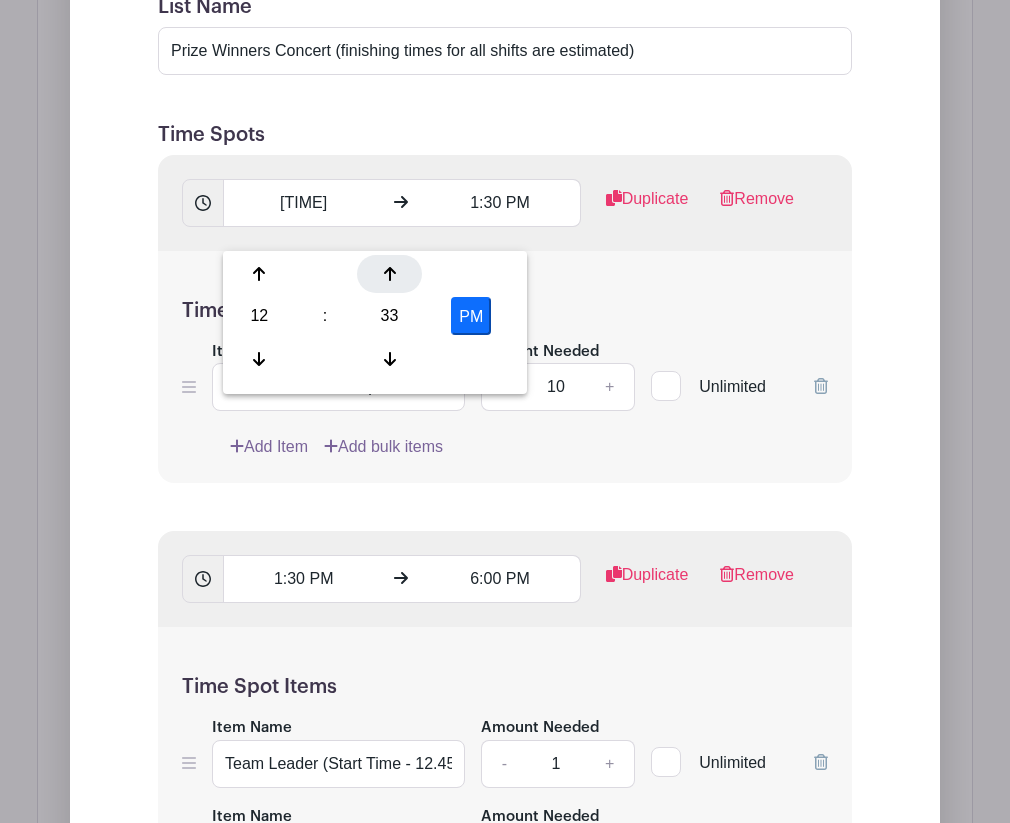 click 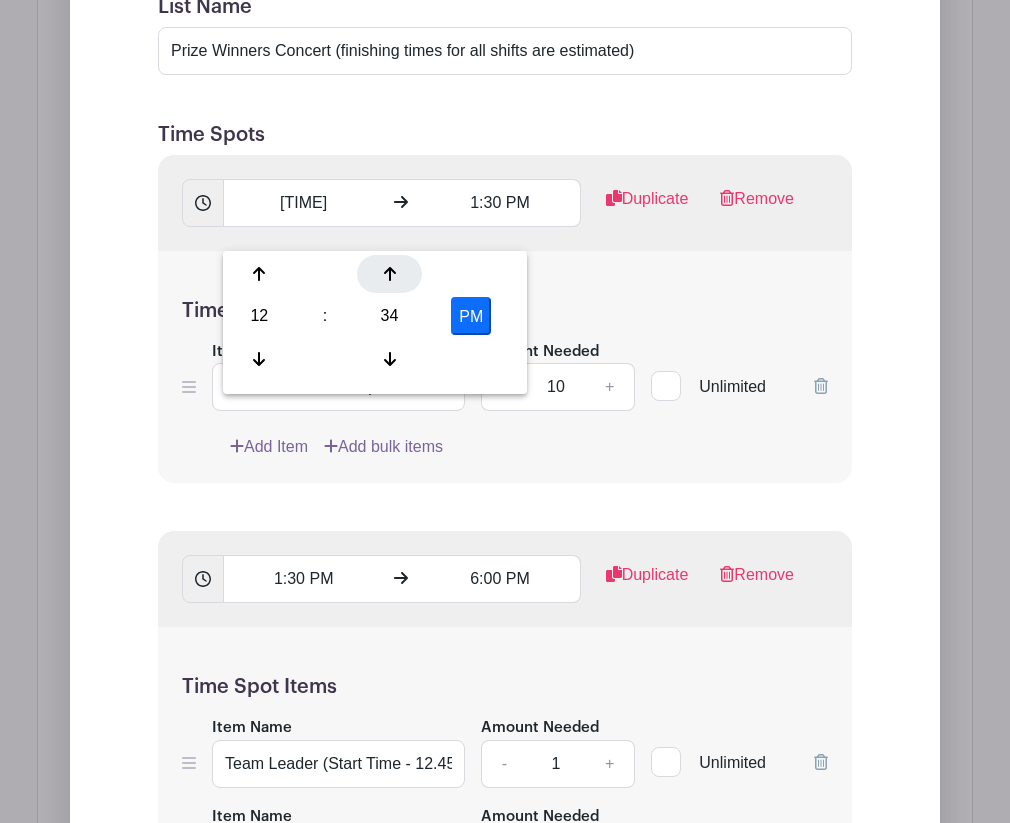 click 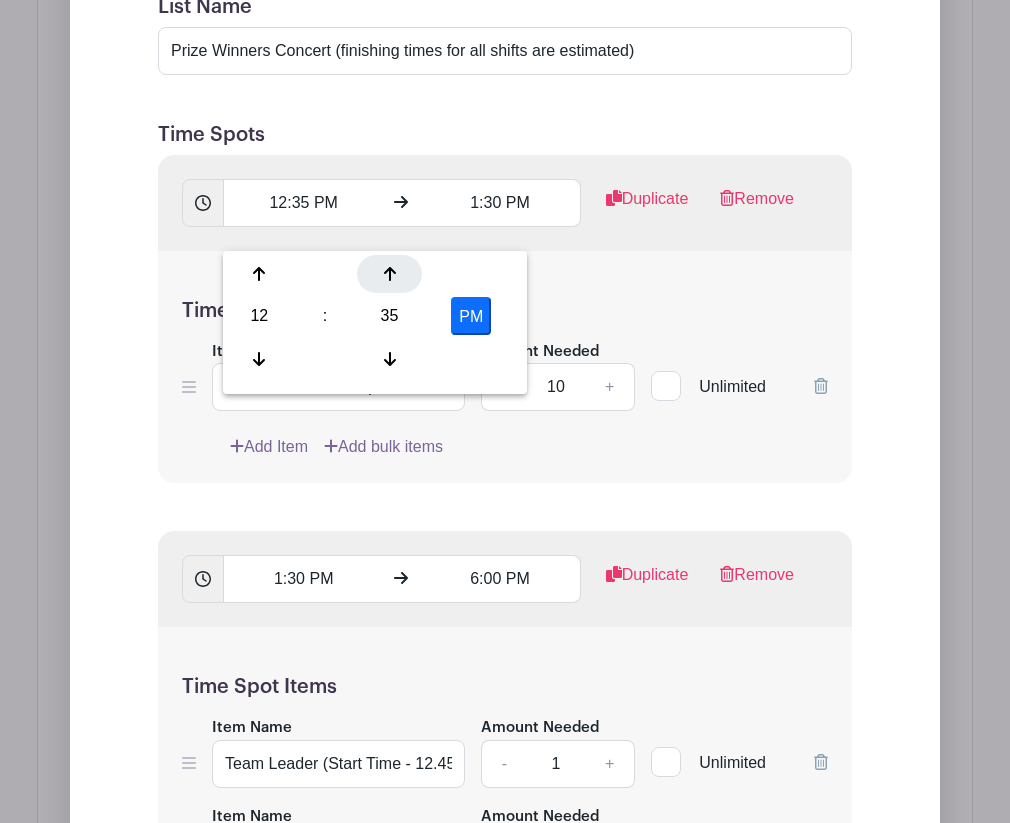 click 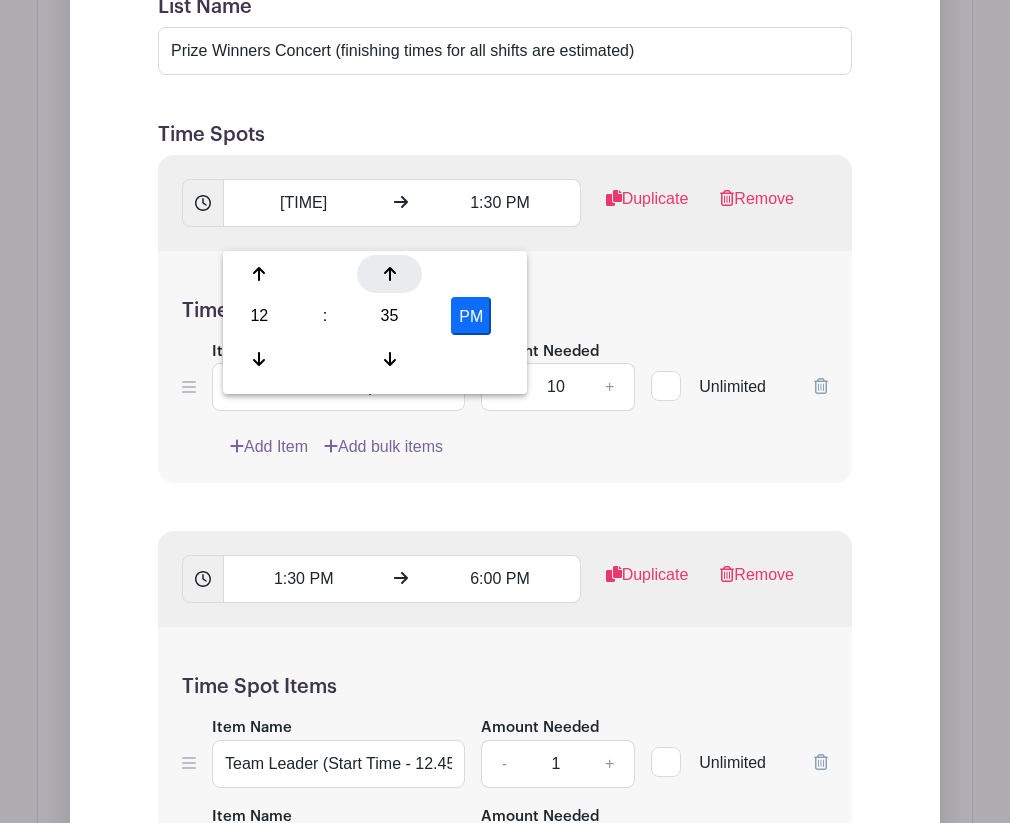 click 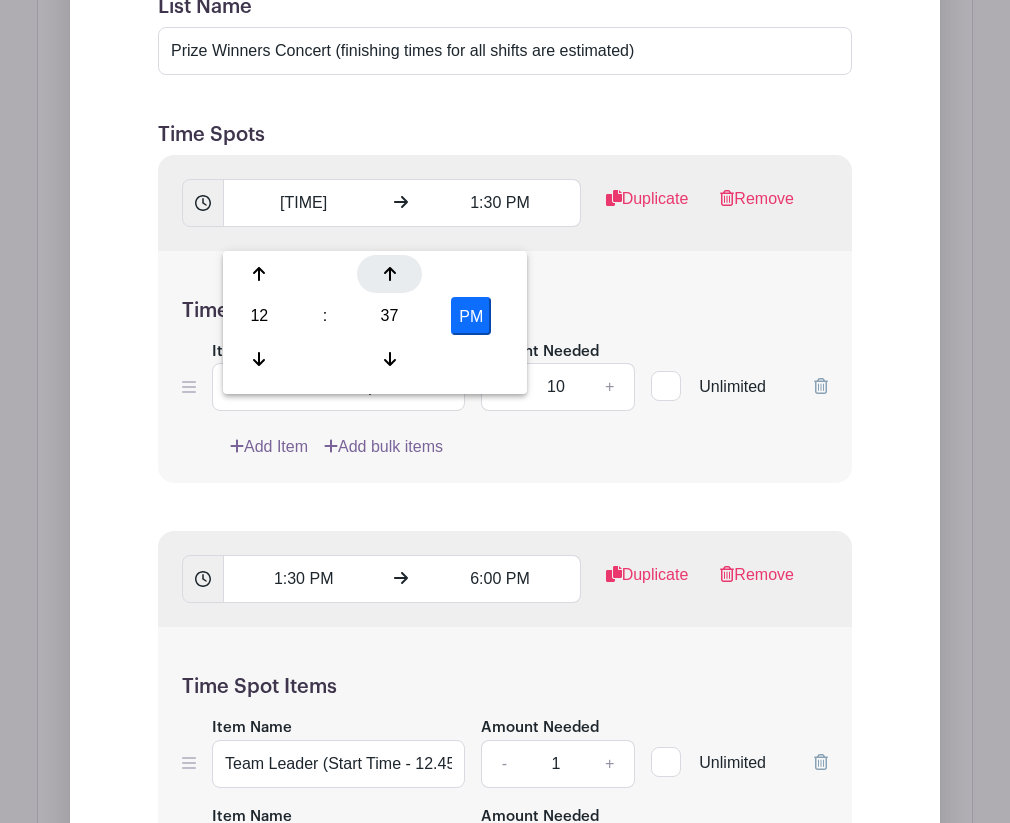 click 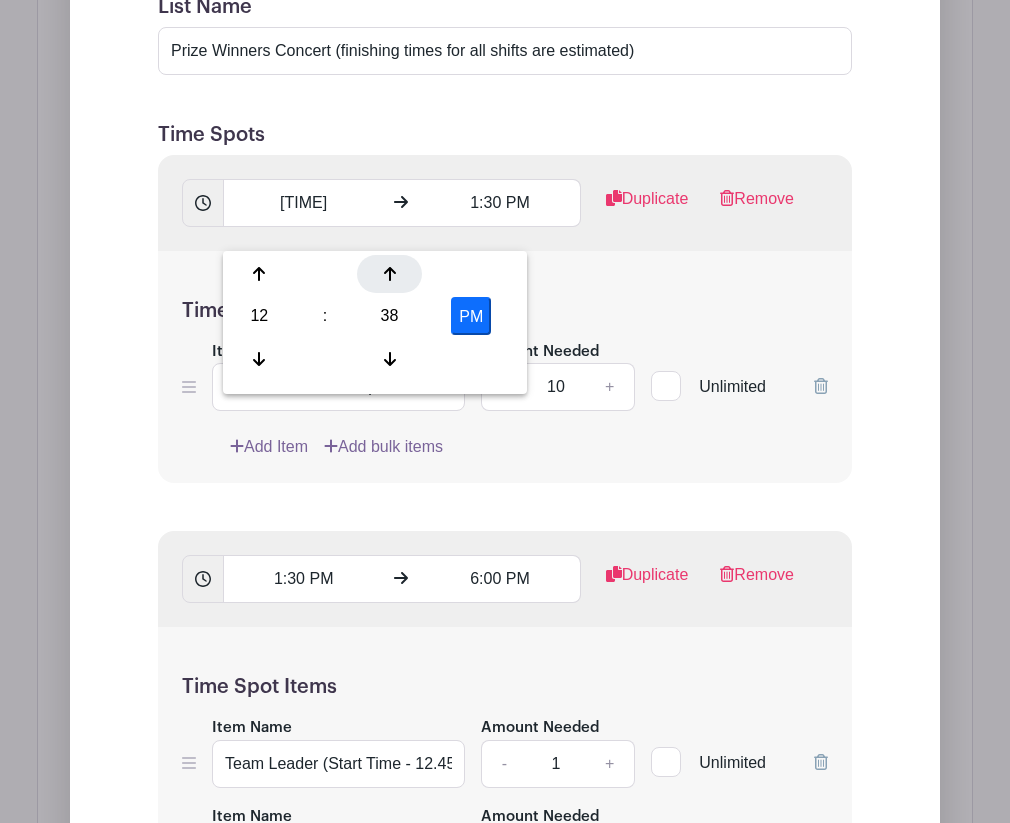 click 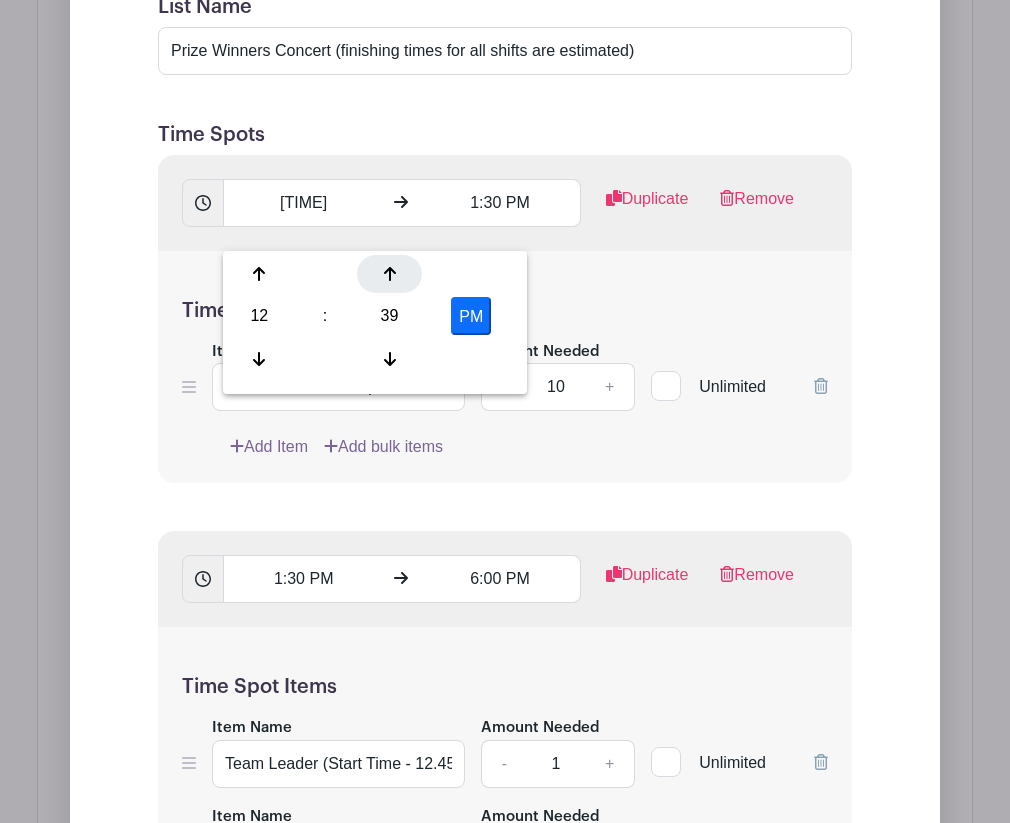 click 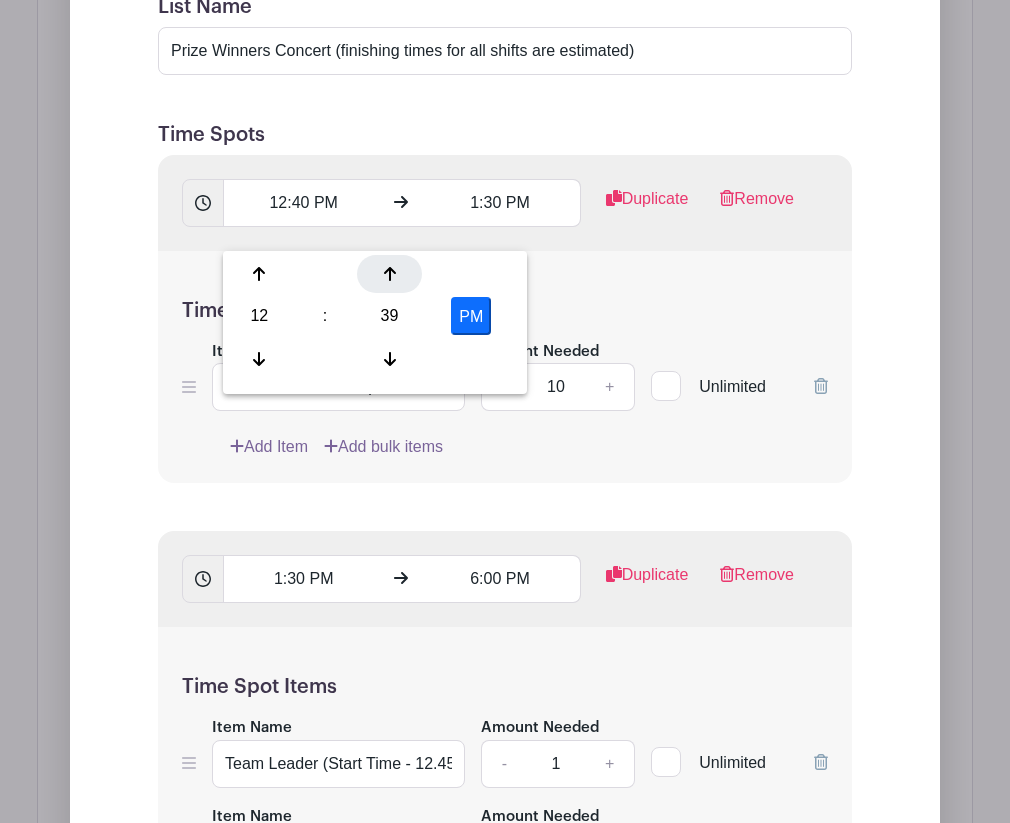 click 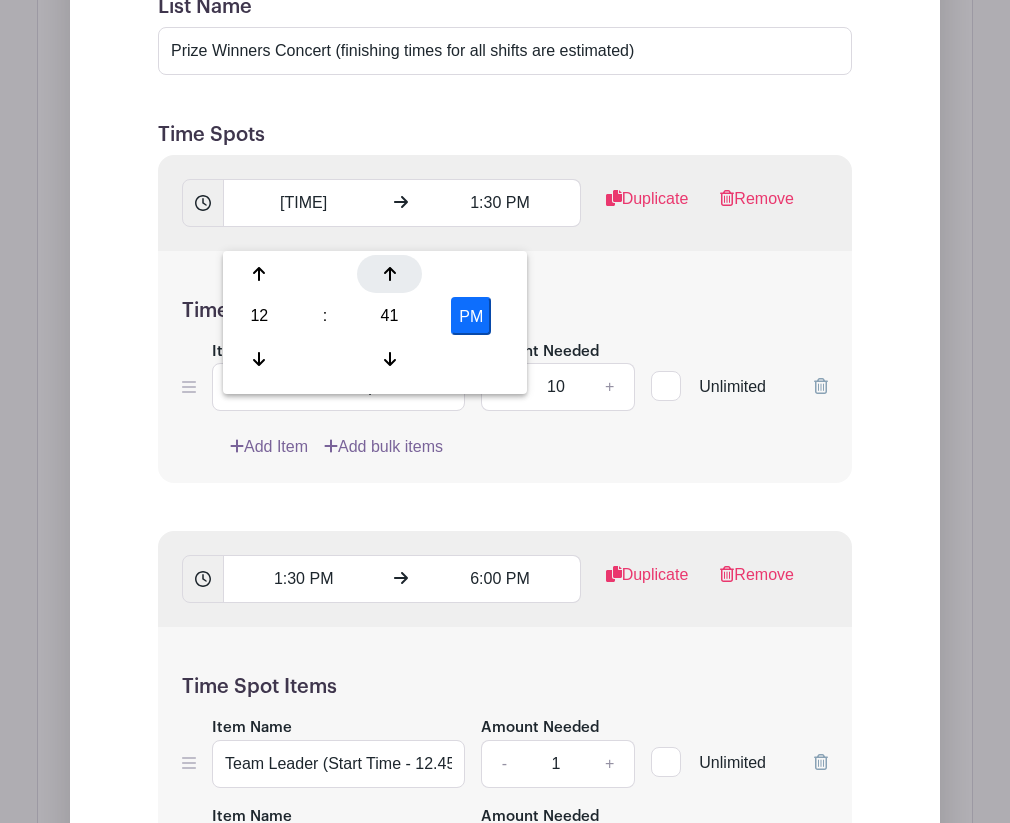click 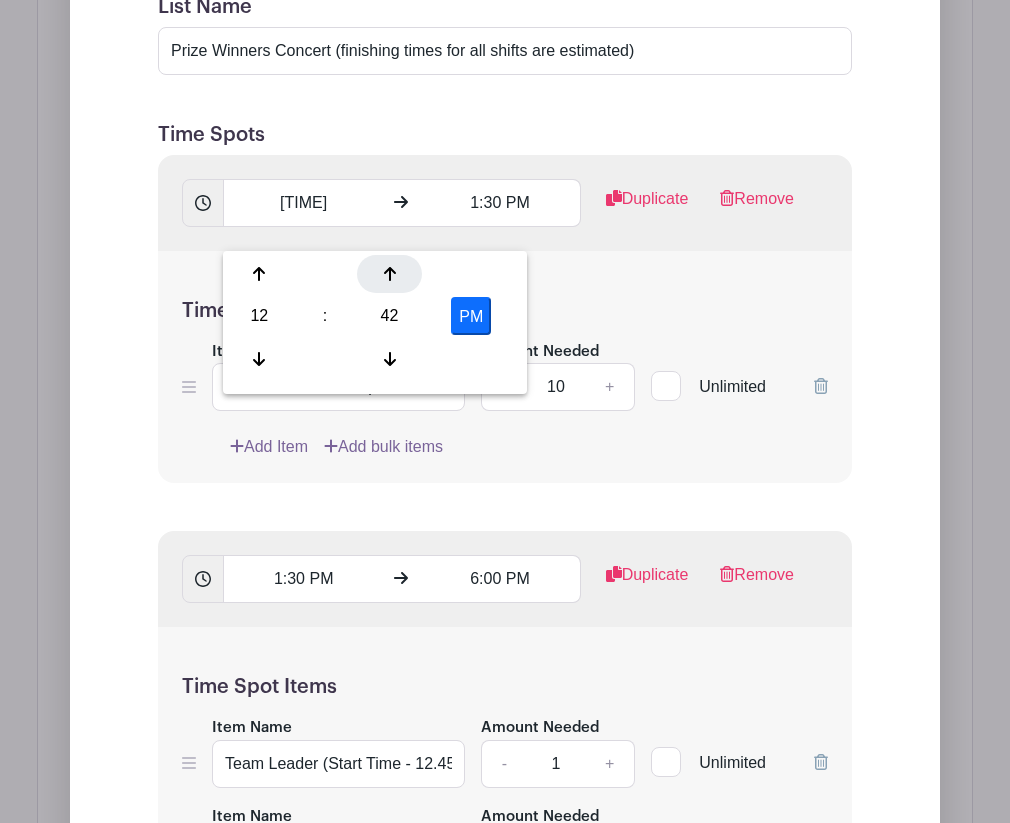 click 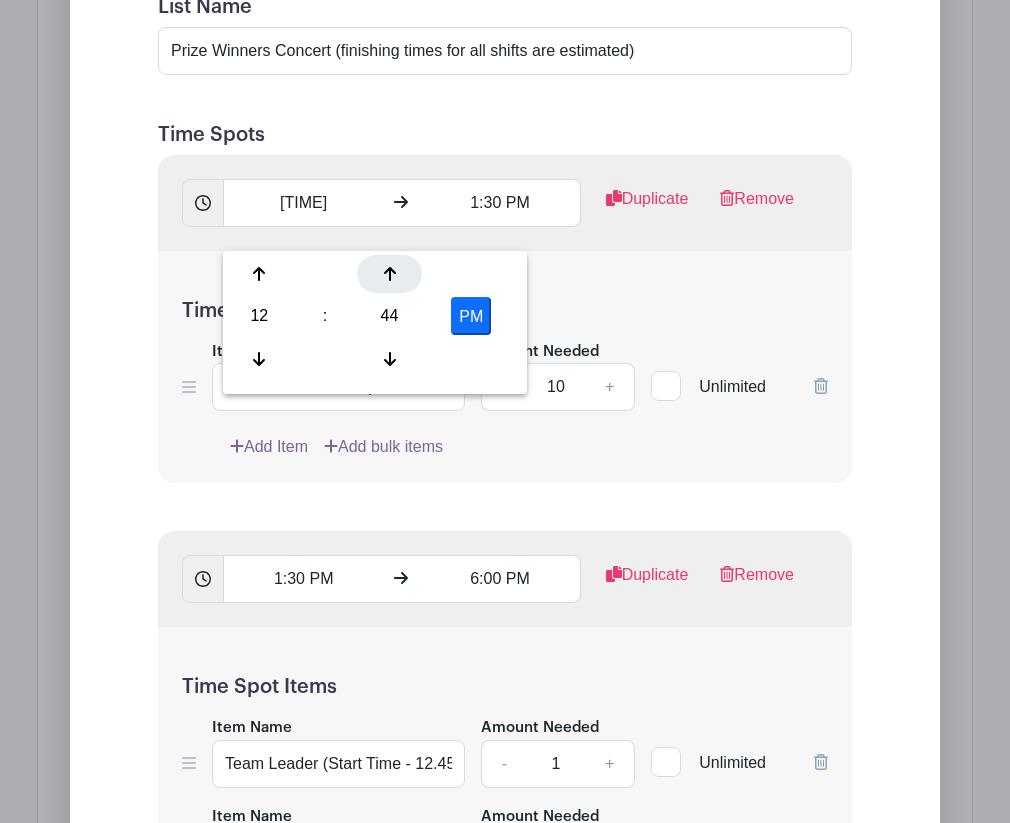 click 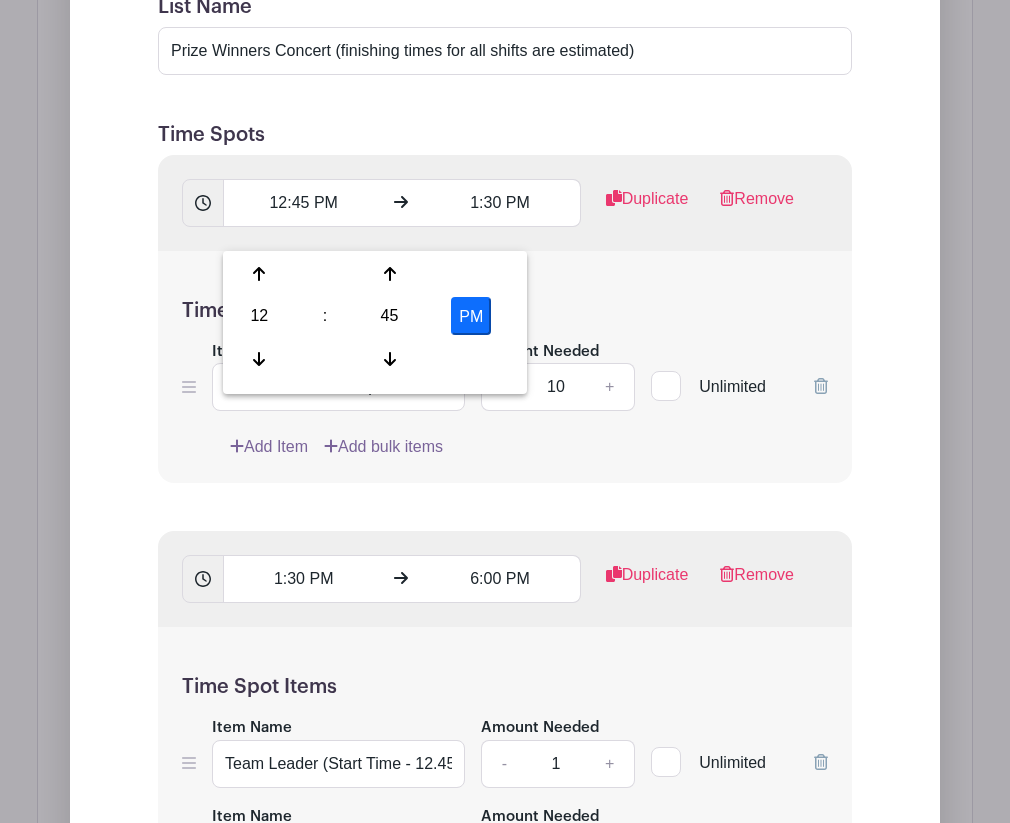 click on "Time Spot Items" at bounding box center [505, 311] 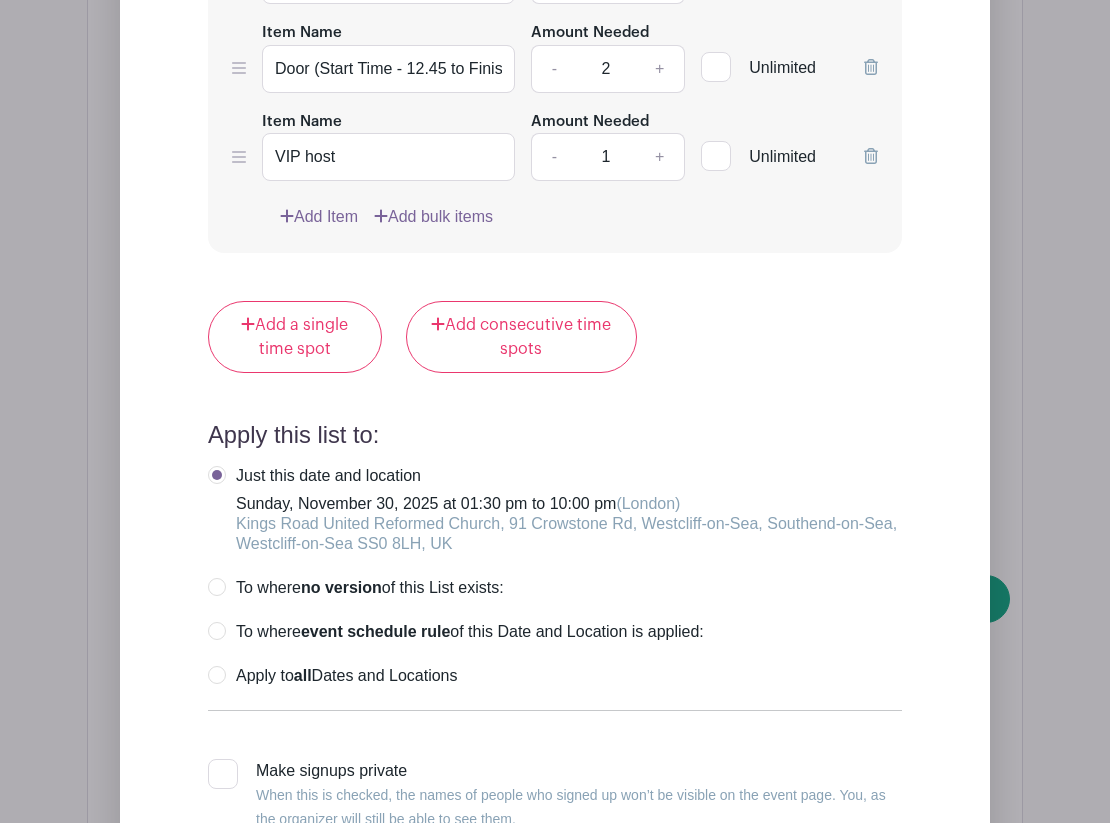 scroll, scrollTop: 2978, scrollLeft: 0, axis: vertical 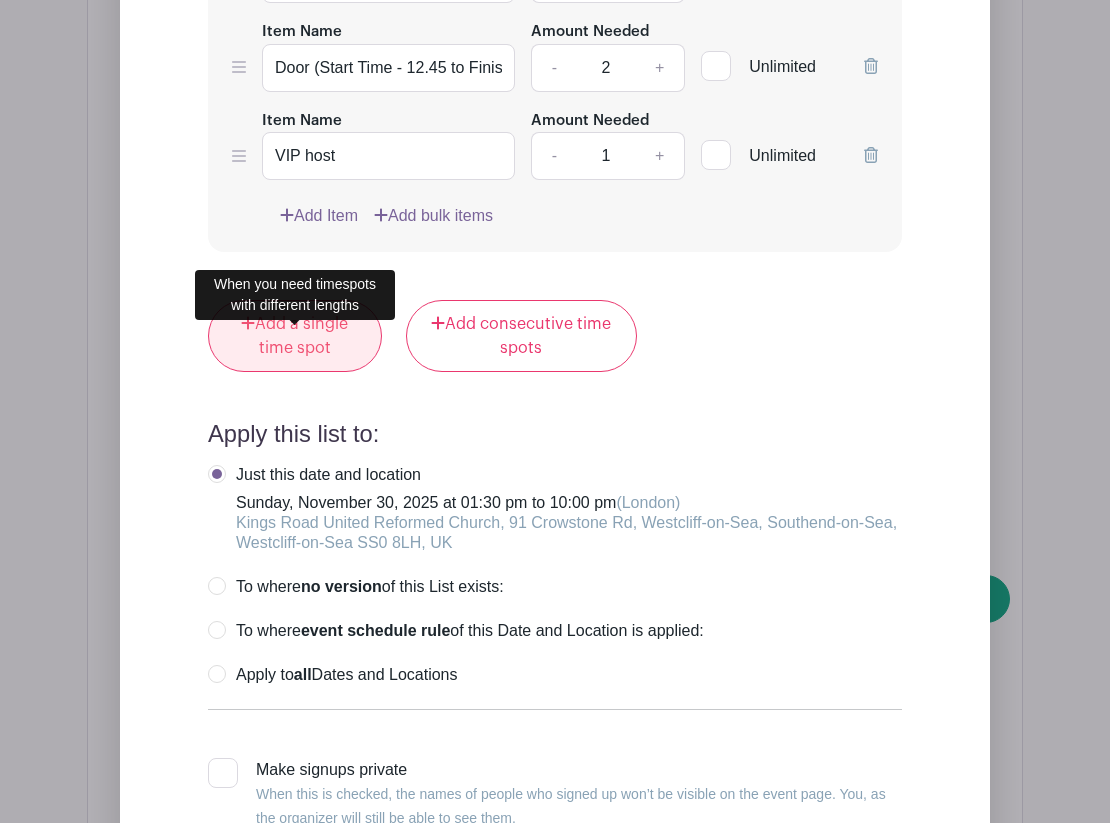 click on "Add a single time spot" at bounding box center [295, 336] 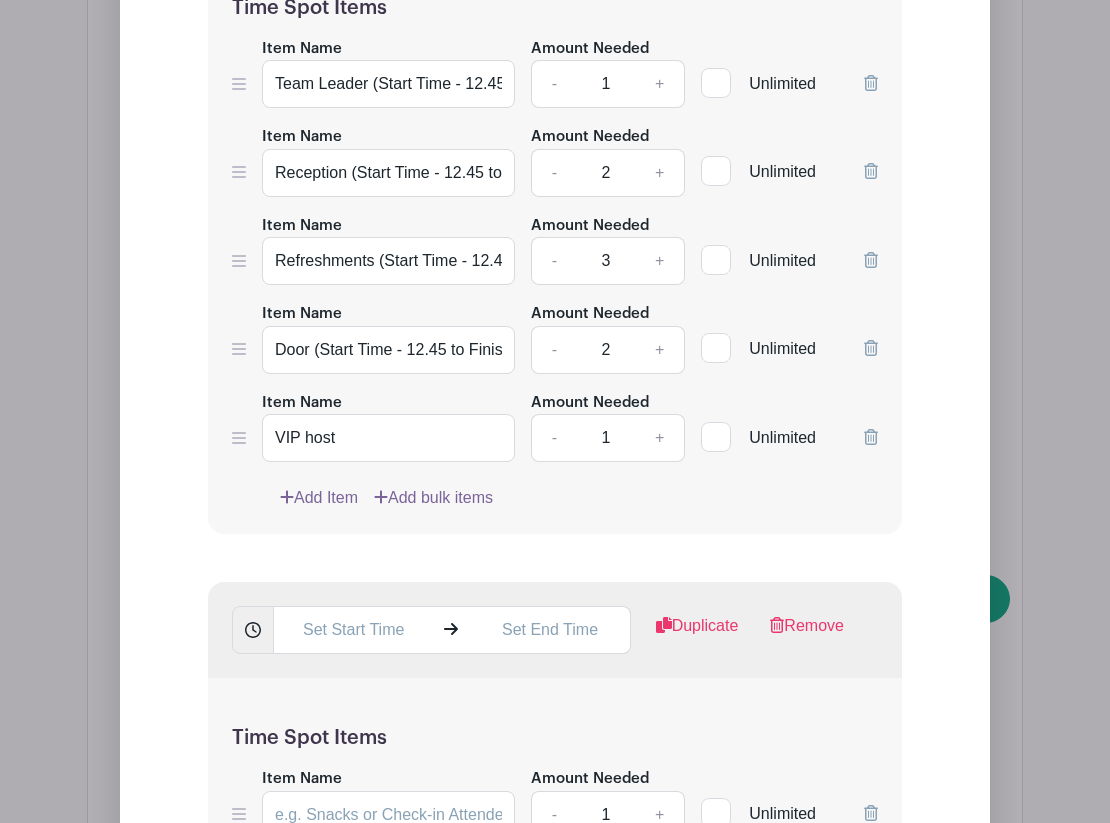 scroll, scrollTop: 2678, scrollLeft: 0, axis: vertical 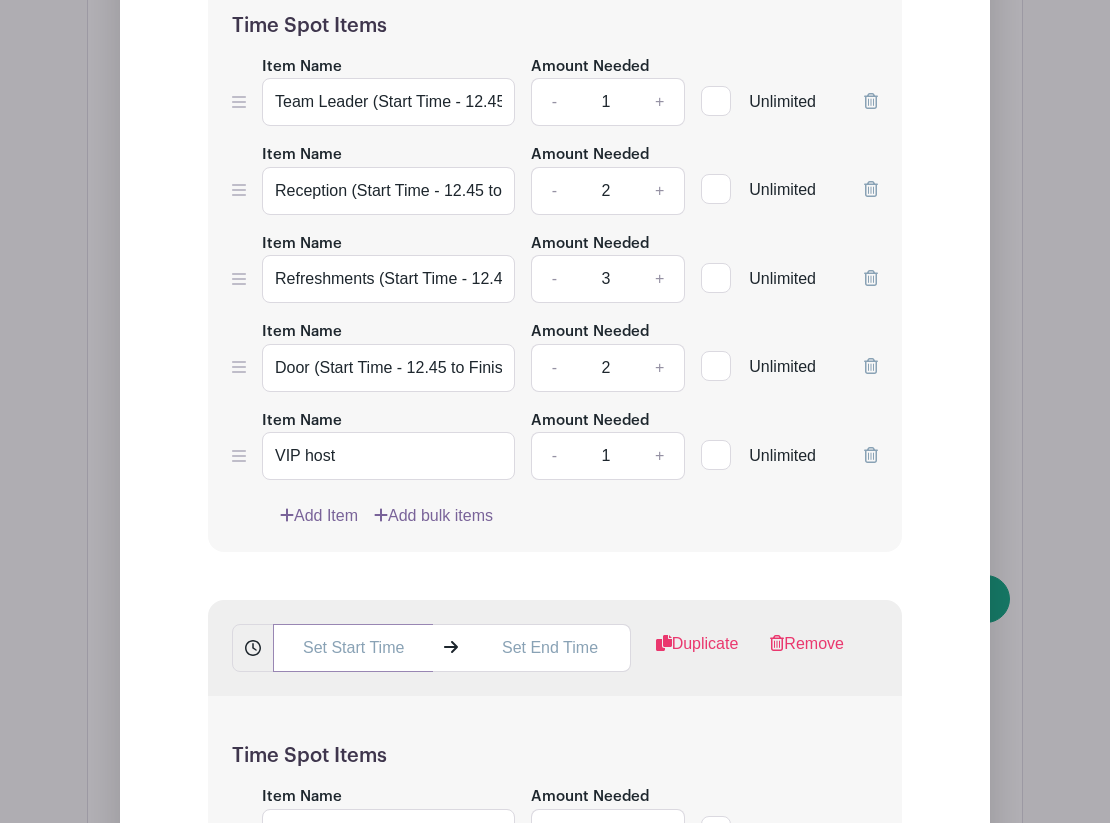 click at bounding box center (353, 648) 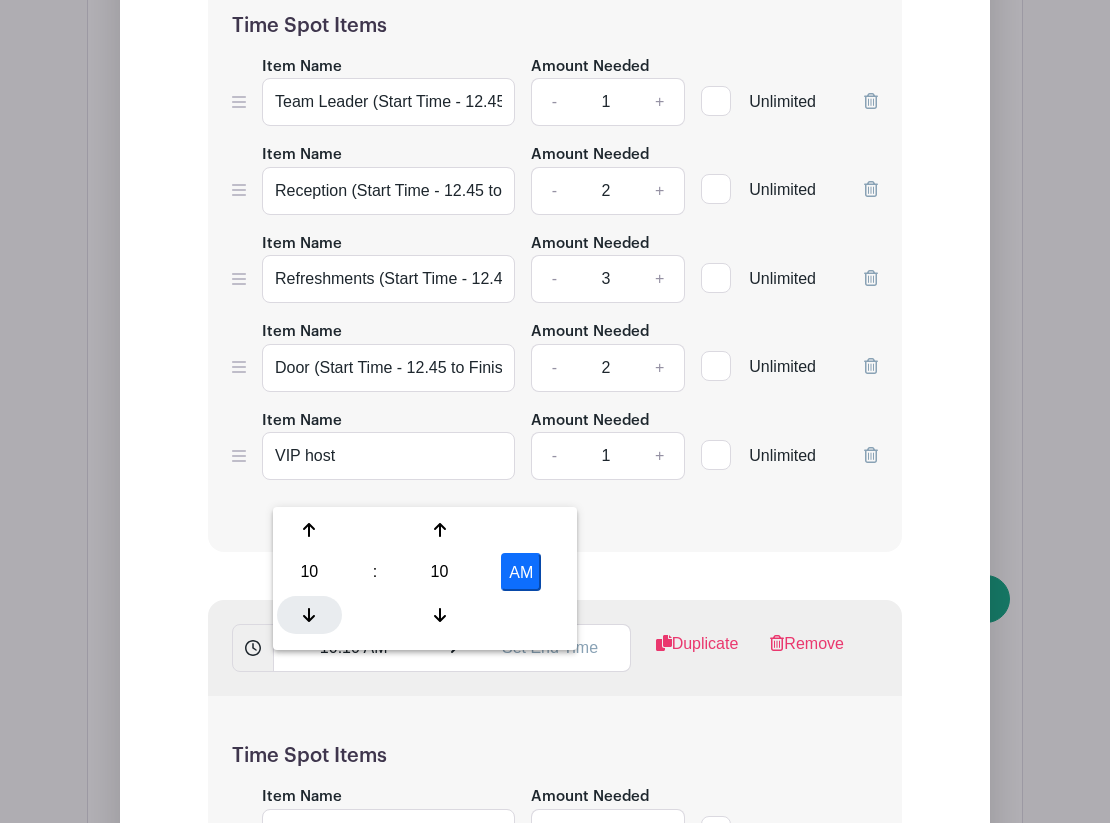 click 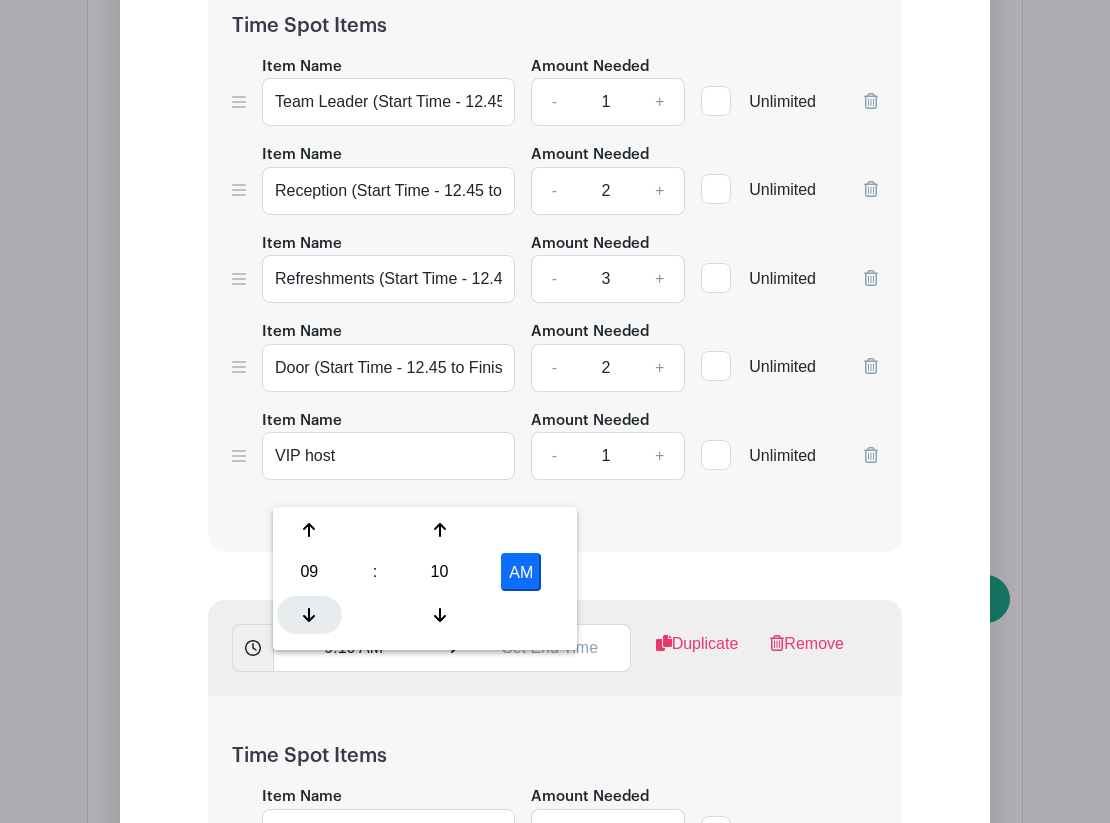 click 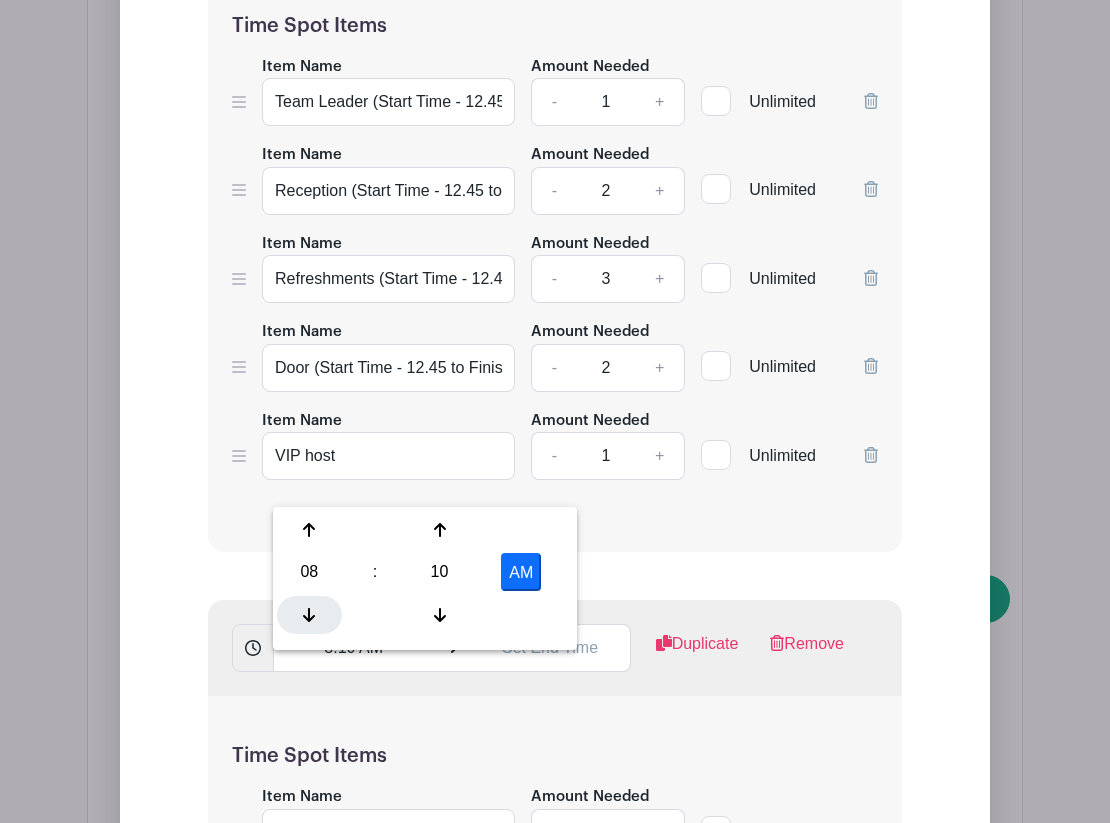 click 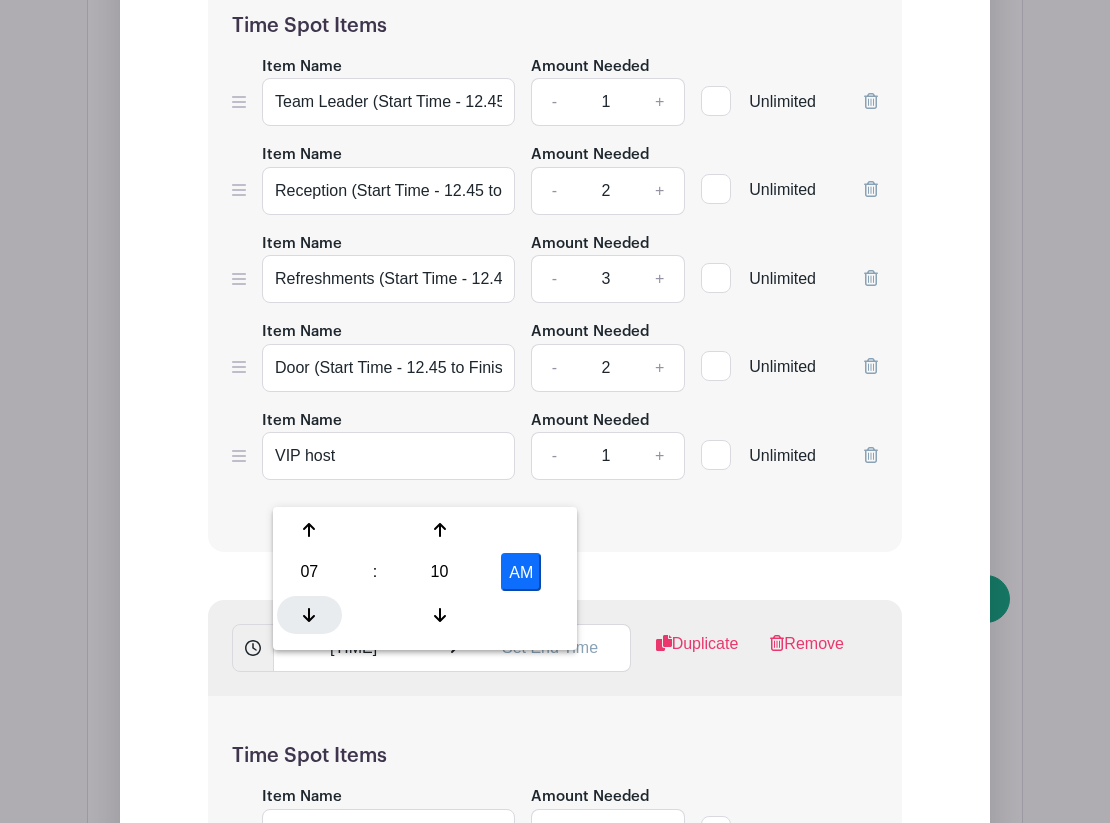 click 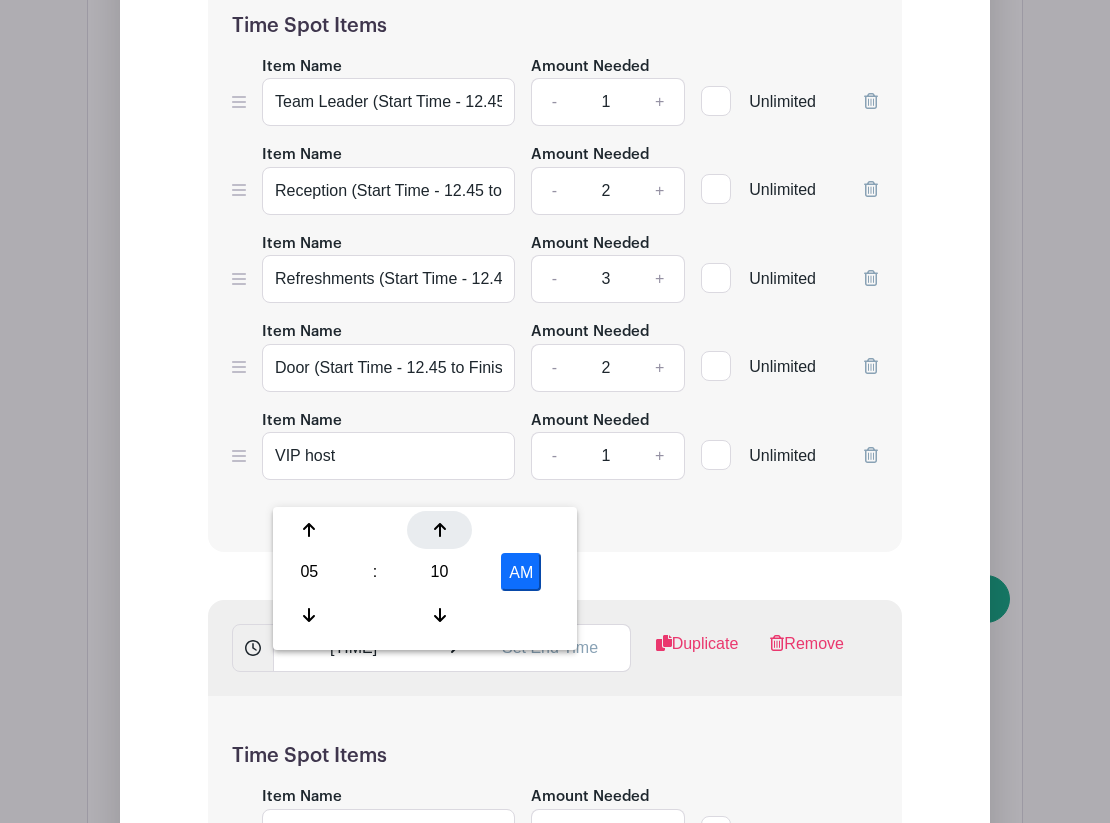 click 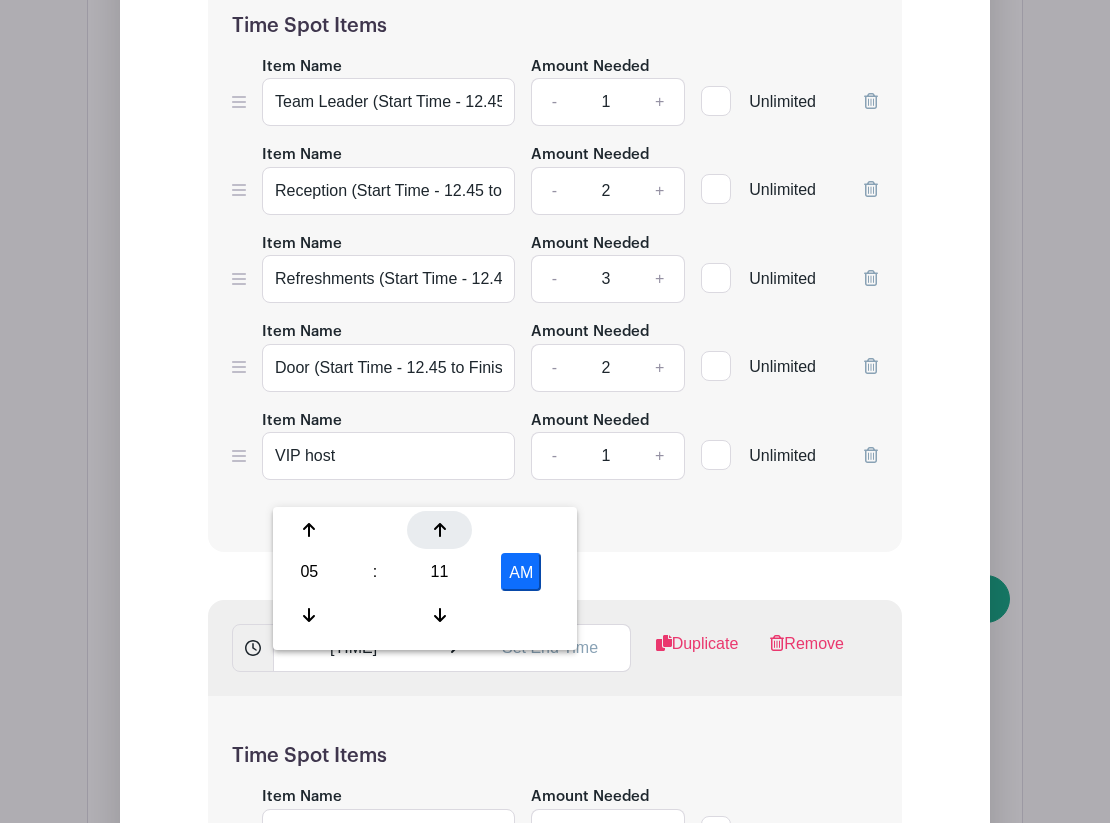 click 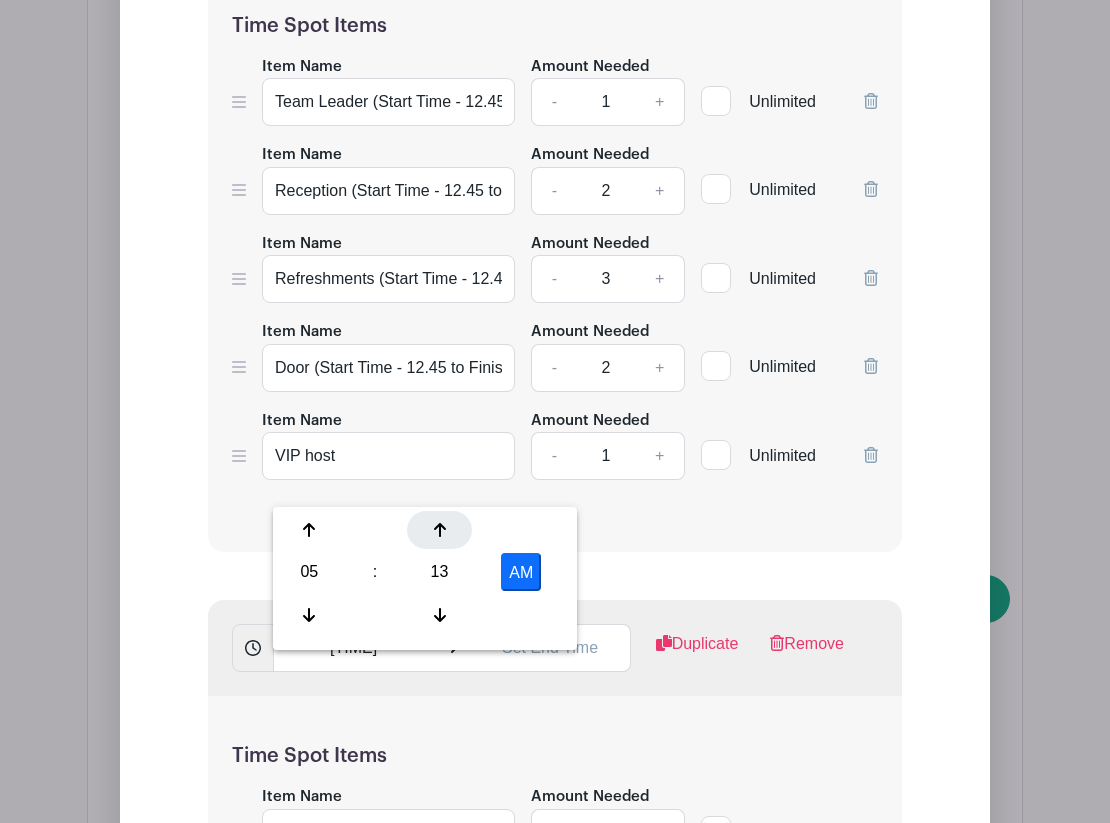 click 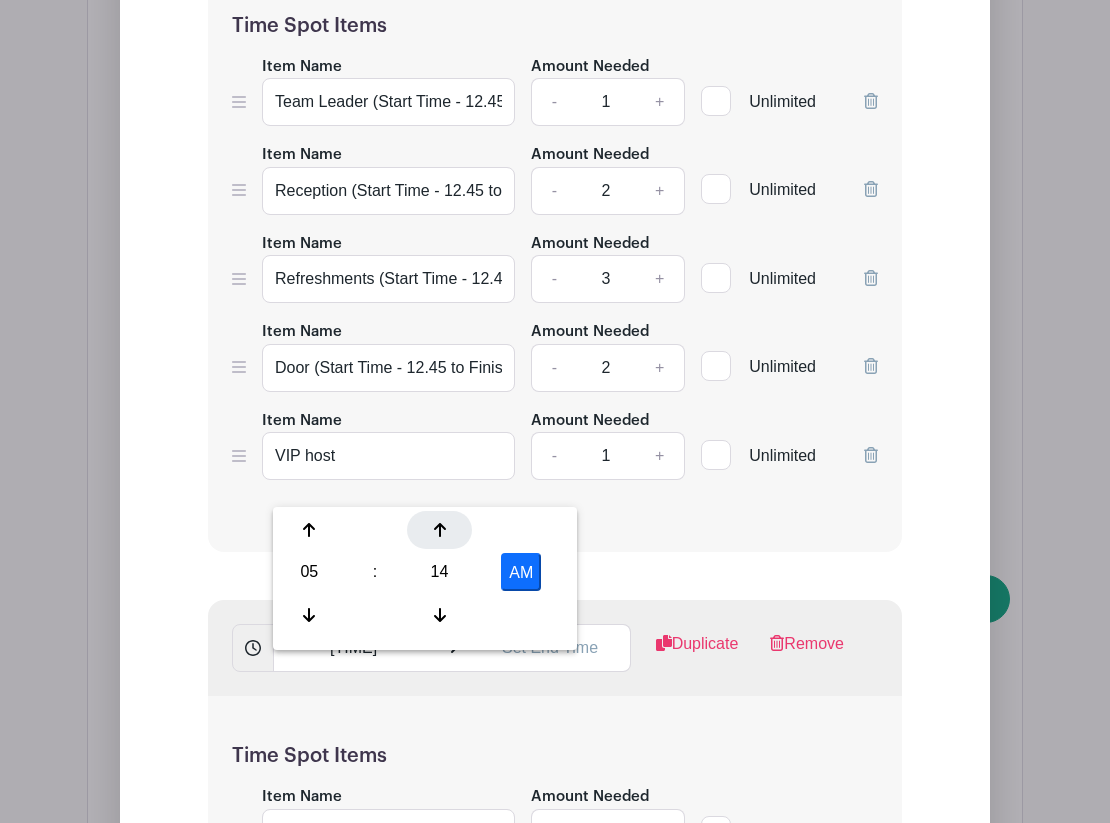 click 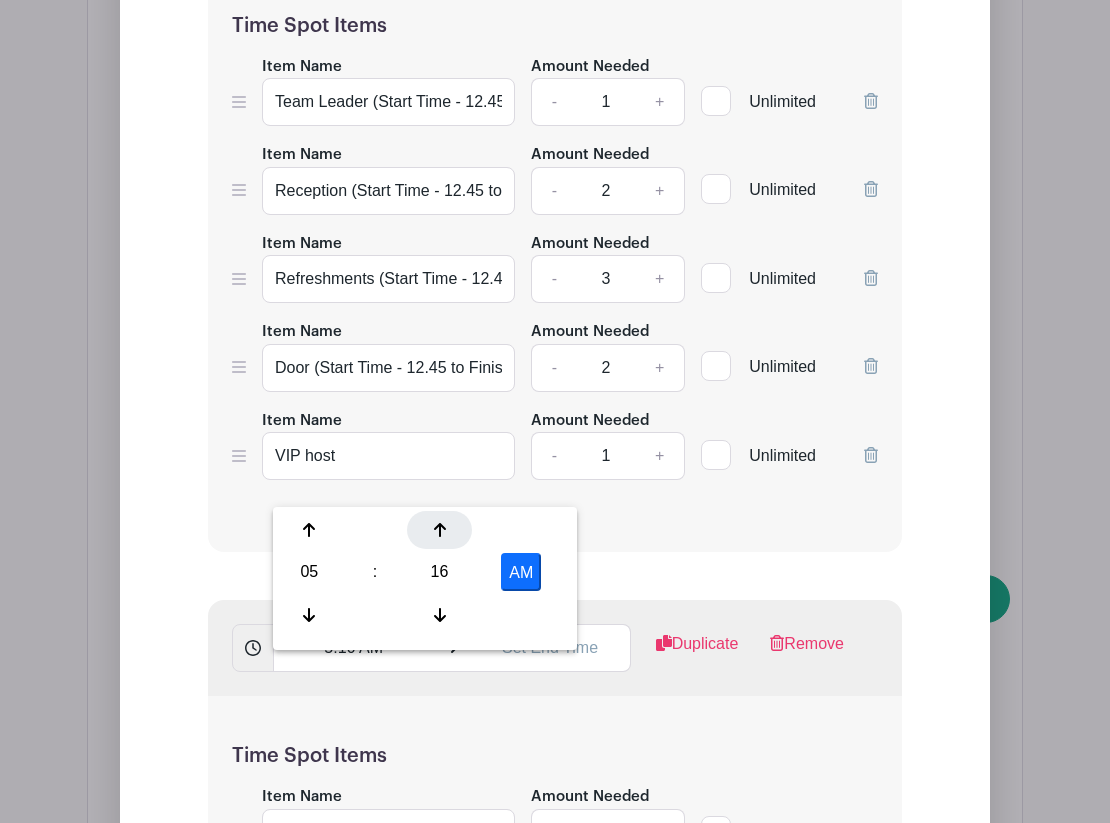 click 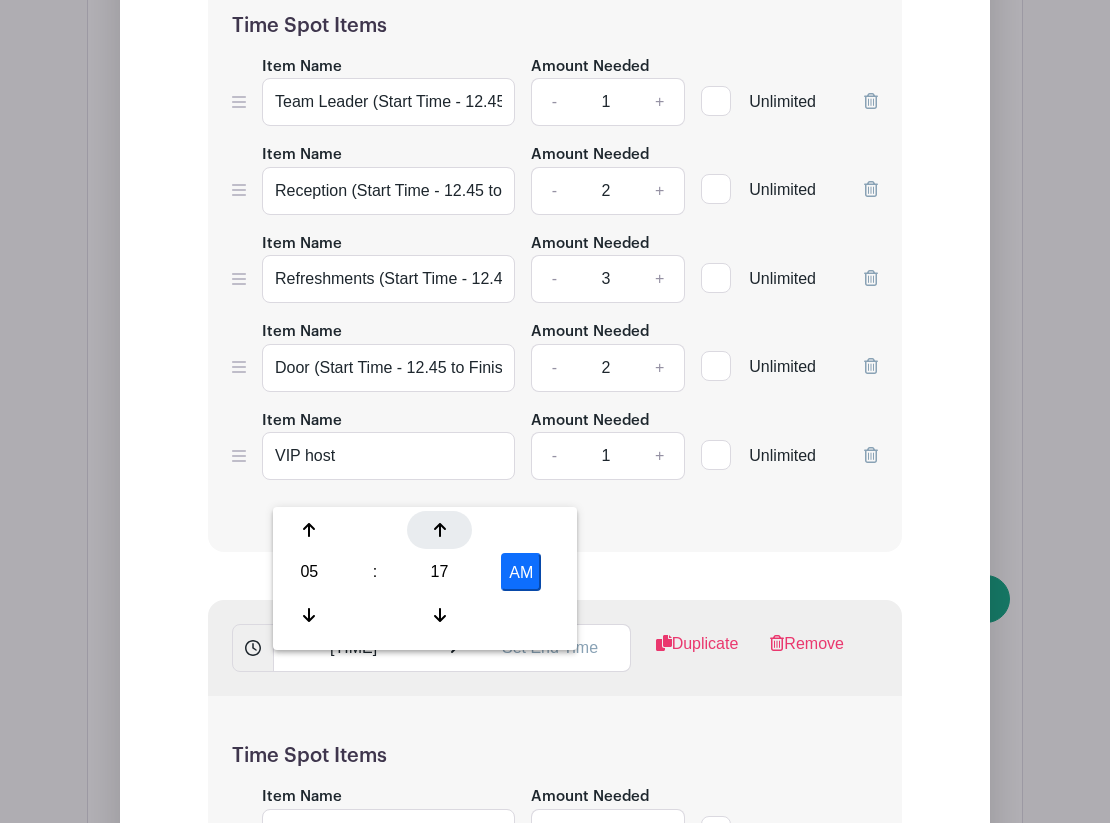 click 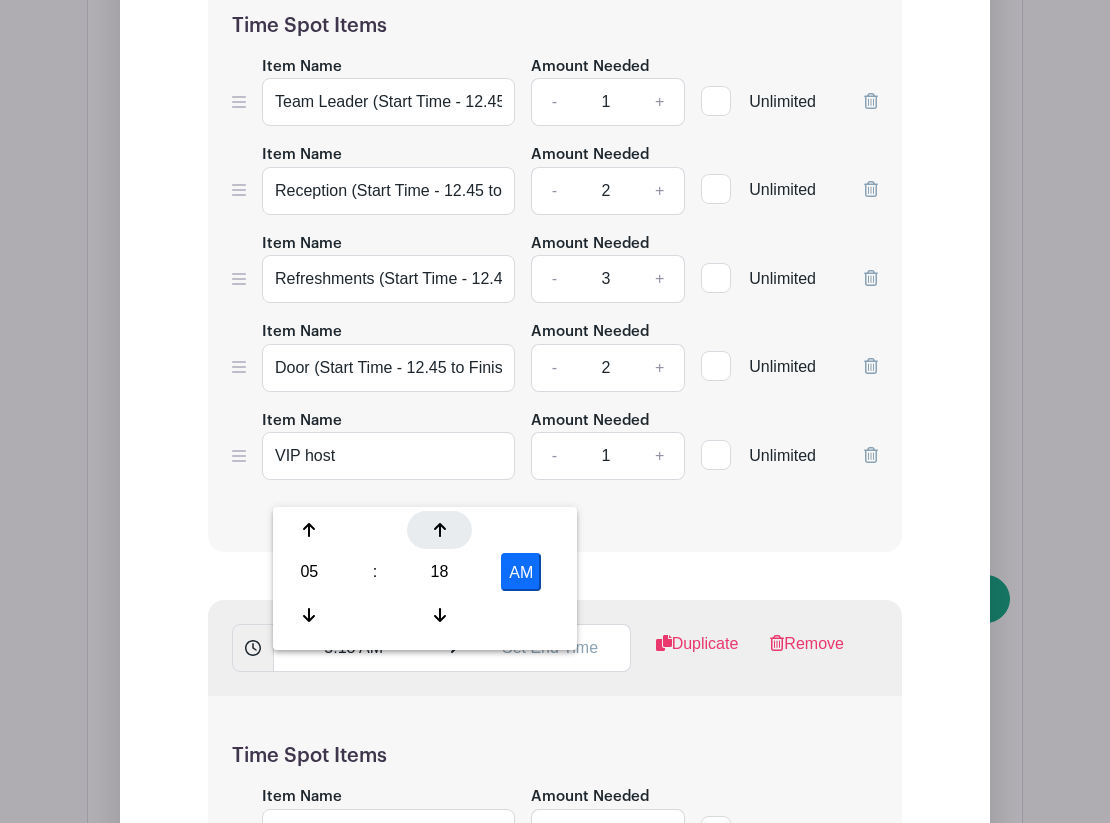 click 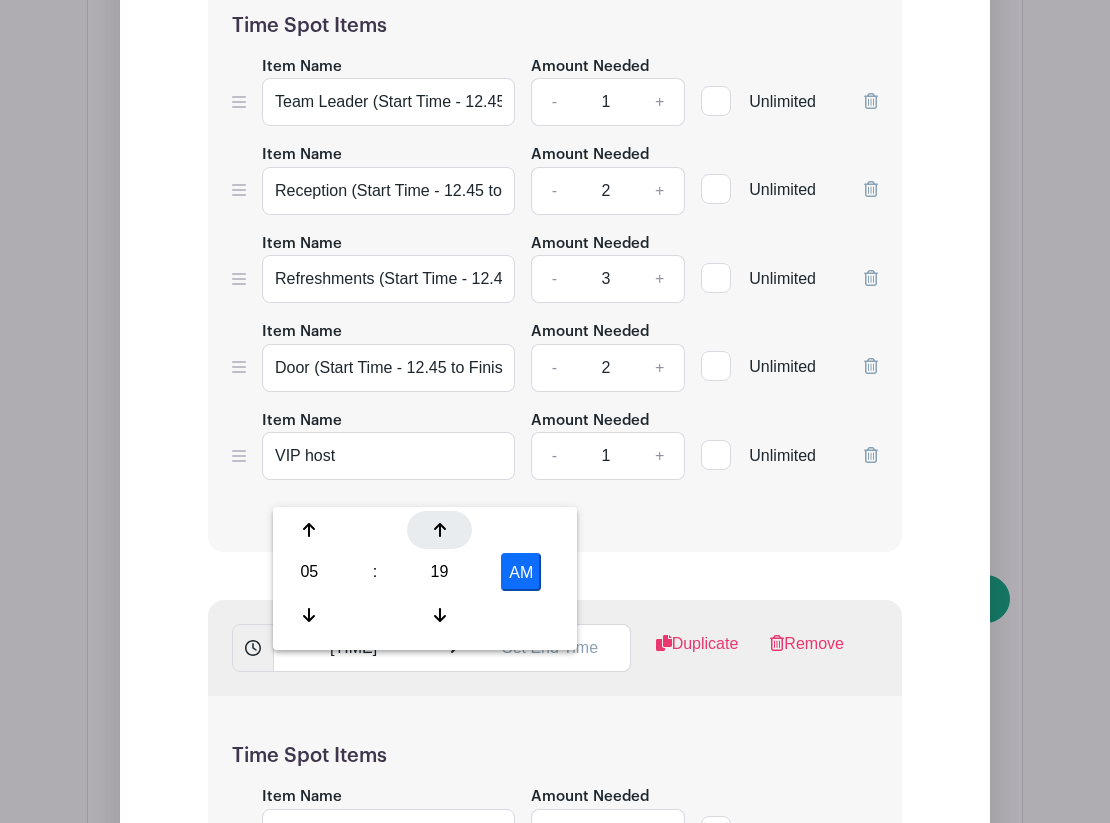 click 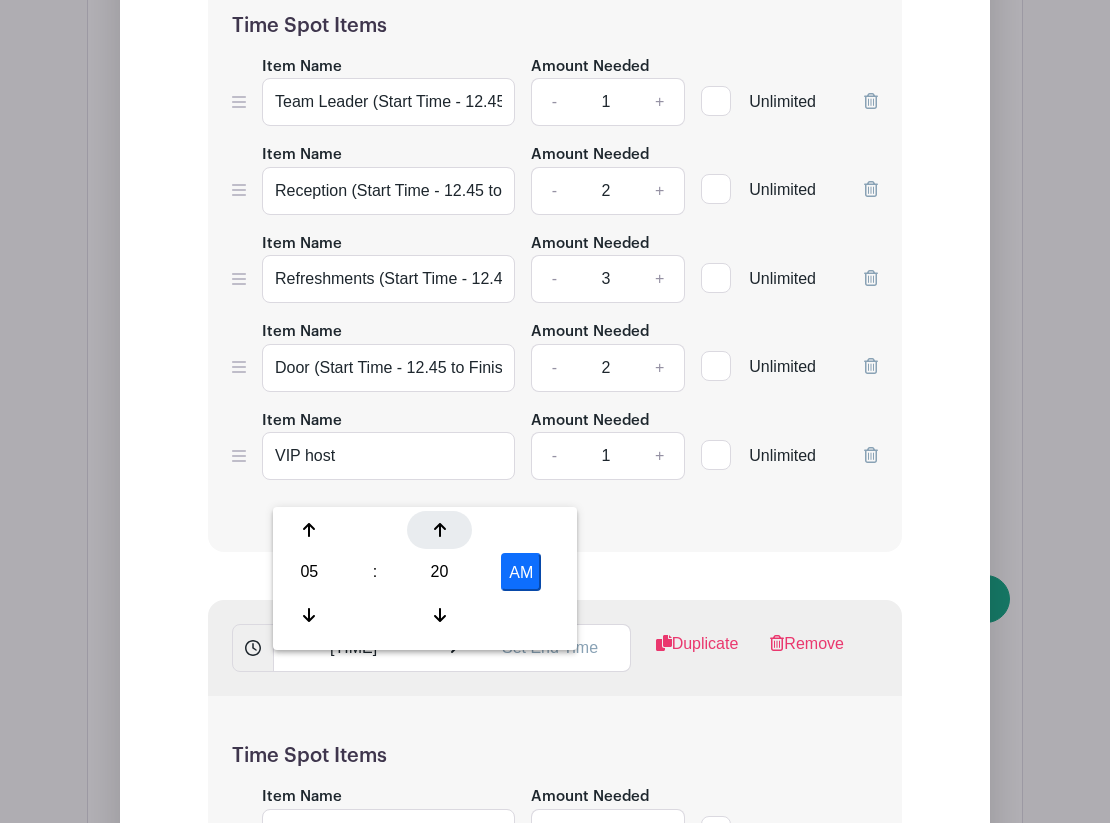 click 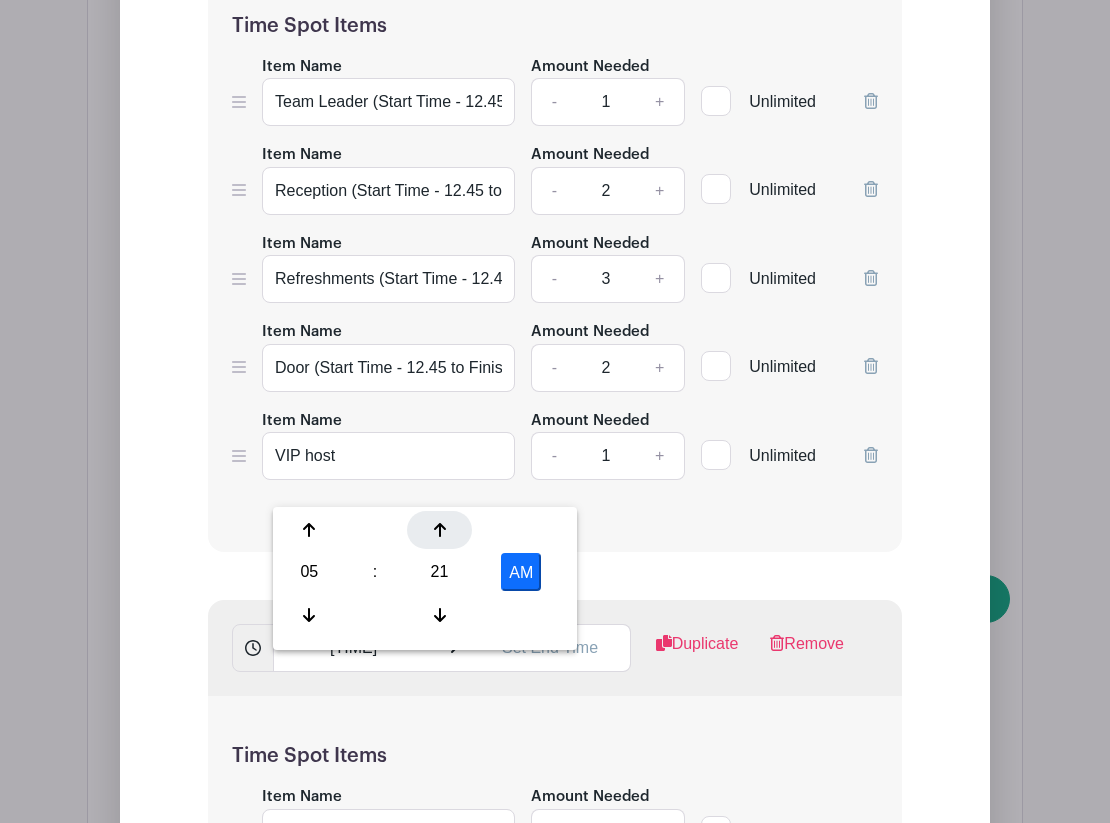 click 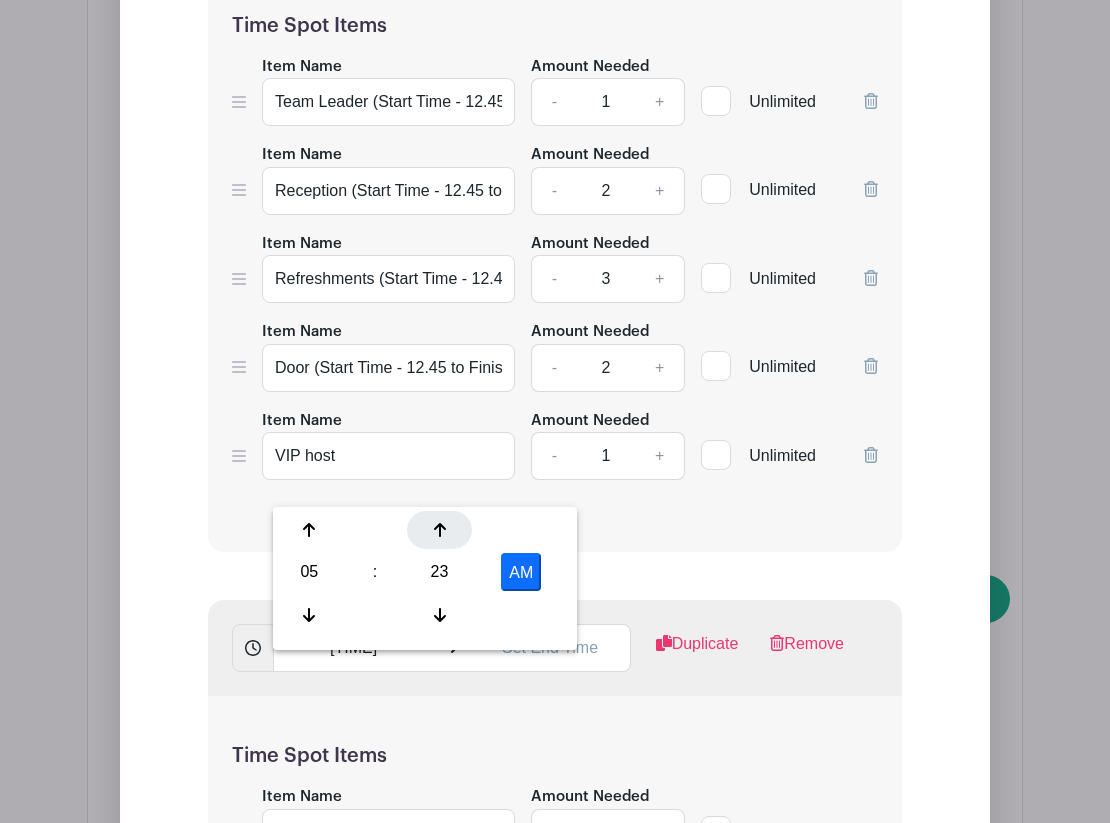 click 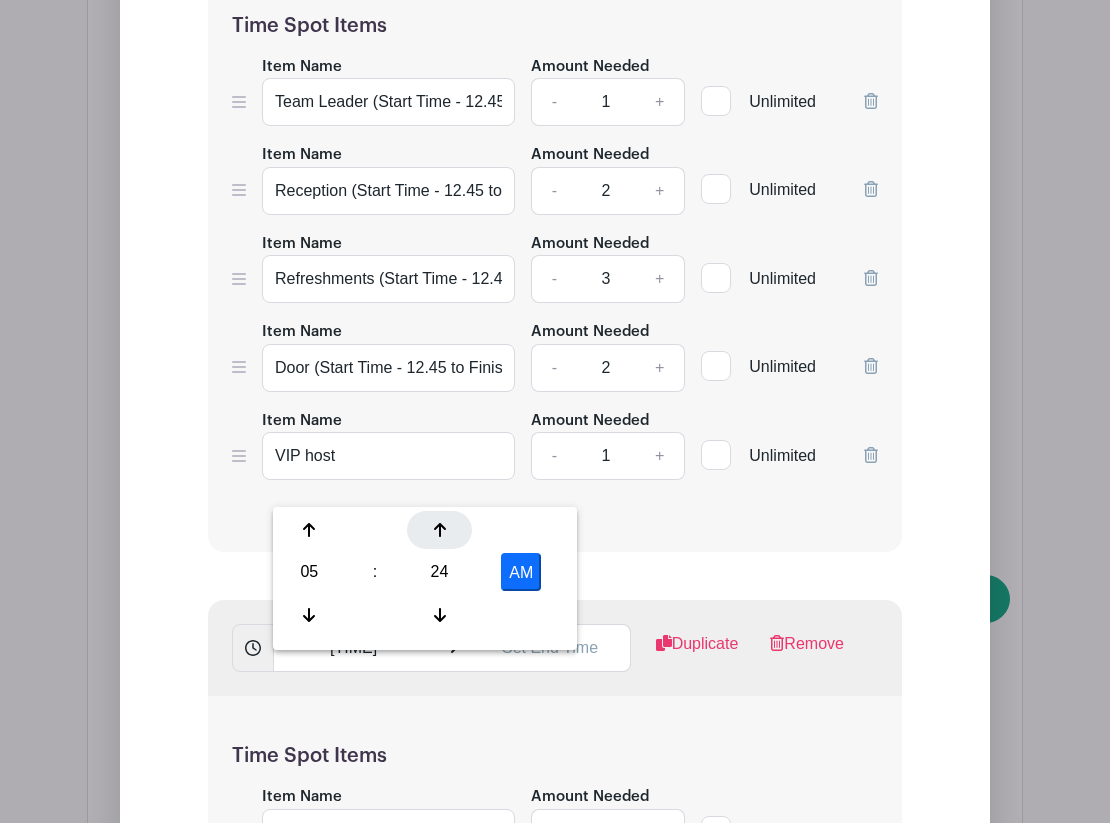 click 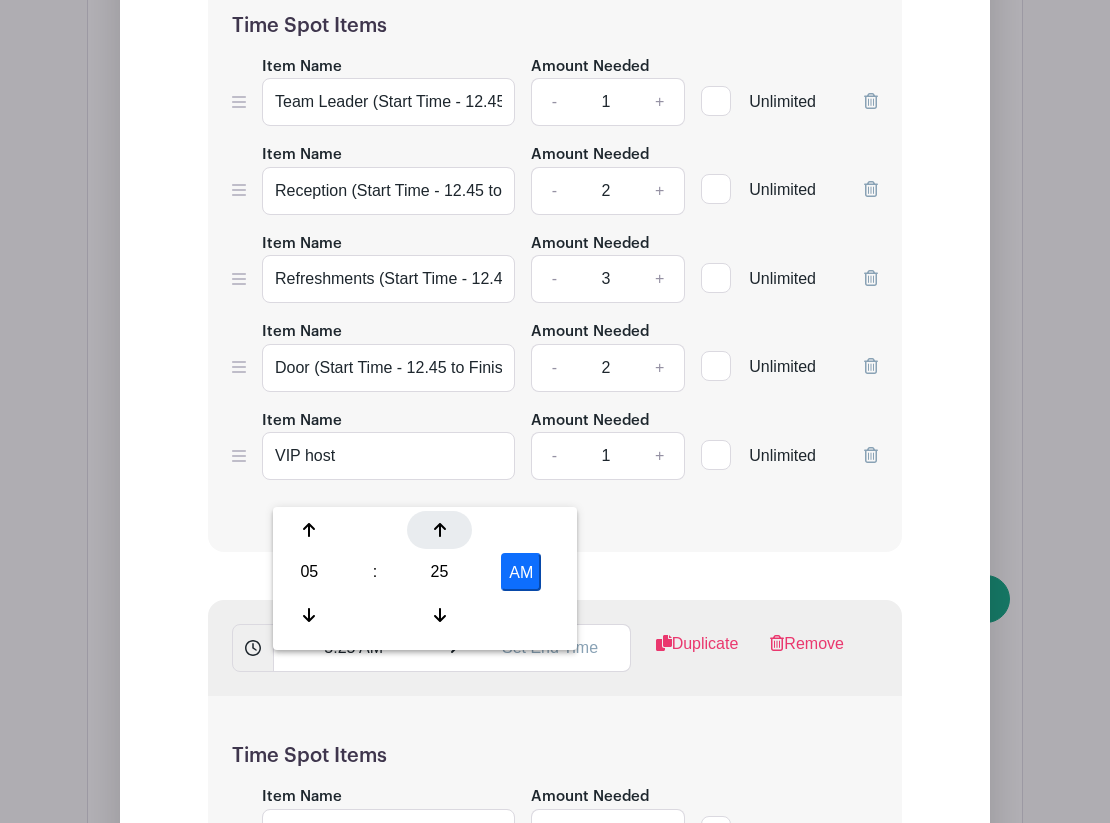 click 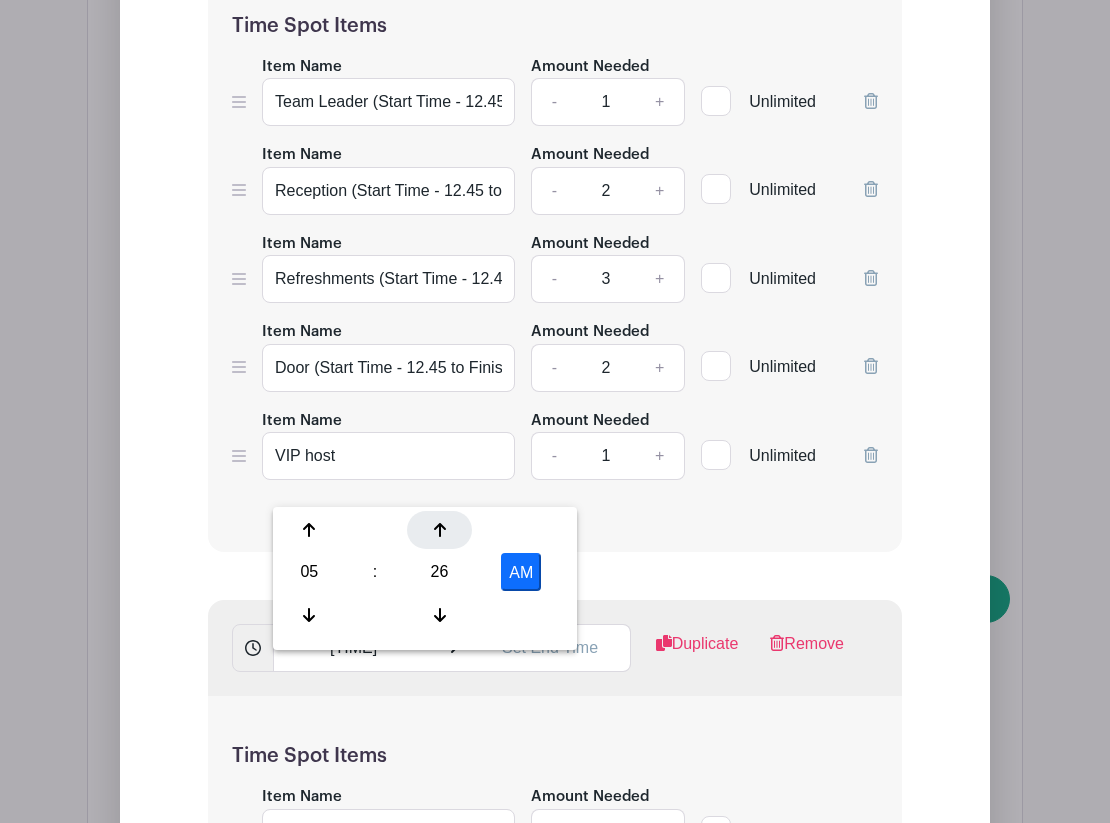 click 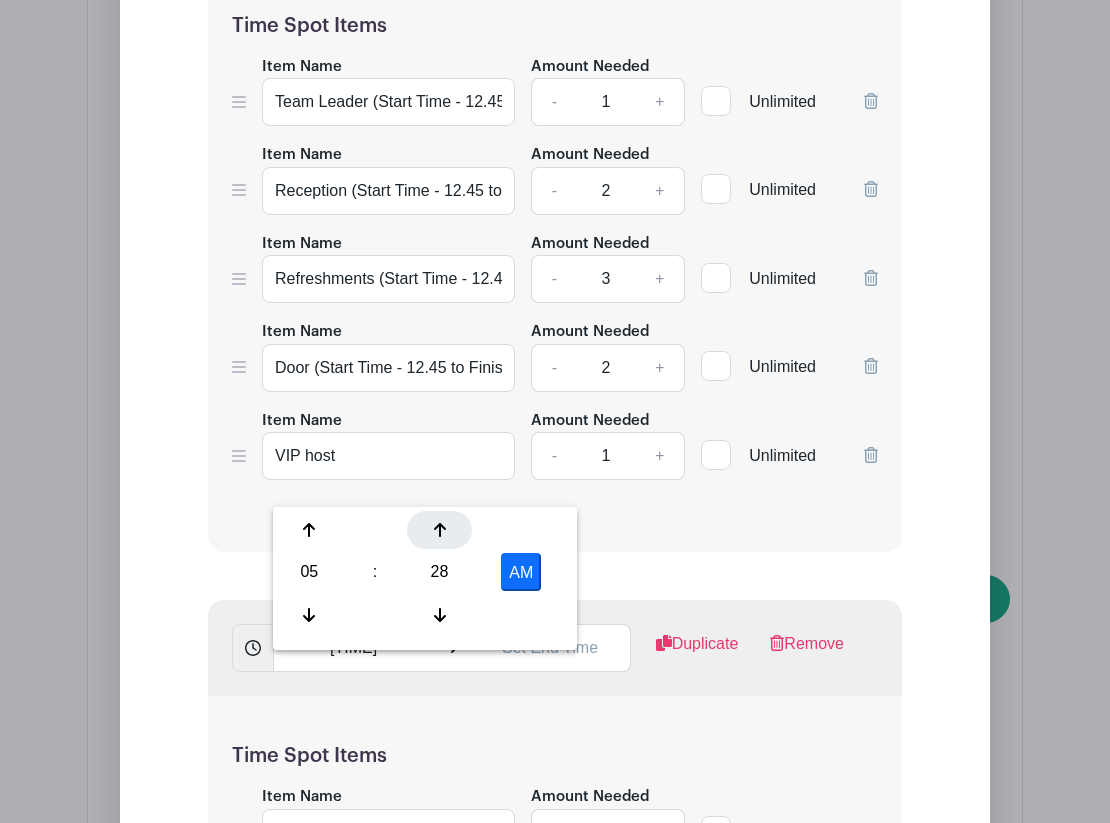 click 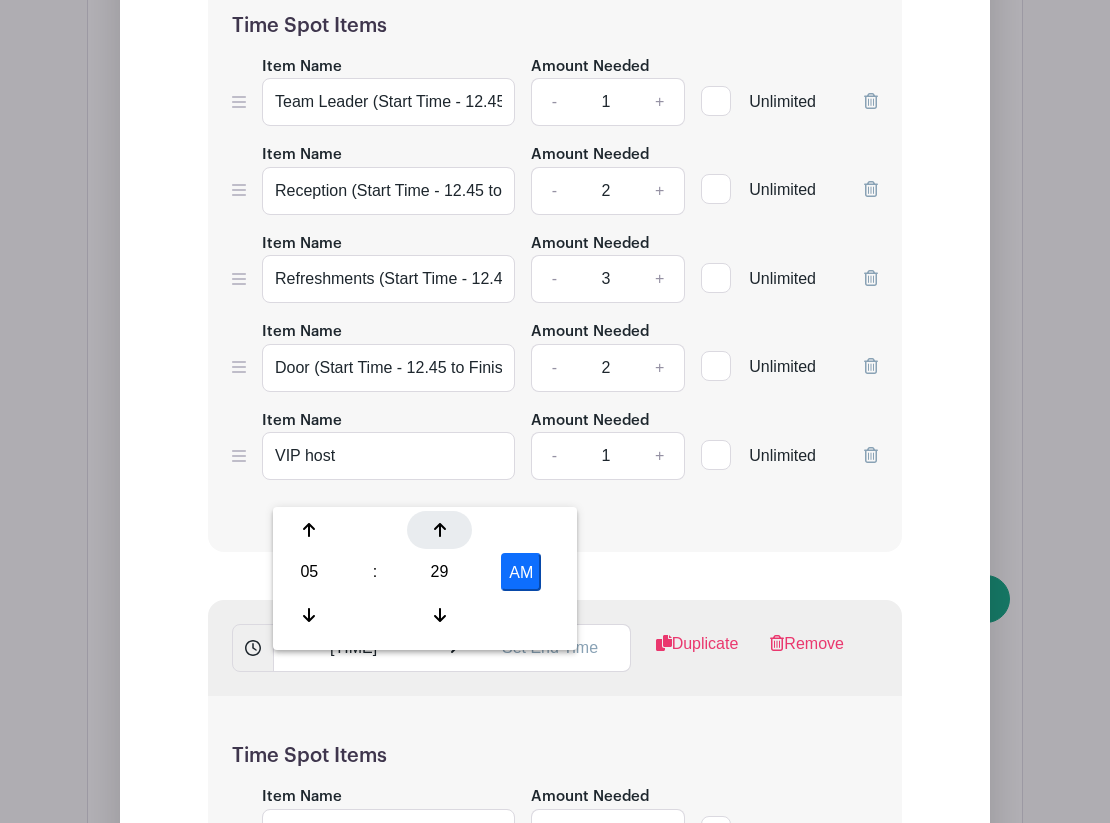 click 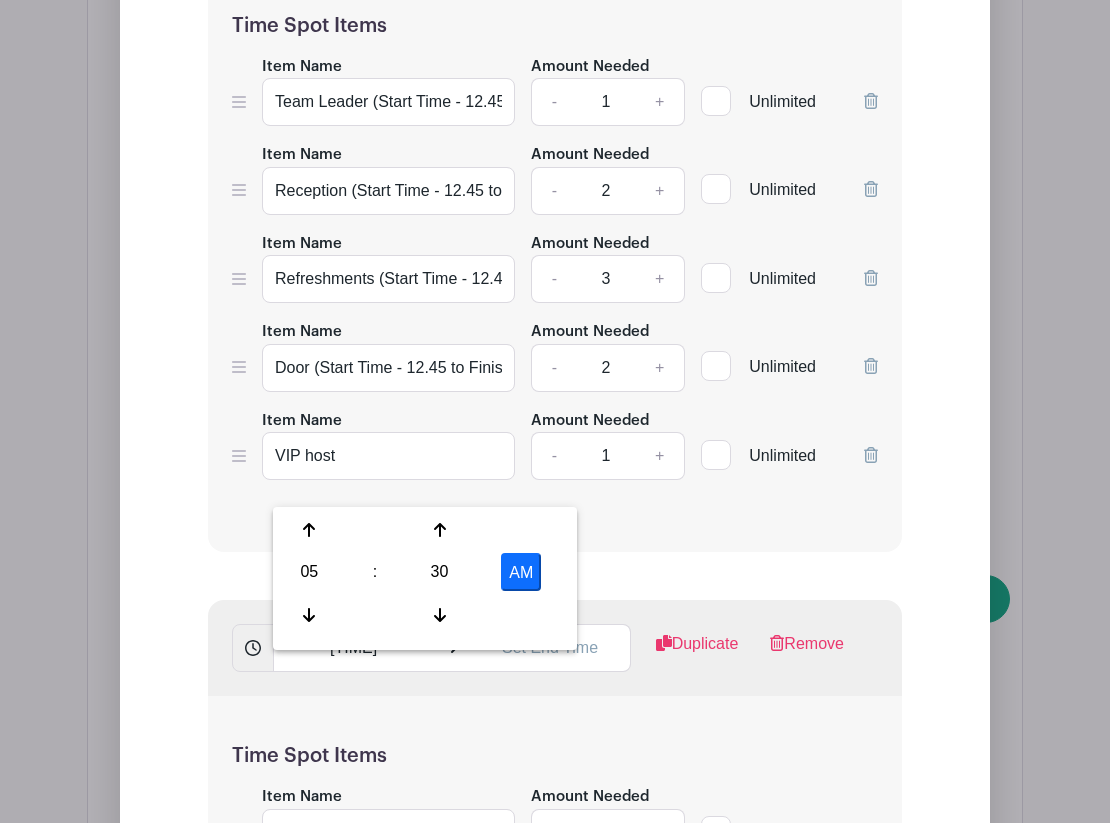click on "AM" at bounding box center (521, 572) 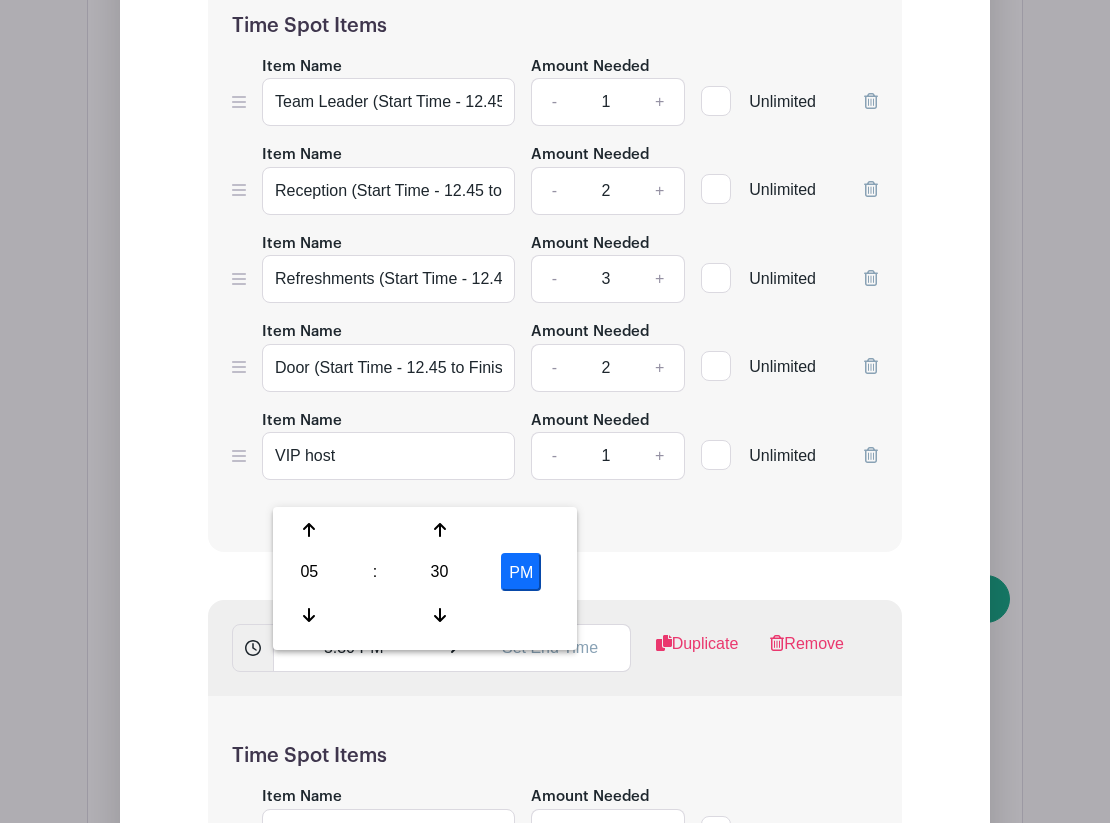 click on "List Name
Prize Winners Concert (finishing times for all shifts are estimated)
Time Spots
[TIME]
[TIME]
Duplicate
Remove
Time Spot Items
Item Name
Concert Venue Setup
Amount Needed
-
10
+
Unlimited" at bounding box center [555, 496] 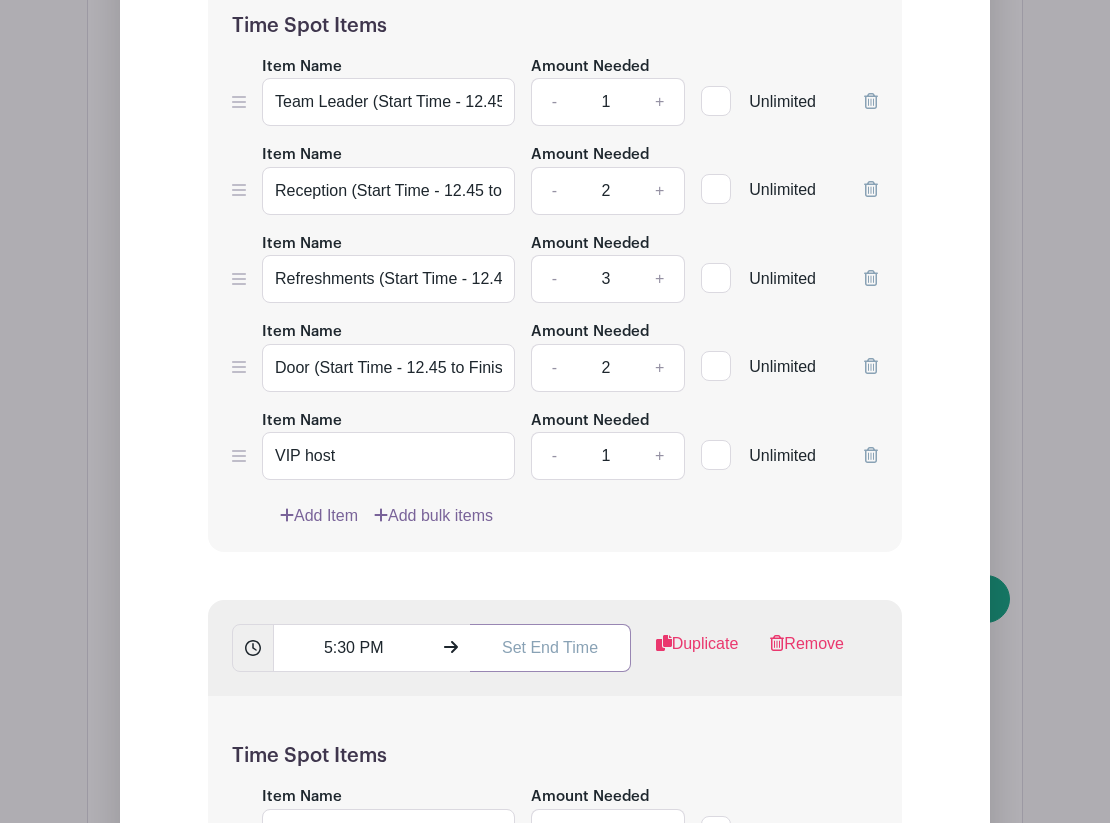 click at bounding box center (550, 648) 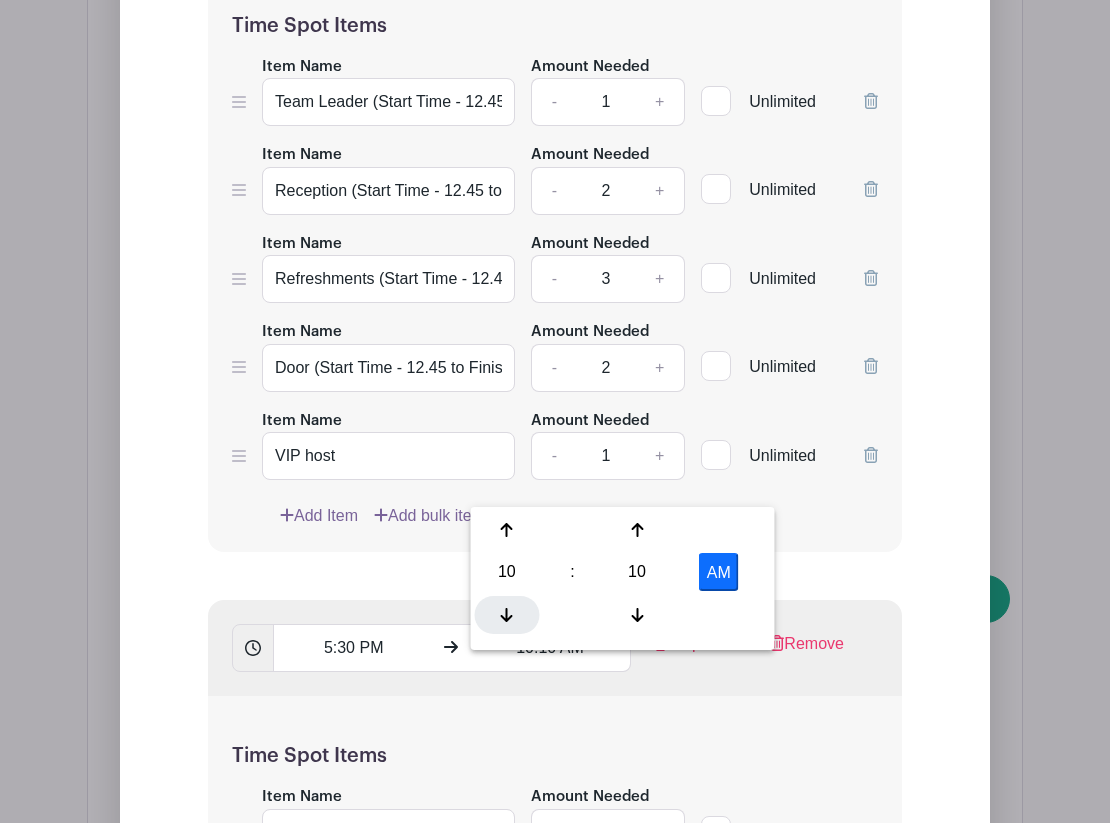 click 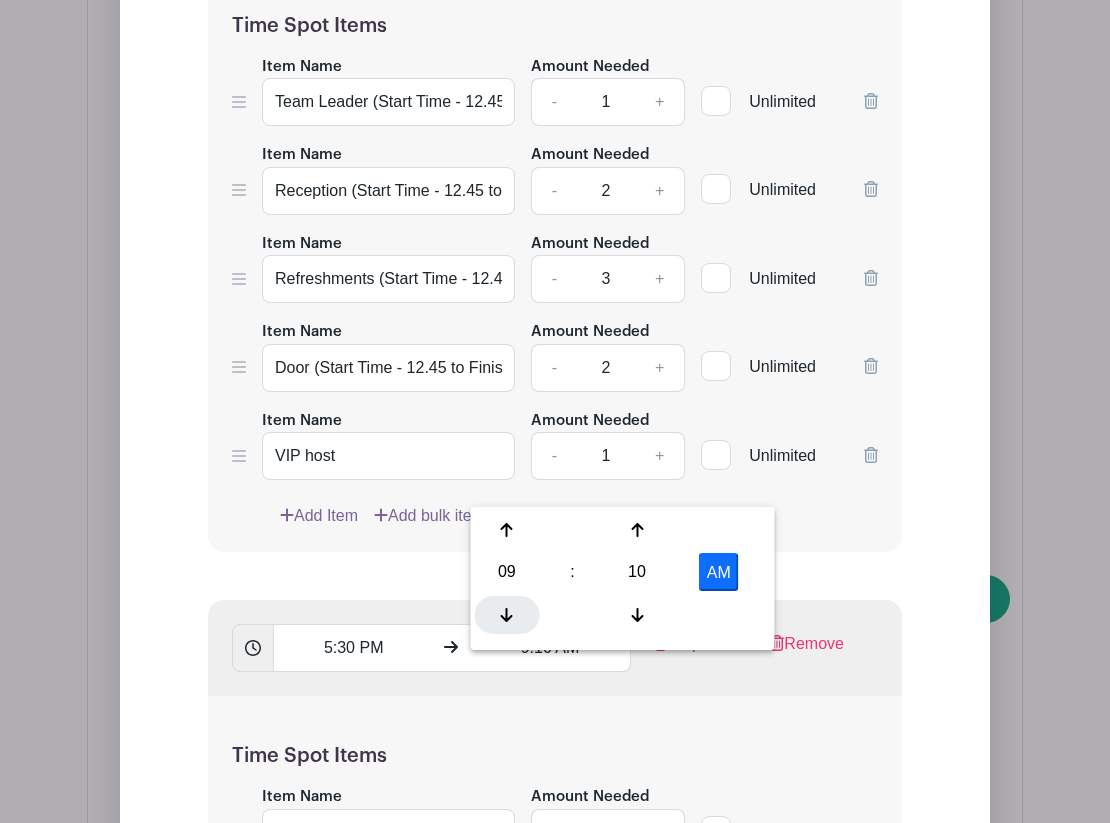 click 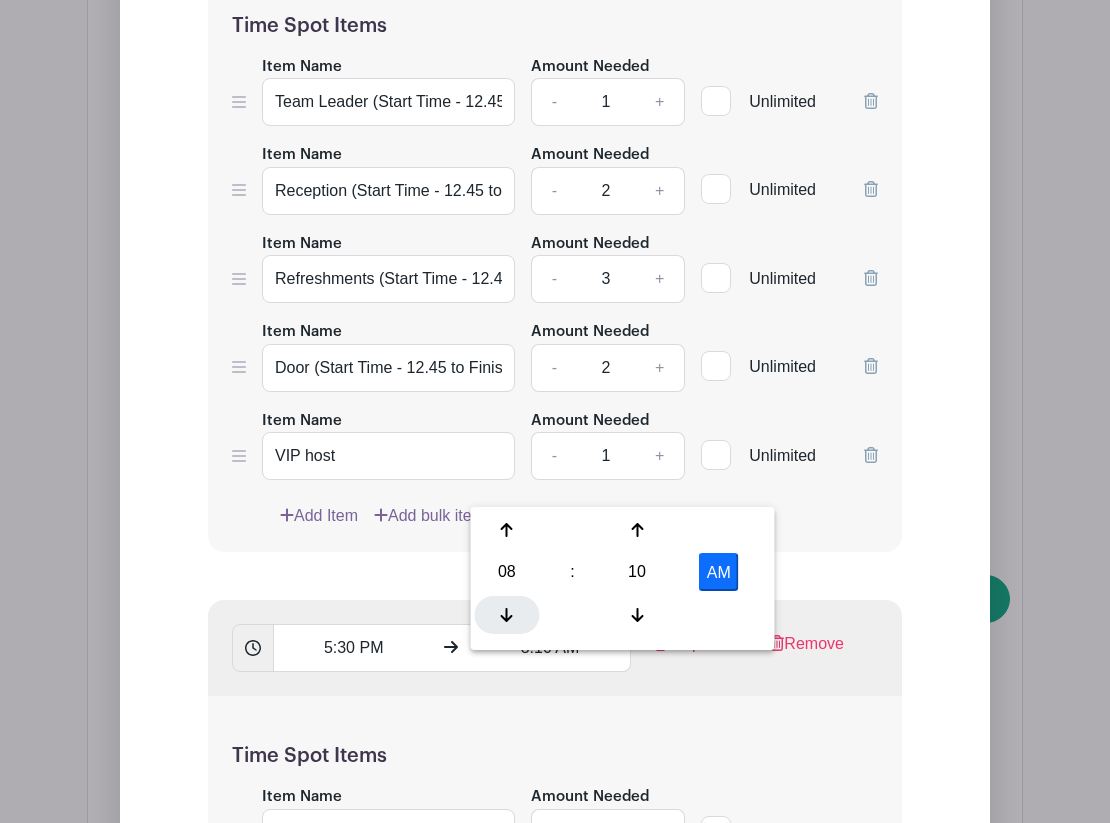 click 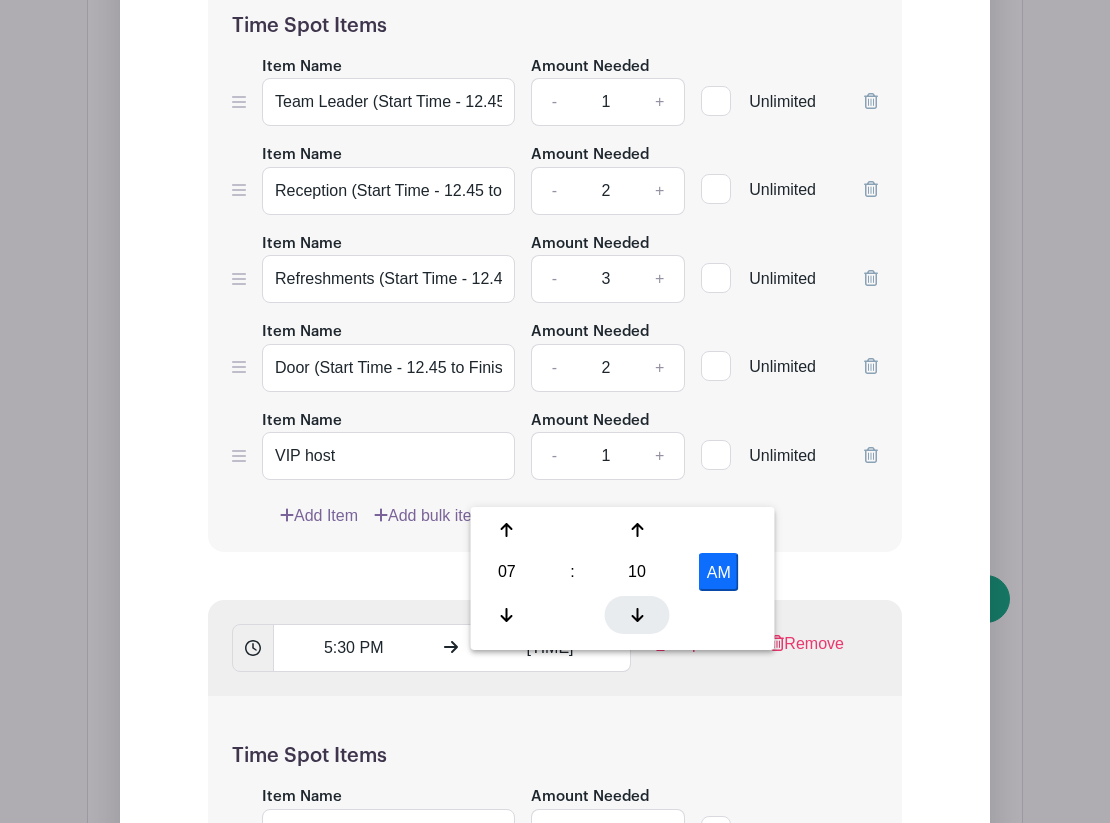 click 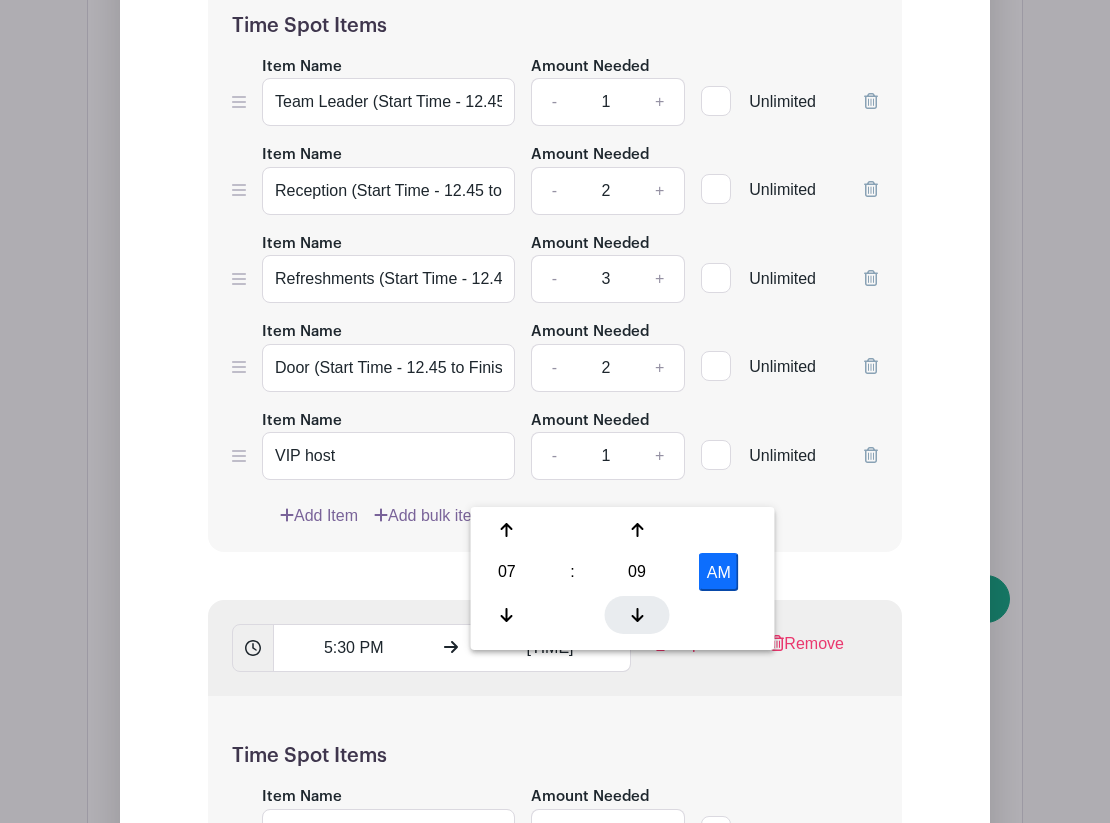 click 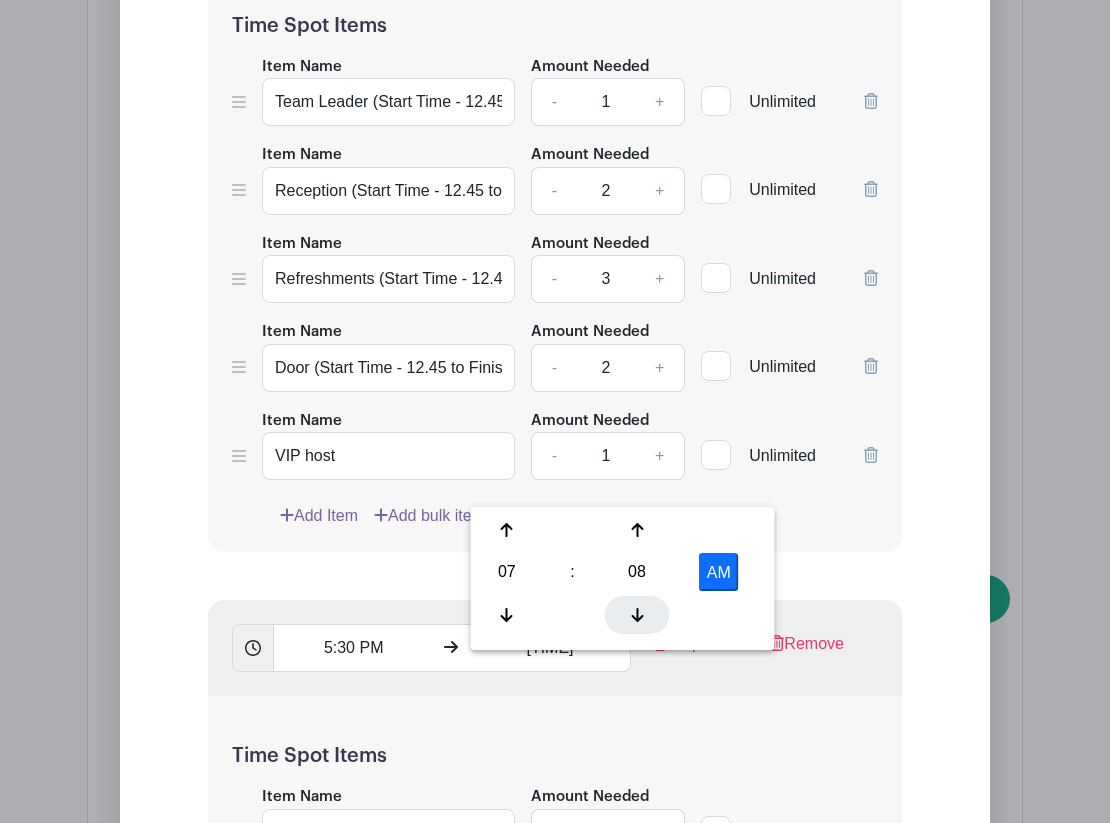 click 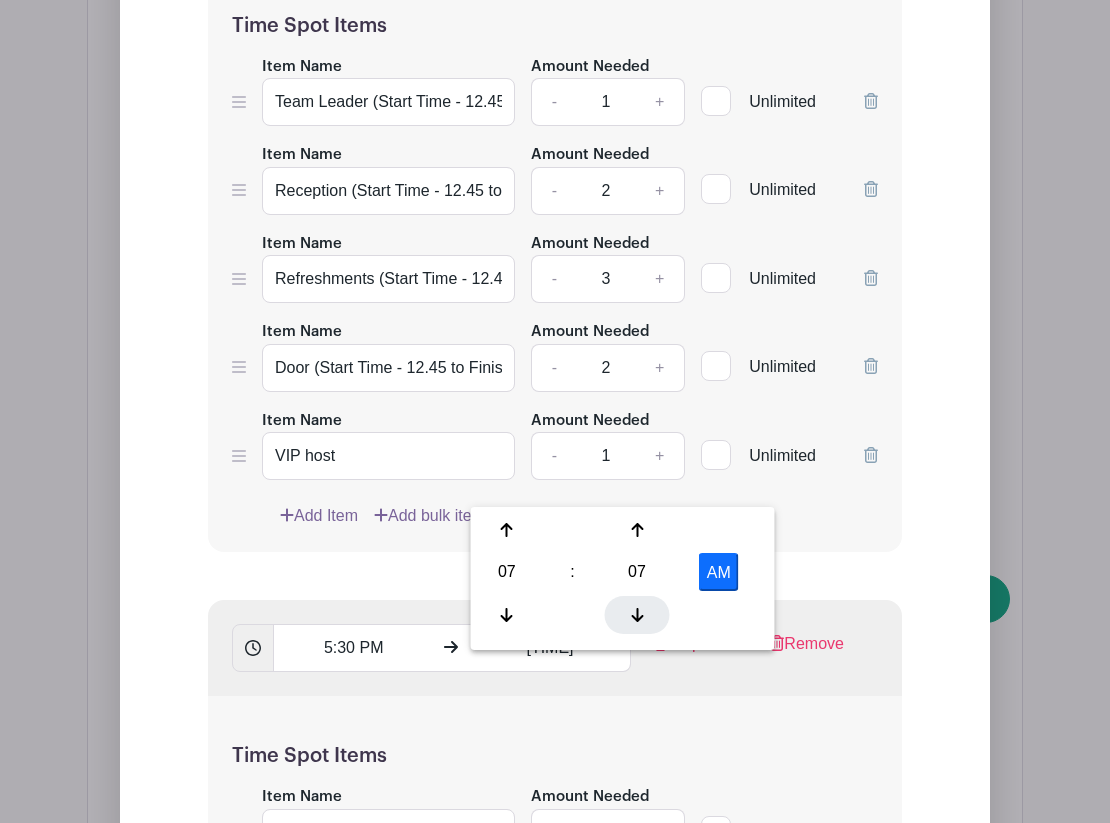 click 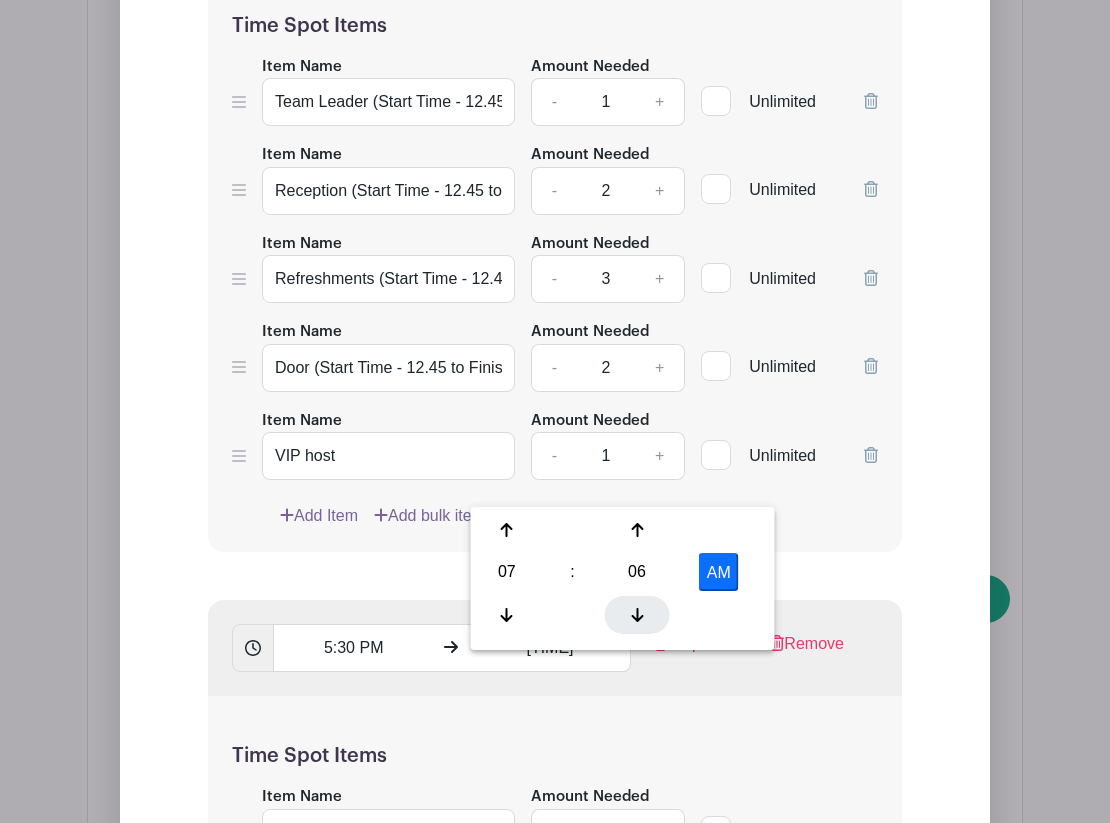 click 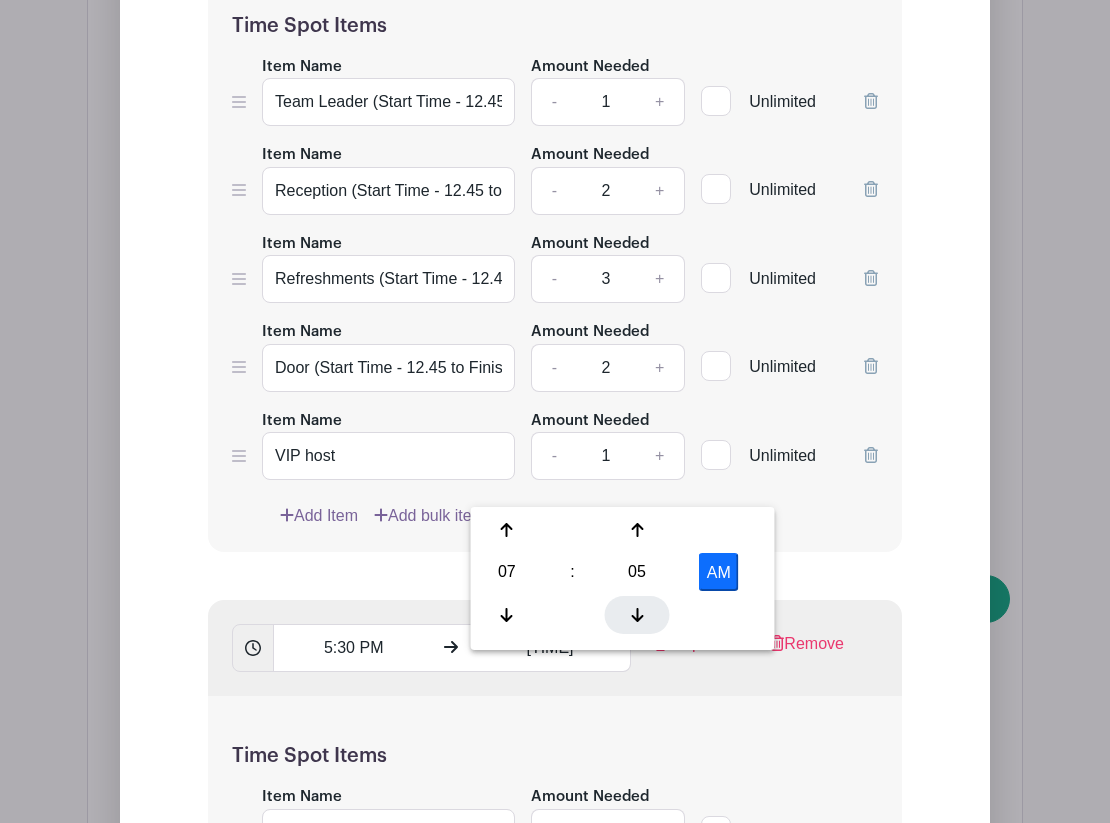 click 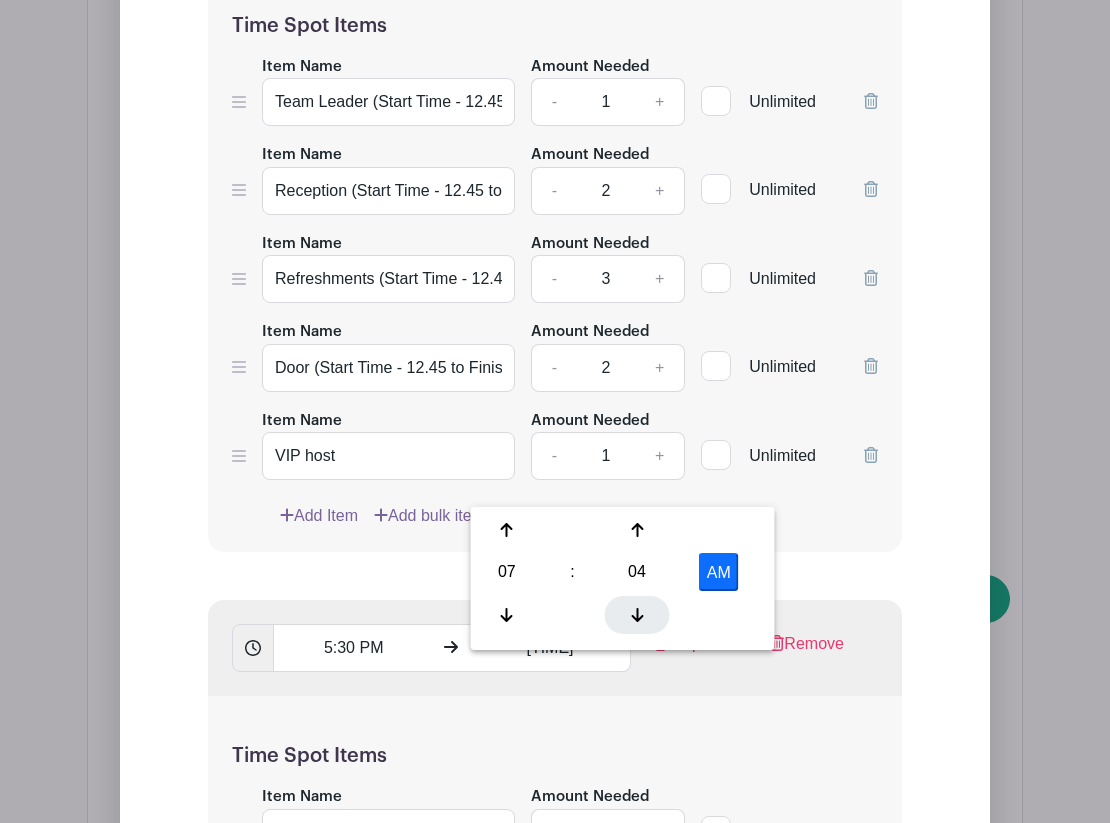 click 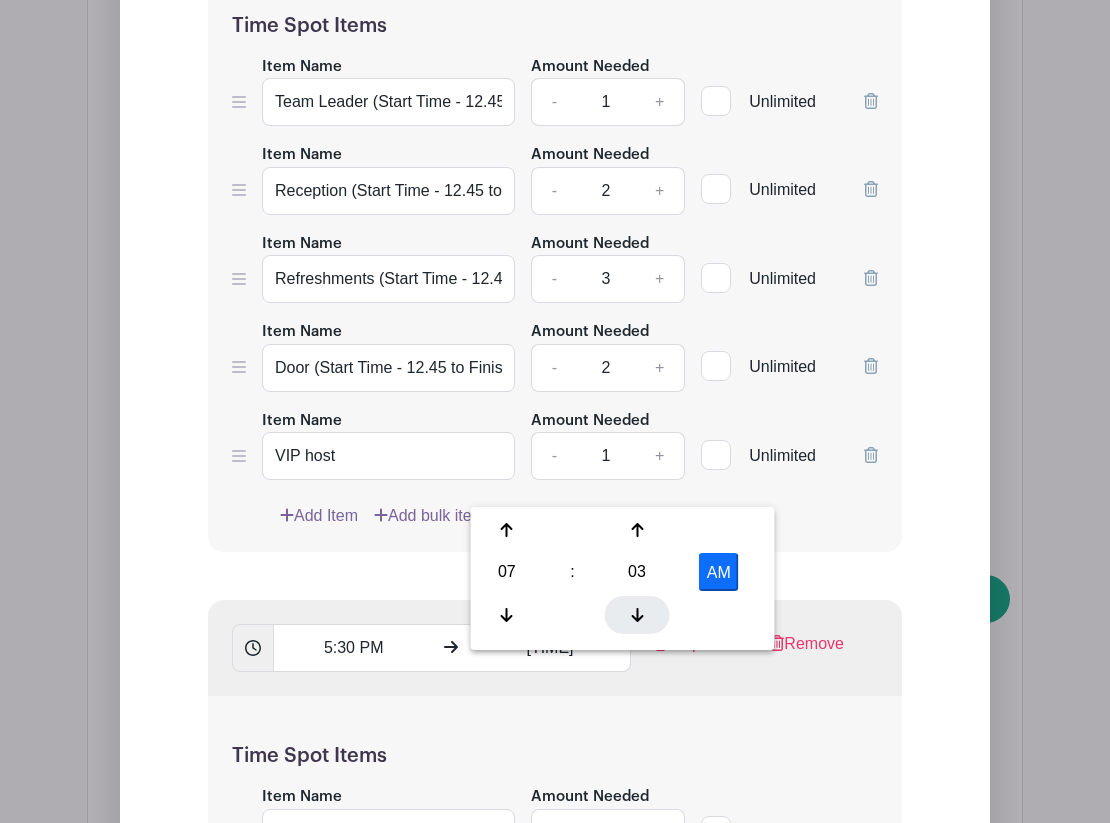 click 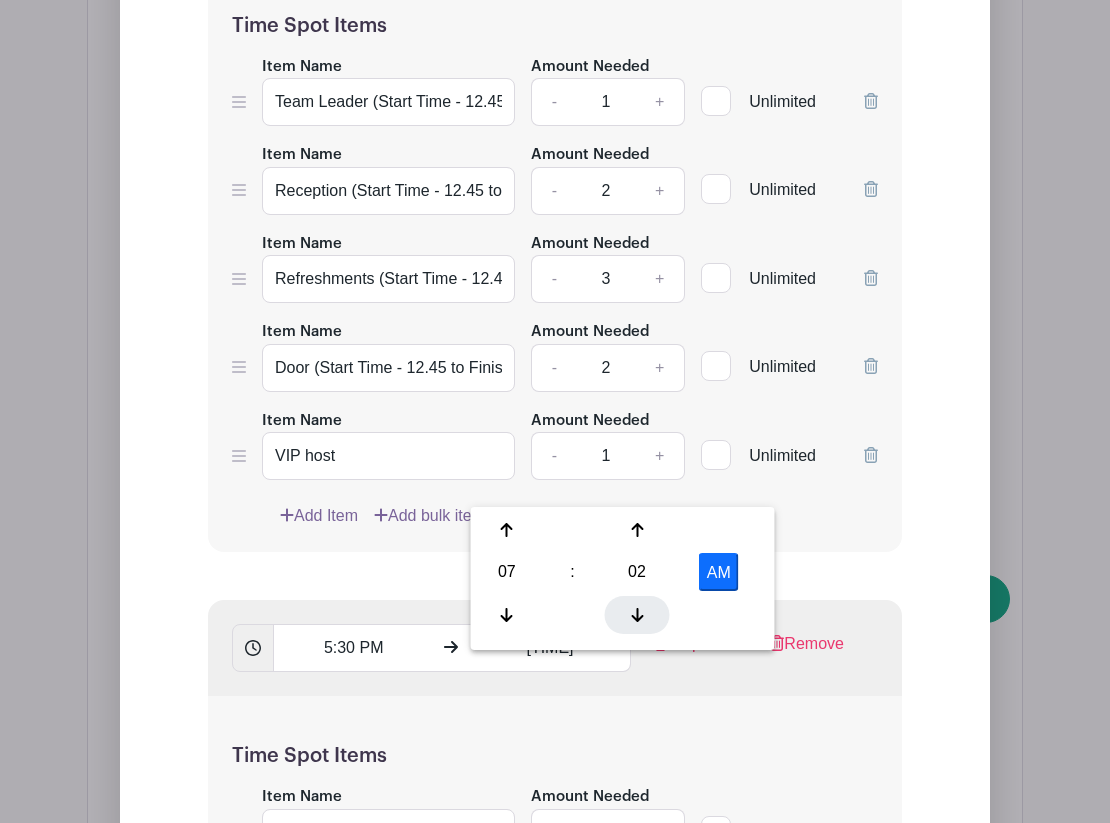 click 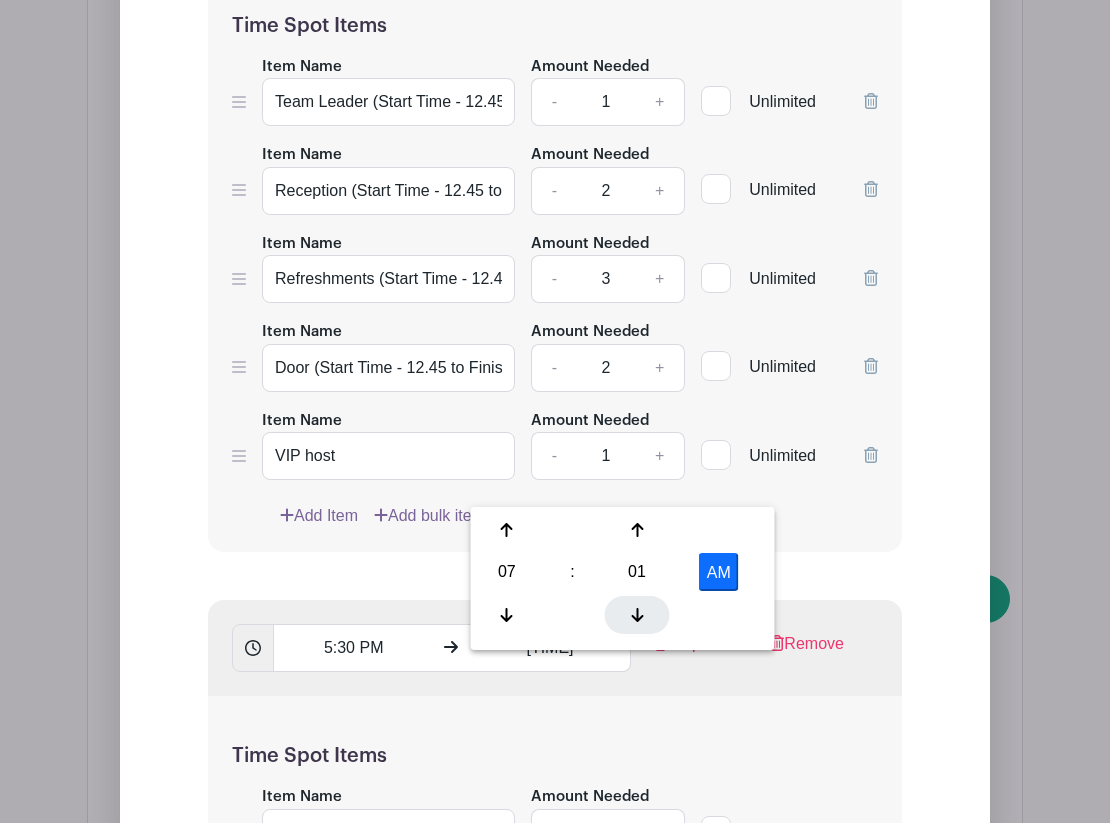 click 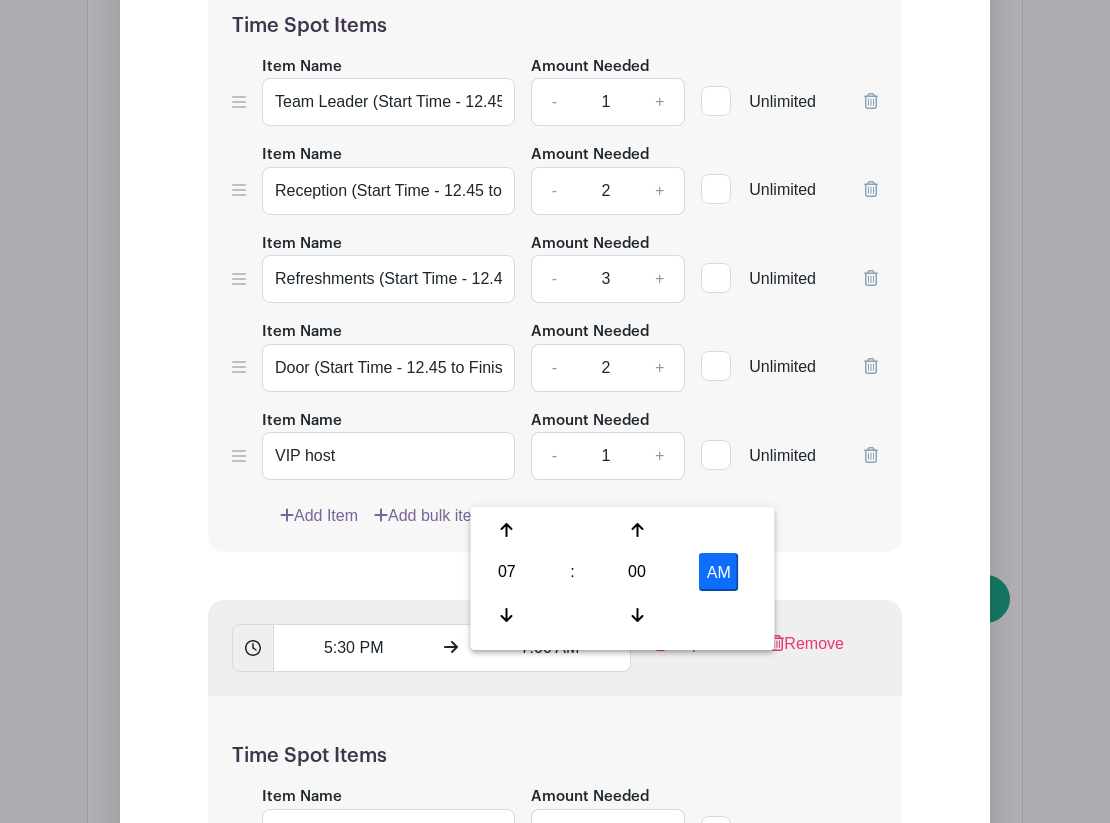 click on "AM" at bounding box center [719, 572] 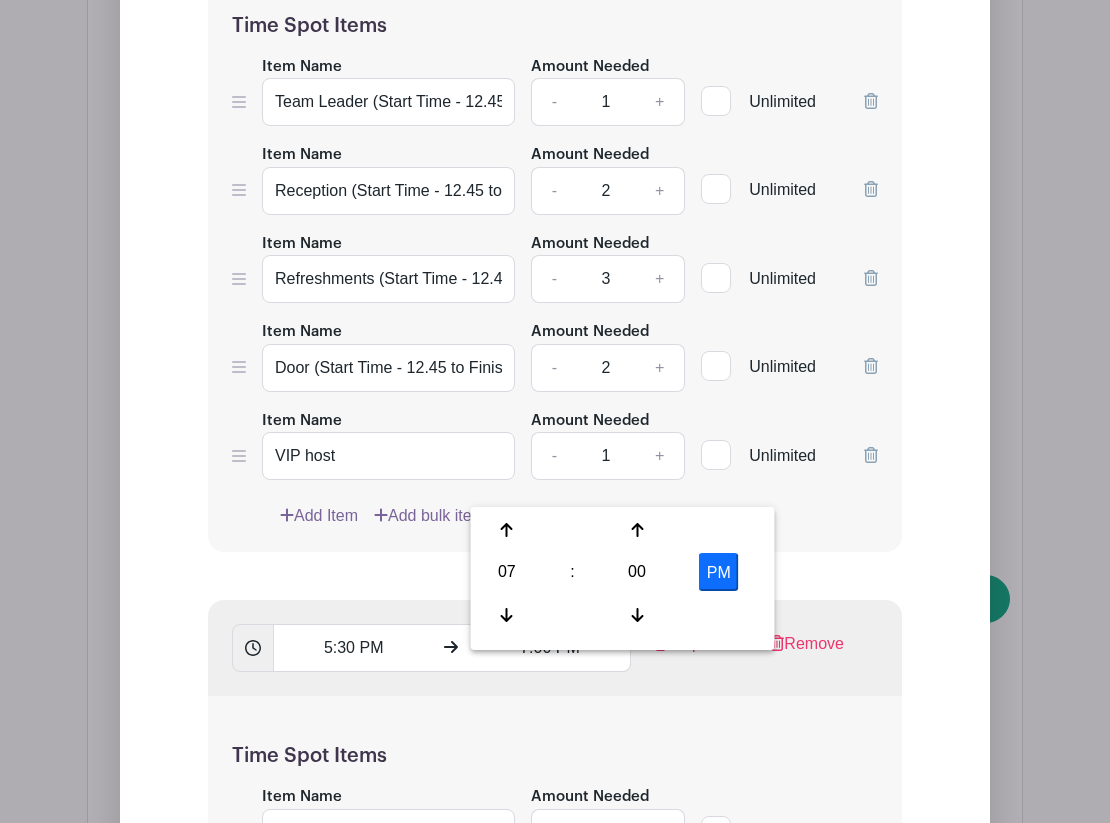 click on "List Name
Prize Winners Concert (finishing times for all shifts are estimated)
Time Spots
[TIME]
[TIME]
Duplicate
Remove
Time Spot Items
Item Name
Concert Venue Setup
Amount Needed
-
10
+
Unlimited" at bounding box center (555, 480) 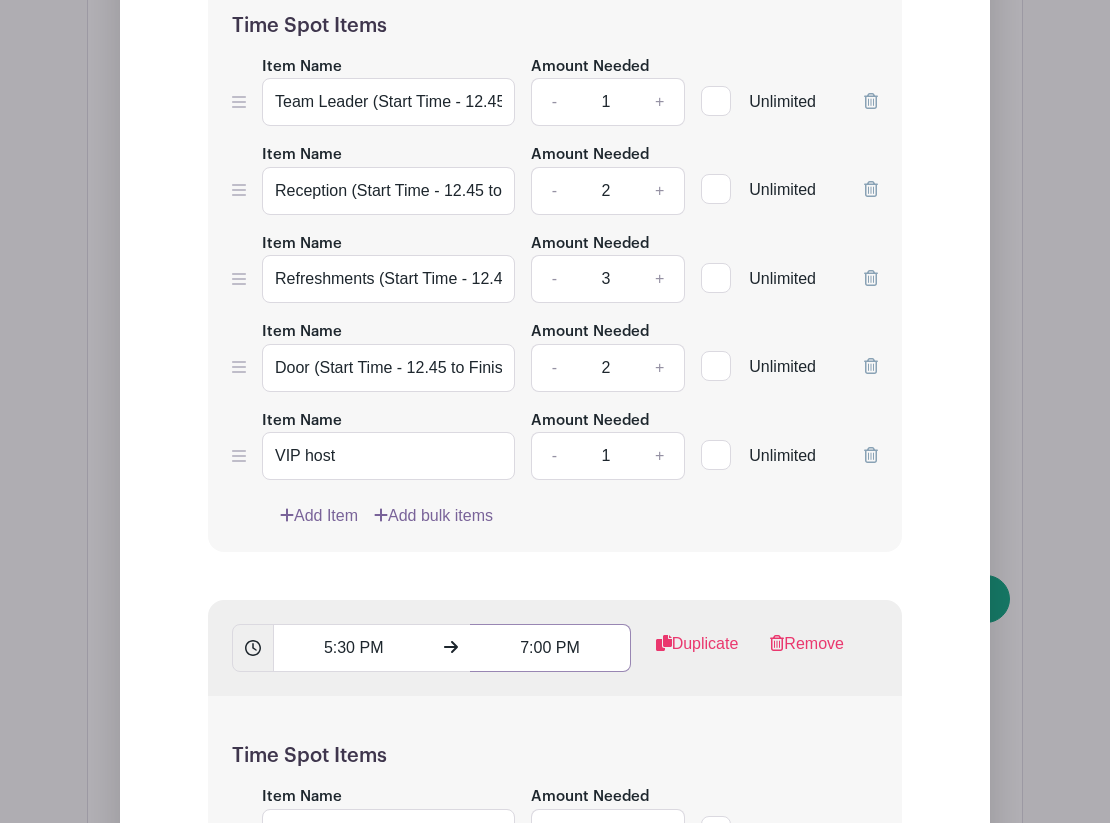 click on "7:00 PM" at bounding box center [550, 648] 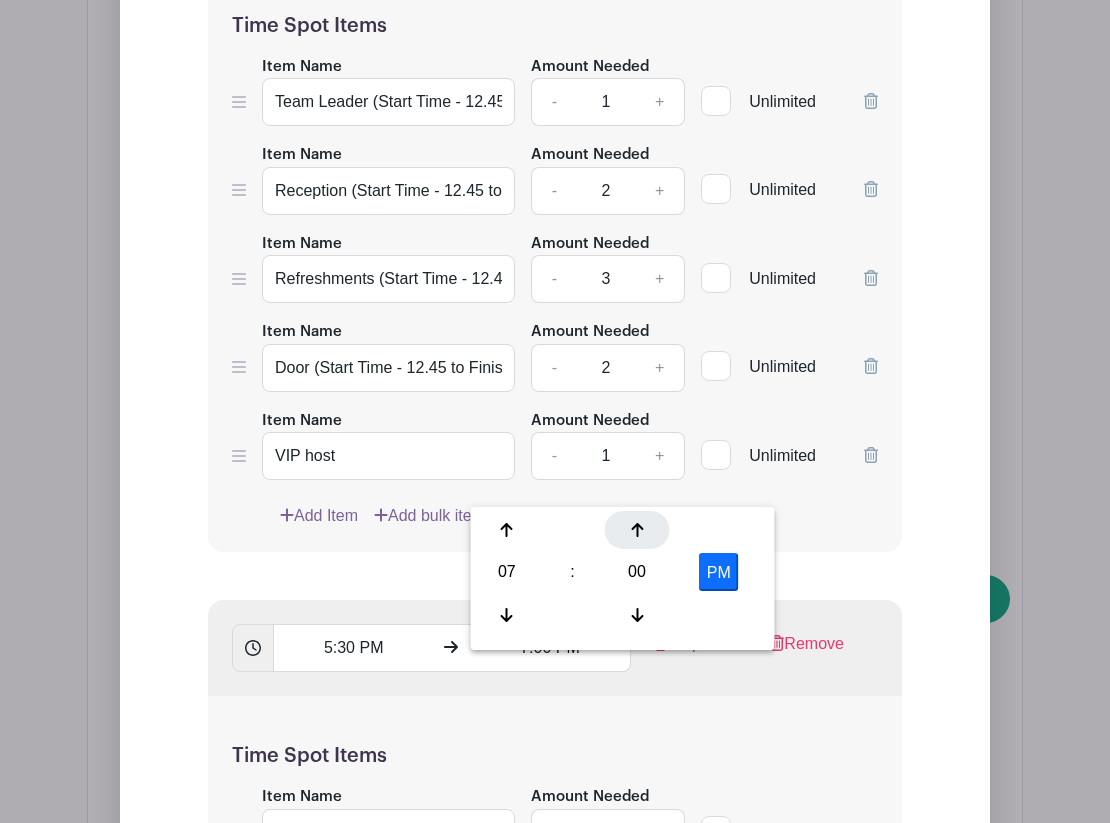 click at bounding box center (637, 530) 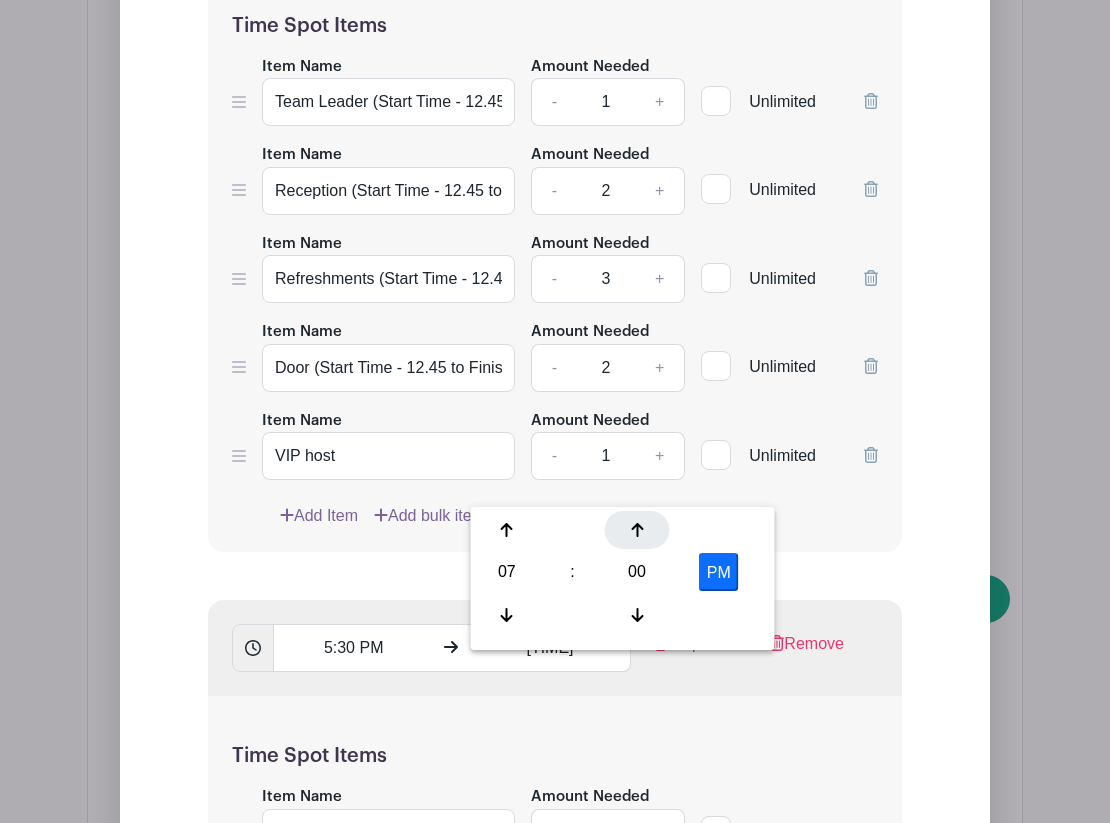 click at bounding box center [637, 530] 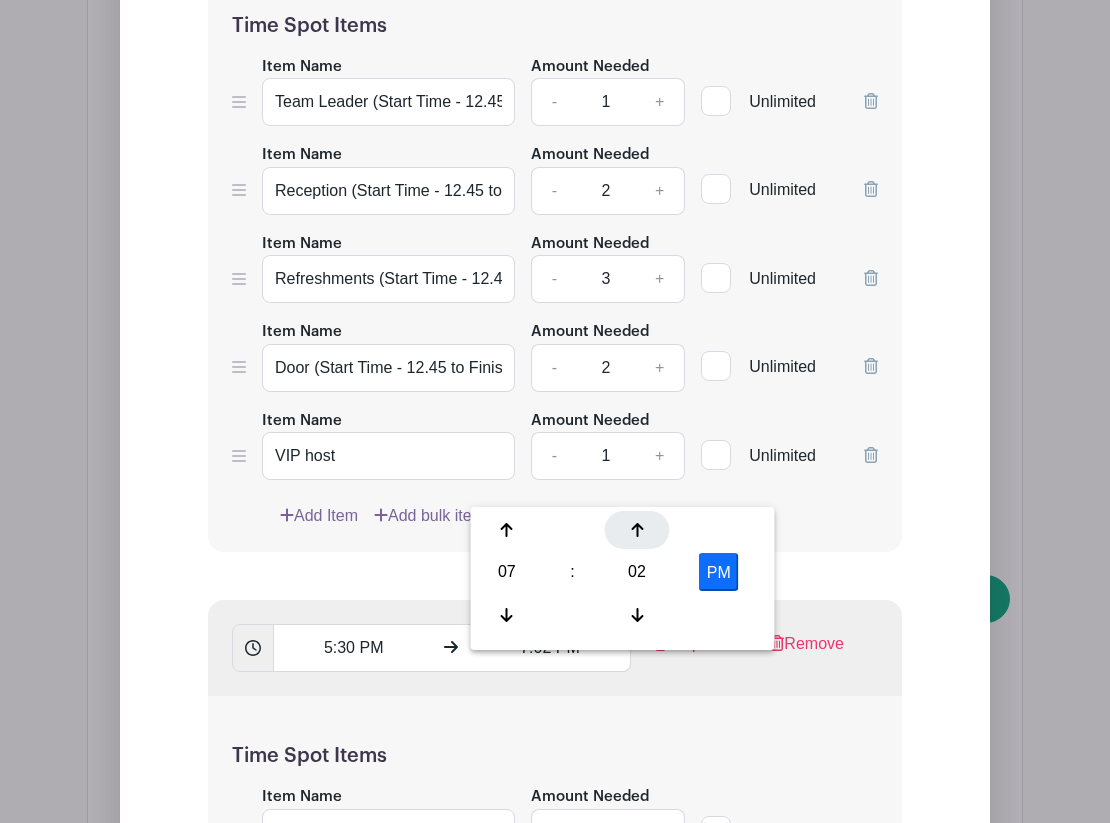 click at bounding box center [637, 530] 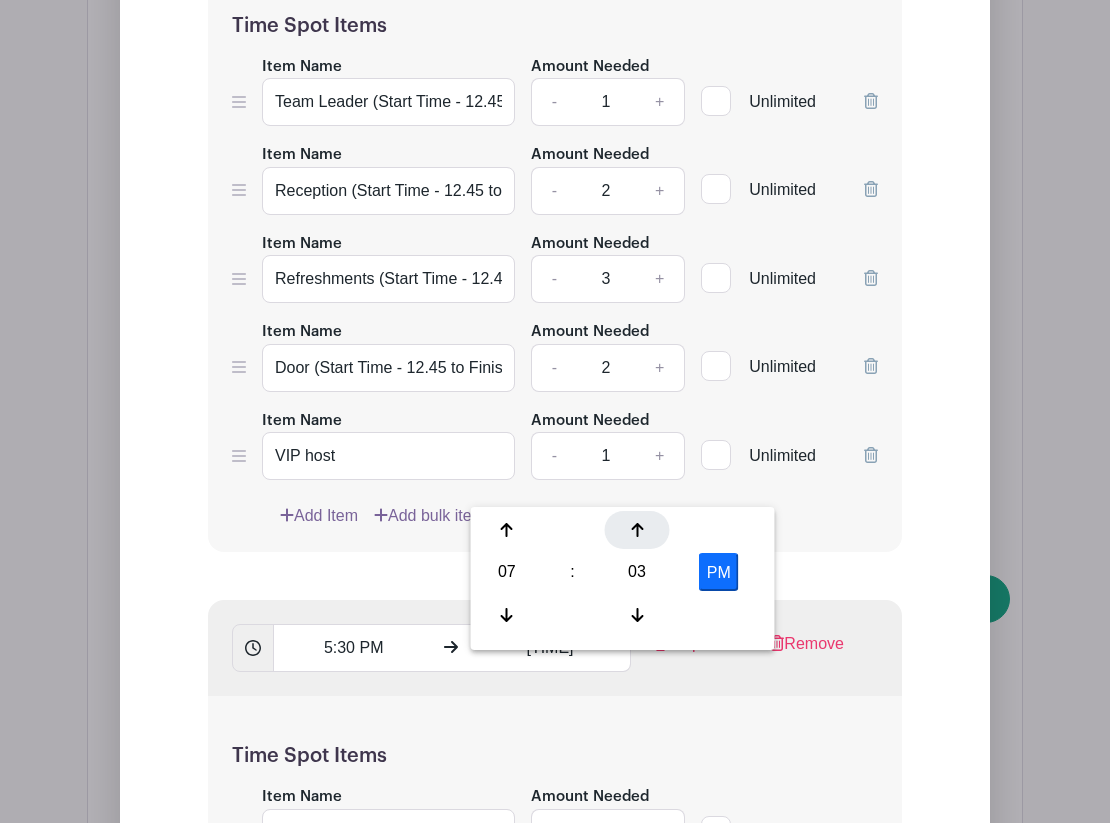 click at bounding box center (637, 530) 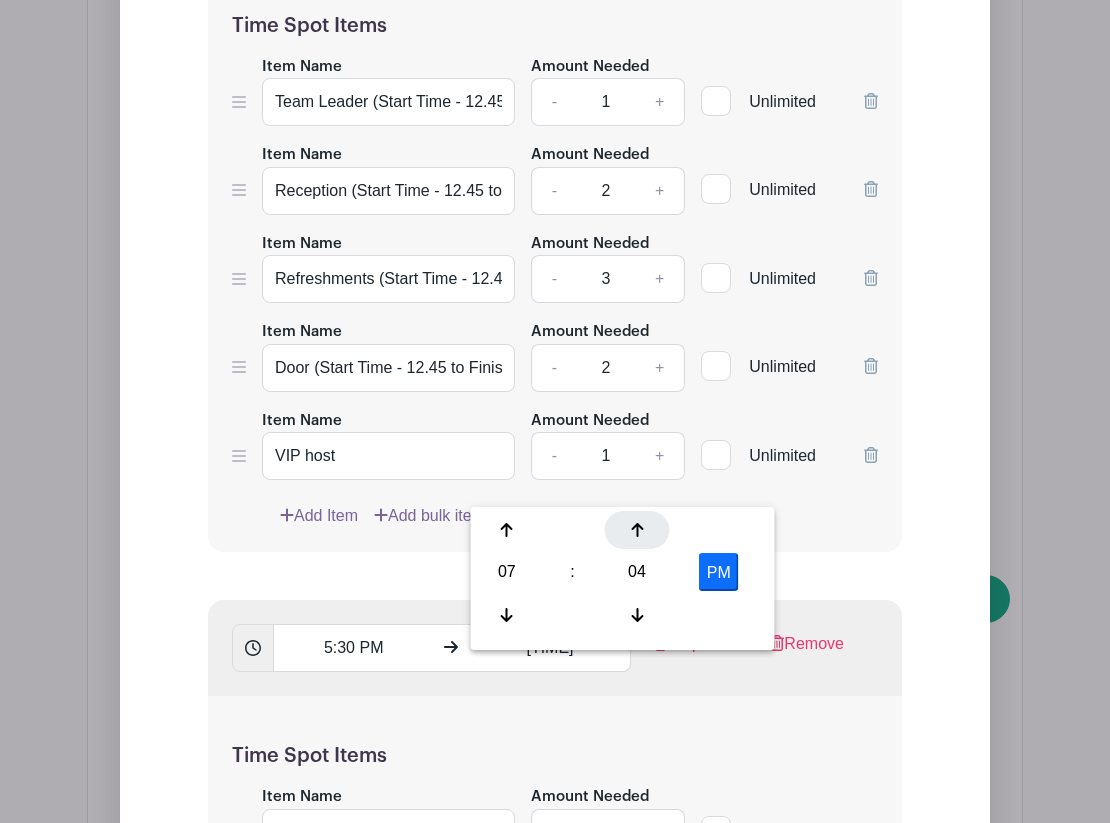 click at bounding box center [637, 530] 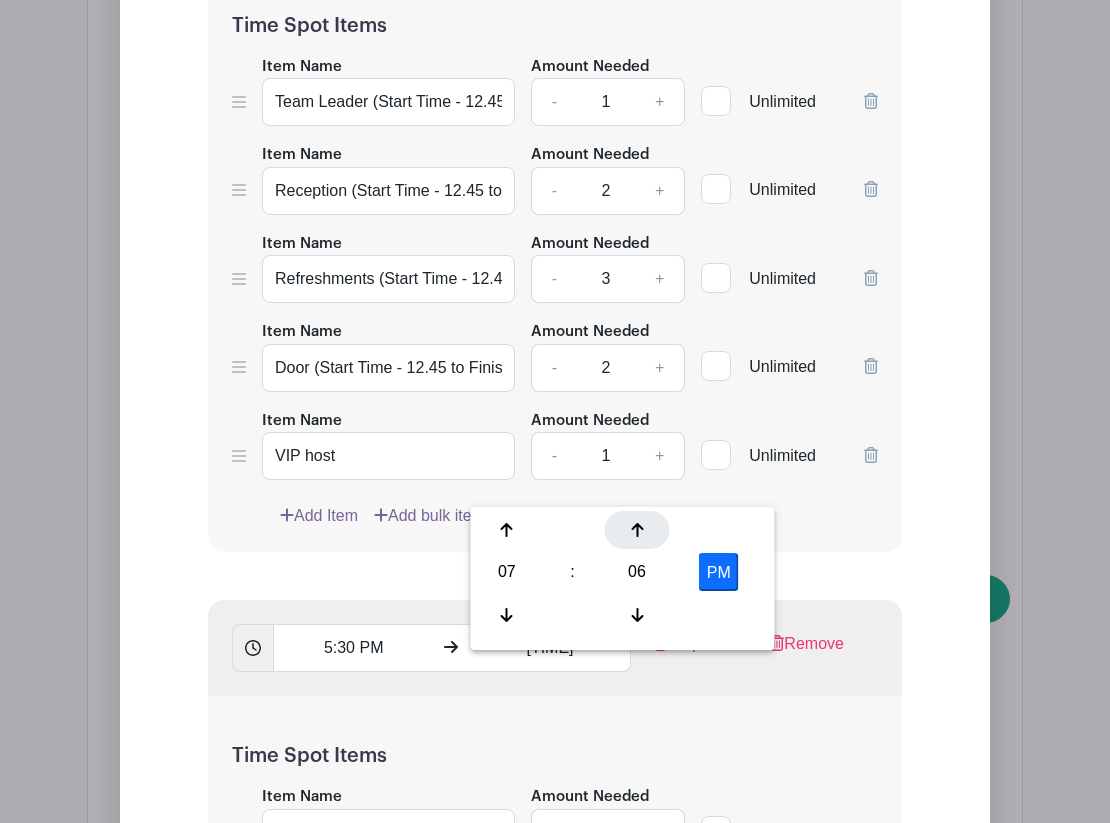 click at bounding box center (637, 530) 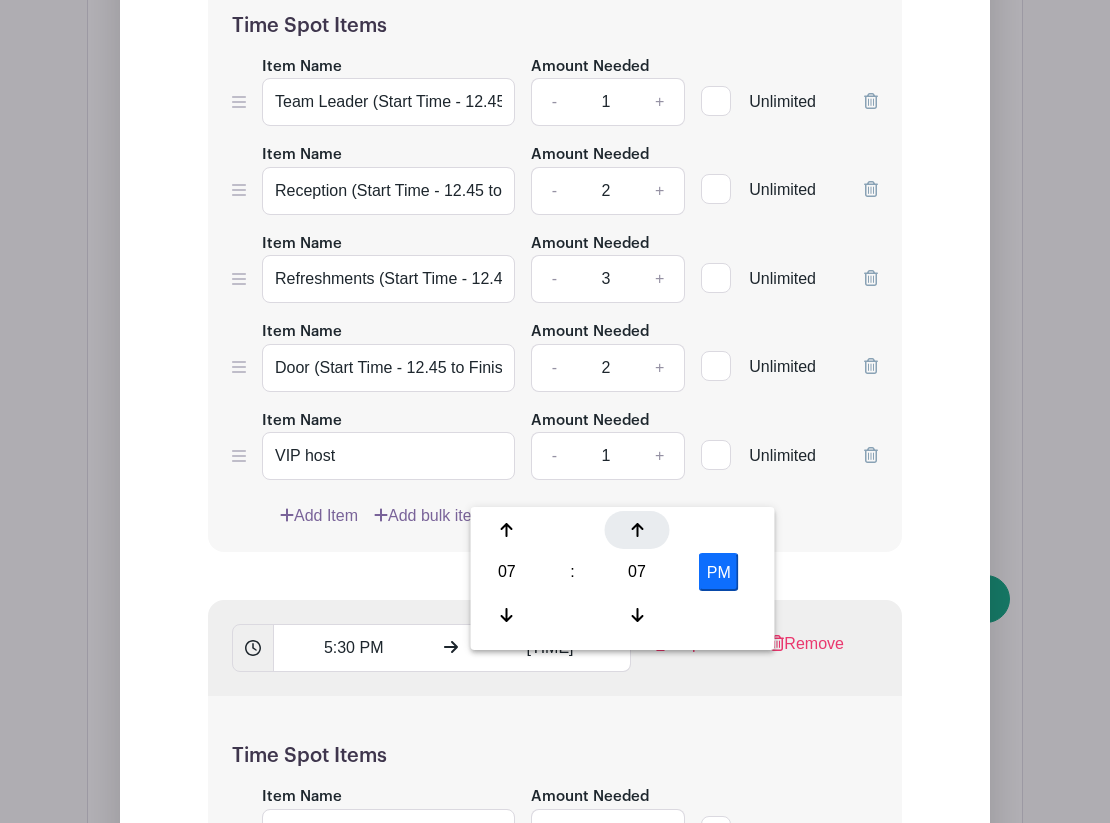 click at bounding box center (637, 530) 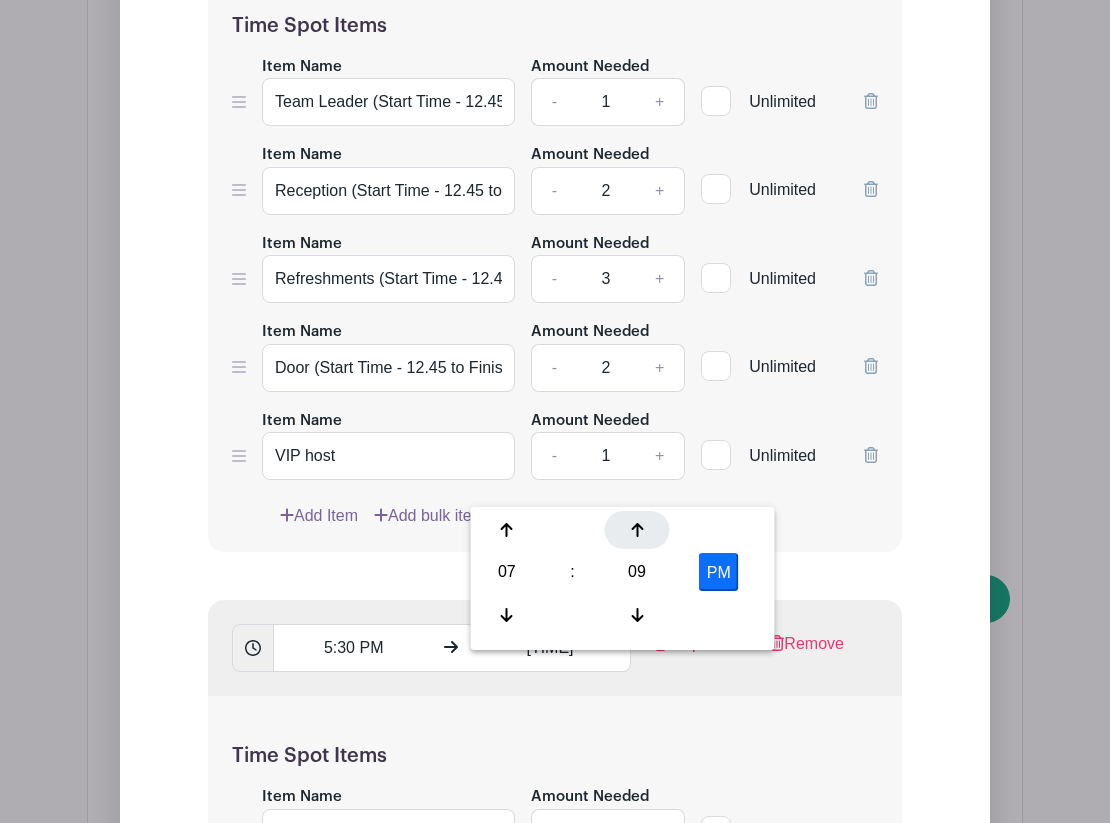 click at bounding box center [637, 530] 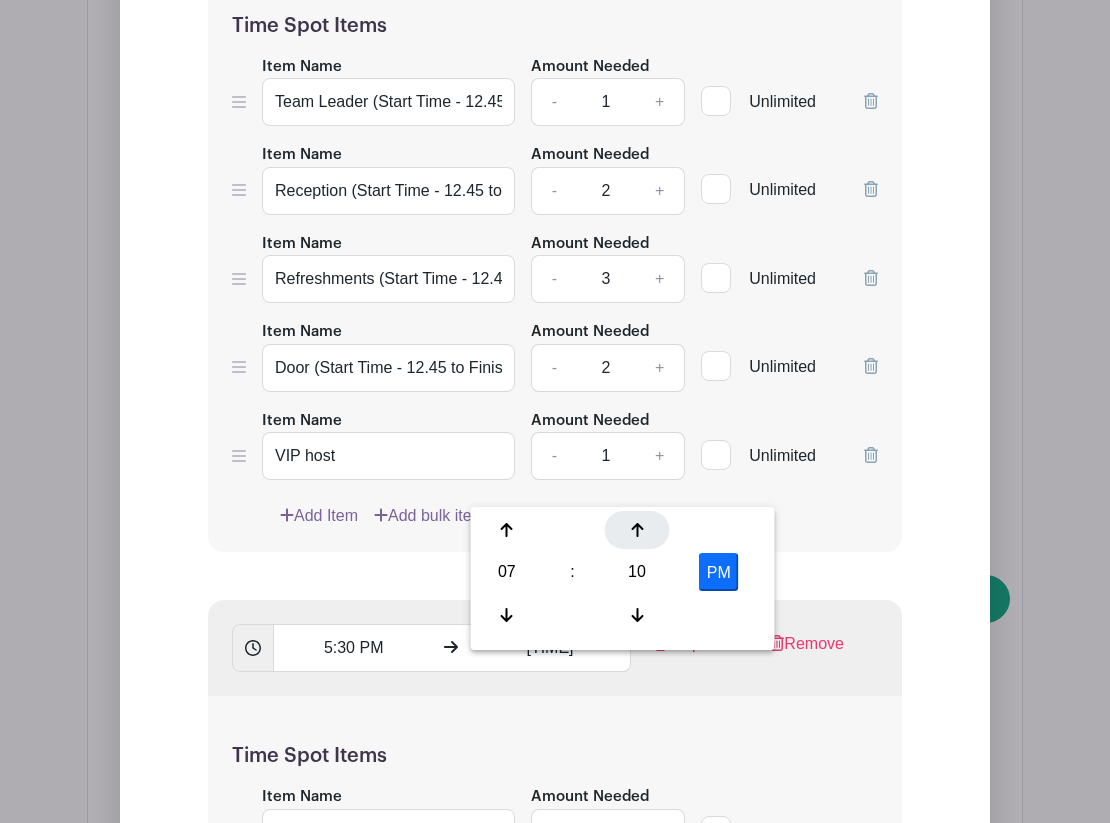 click at bounding box center (637, 530) 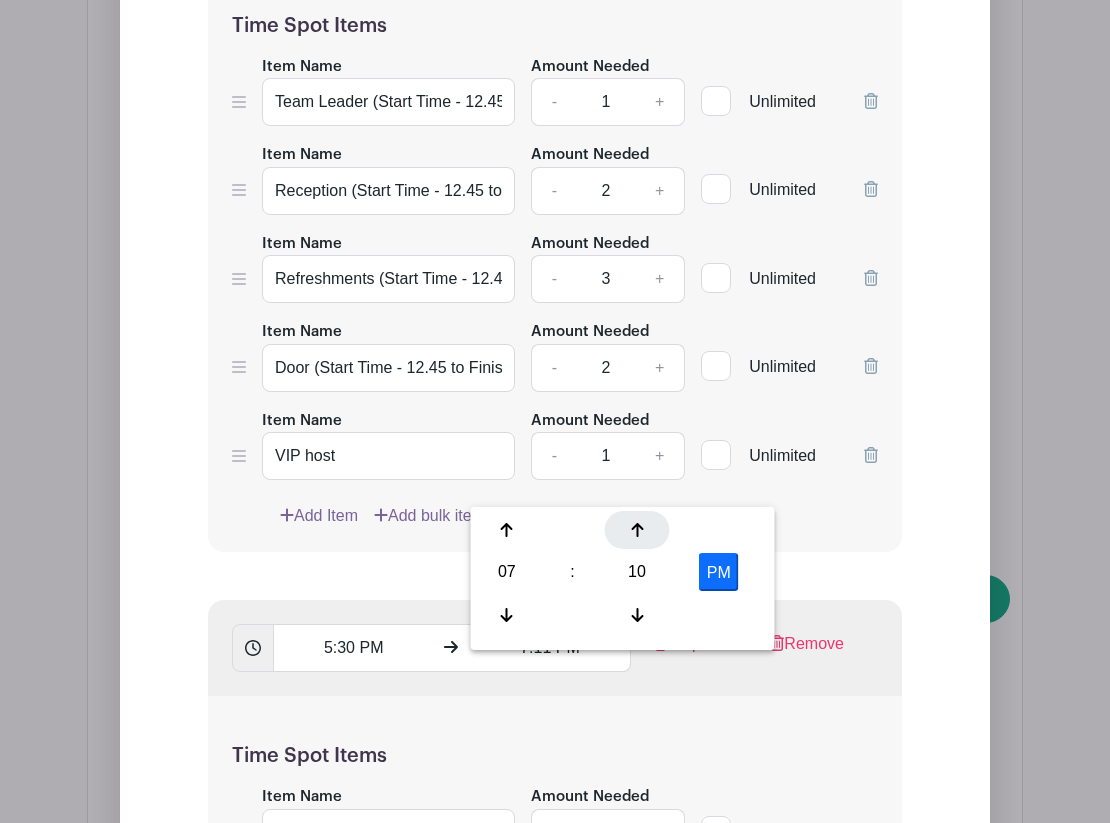 click at bounding box center (637, 530) 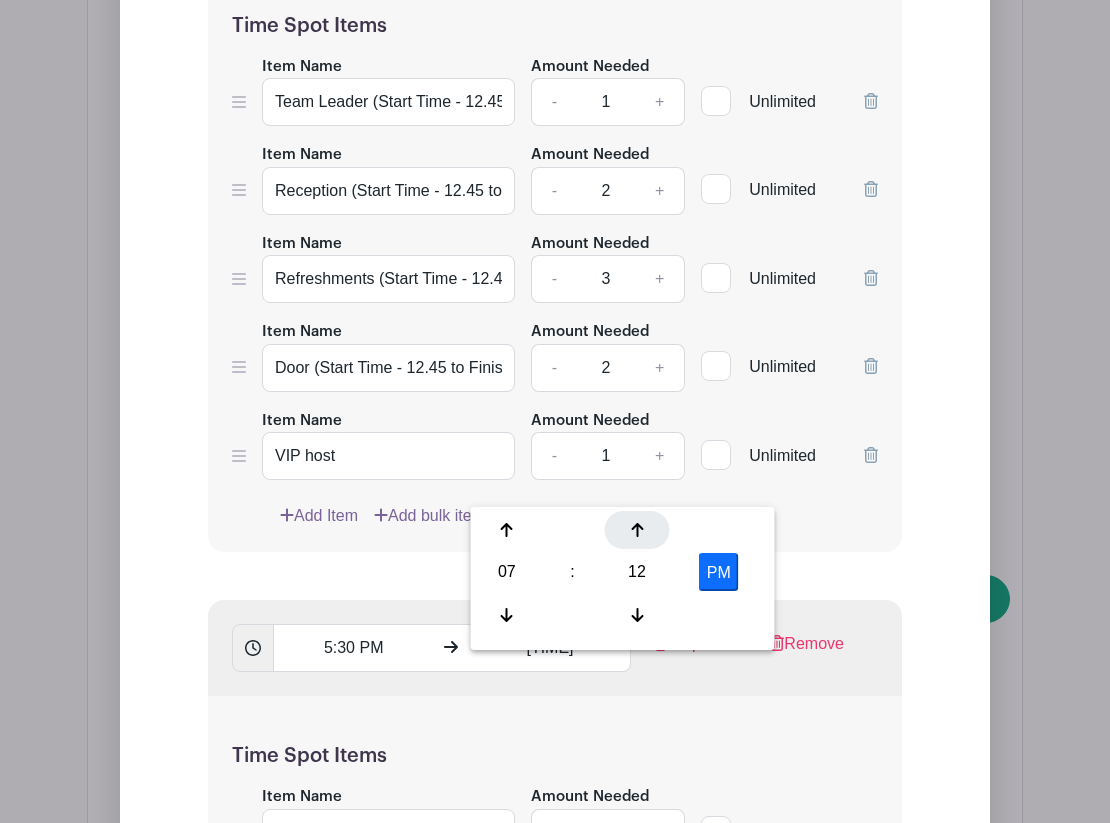 click at bounding box center (637, 530) 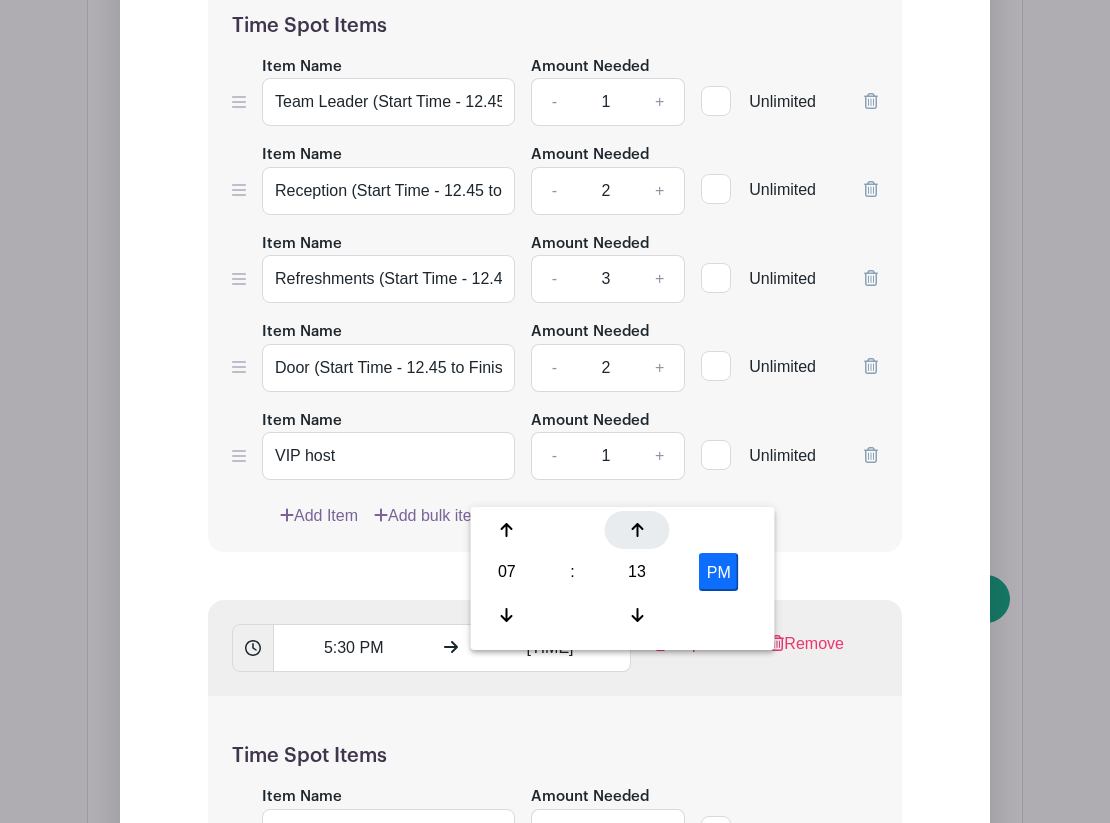 click at bounding box center (637, 530) 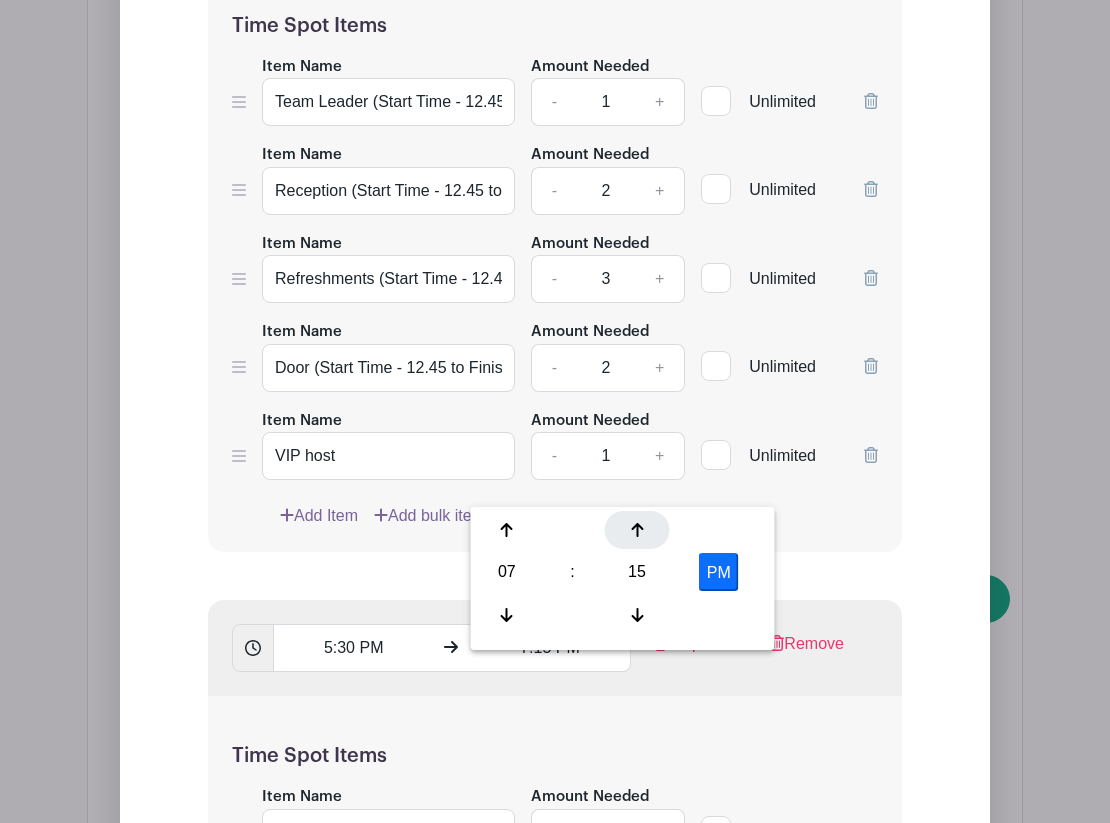 click at bounding box center (637, 530) 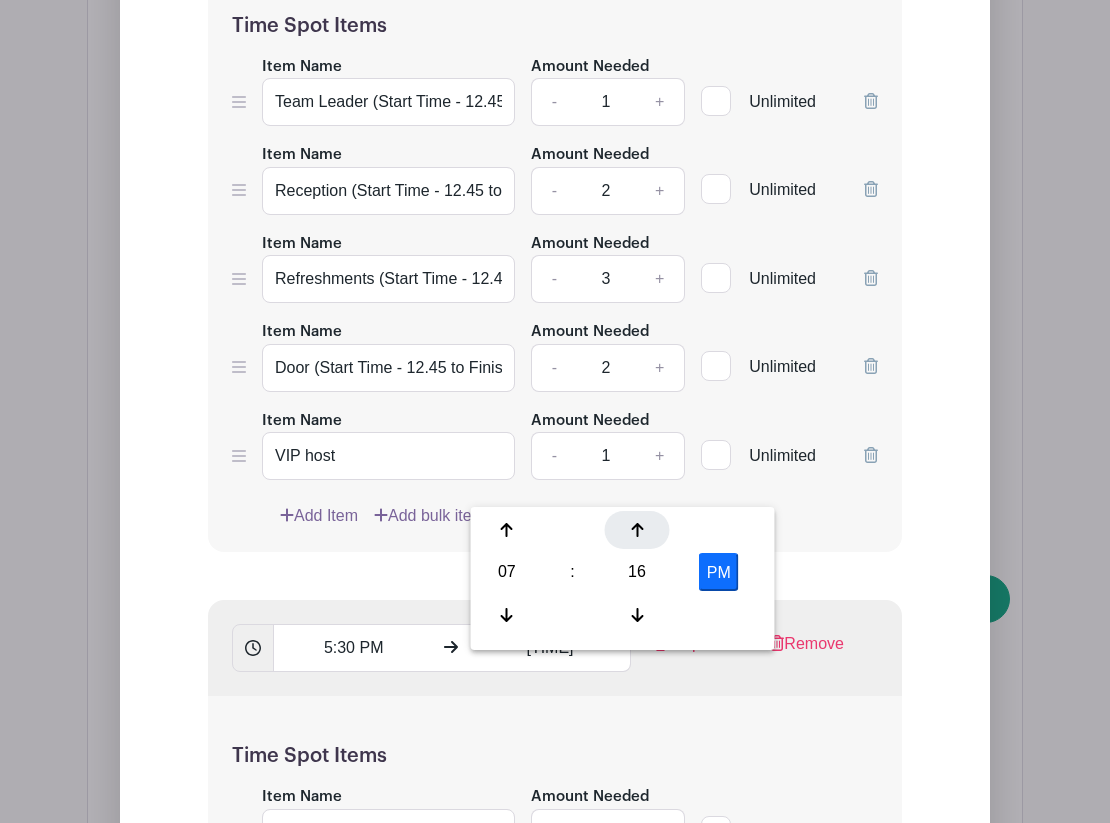 click at bounding box center (637, 530) 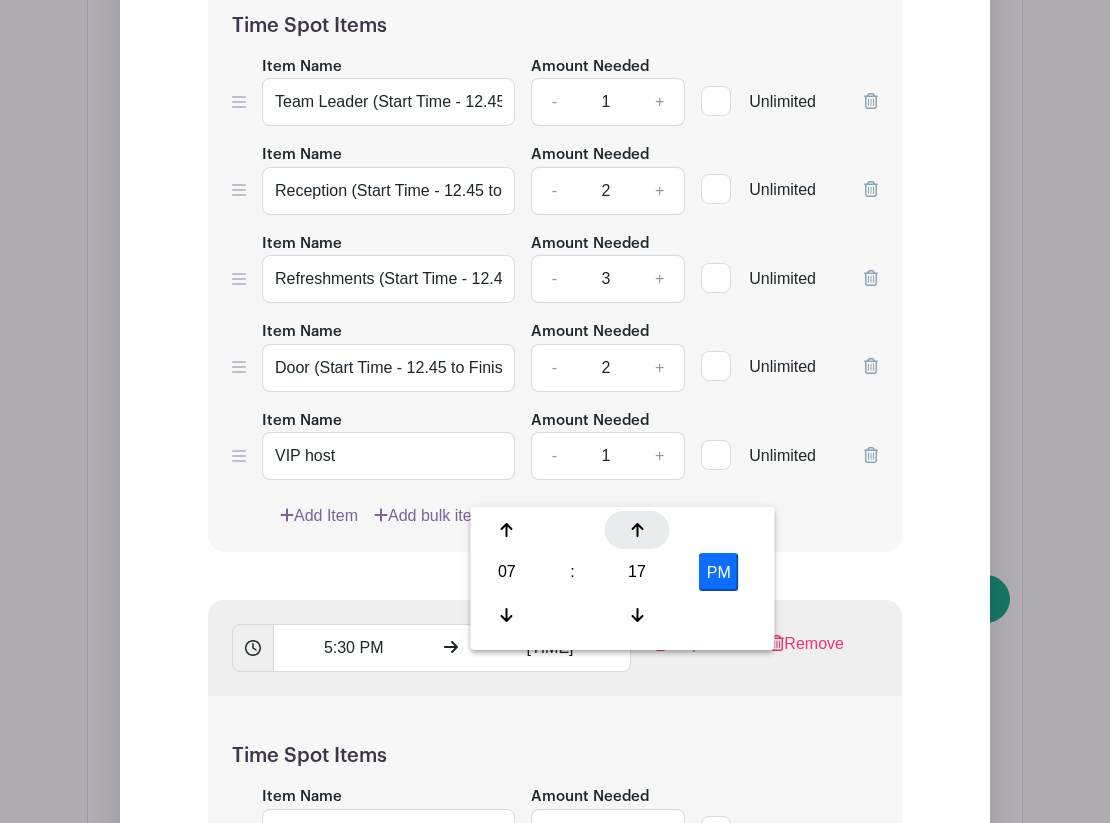 click at bounding box center (637, 530) 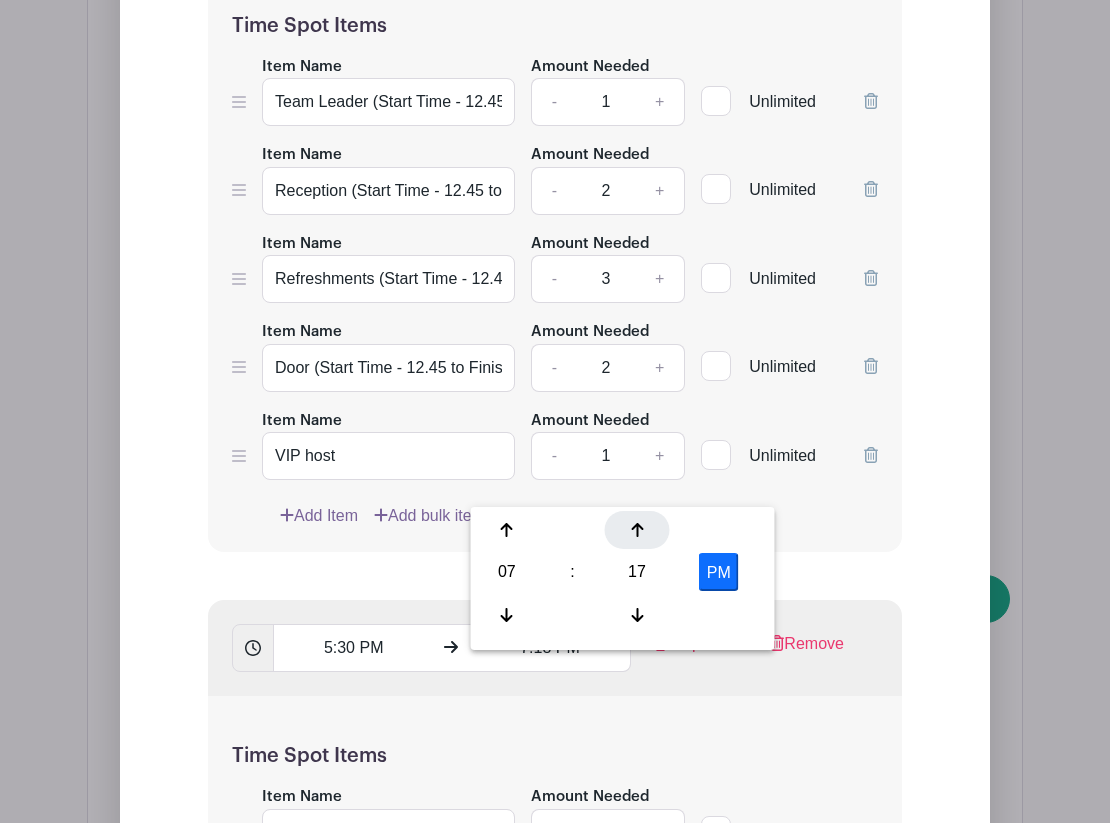 click at bounding box center (637, 530) 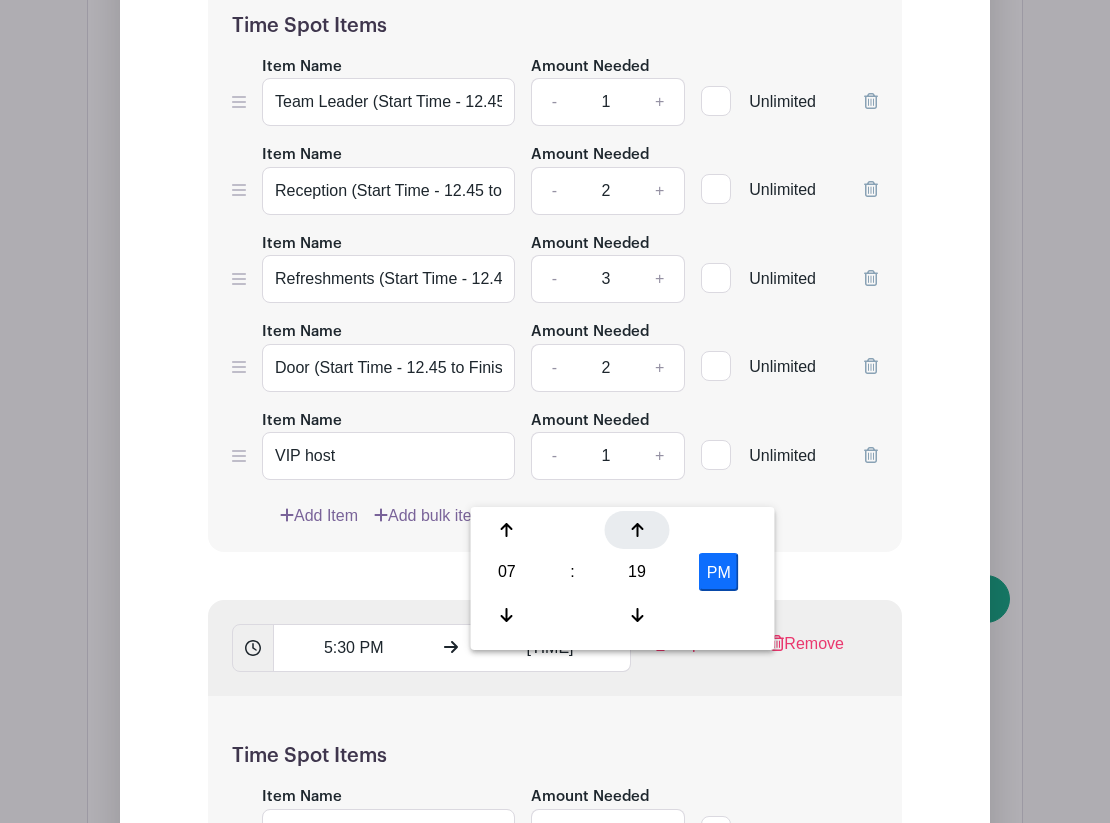 click at bounding box center (637, 530) 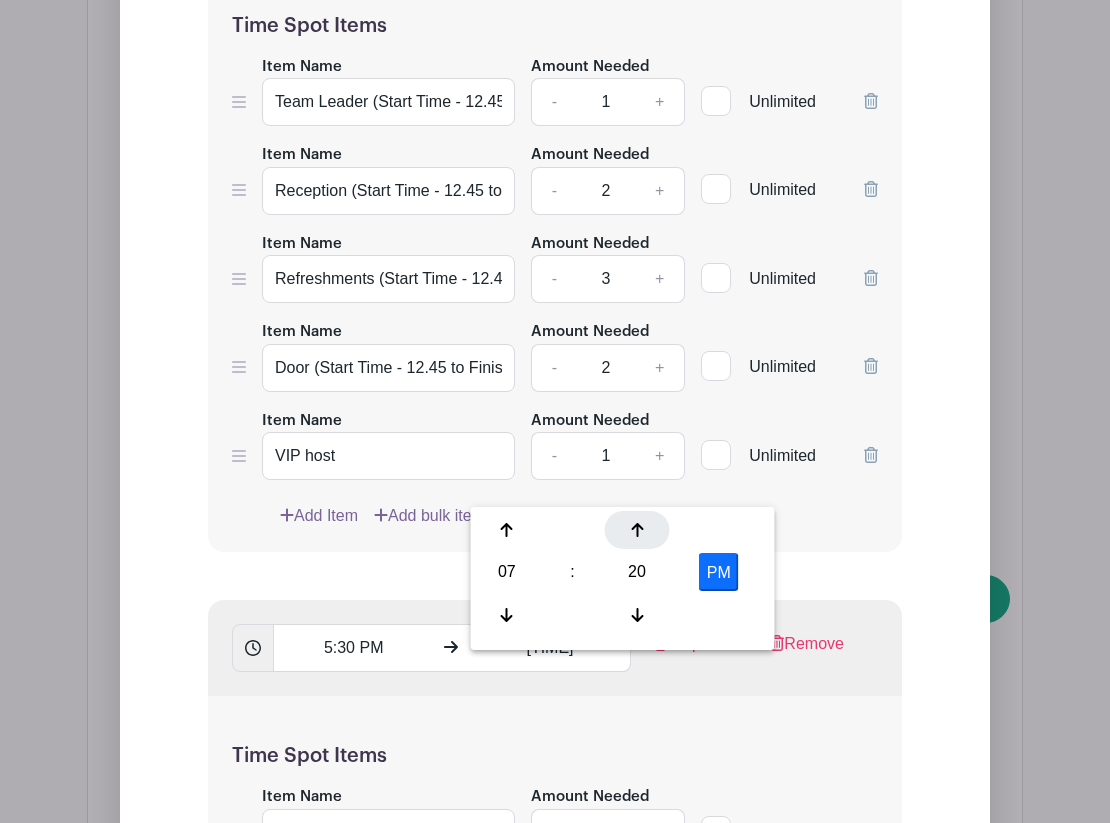 click at bounding box center [637, 530] 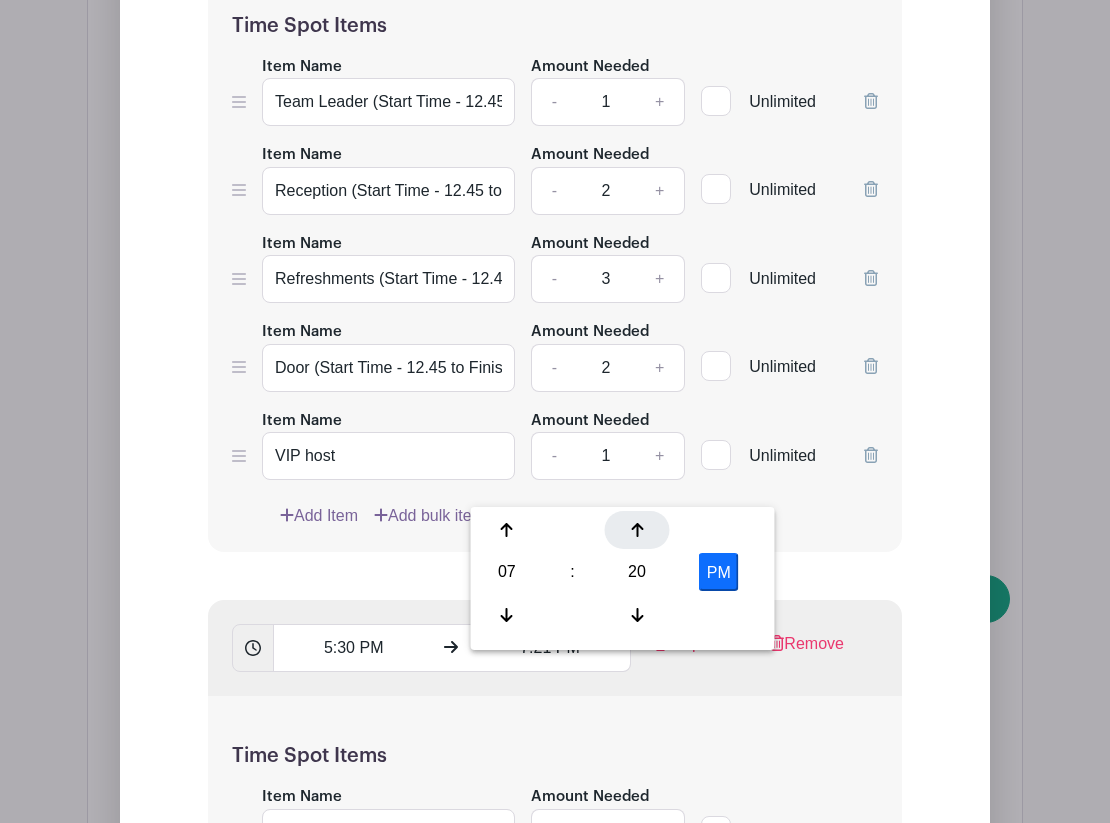 click at bounding box center (637, 530) 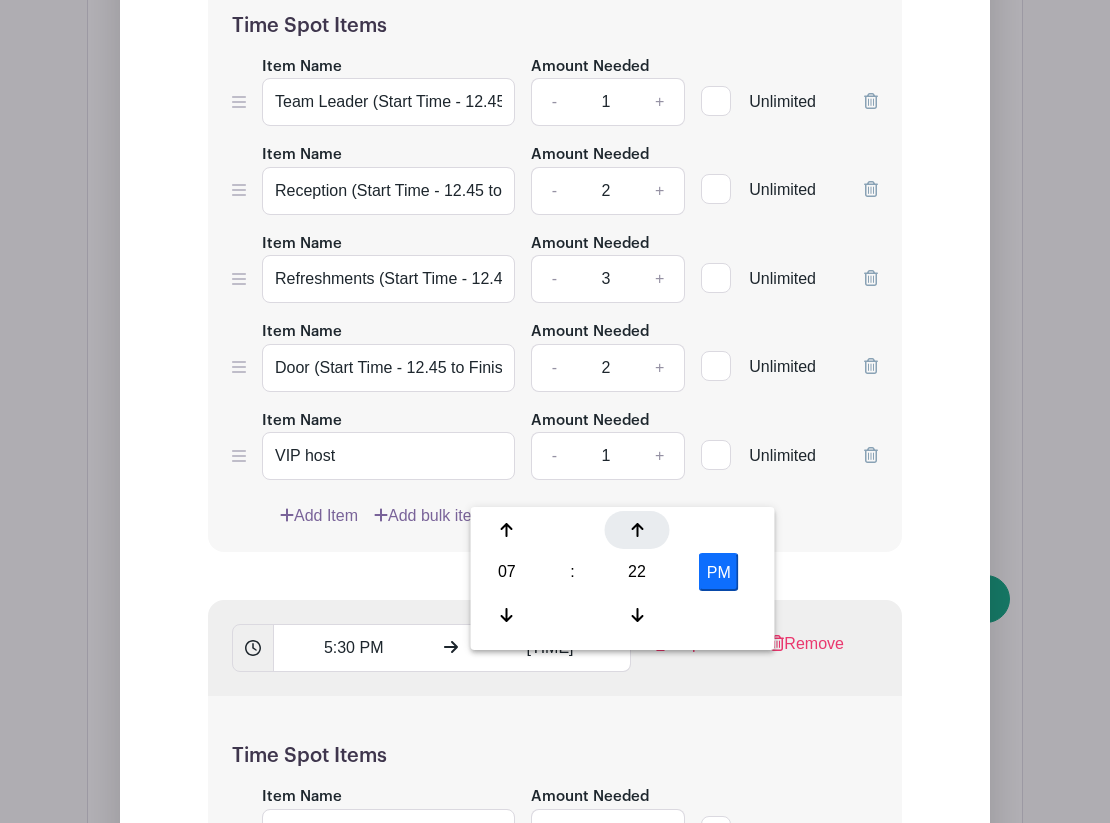 click at bounding box center [637, 530] 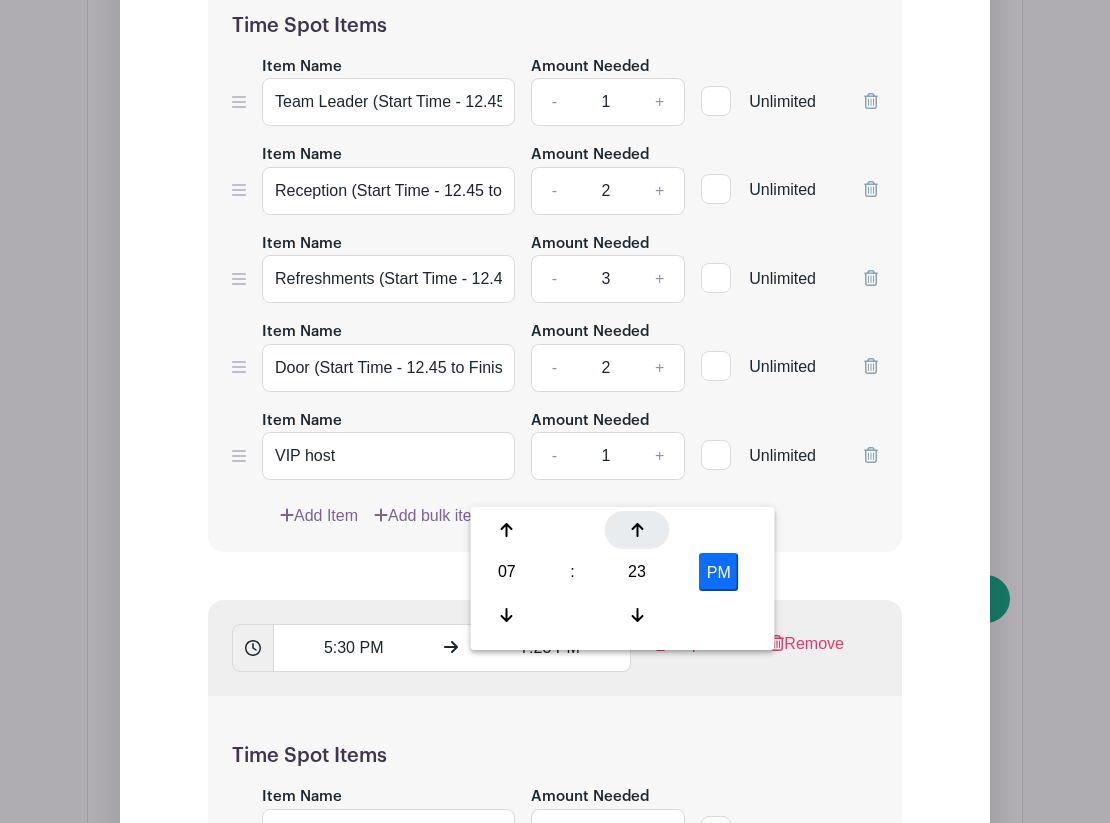 click at bounding box center [637, 530] 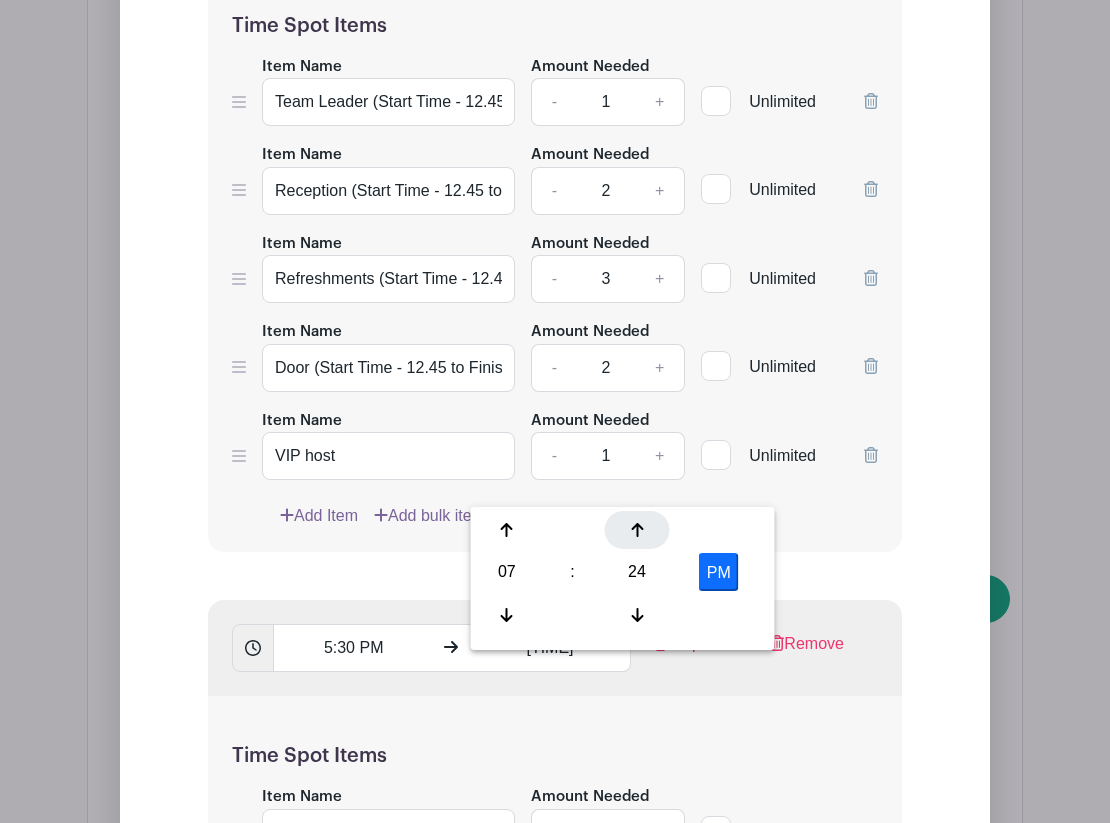 click at bounding box center [637, 530] 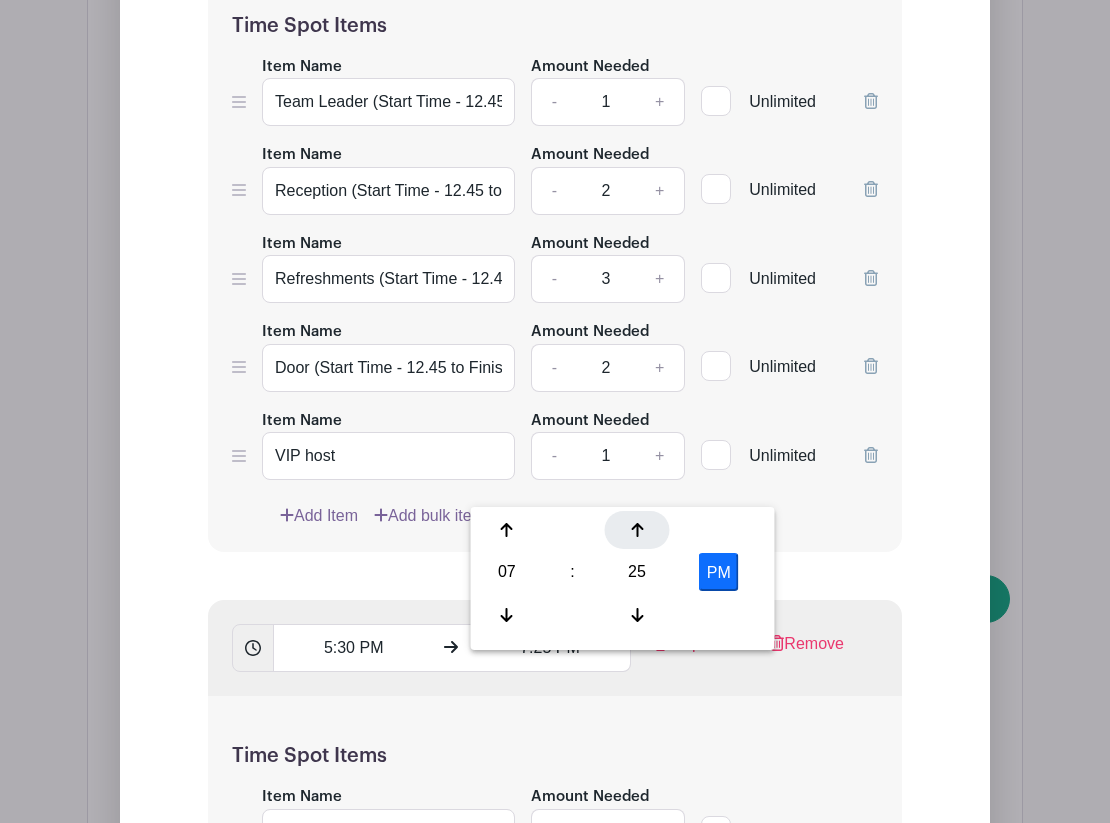 click at bounding box center [637, 530] 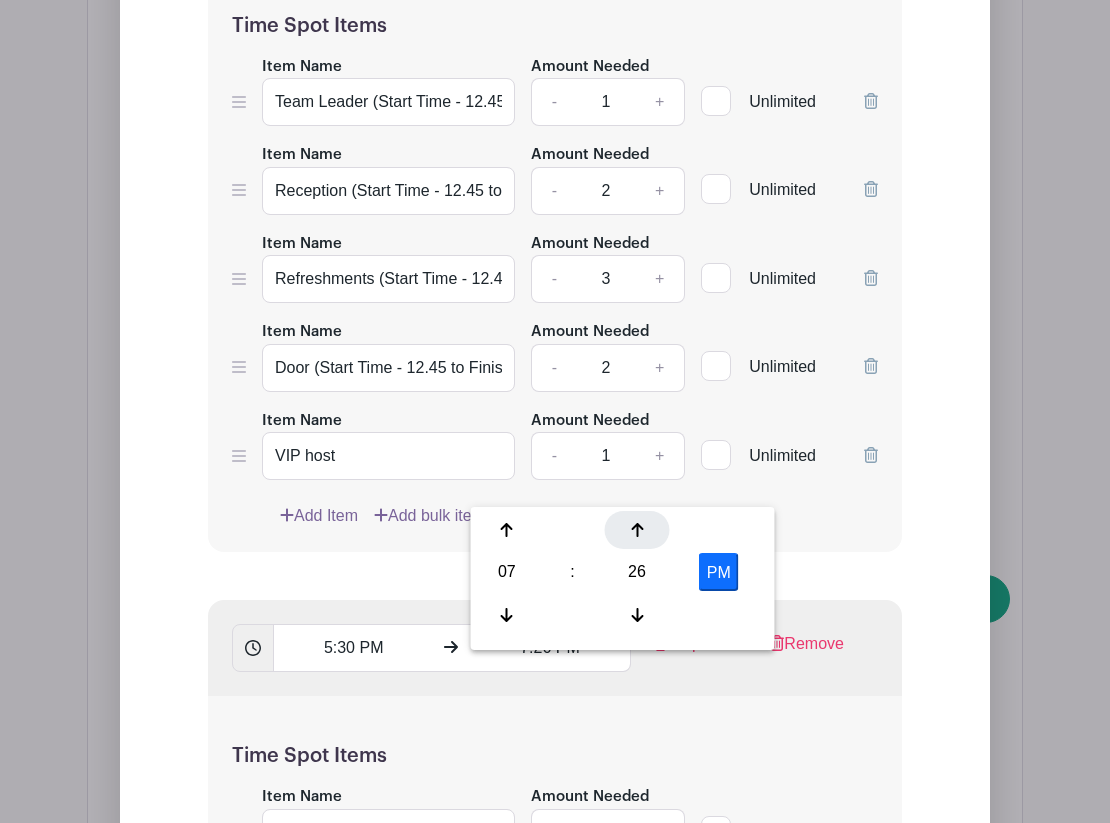 click at bounding box center [637, 530] 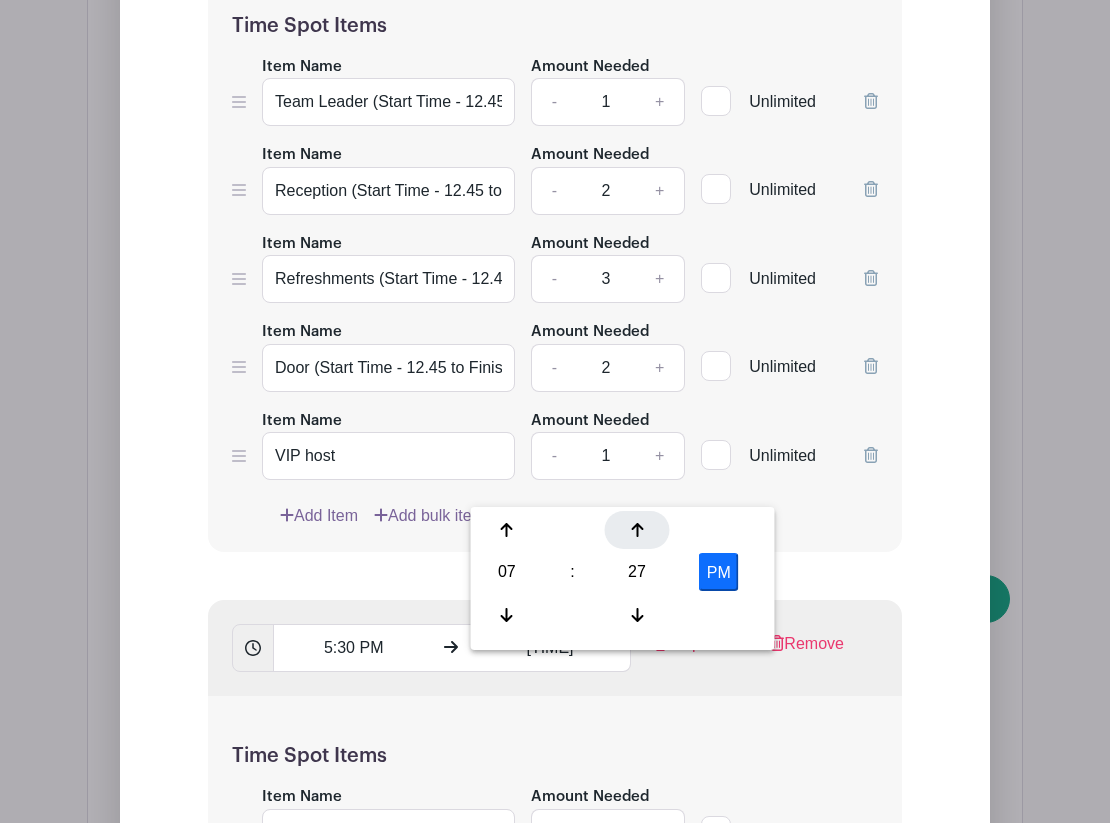 click at bounding box center [637, 530] 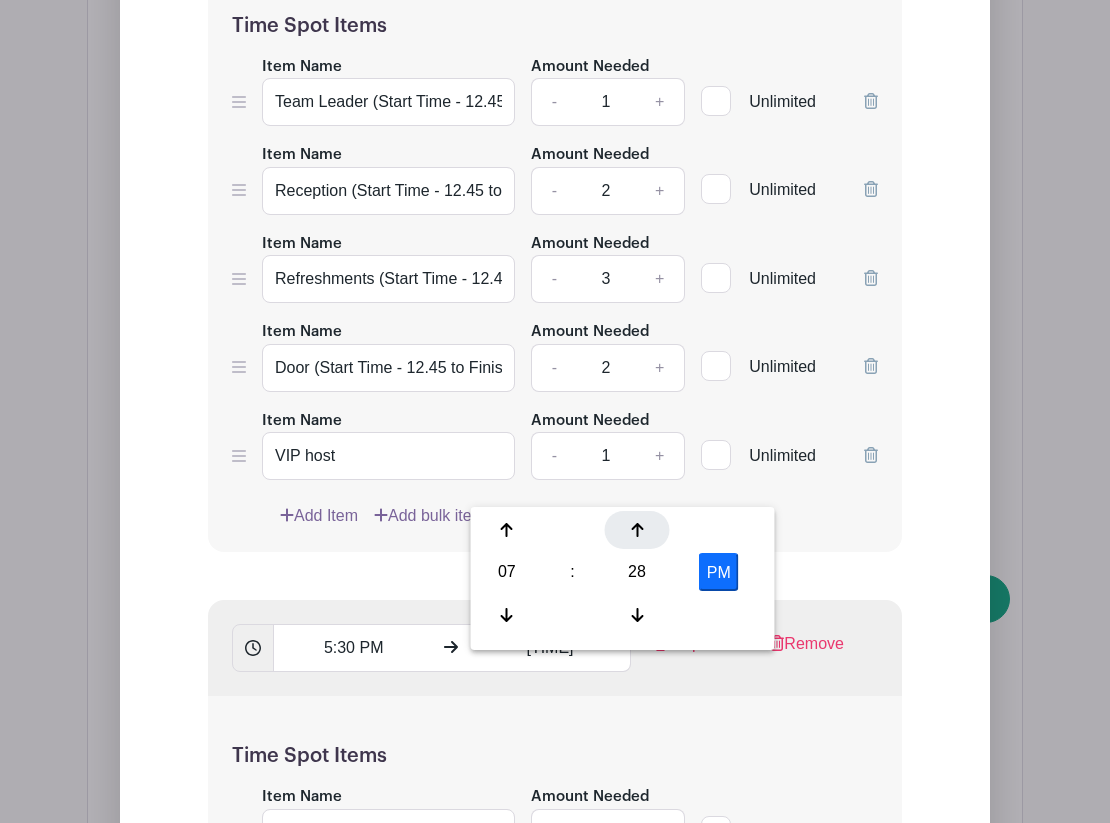 click at bounding box center [637, 530] 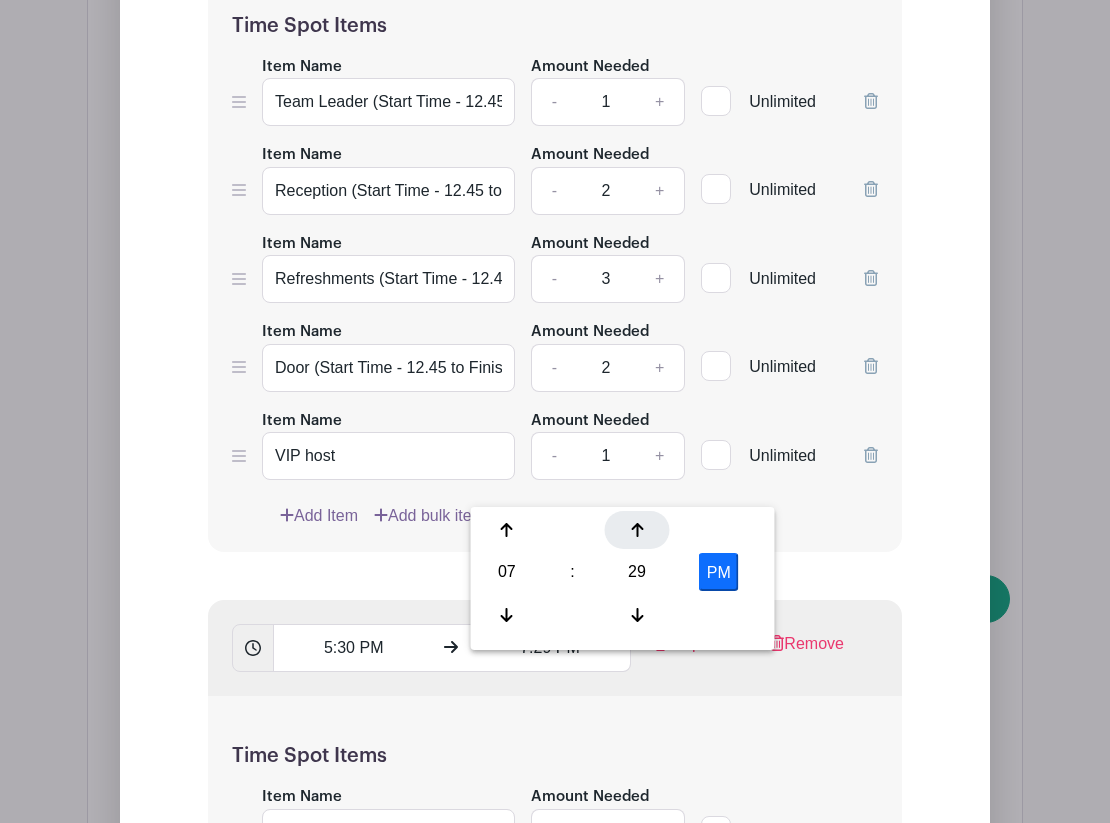 click at bounding box center [637, 530] 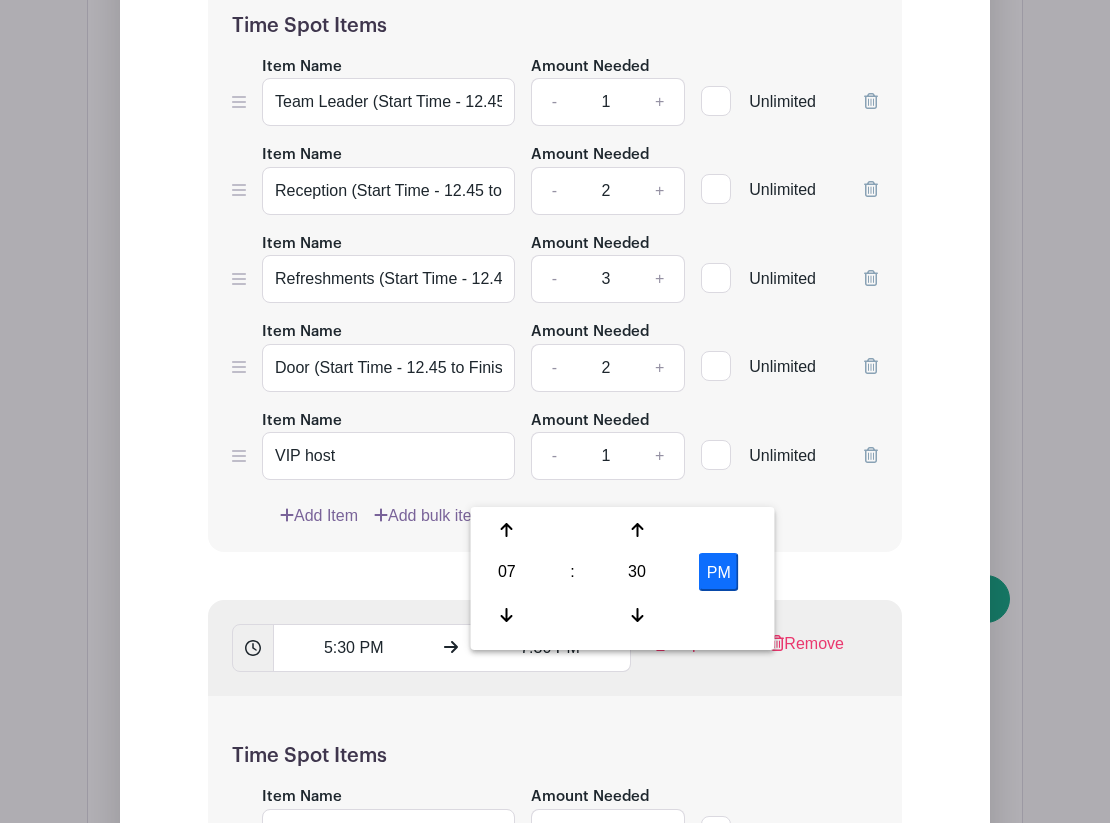 click on "List Name
Prize Winners Concert (finishing times for all shifts are estimated)
Time Spots
[TIME]
[TIME]
Duplicate
Remove
Time Spot Items
Item Name
Concert Venue Setup
Amount Needed
-
10
+
Unlimited" at bounding box center (555, 480) 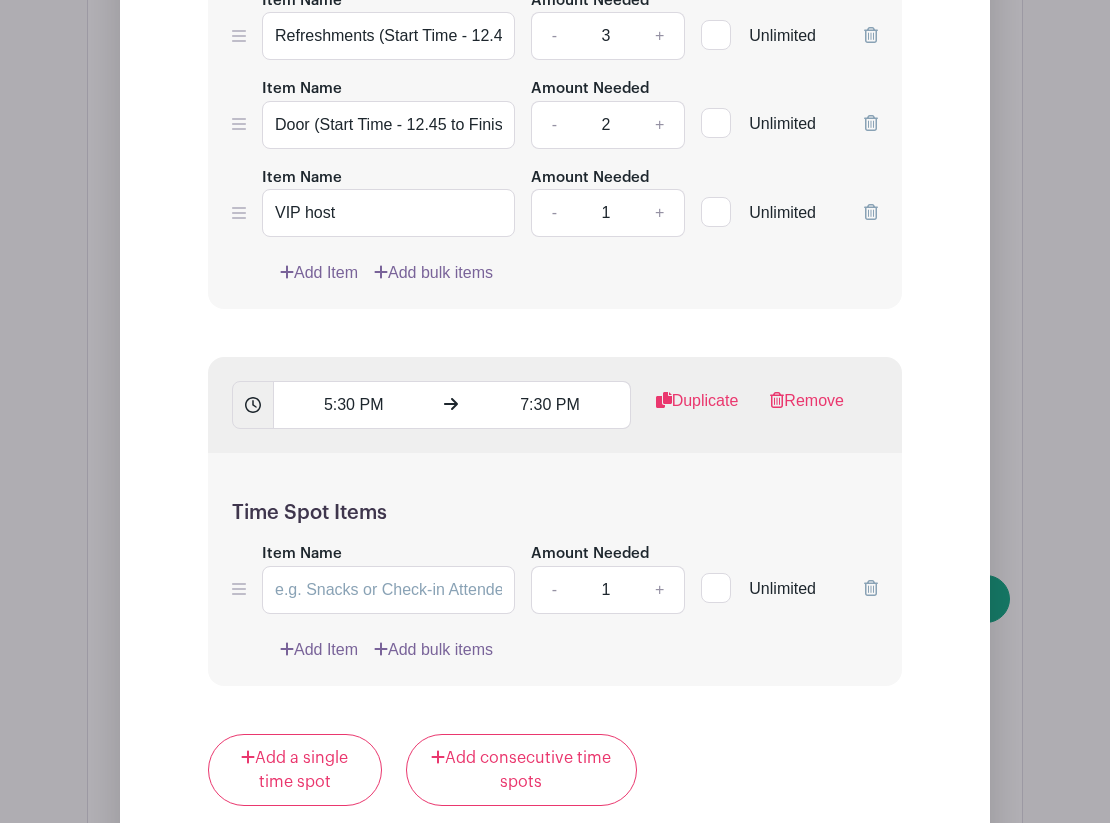 scroll, scrollTop: 2934, scrollLeft: 0, axis: vertical 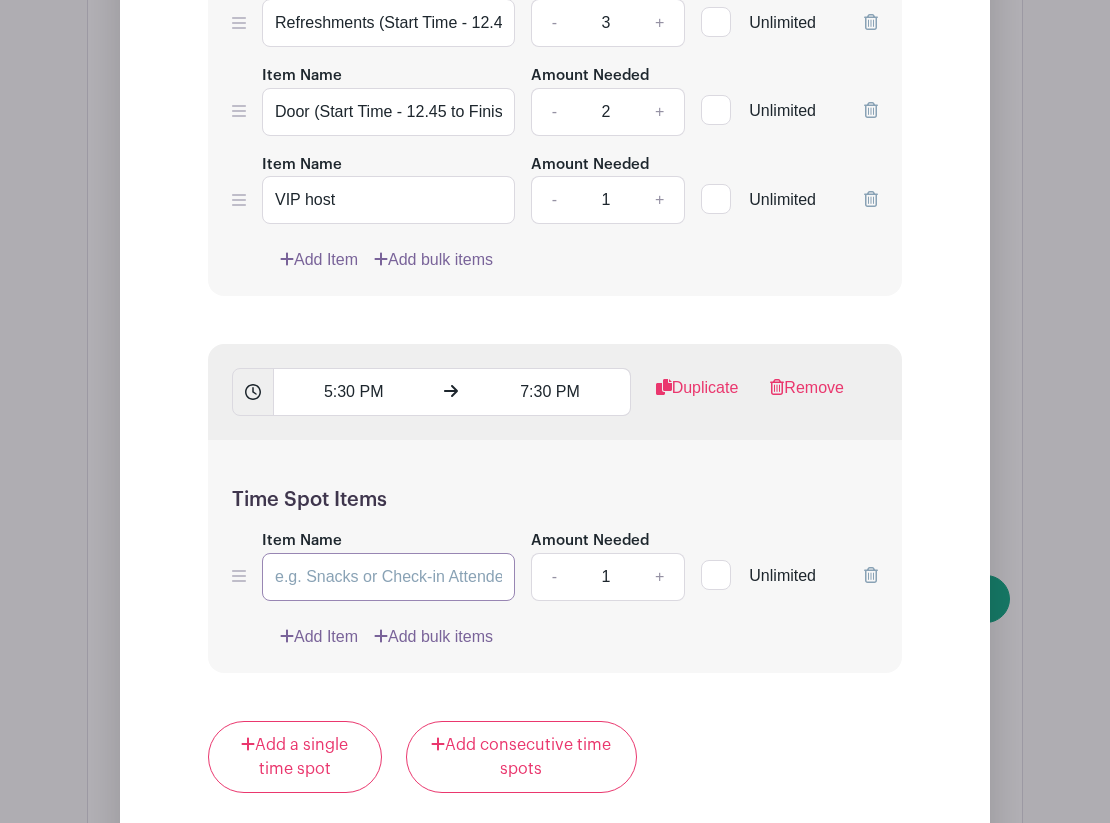 click on "Item Name" at bounding box center [388, 577] 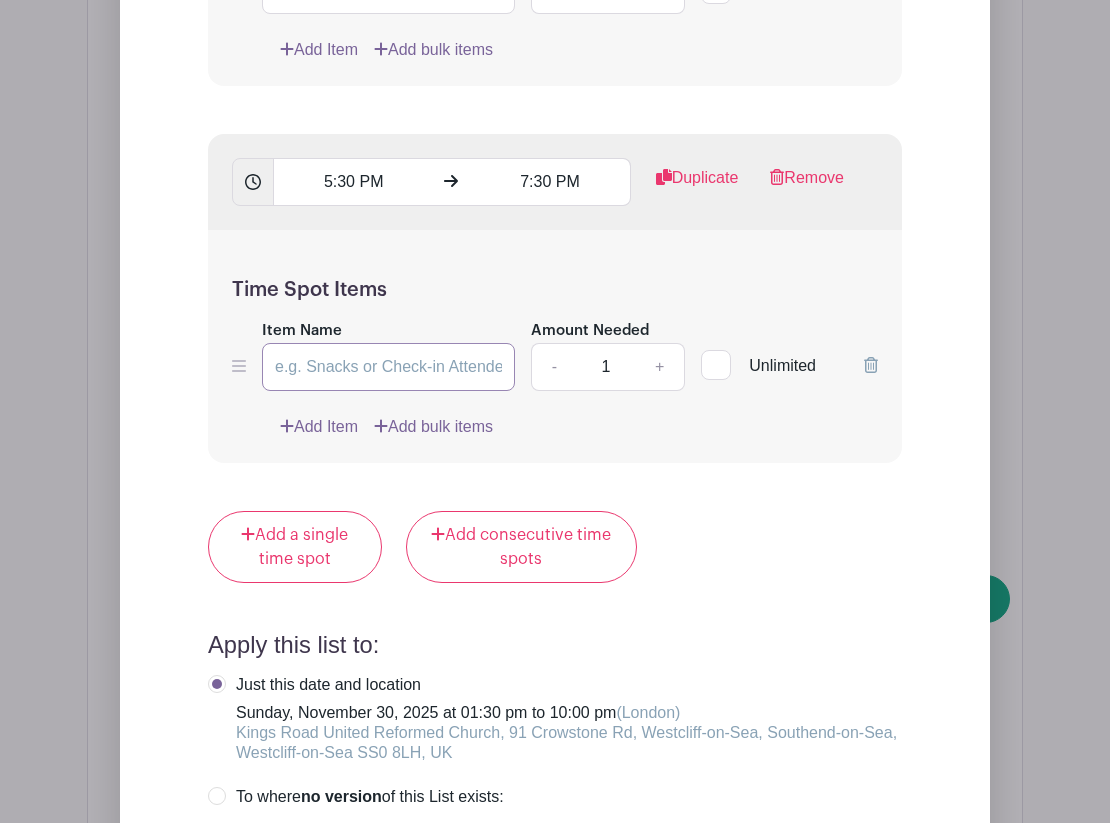 scroll, scrollTop: 2984, scrollLeft: 0, axis: vertical 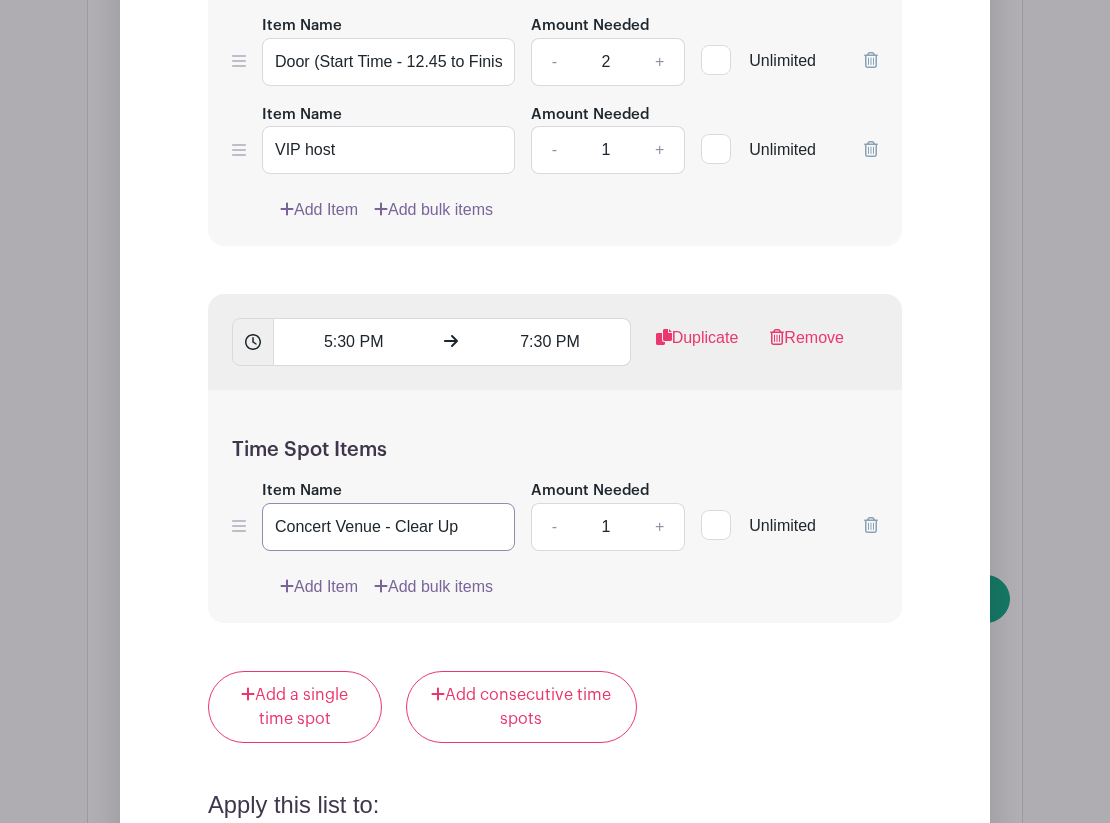 type on "Concert Venue - Clear Up" 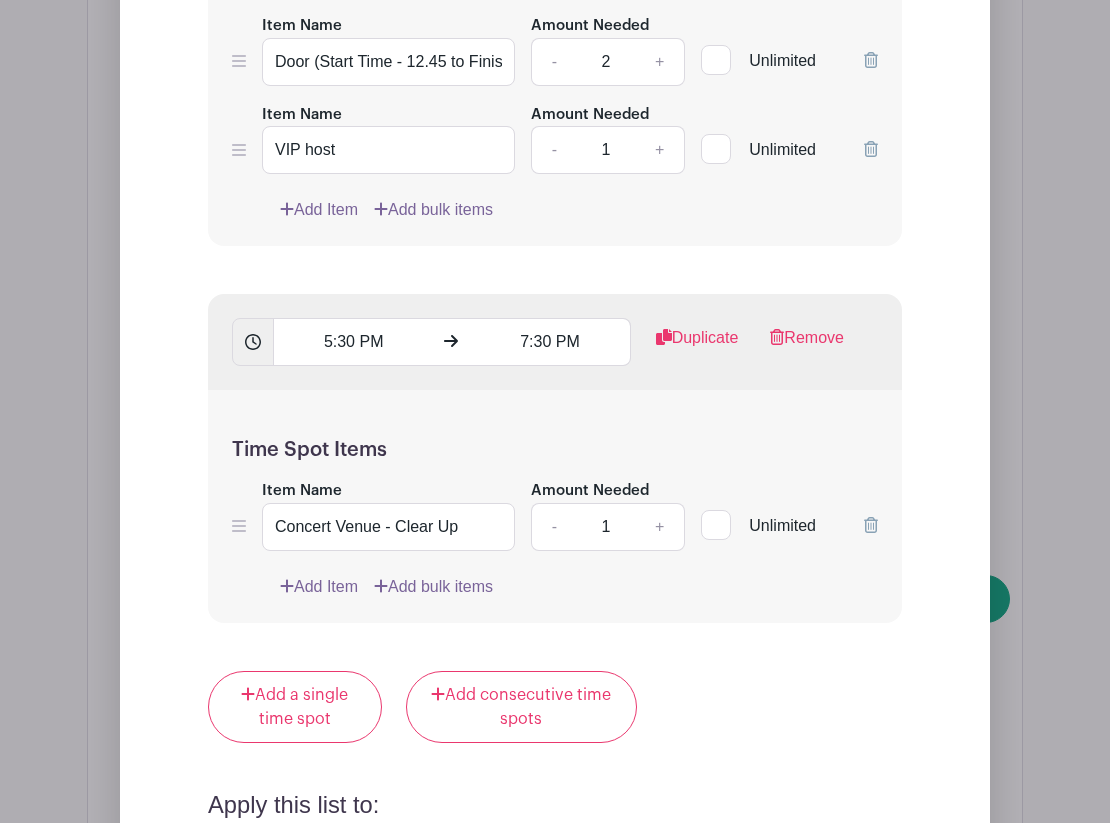 click on "List Name
Prize Winners Concert (finishing times for all shifts are estimated)
Time Spots
[TIME]
[TIME]
Duplicate
Remove
Time Spot Items
Item Name
Concert Venue Setup
Amount Needed
-
10
+
Unlimited" at bounding box center (555, 131) 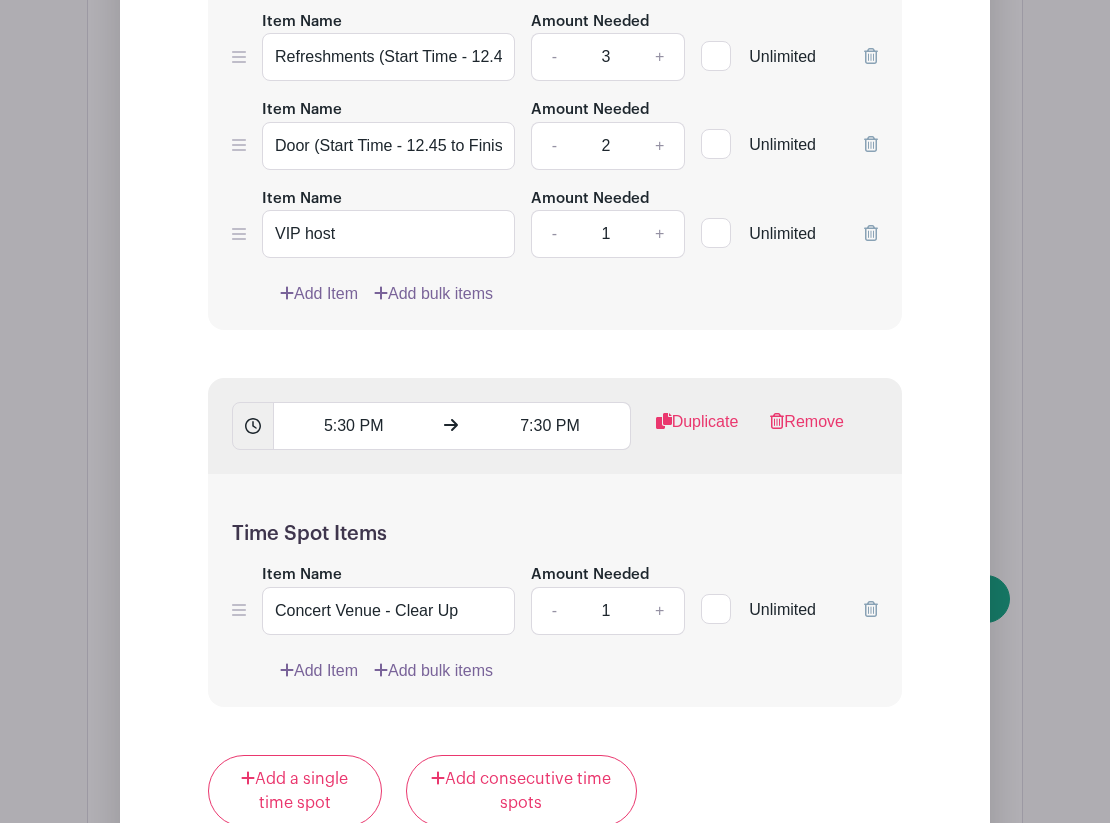 scroll, scrollTop: 2894, scrollLeft: 0, axis: vertical 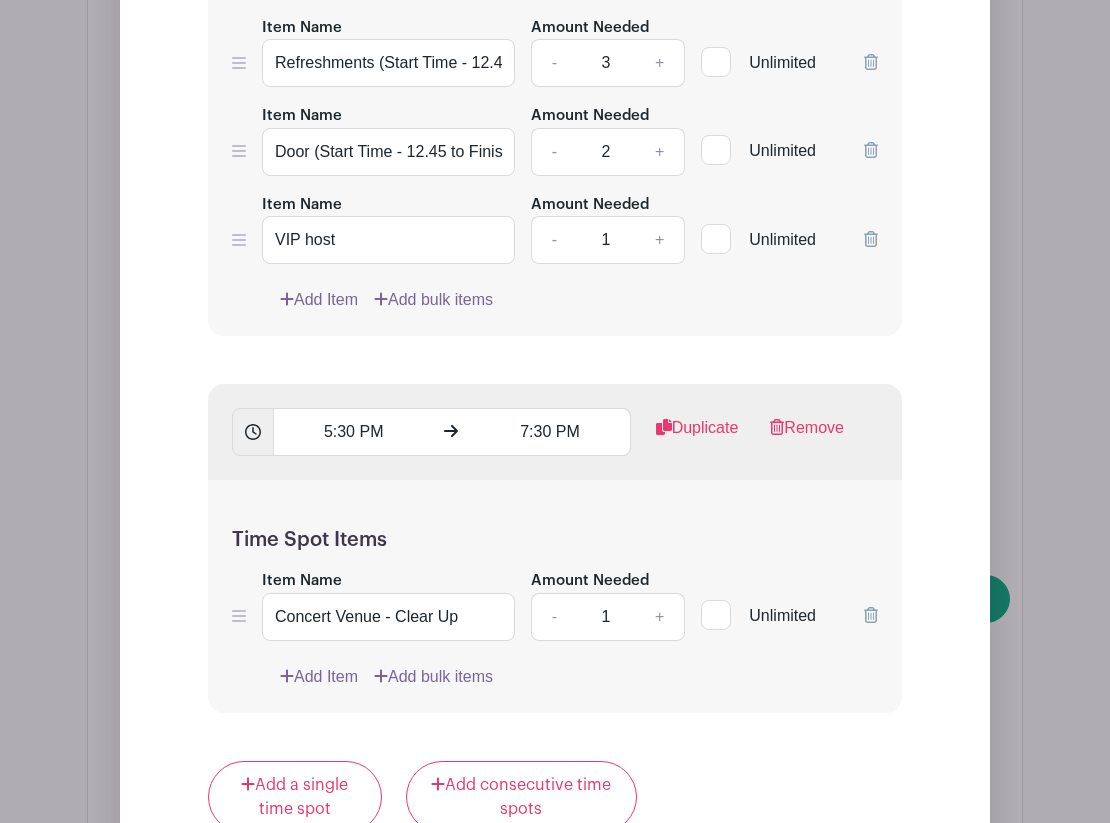 click on "+" at bounding box center (660, 617) 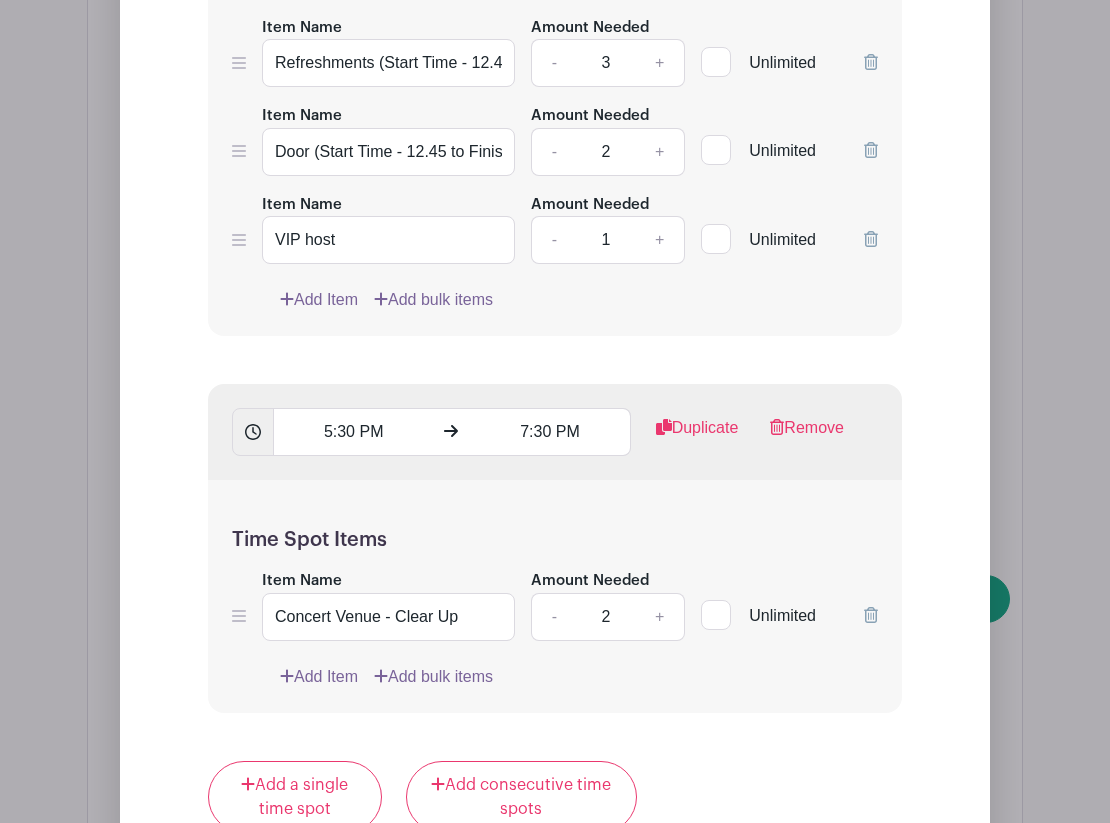 click on "+" at bounding box center (660, 617) 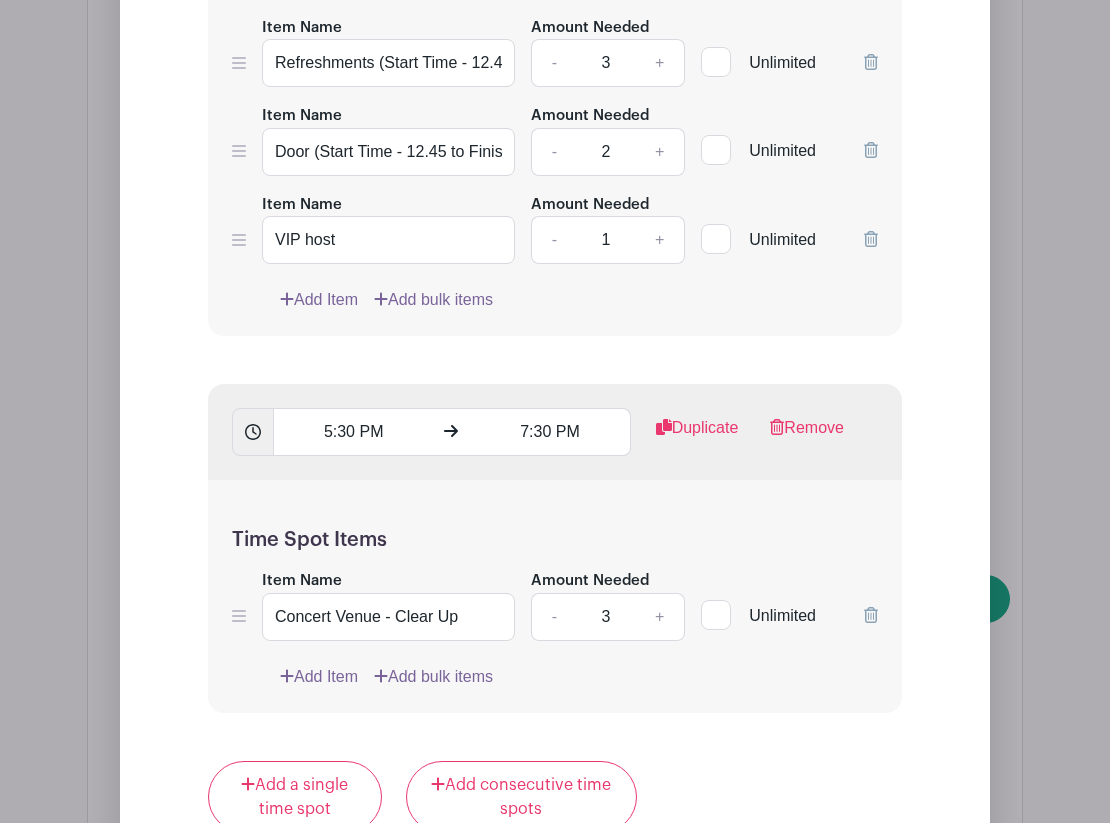 click on "+" at bounding box center [660, 617] 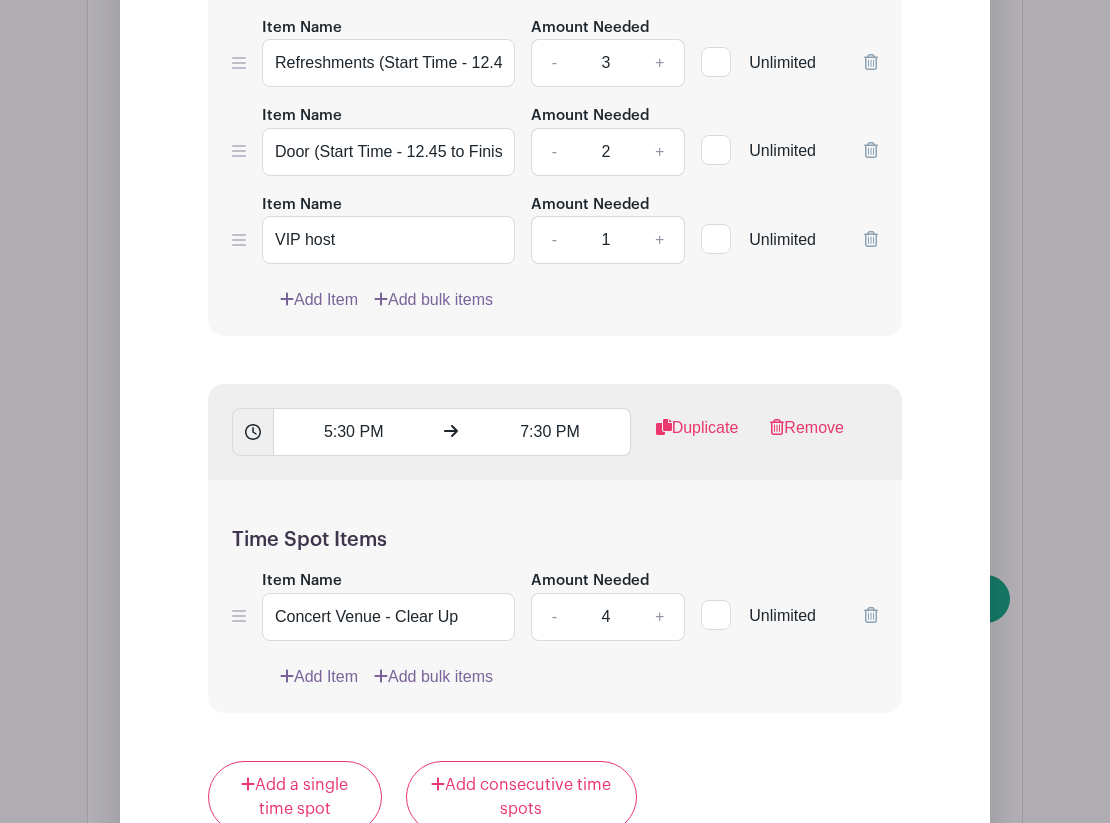 click on "+" at bounding box center (660, 617) 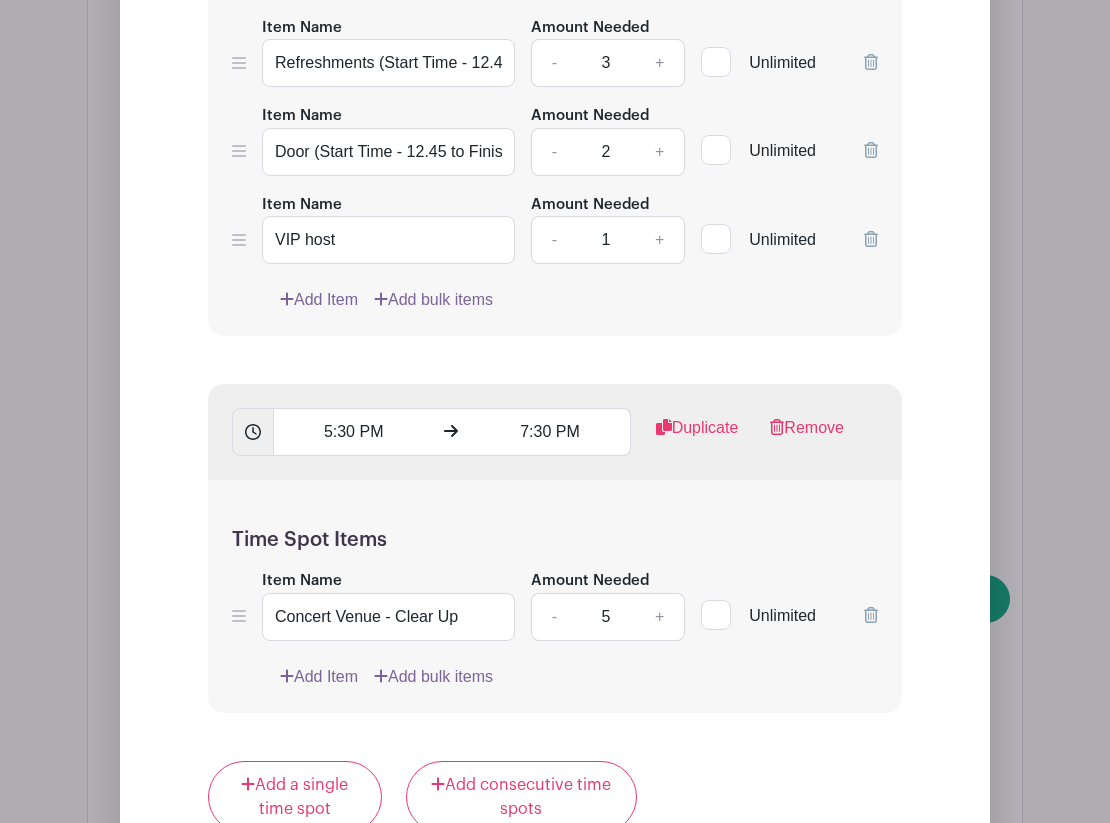 click on "+" at bounding box center (660, 617) 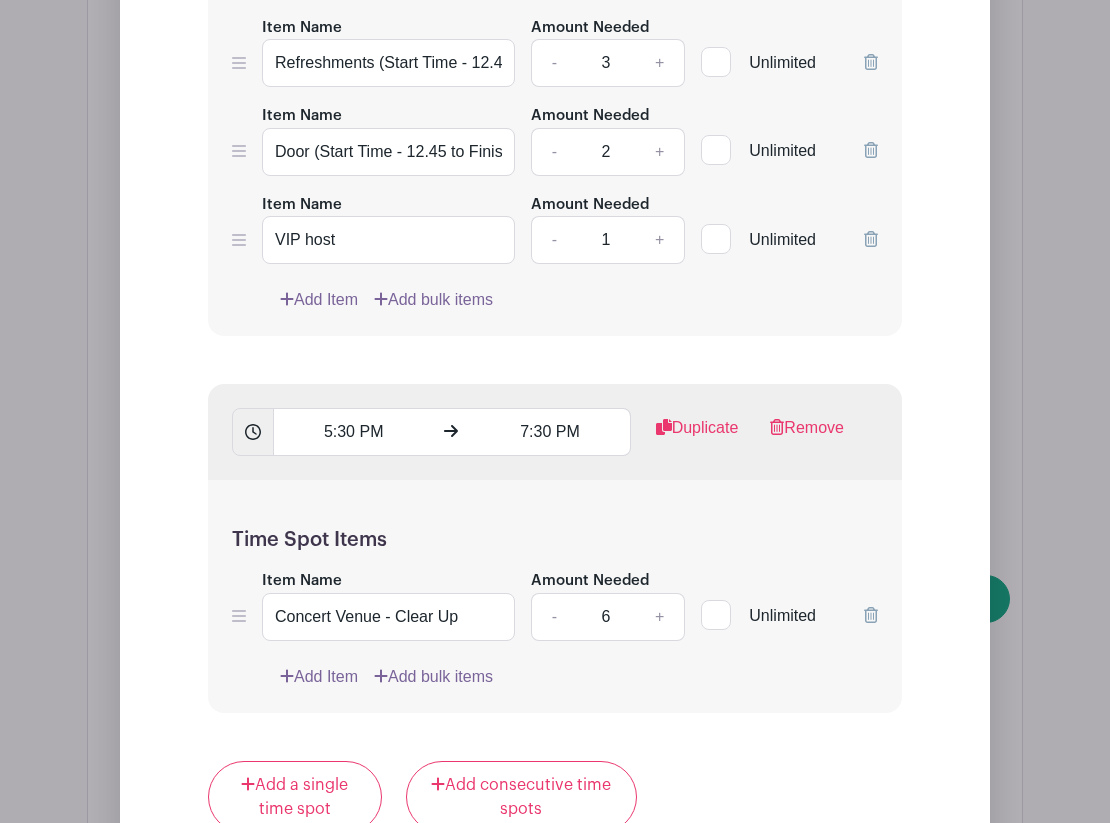 click on "+" at bounding box center [660, 617] 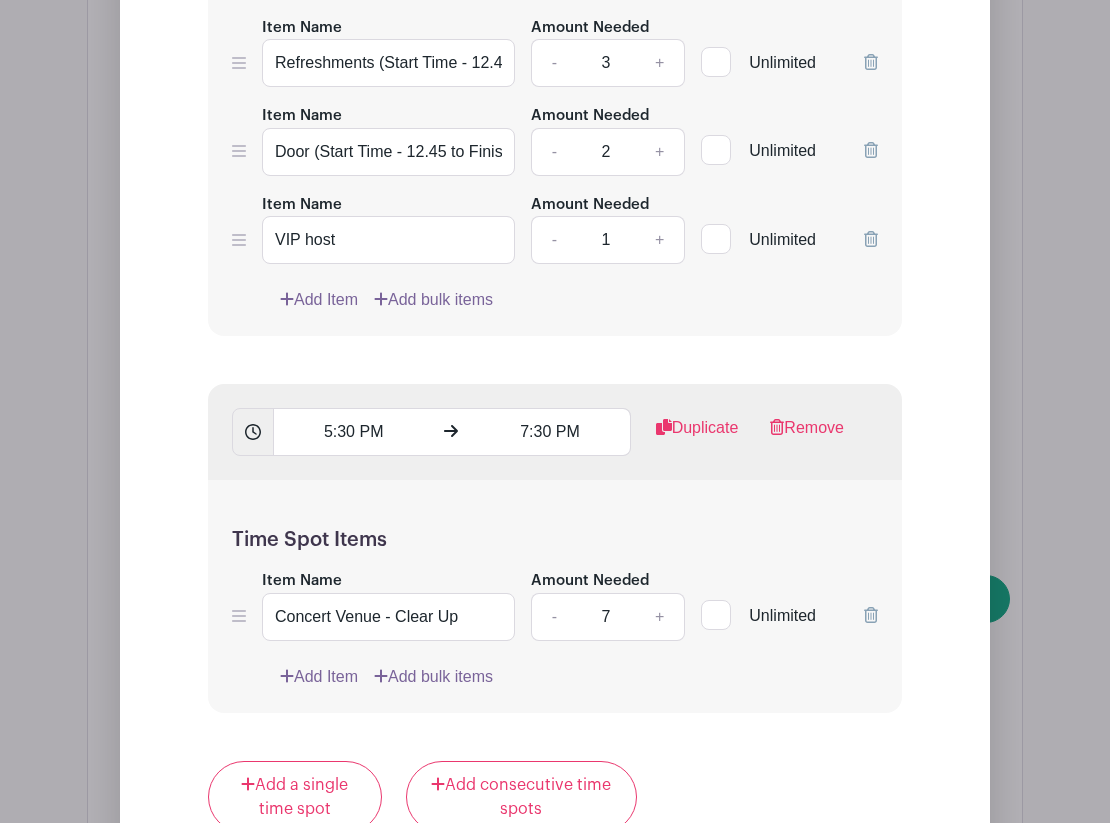click on "+" at bounding box center (660, 617) 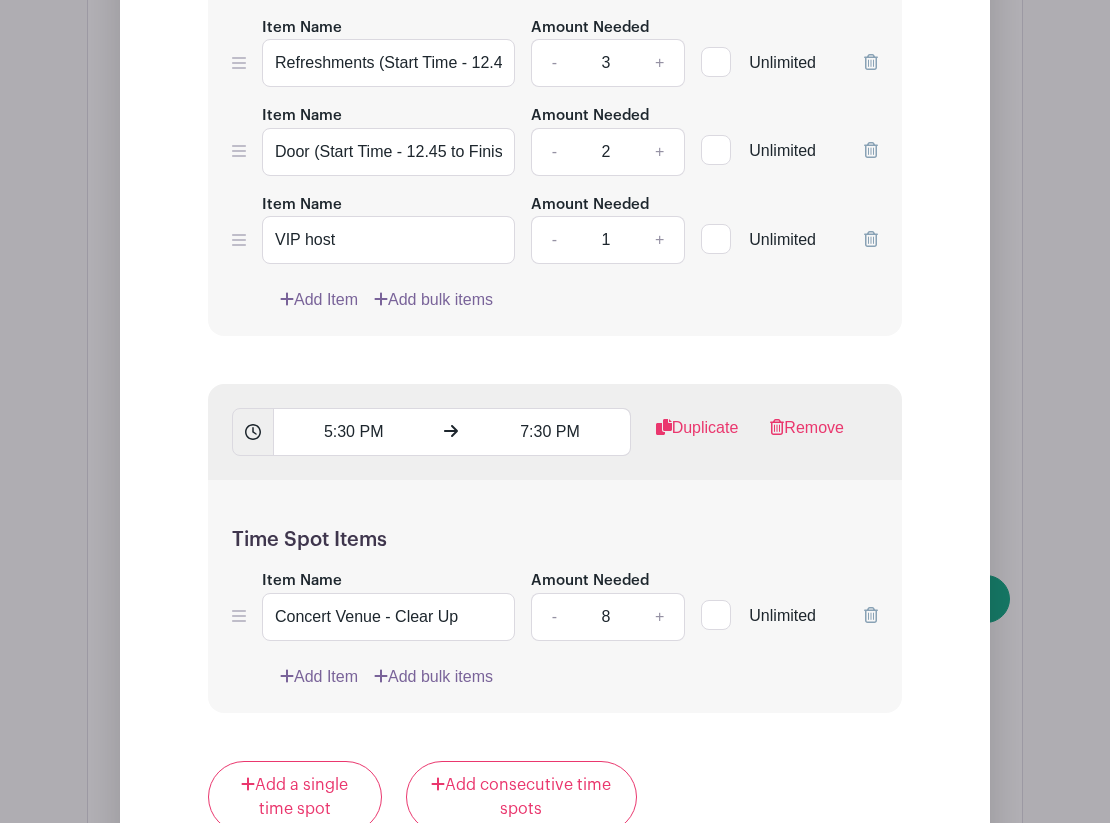 click on "-" at bounding box center (554, 617) 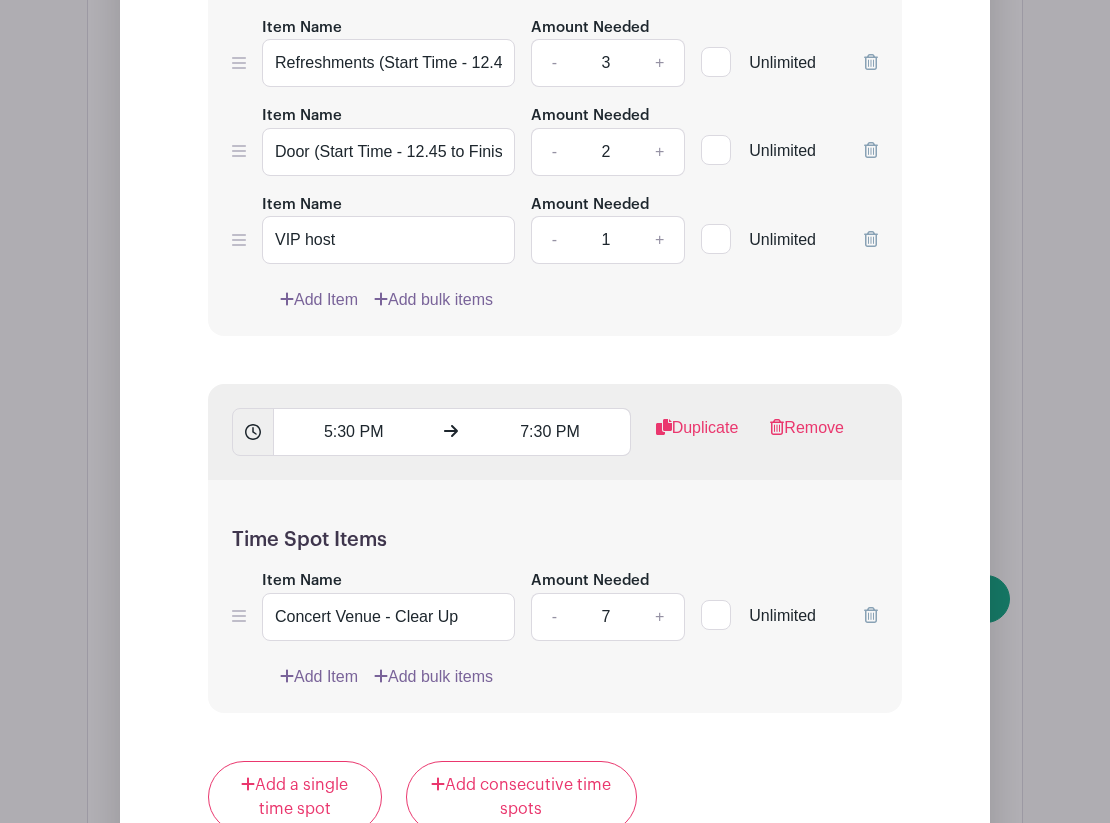 click on "-" at bounding box center (554, 617) 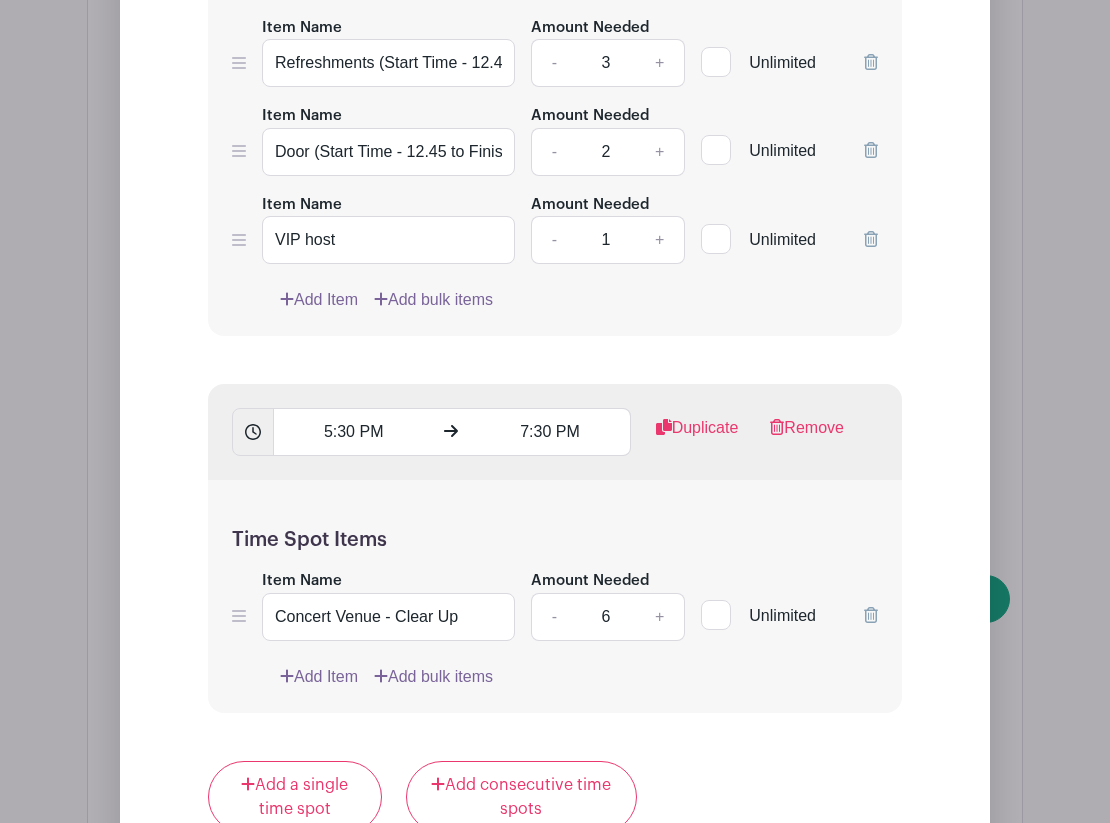 click on "-" at bounding box center [554, 617] 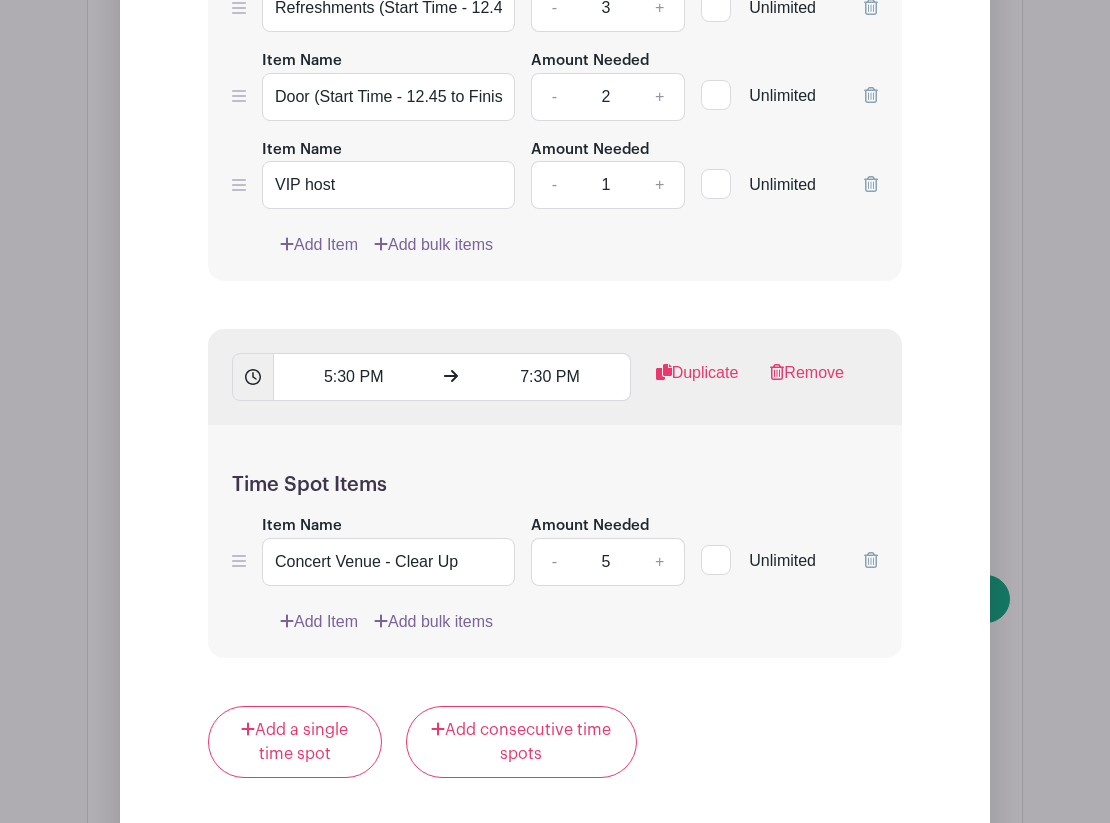 scroll, scrollTop: 3010, scrollLeft: 0, axis: vertical 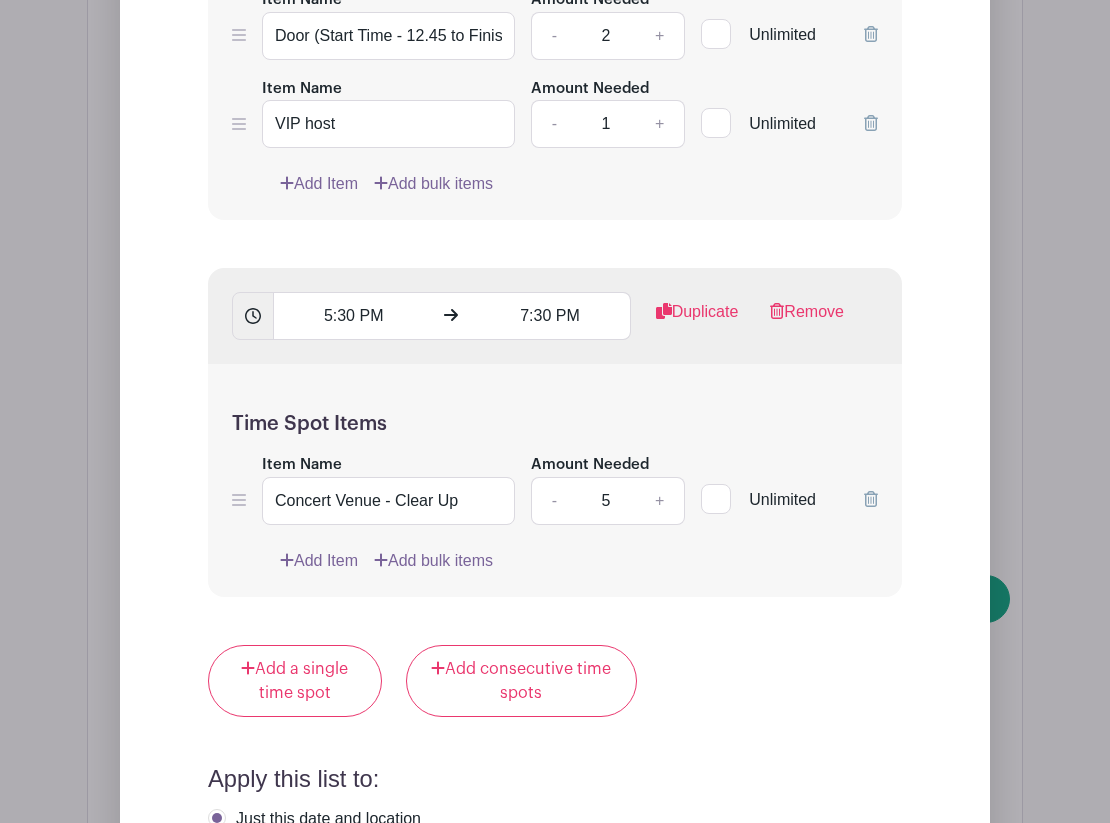 click on "+" at bounding box center (660, 501) 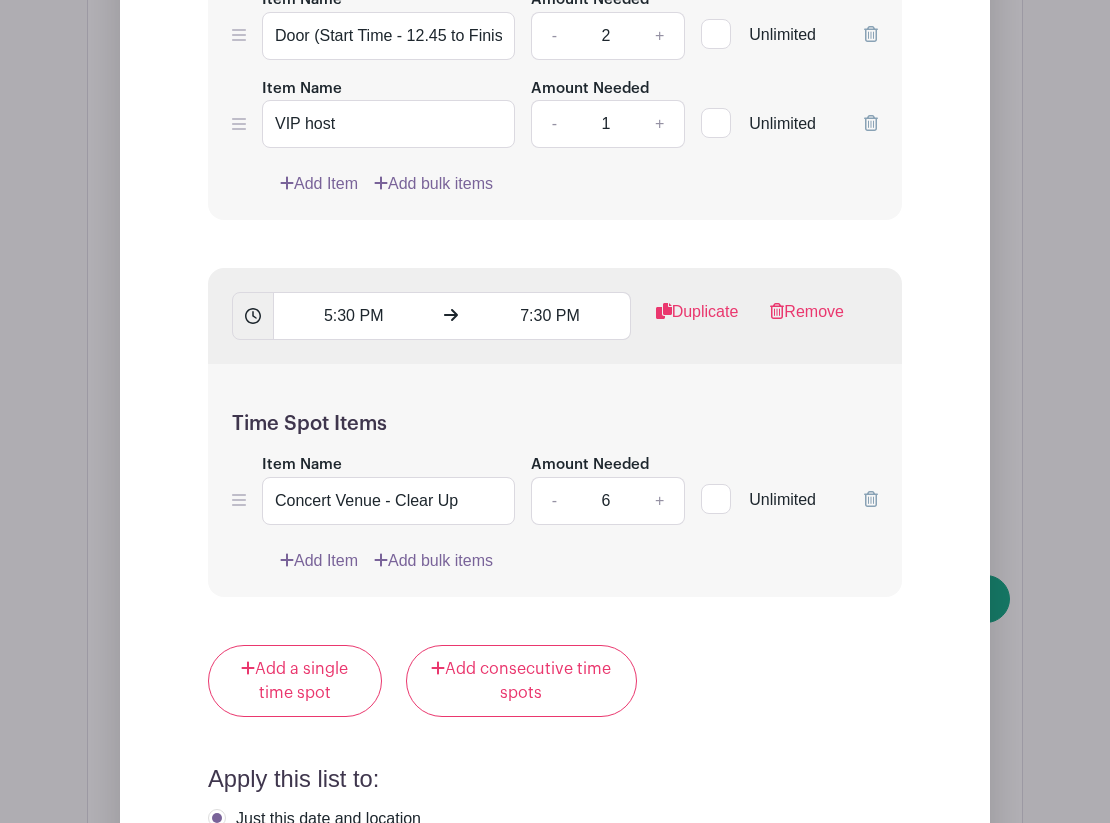 click on "+" at bounding box center (660, 501) 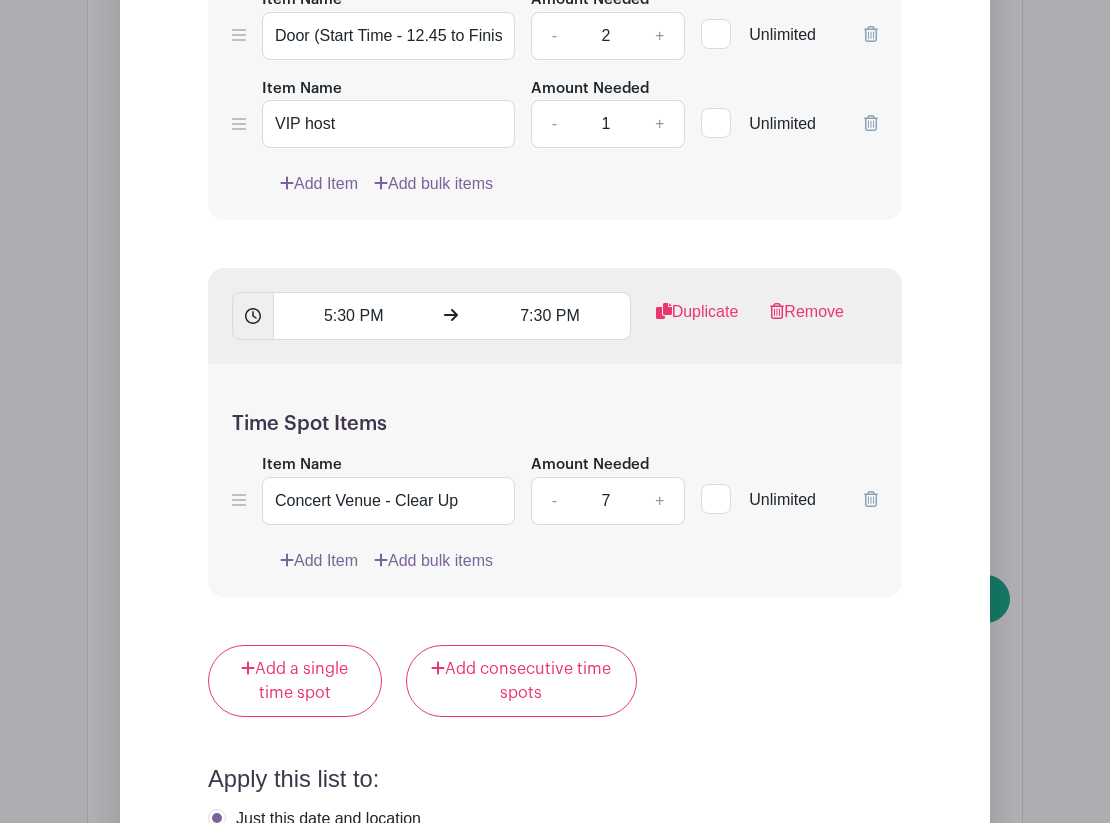 click on "+" at bounding box center (660, 501) 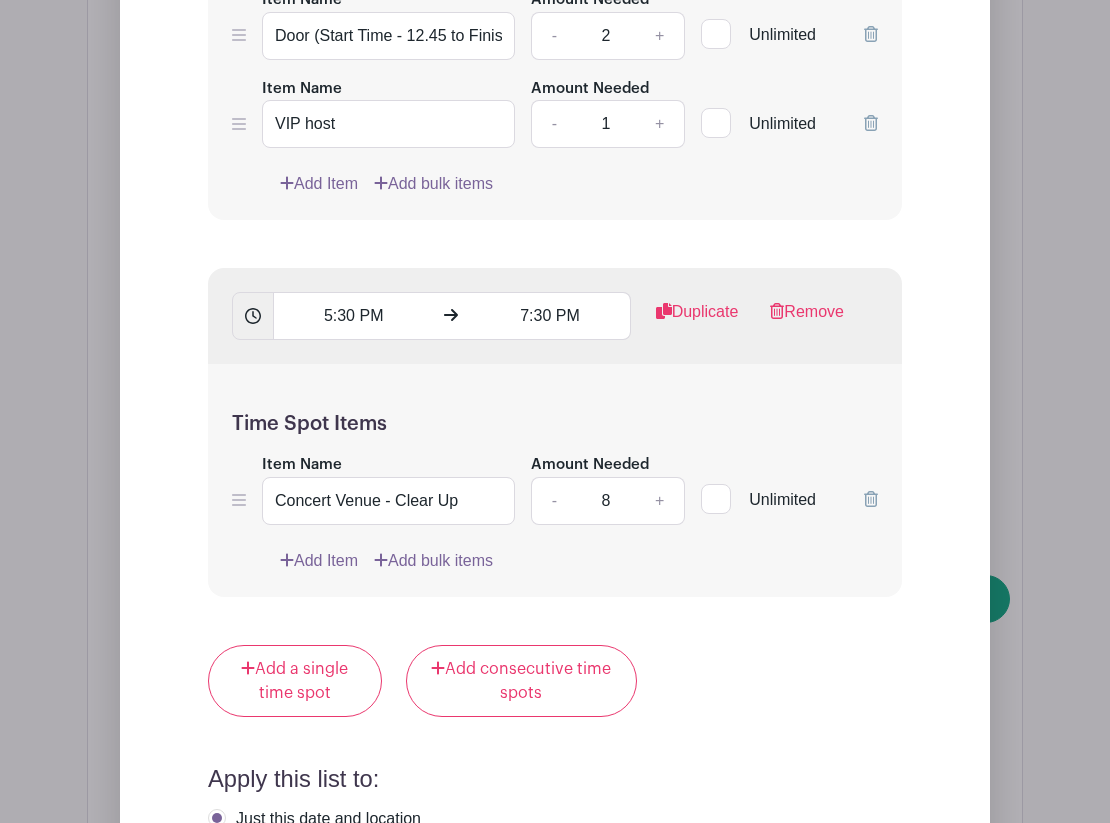 click on "+" at bounding box center [660, 501] 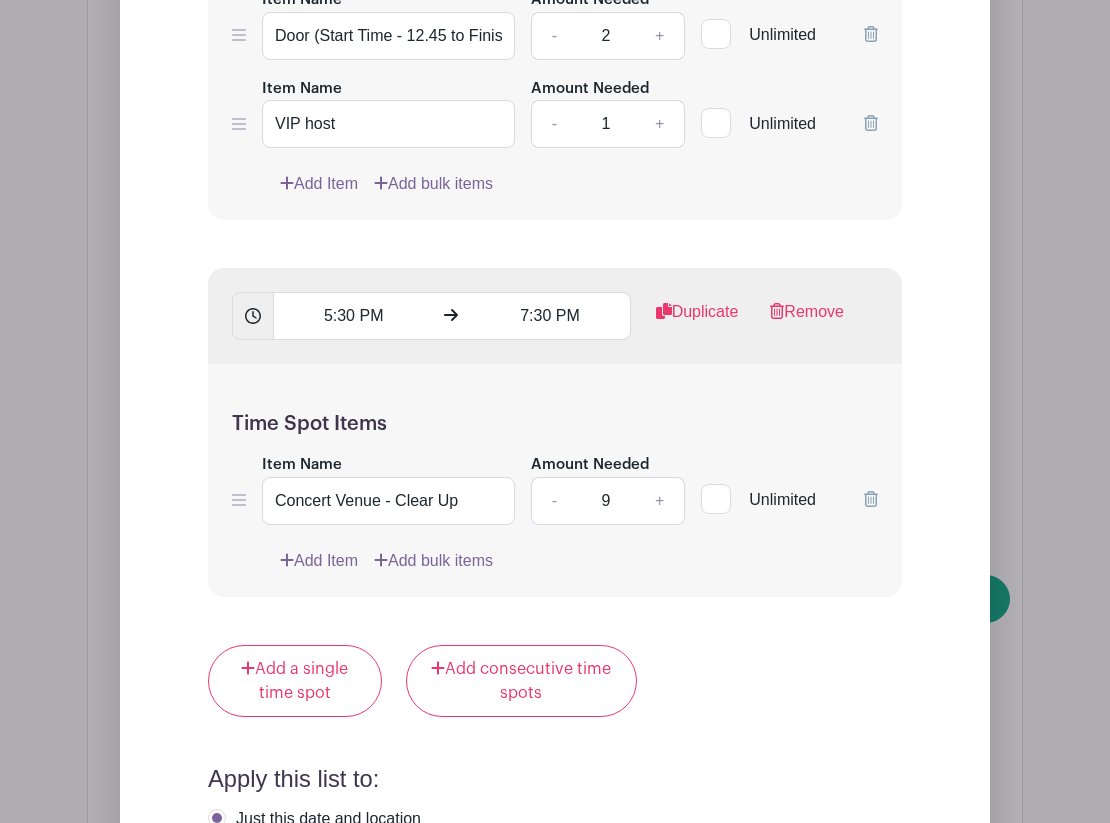 click on "+" at bounding box center [660, 501] 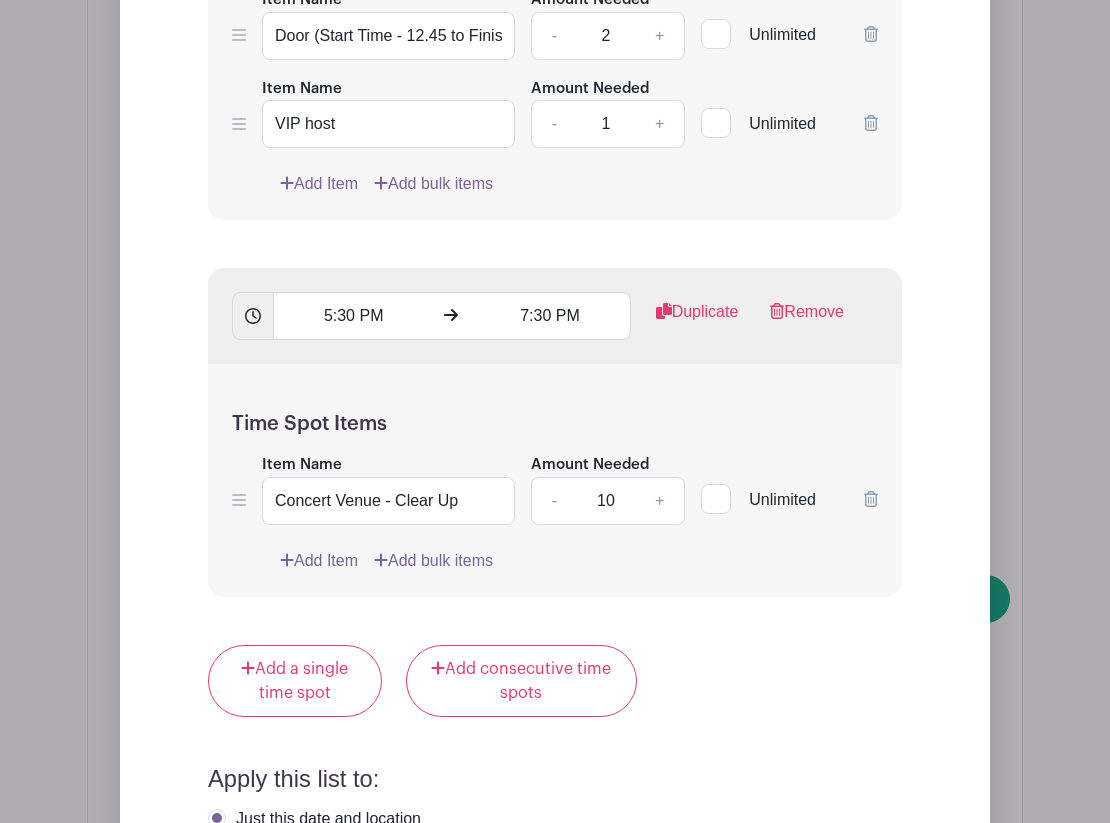 click on "Add a single time spot
Add consecutive time spots" at bounding box center (555, 681) 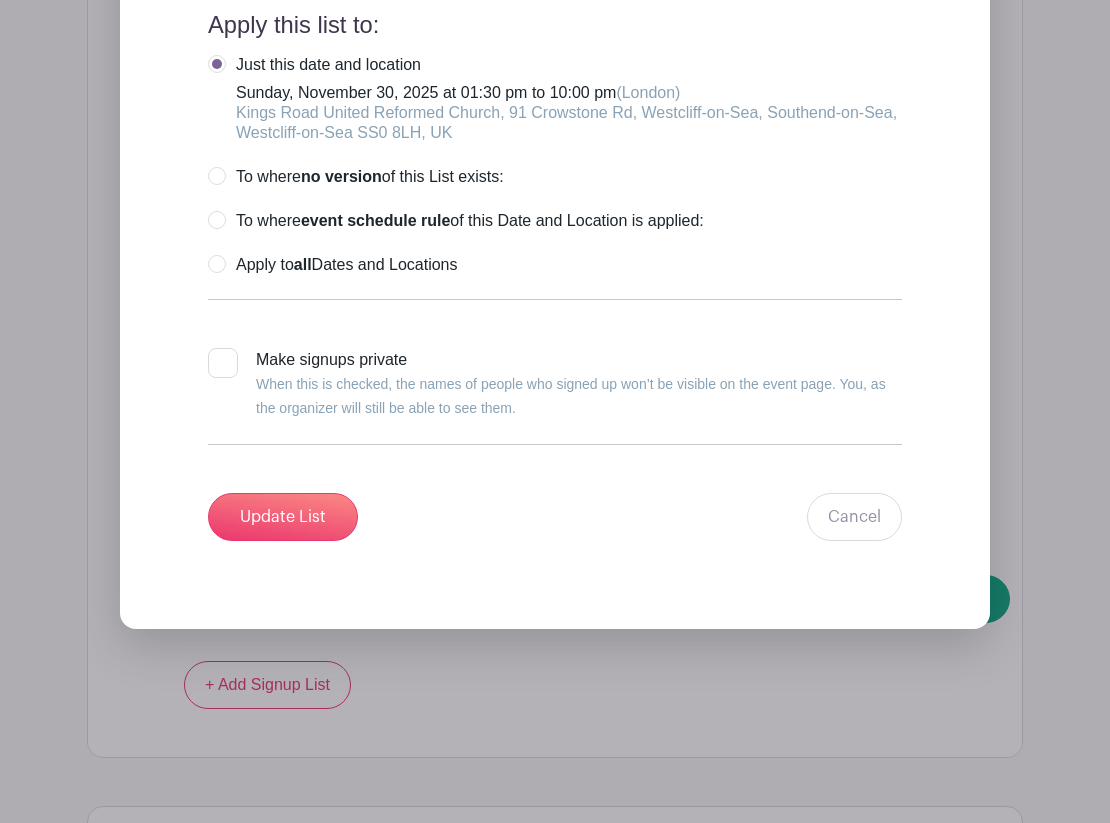 scroll, scrollTop: 3771, scrollLeft: 0, axis: vertical 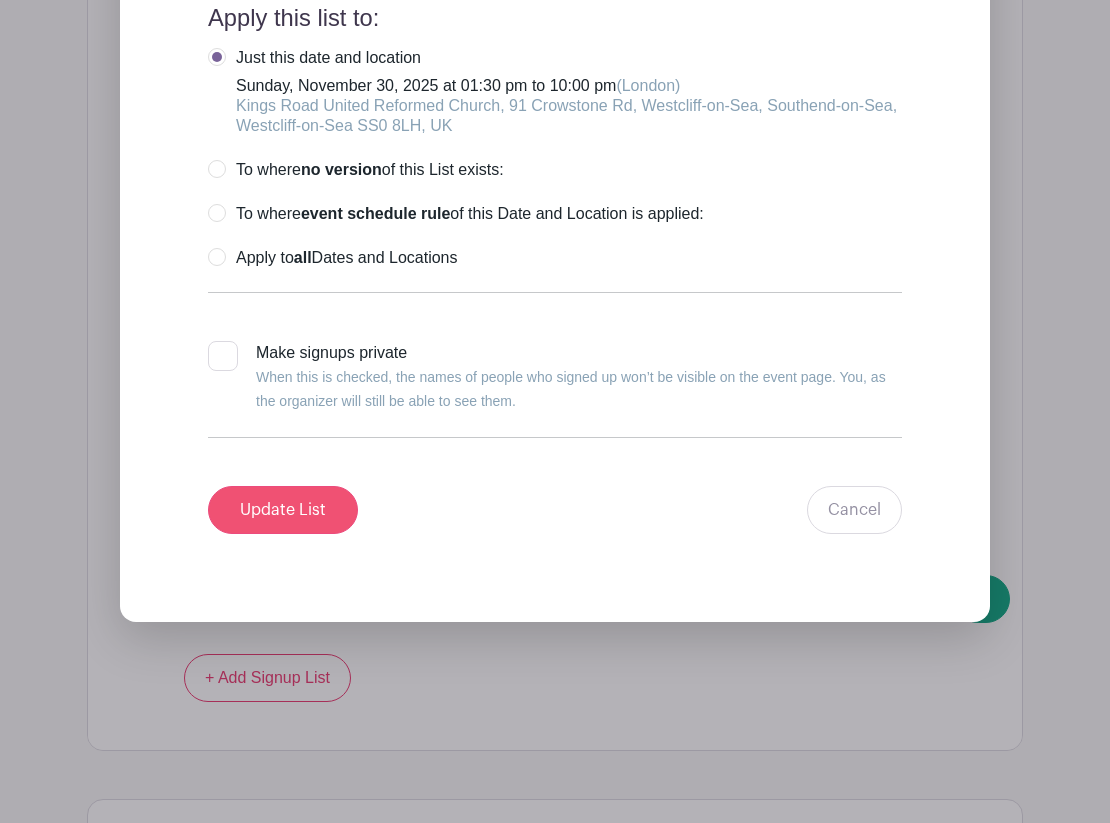 click on "Update List" at bounding box center [283, 510] 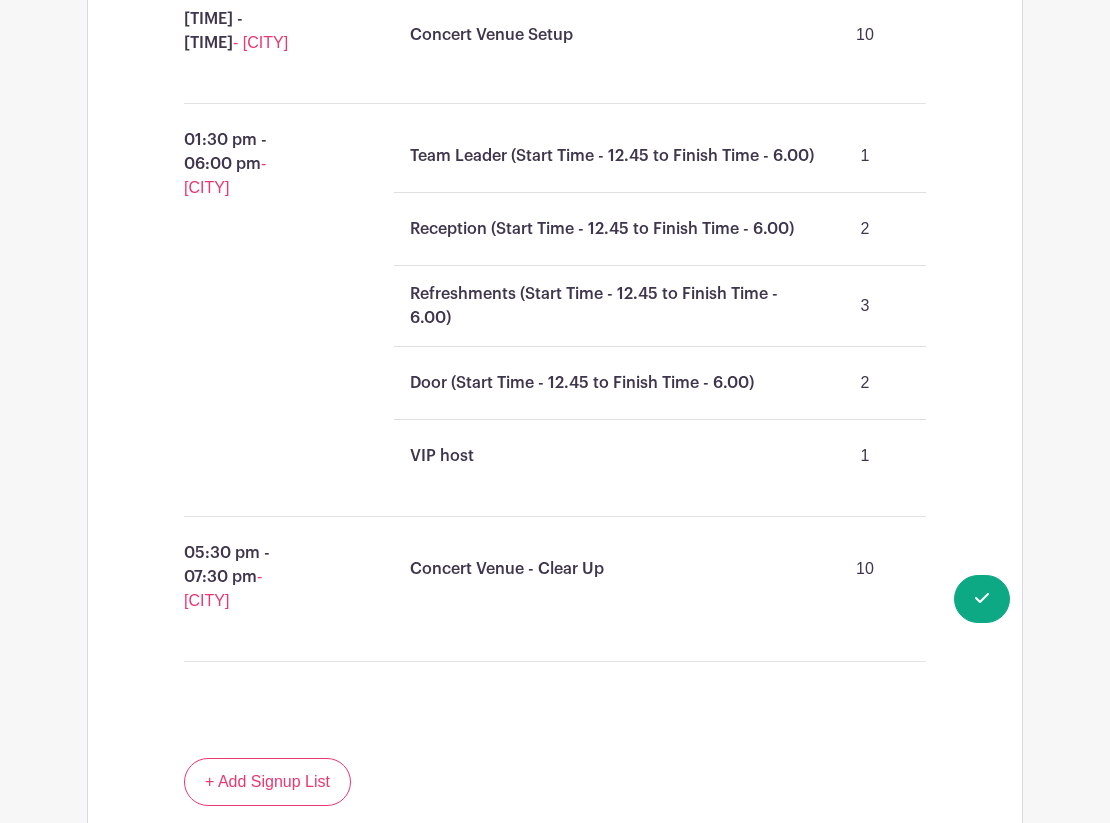 scroll, scrollTop: 1917, scrollLeft: 0, axis: vertical 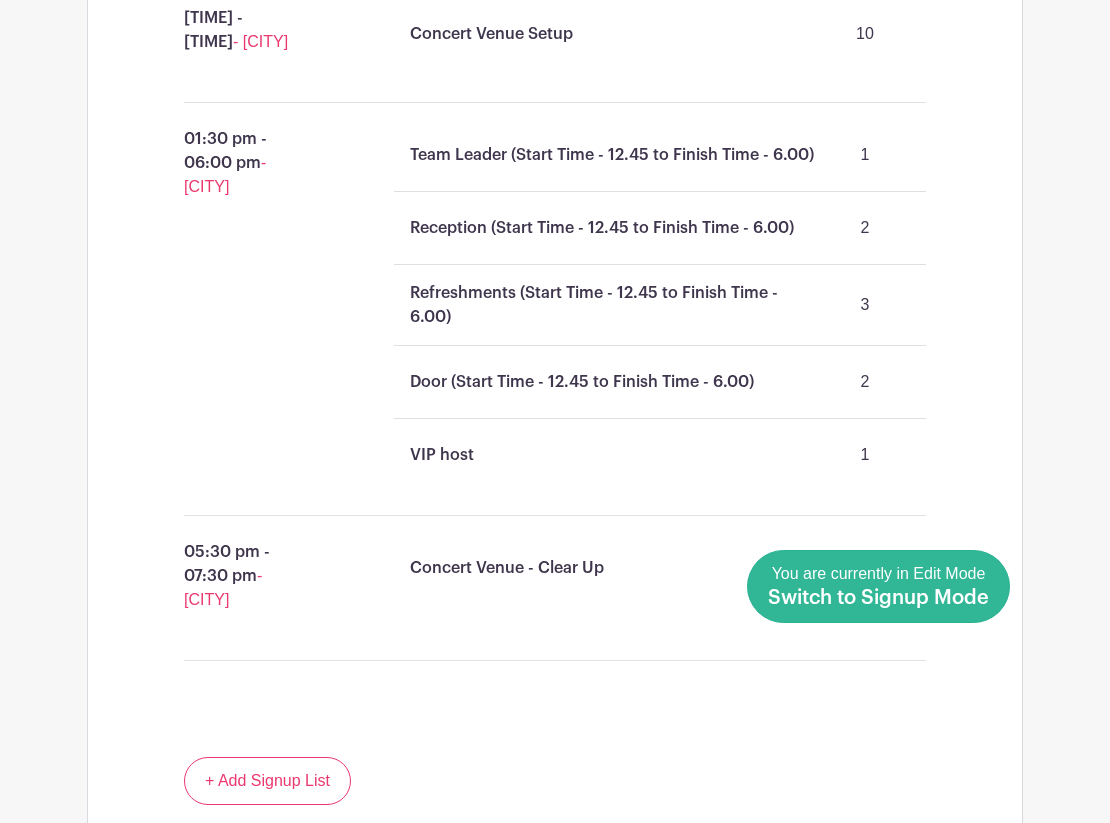 click on "Switch to Signup Mode" at bounding box center [878, 598] 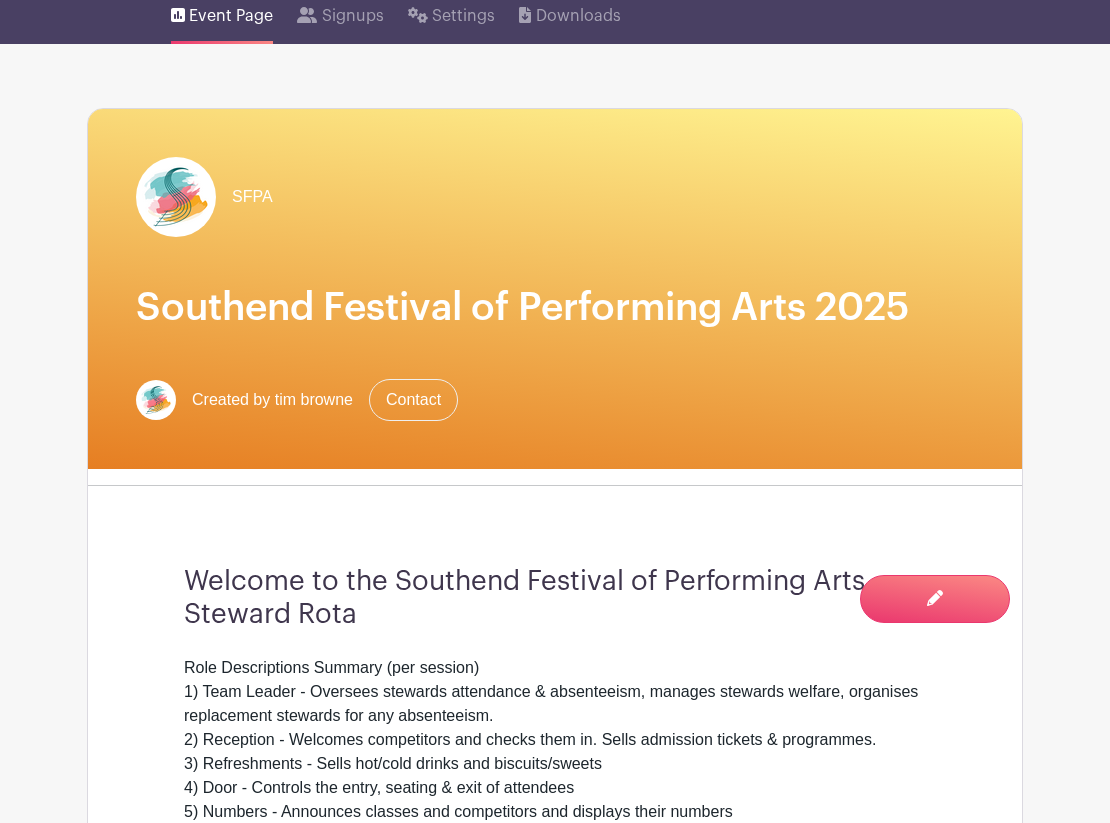 scroll, scrollTop: 0, scrollLeft: 0, axis: both 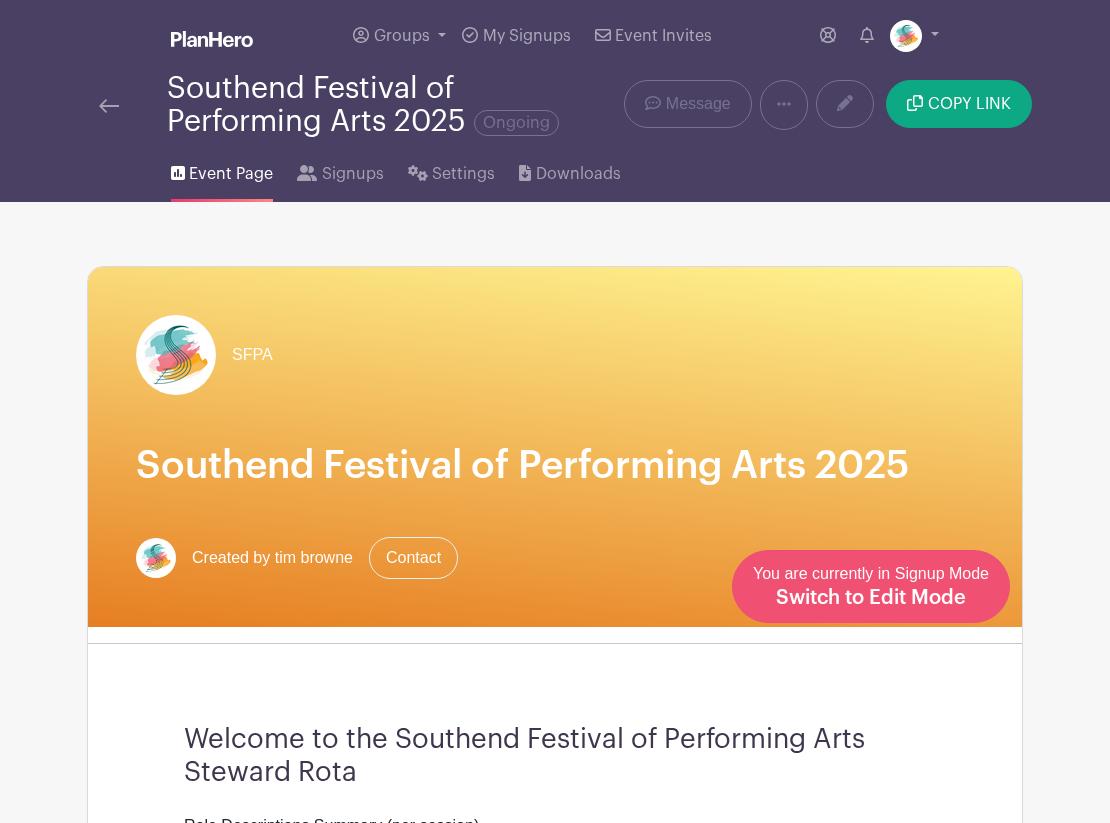 click on "Switch to Edit Mode" at bounding box center (871, 598) 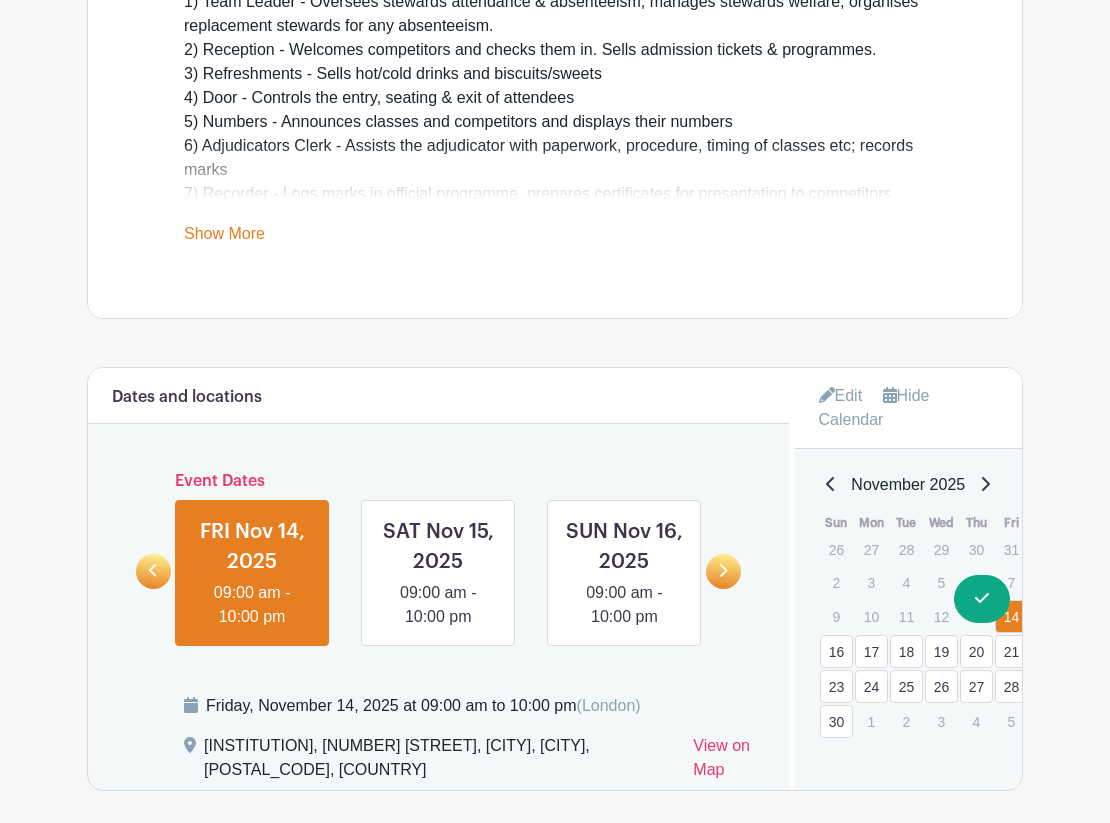 scroll, scrollTop: 959, scrollLeft: 0, axis: vertical 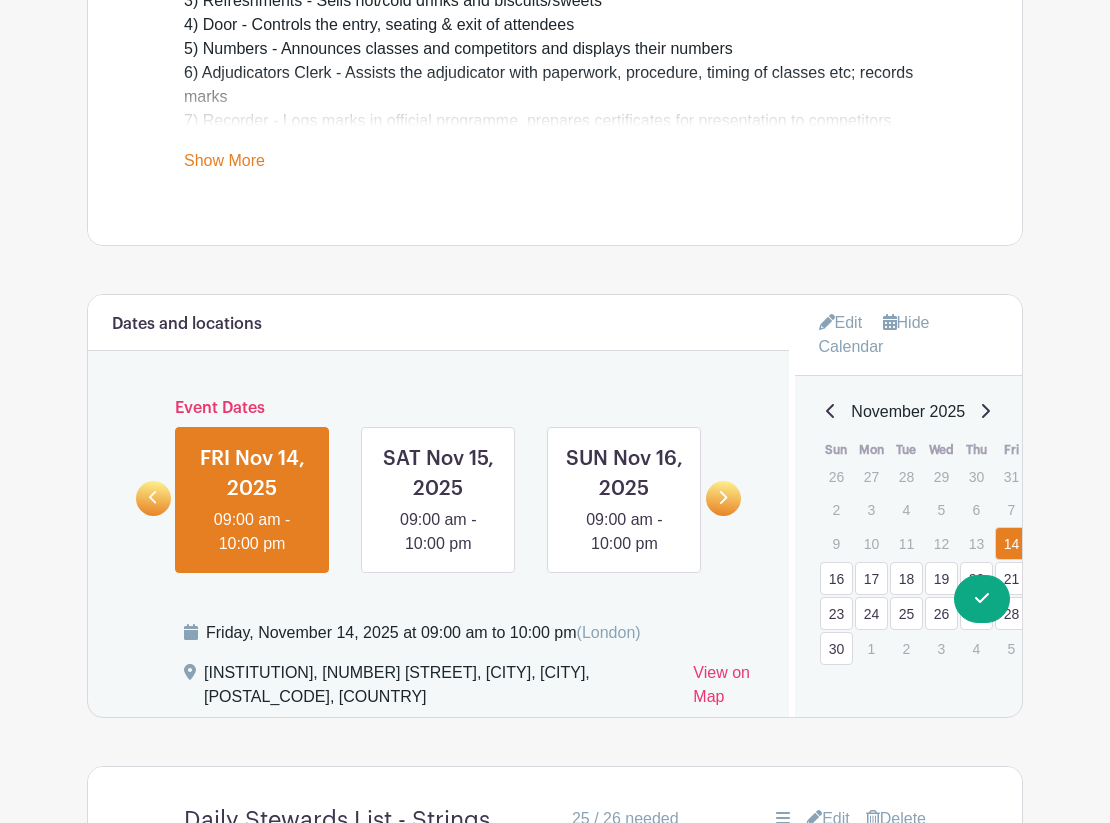 click on "30" at bounding box center [836, 648] 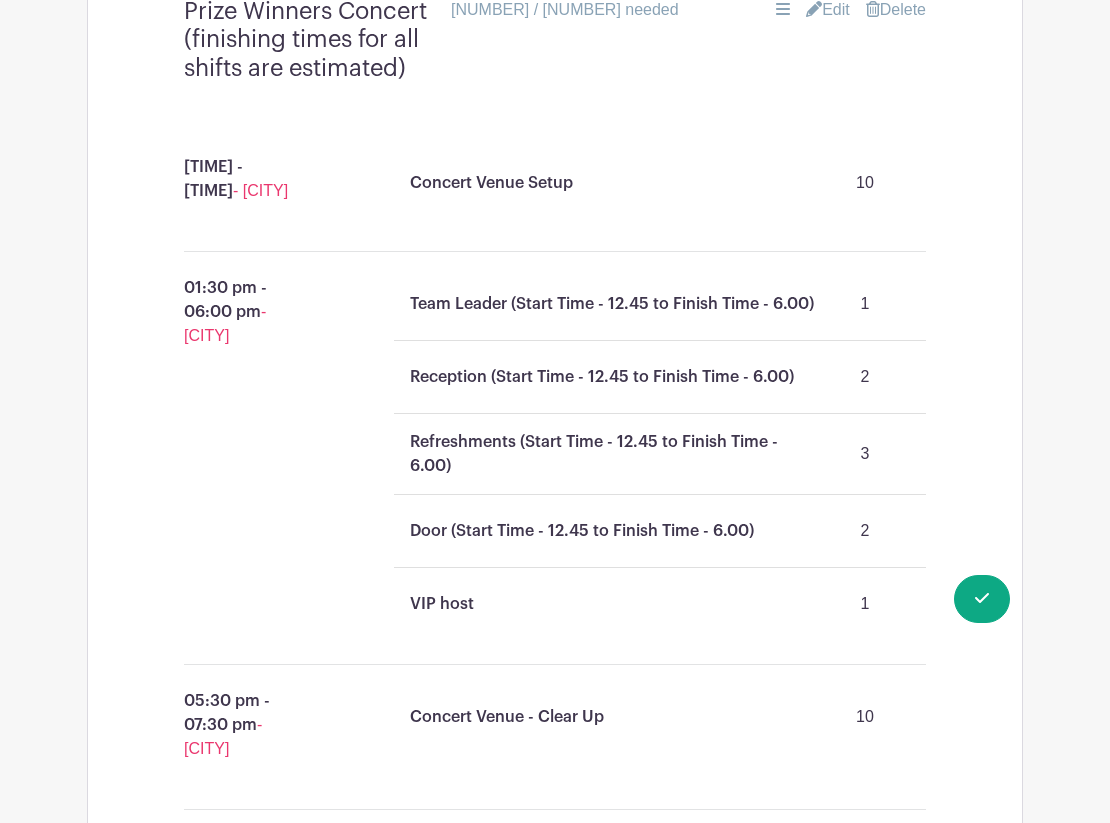 scroll, scrollTop: 1784, scrollLeft: 0, axis: vertical 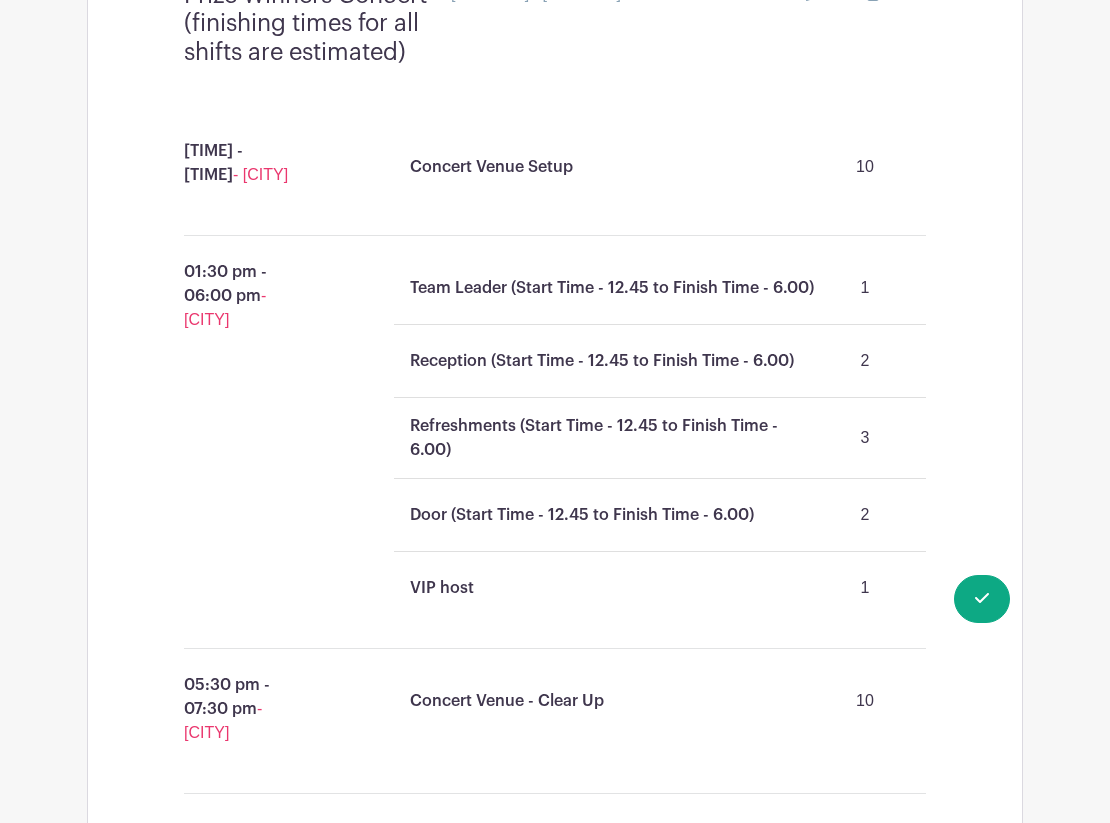 click on "Edit" at bounding box center (828, -6) 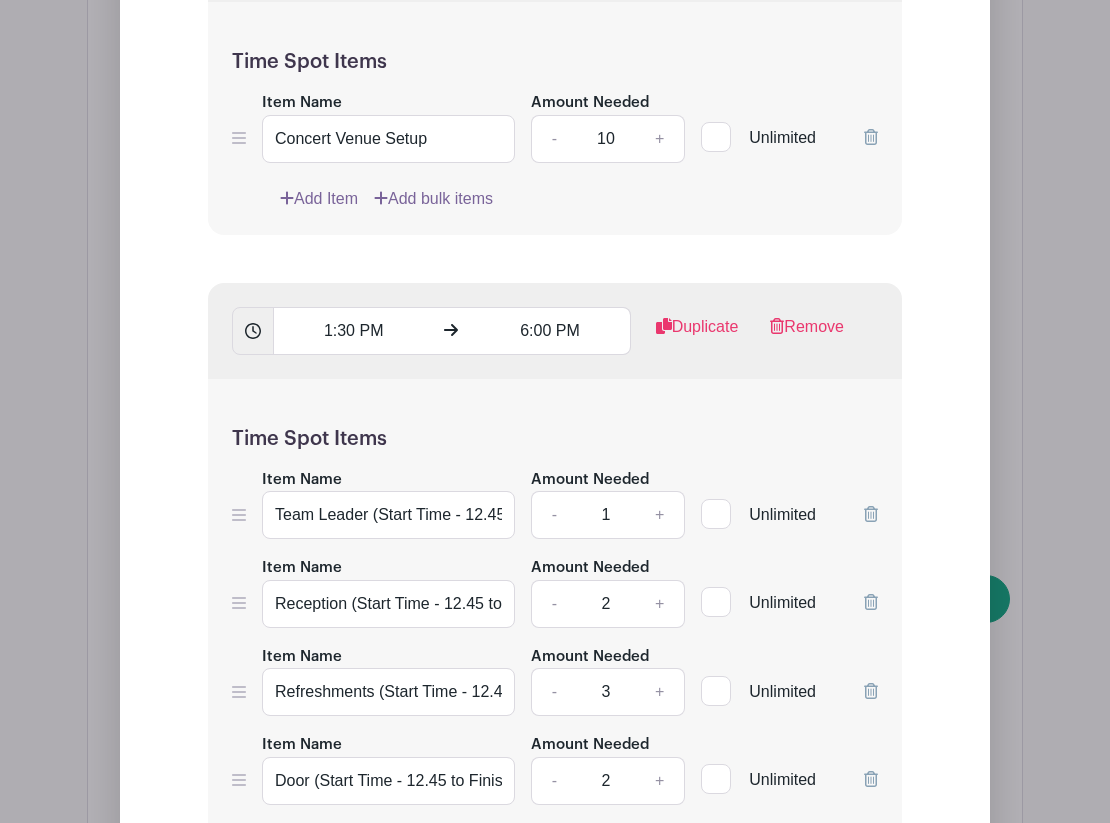 scroll, scrollTop: 2284, scrollLeft: 0, axis: vertical 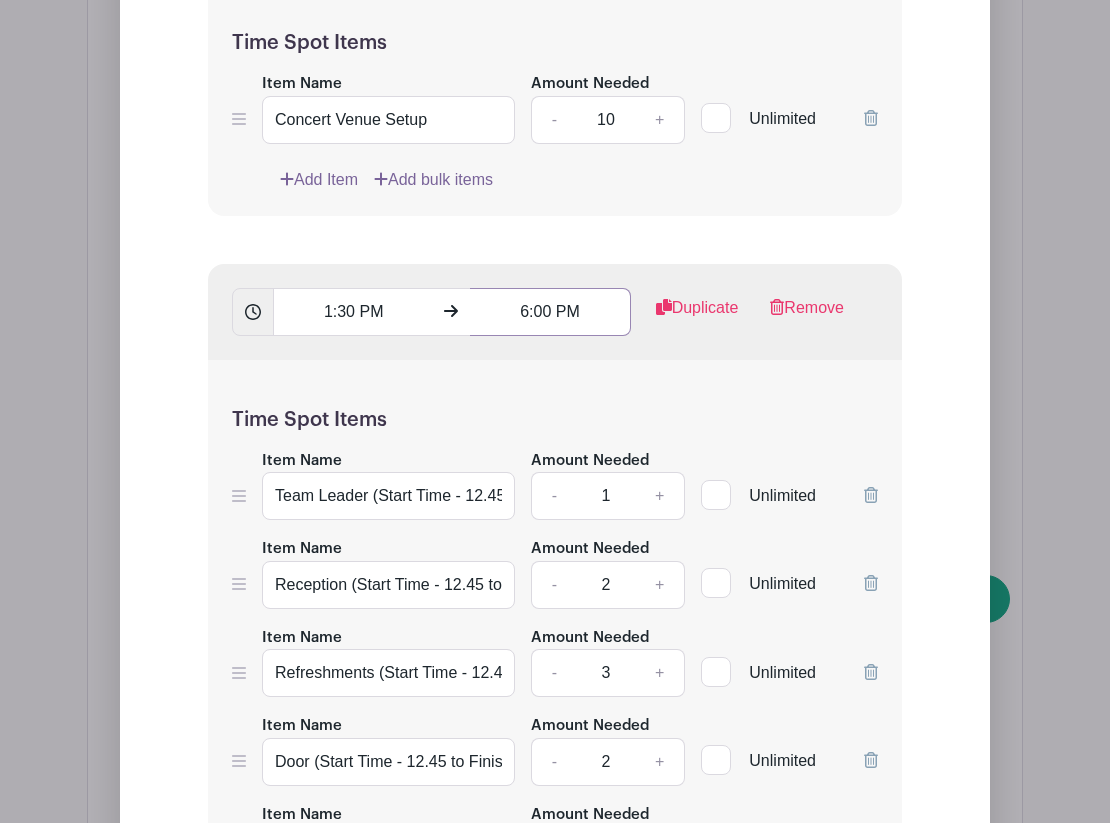 click on "6:00 PM" at bounding box center (550, 312) 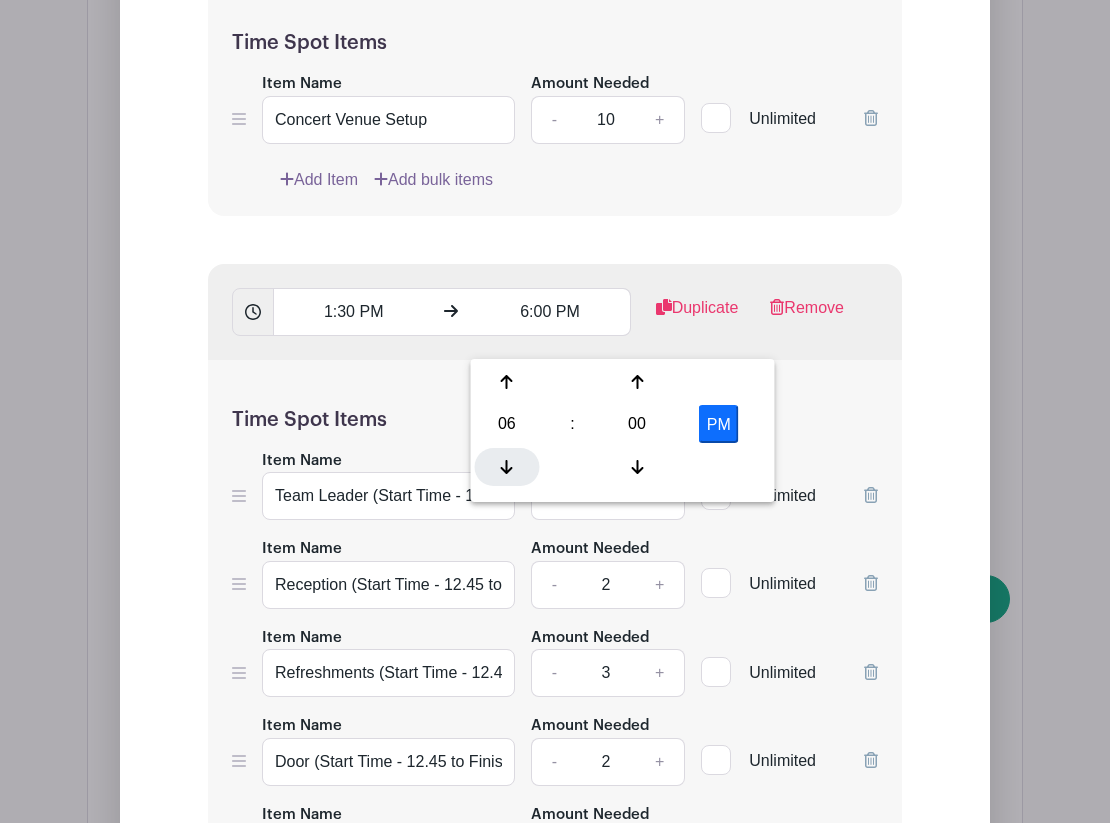 click at bounding box center [507, 467] 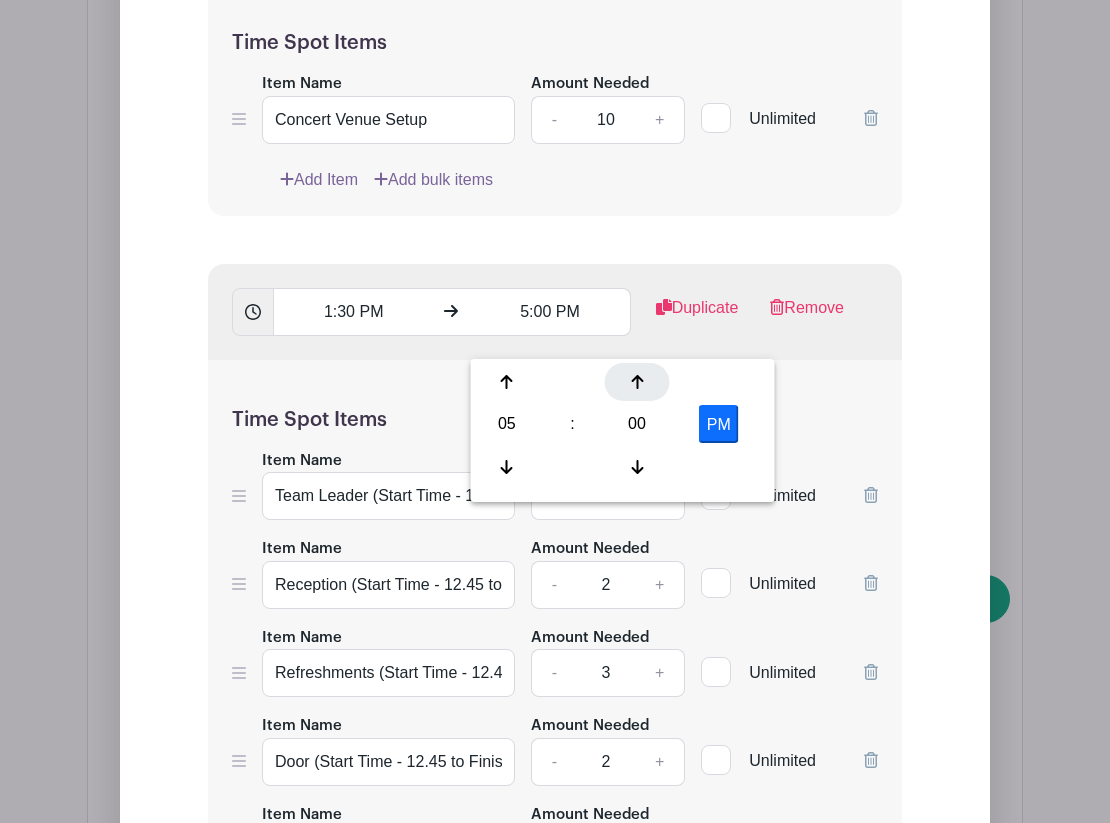 click 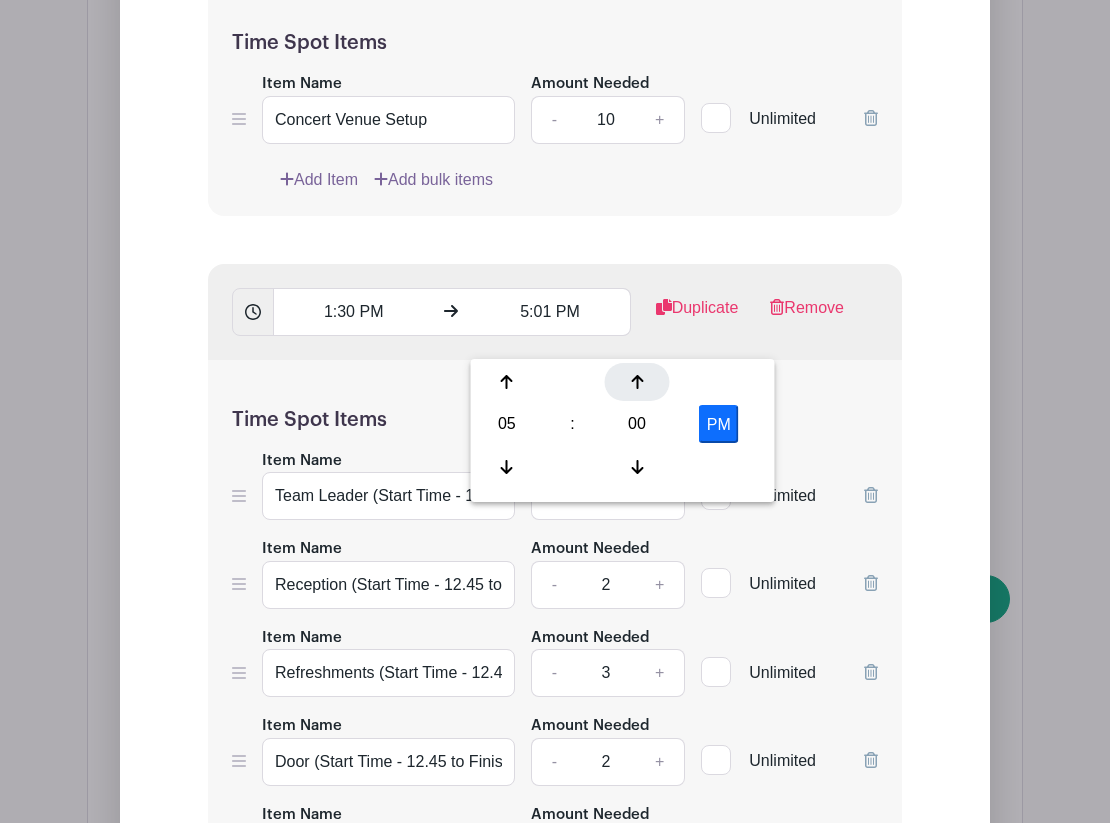 click 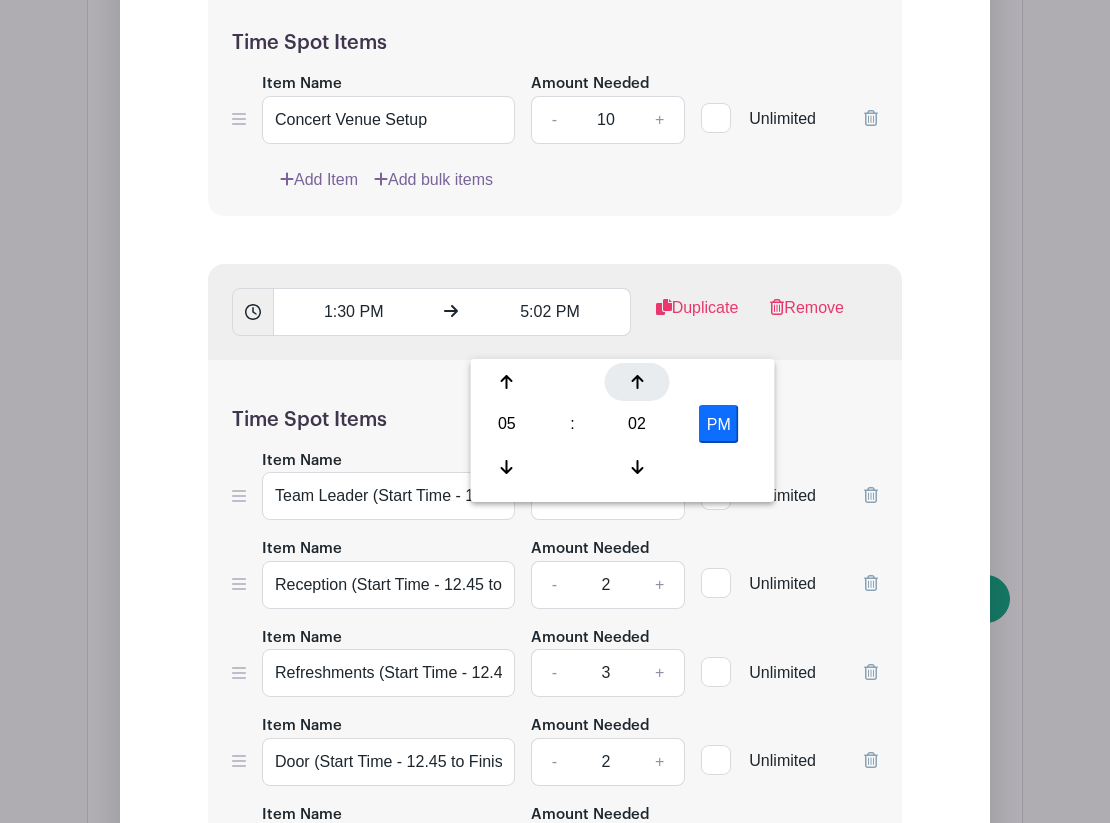 click 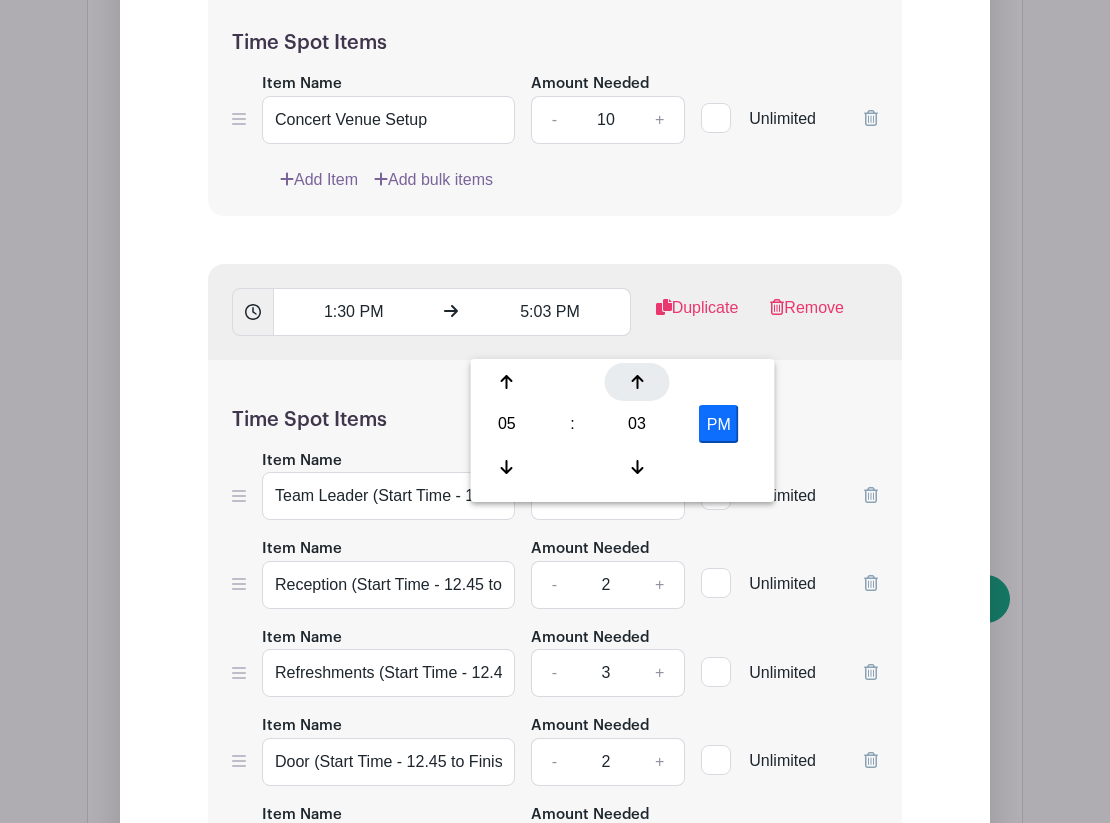 click 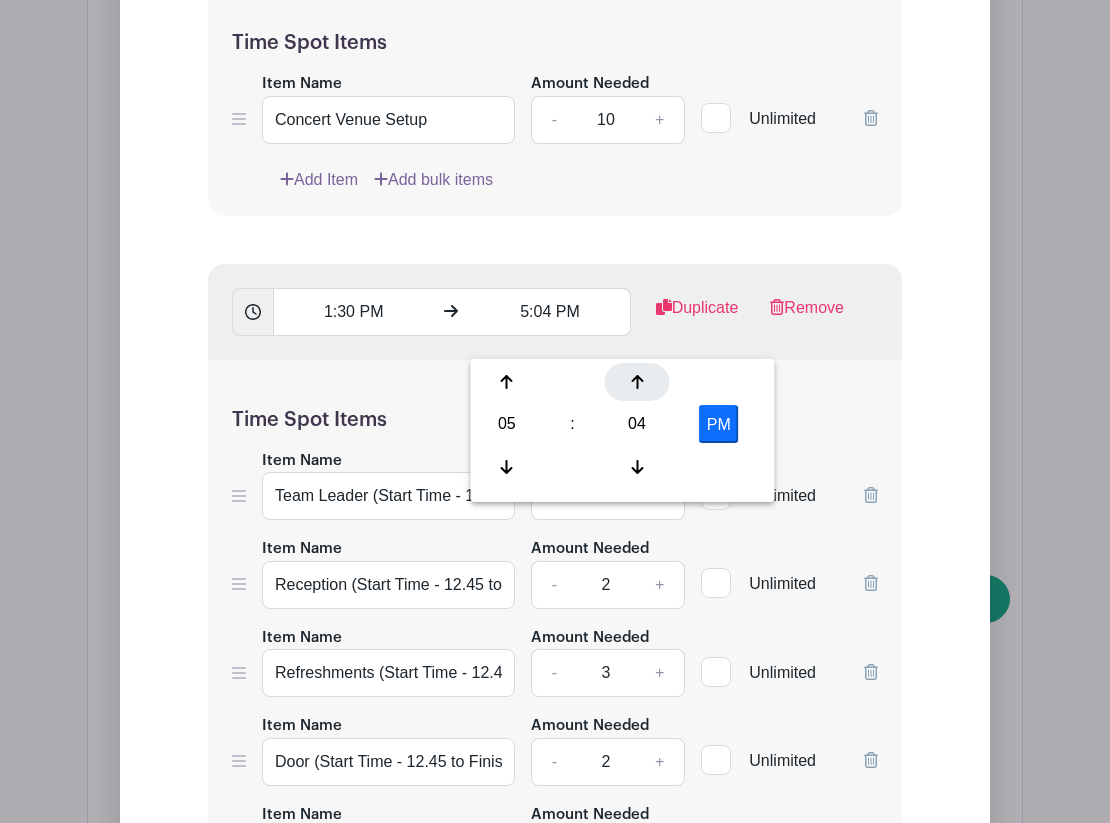 click 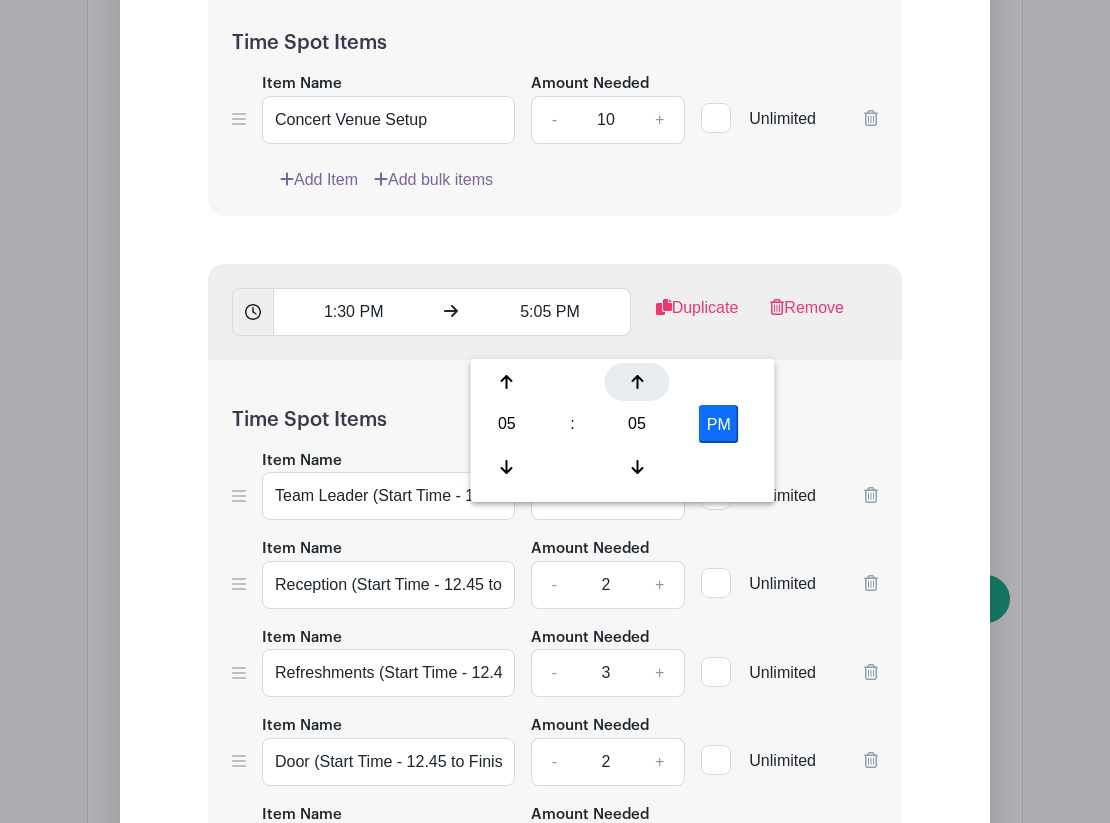 click 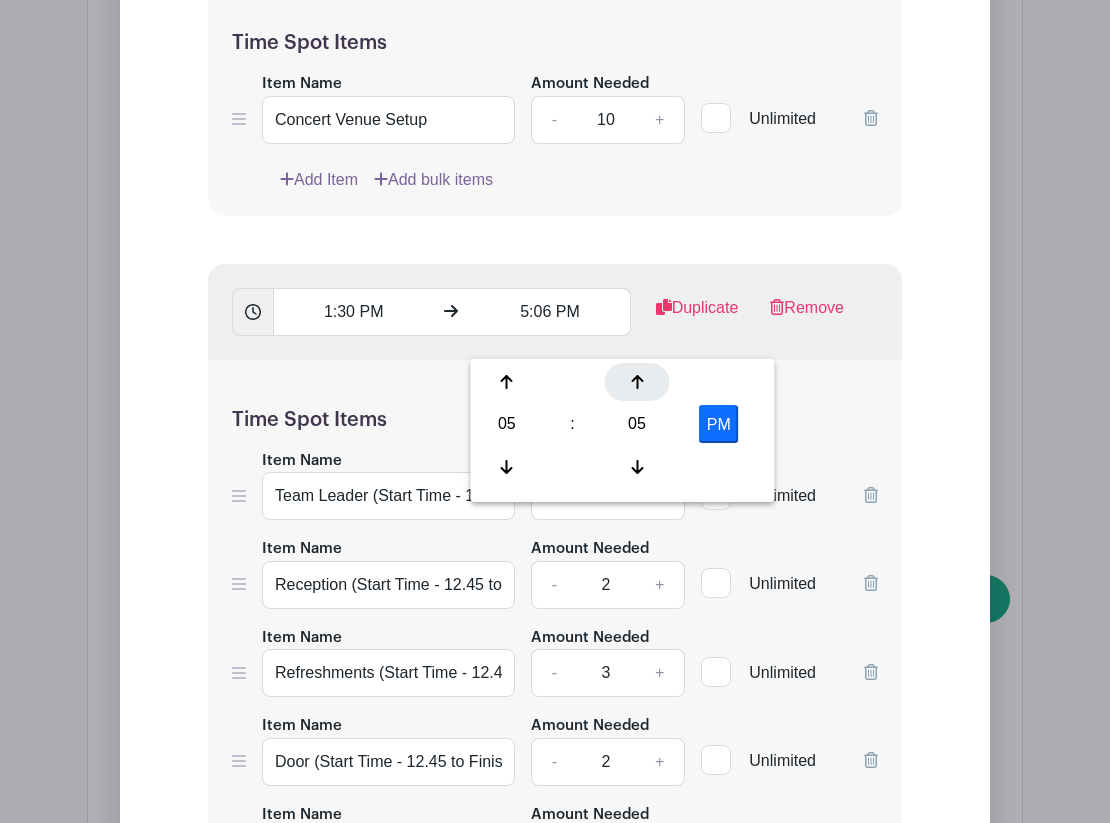 click 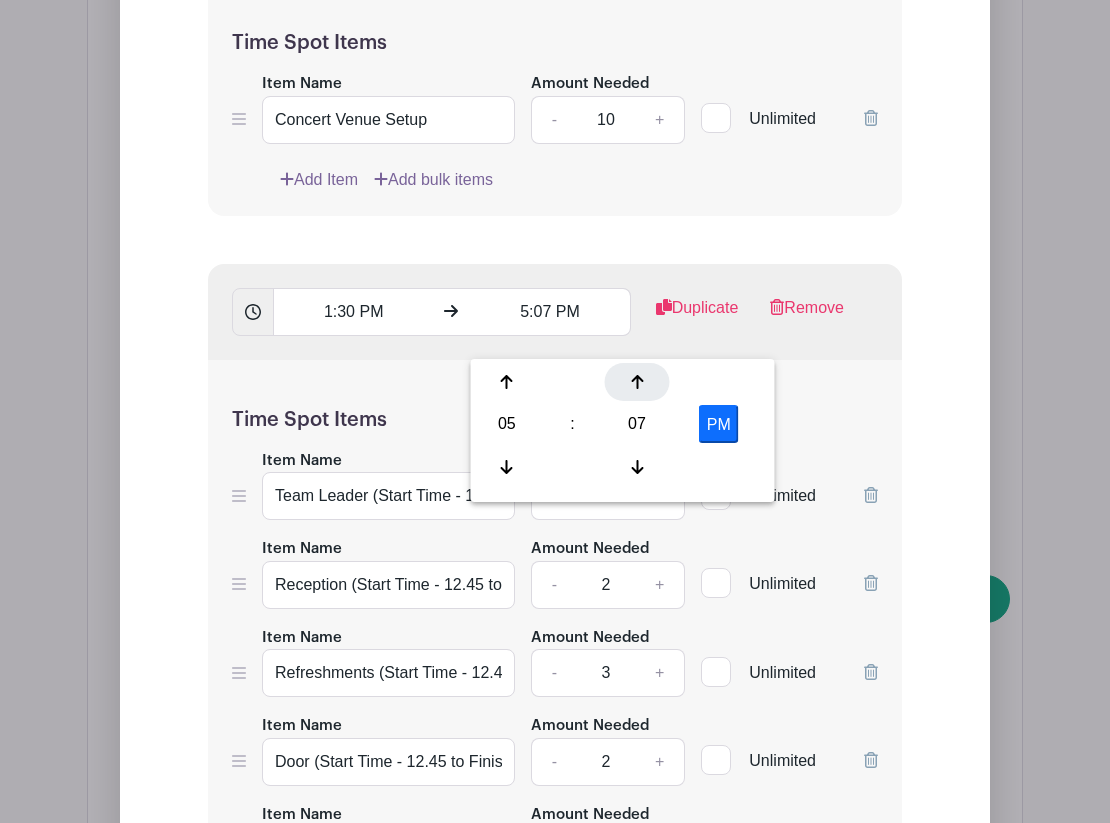 click 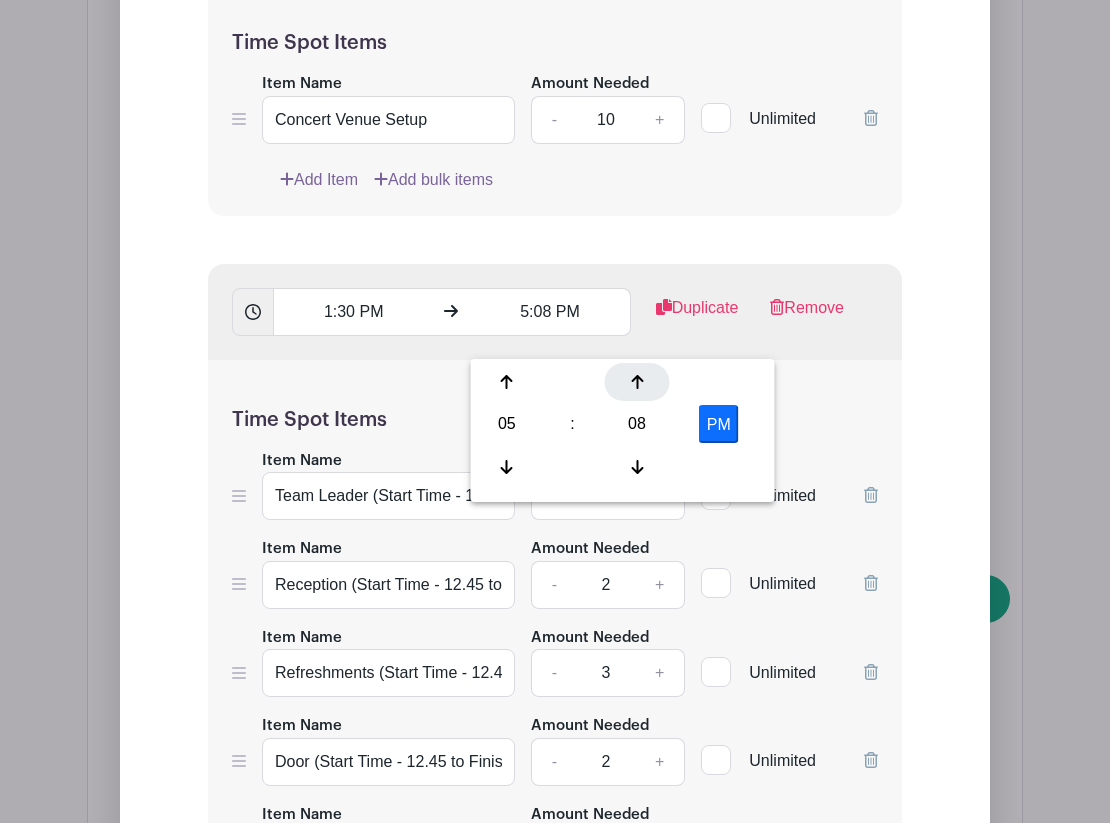 click 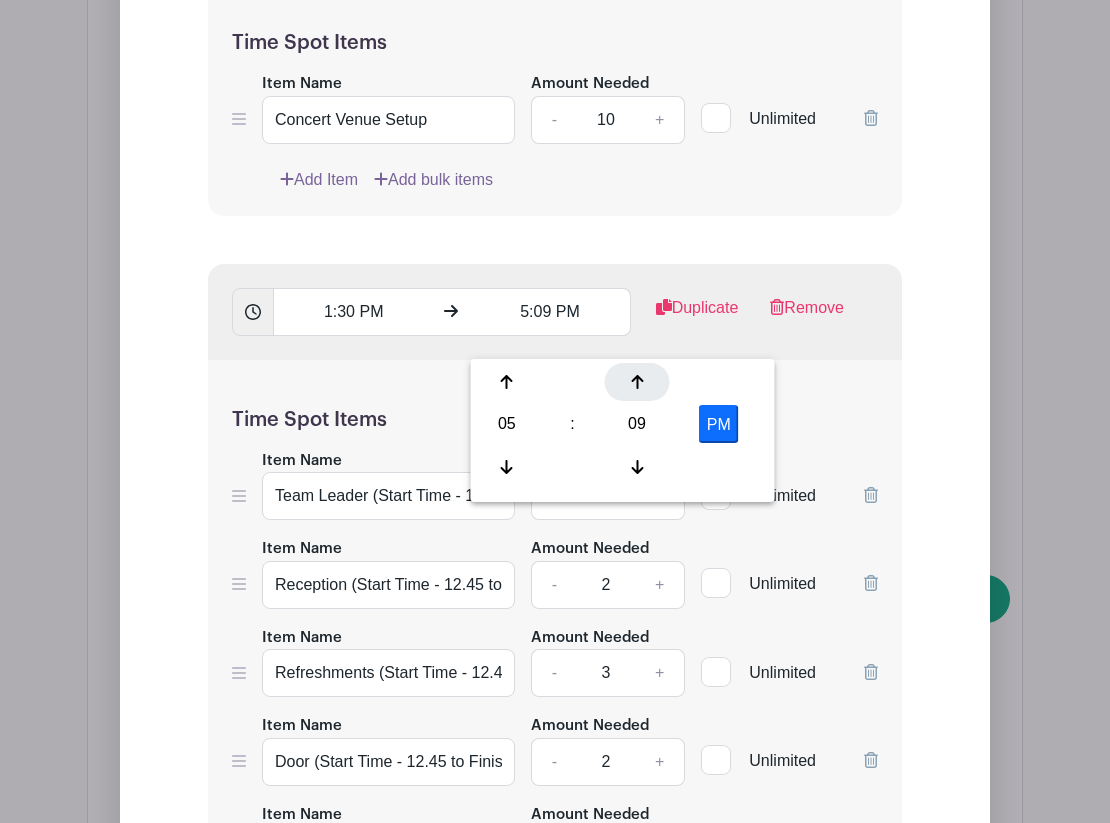 click 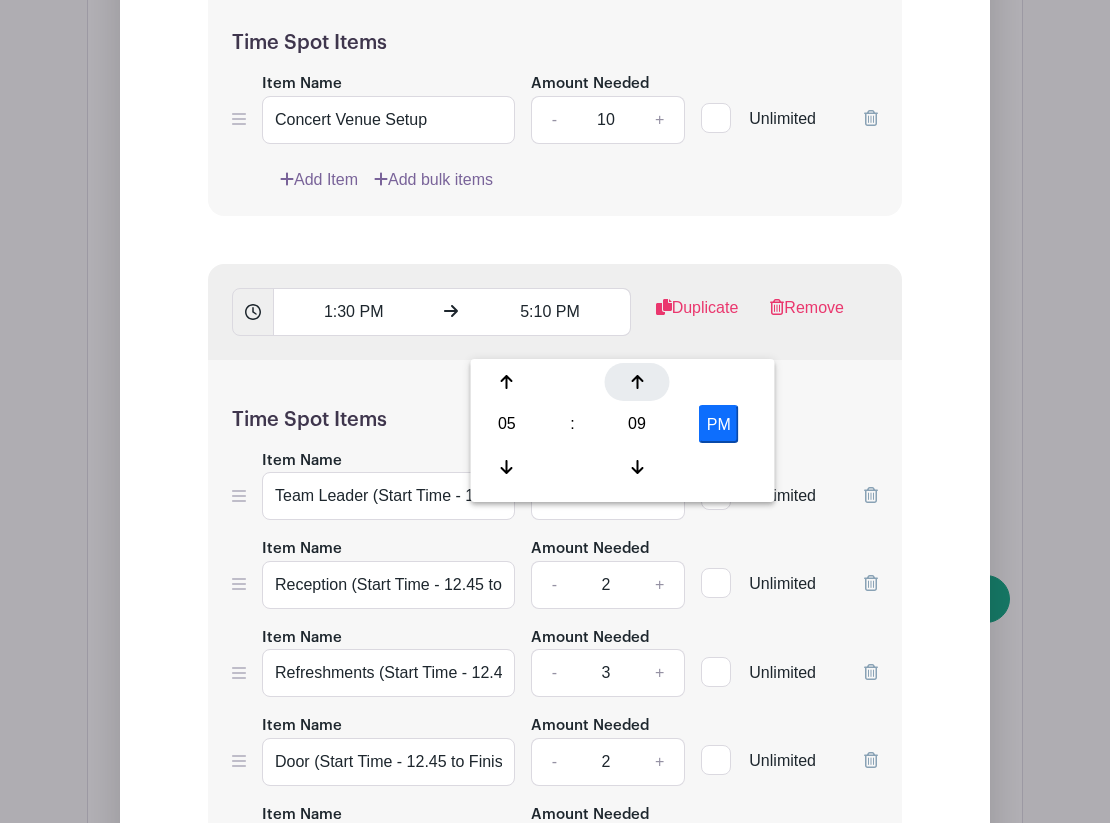 click 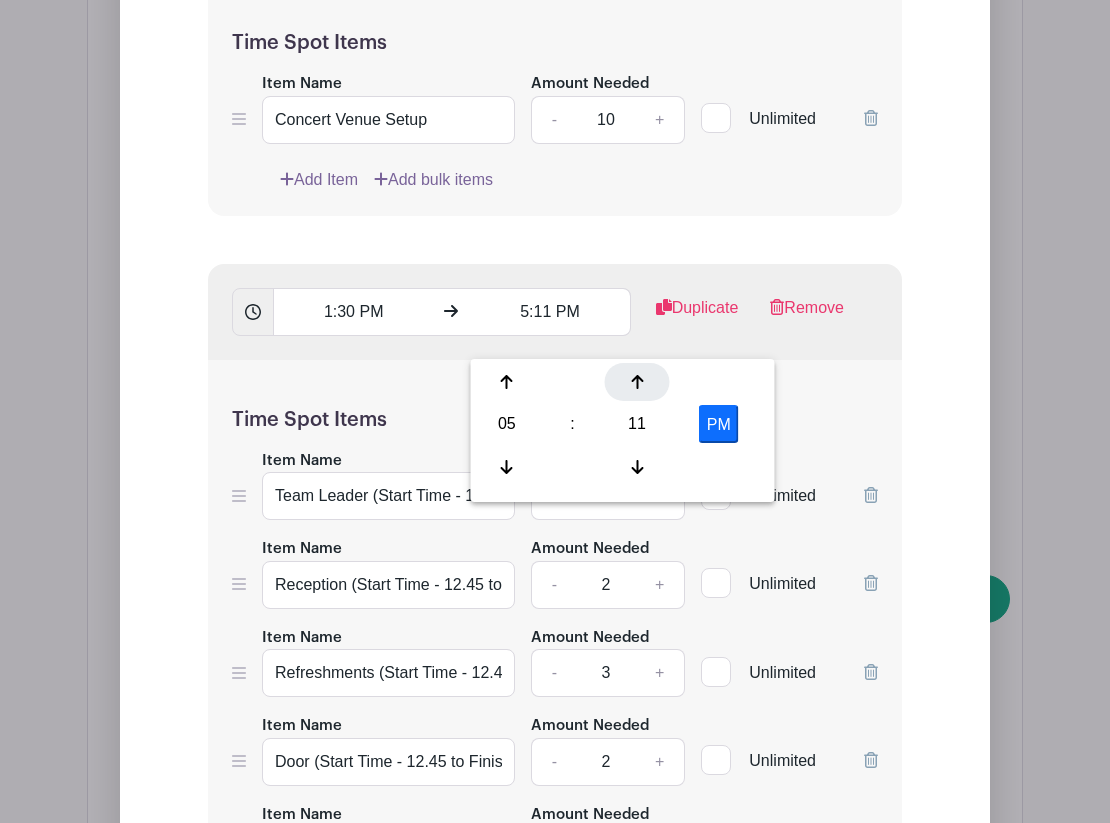 click 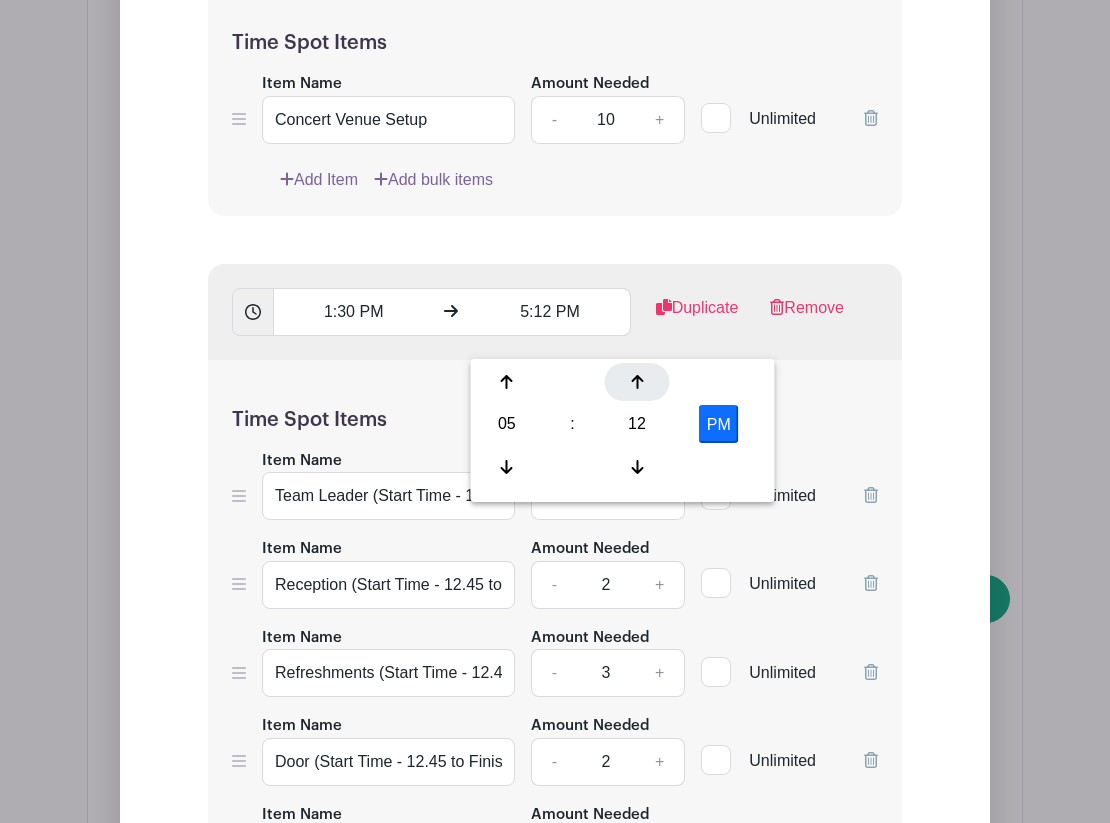 click 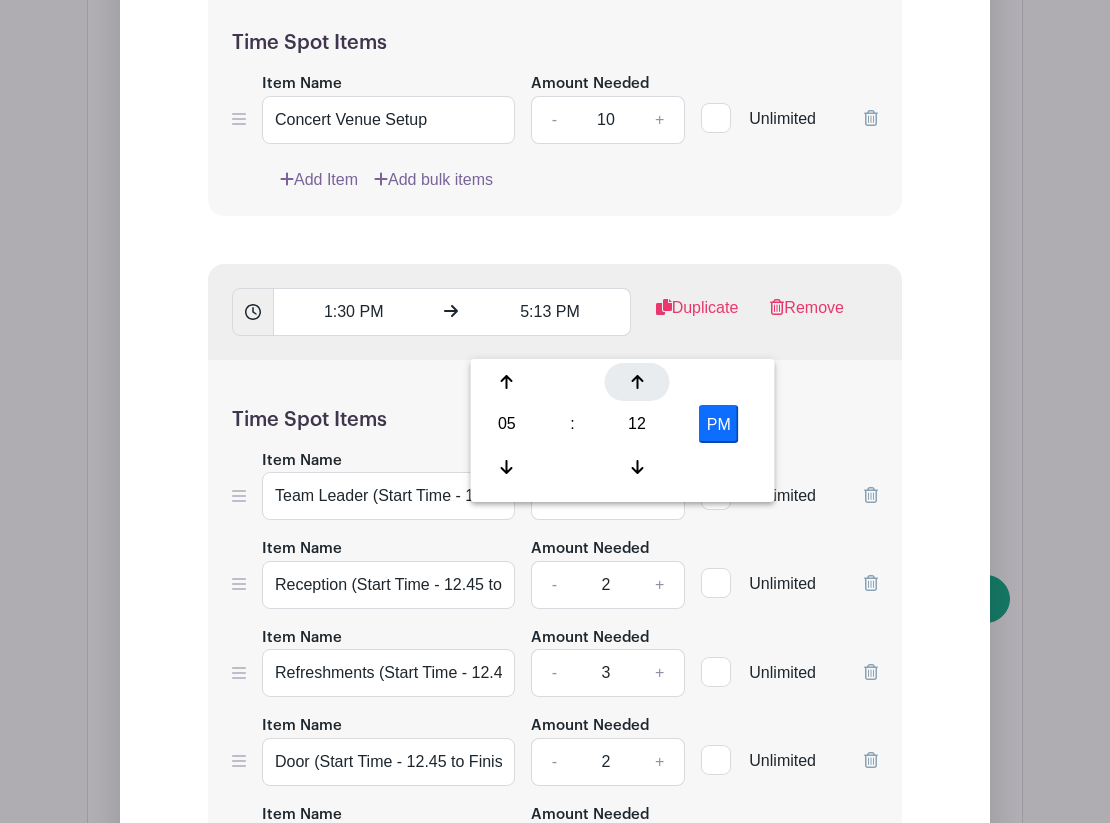click 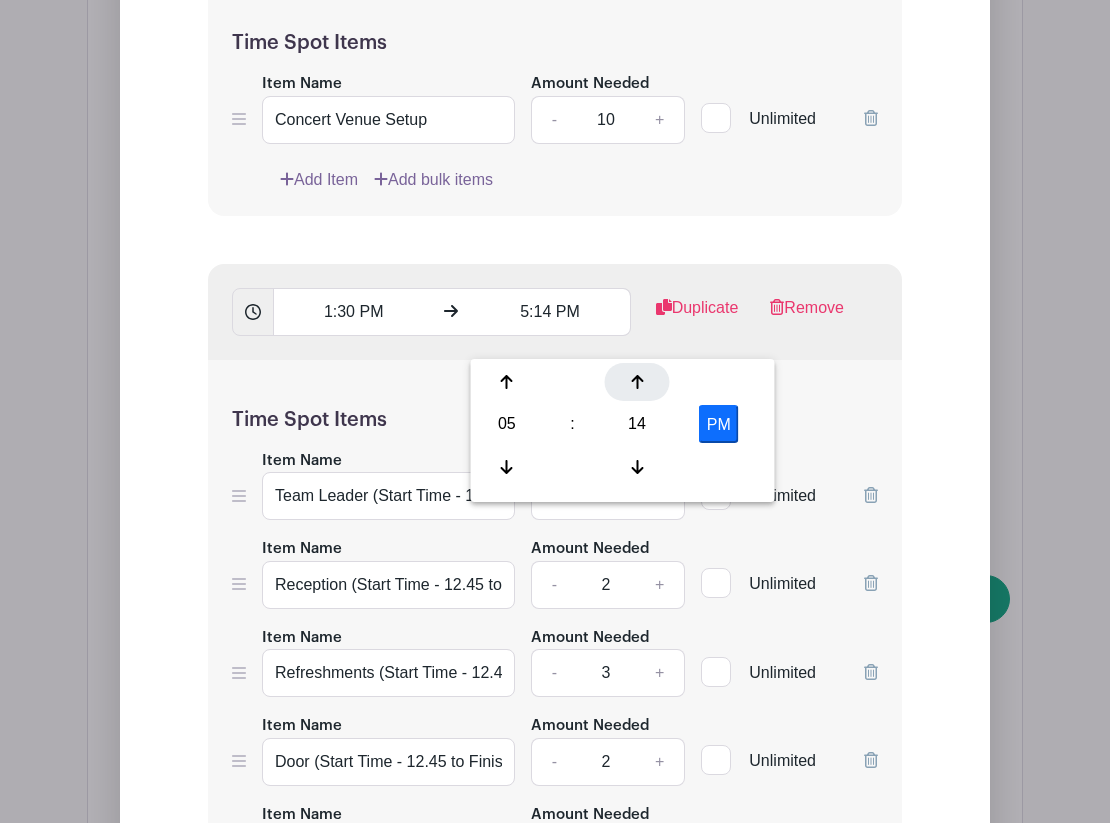 click 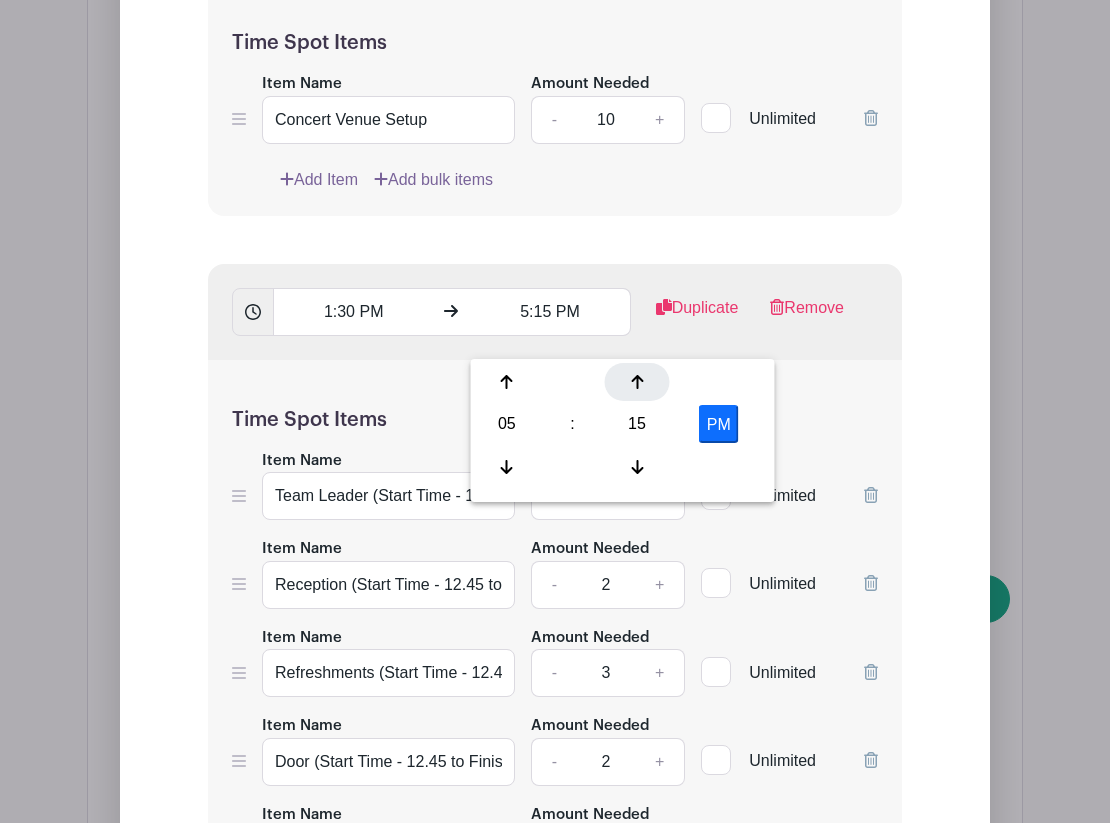 click 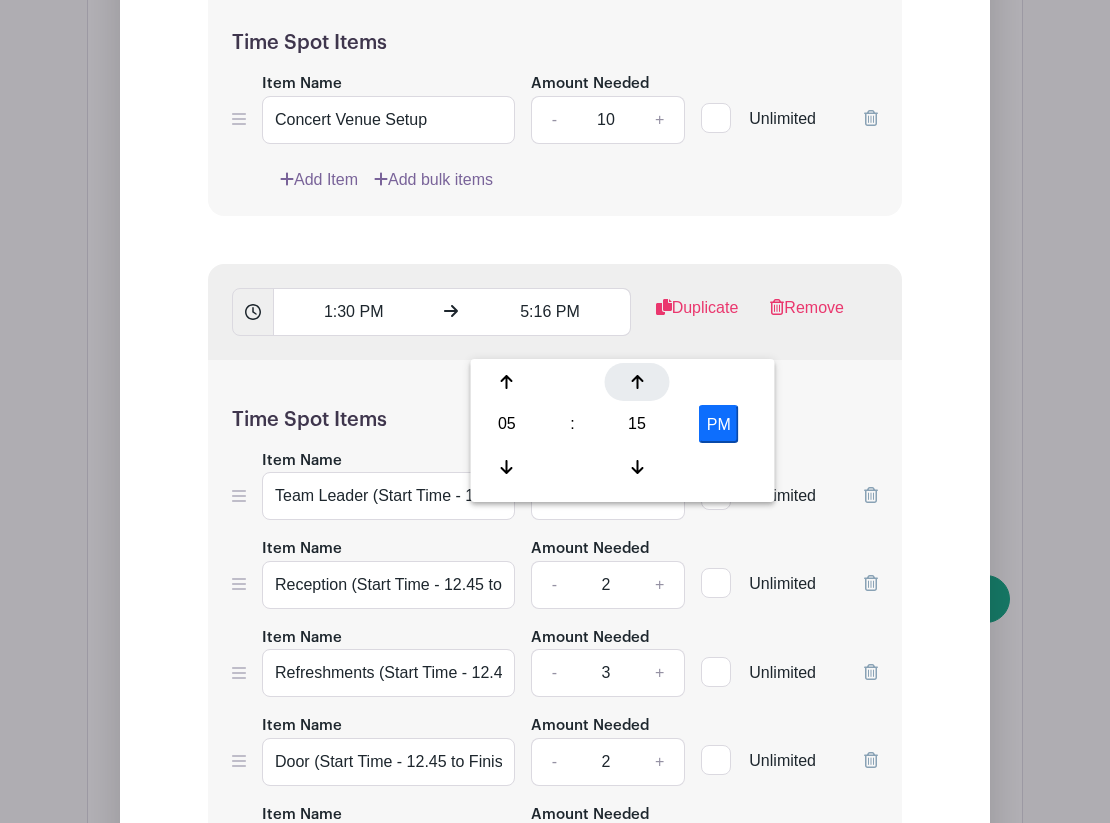 click 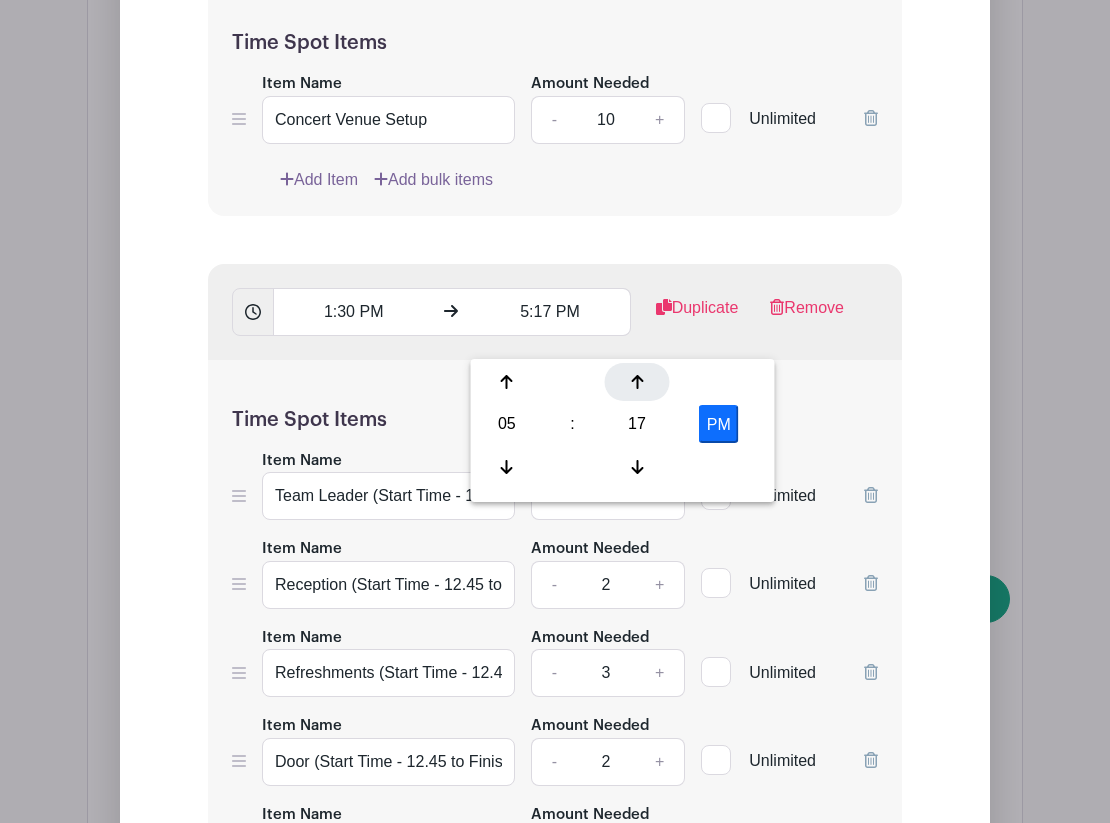click 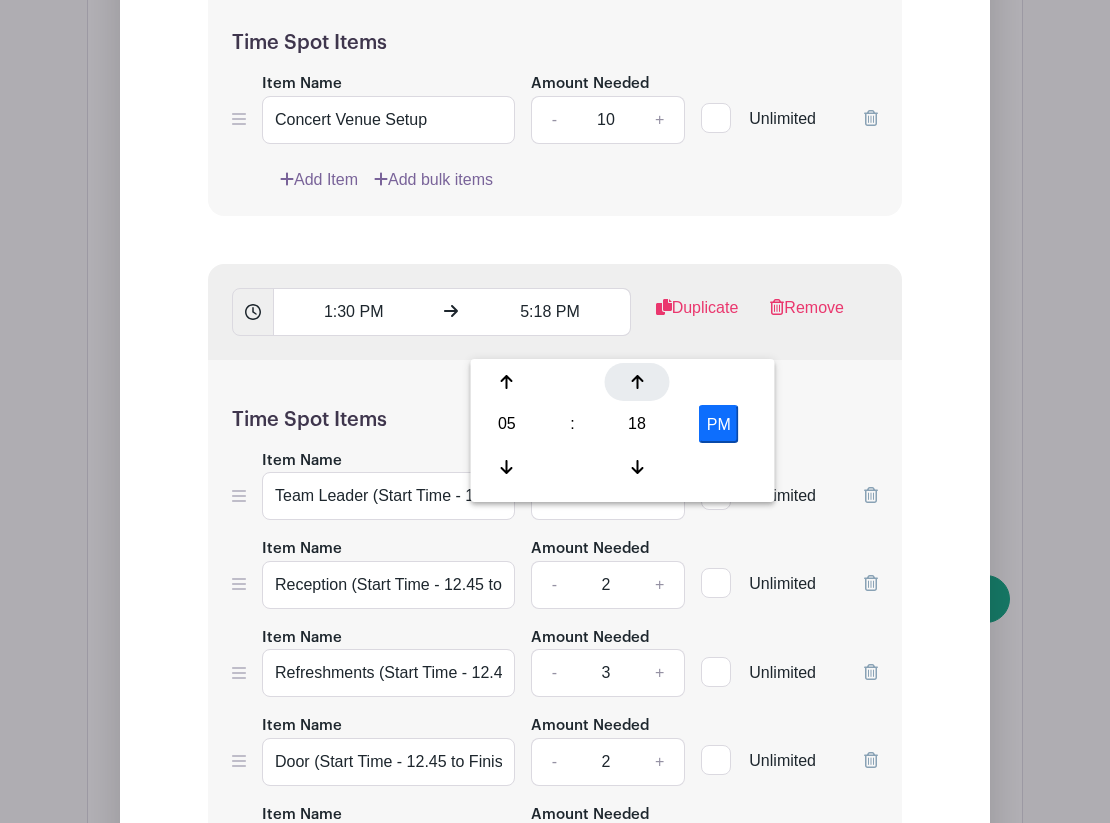 click 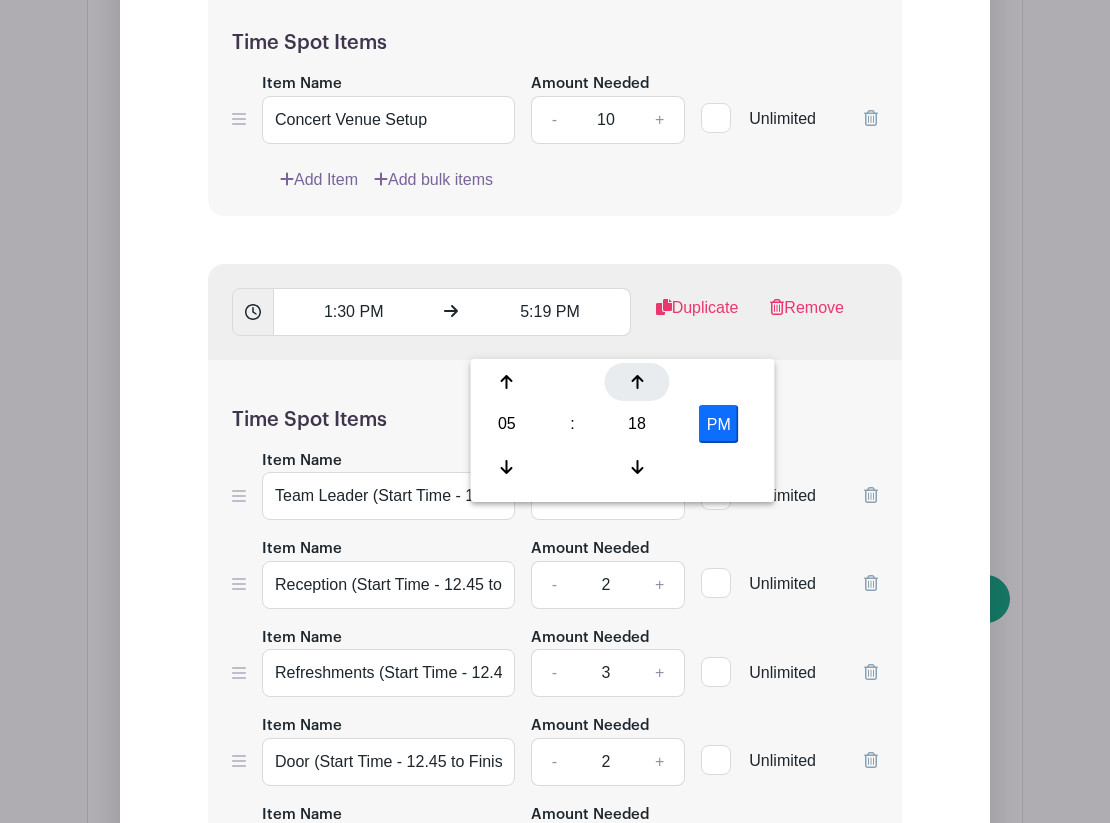 click 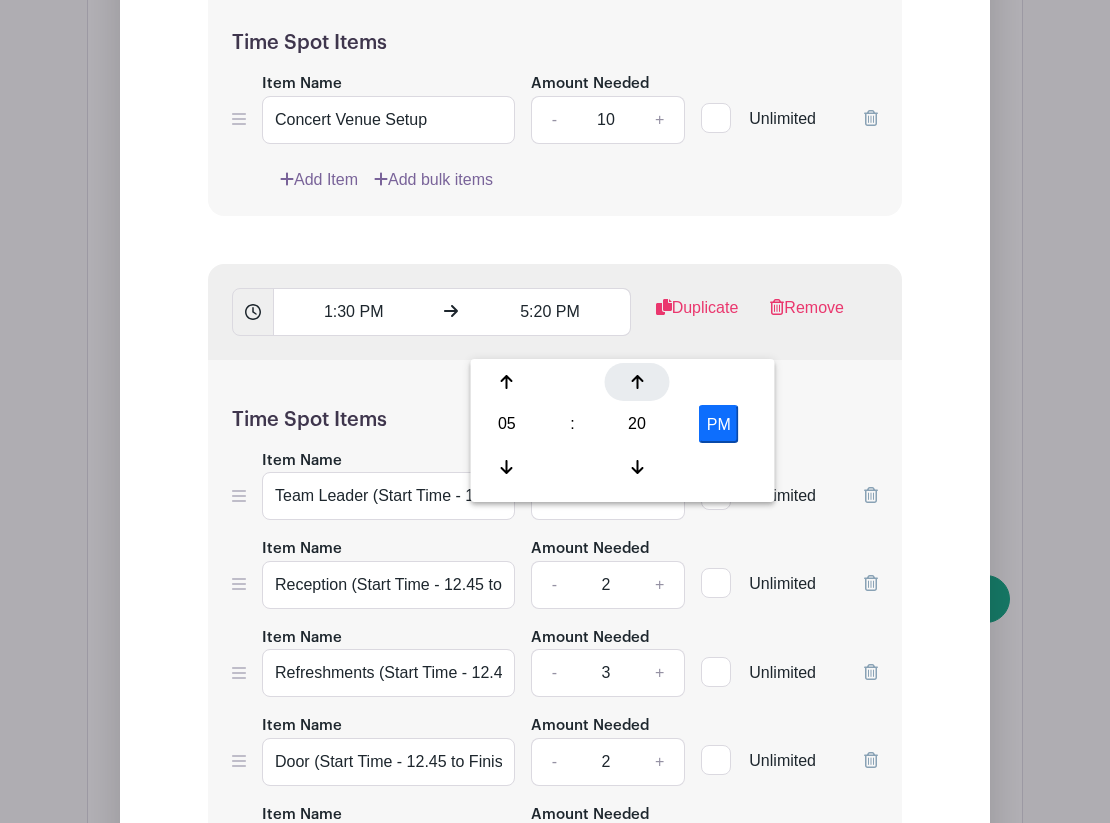 click 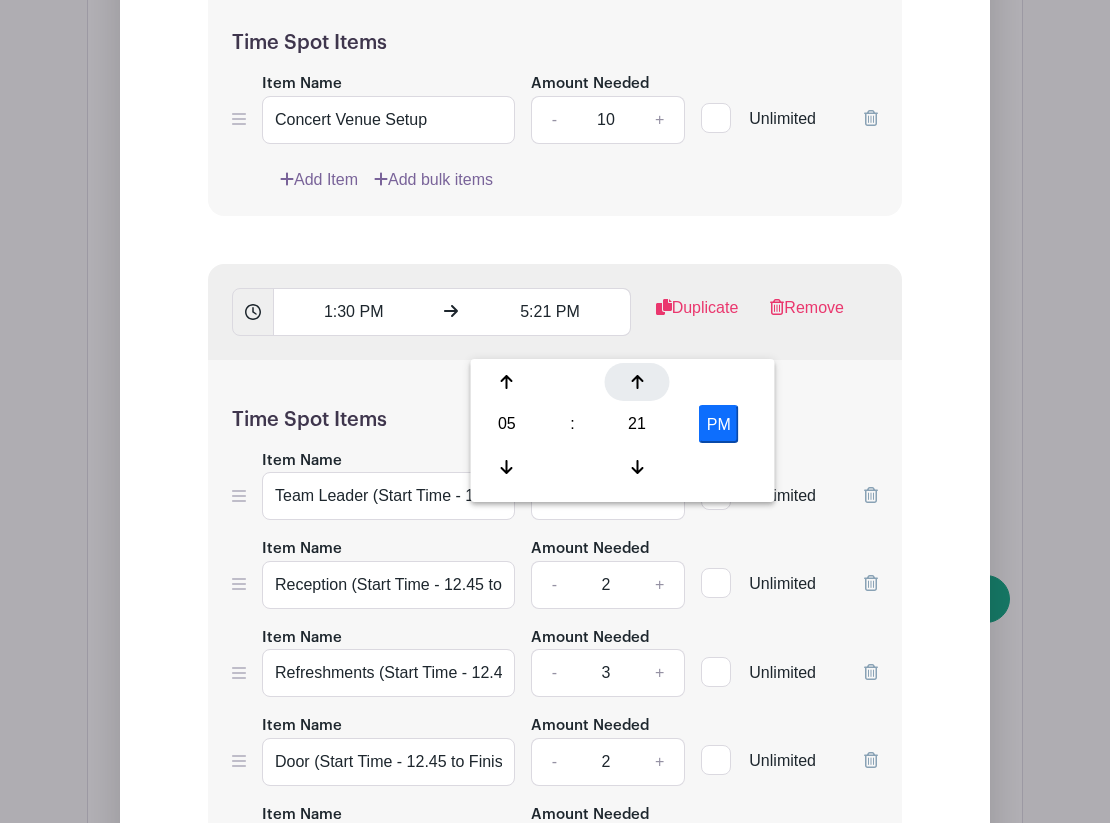click 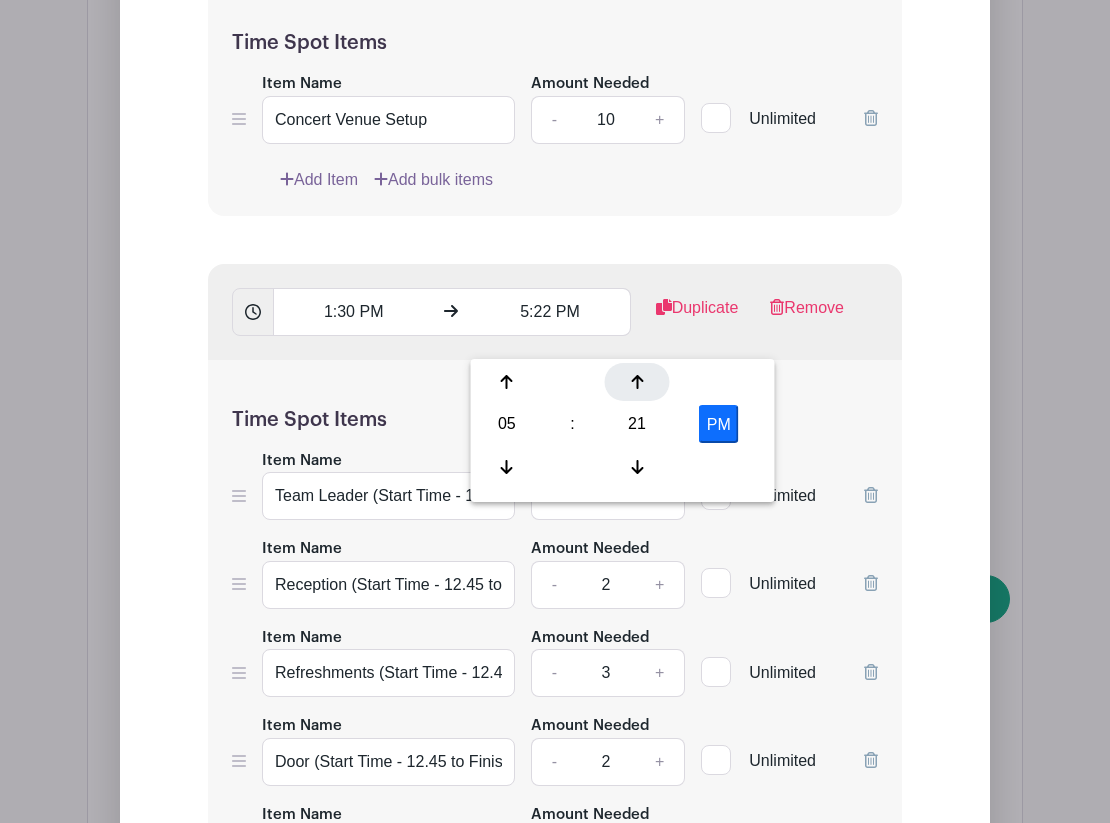 click 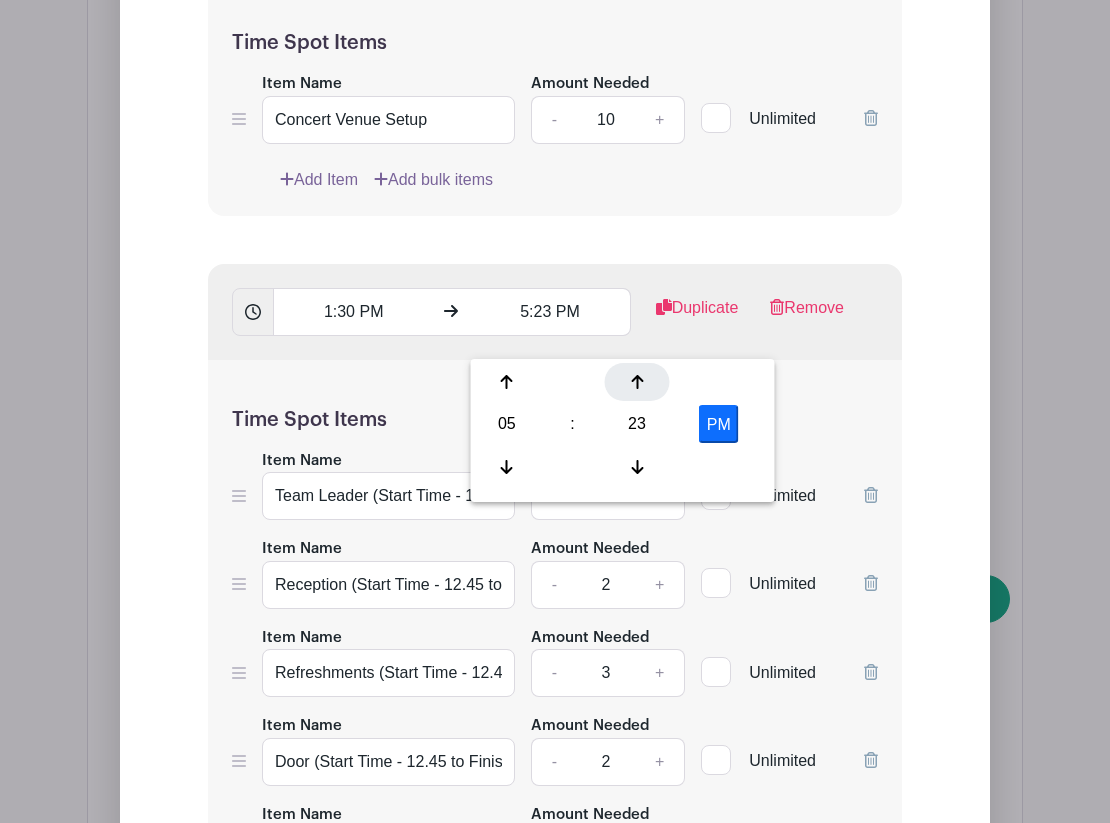 click 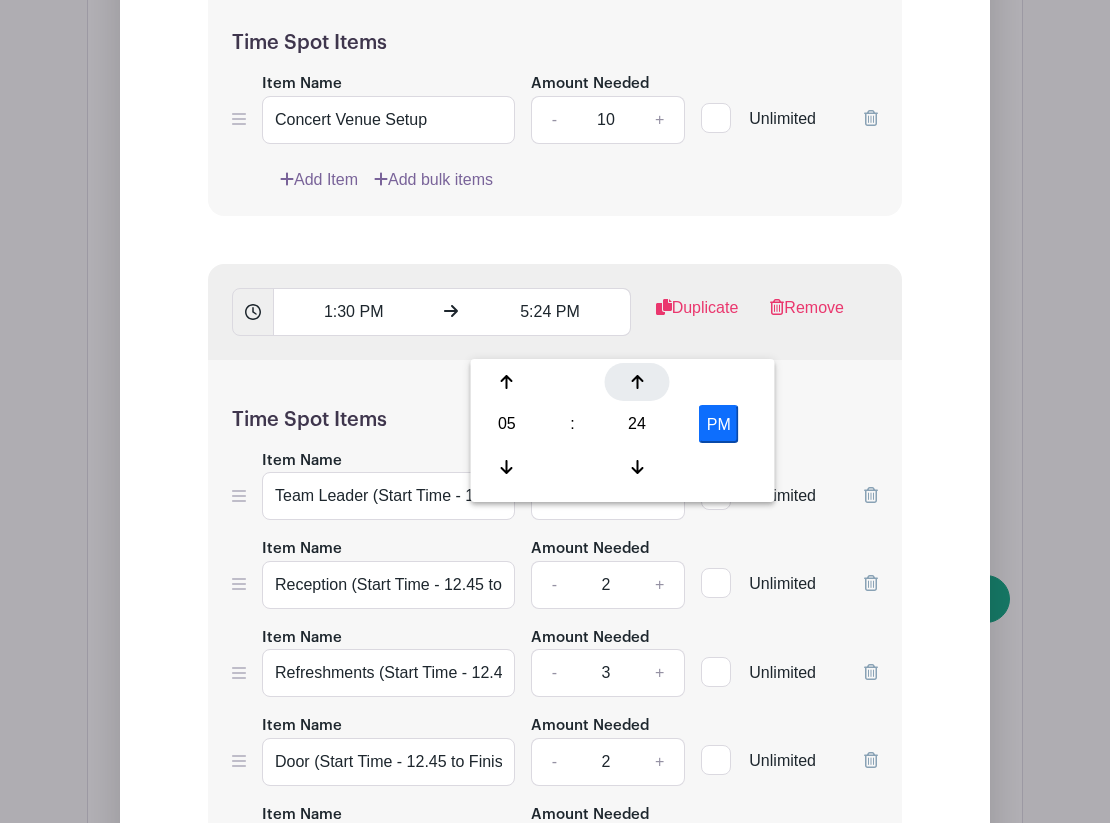 click 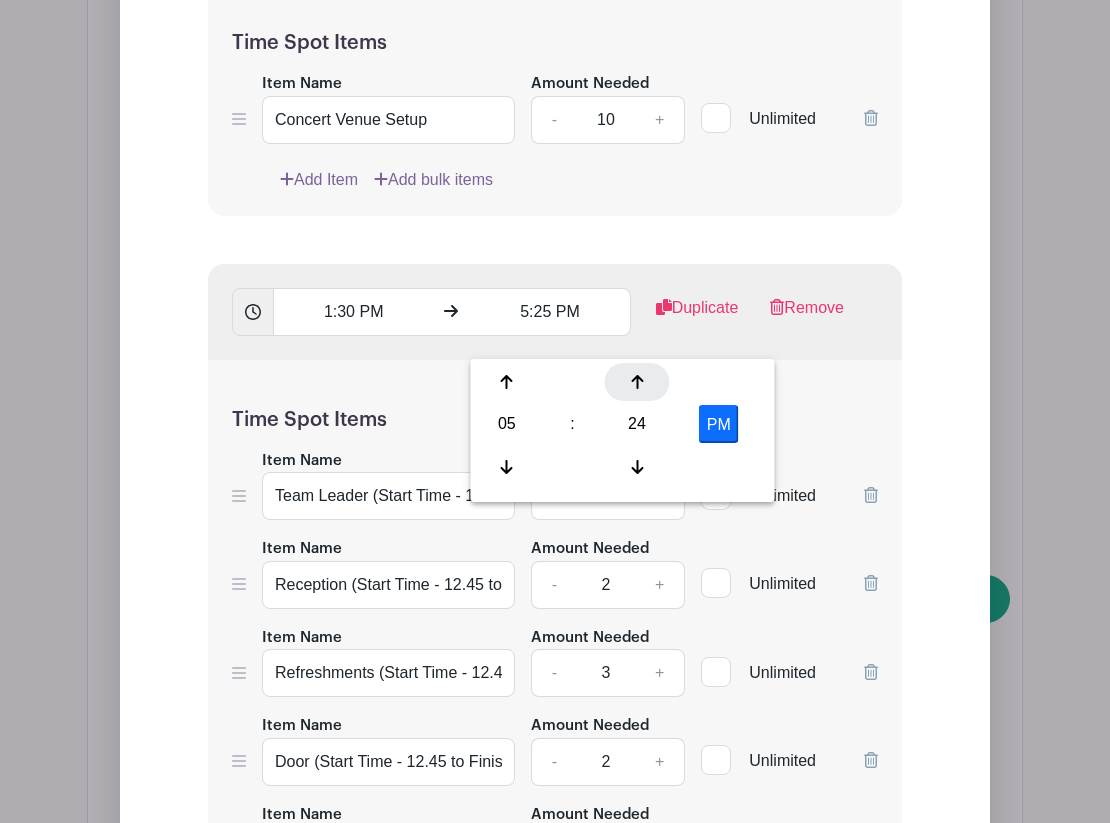 click 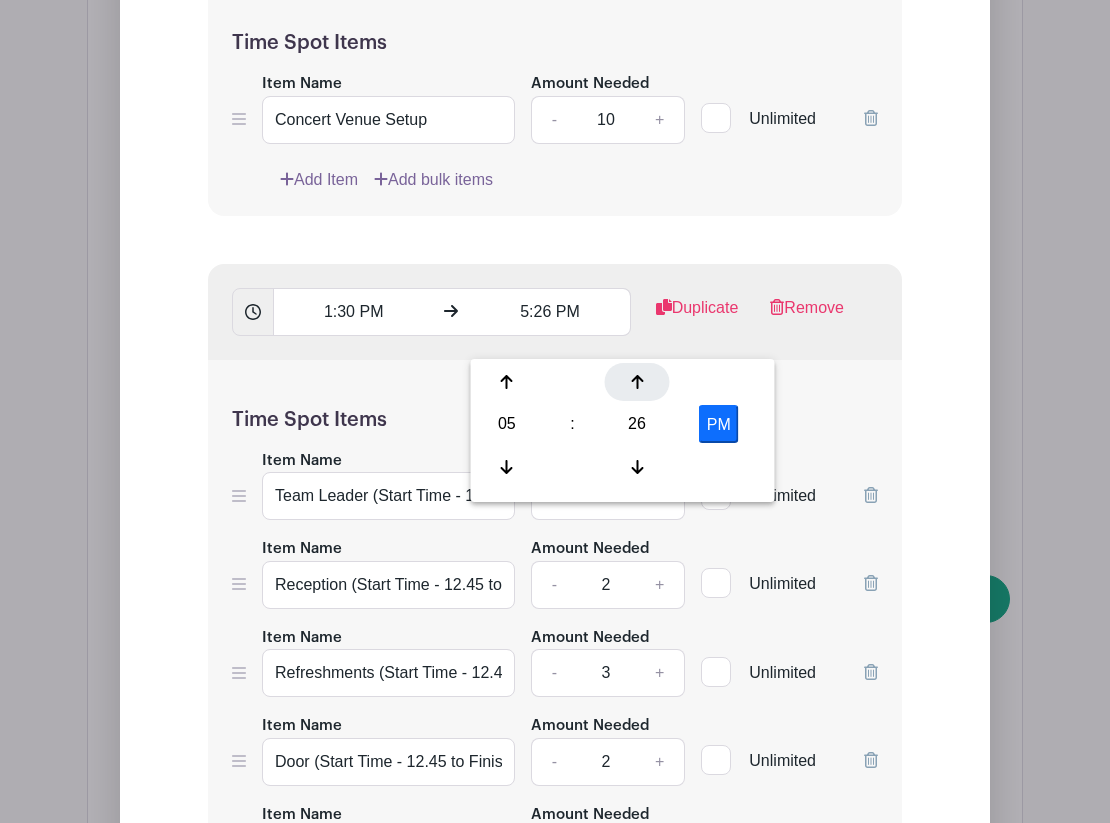 click 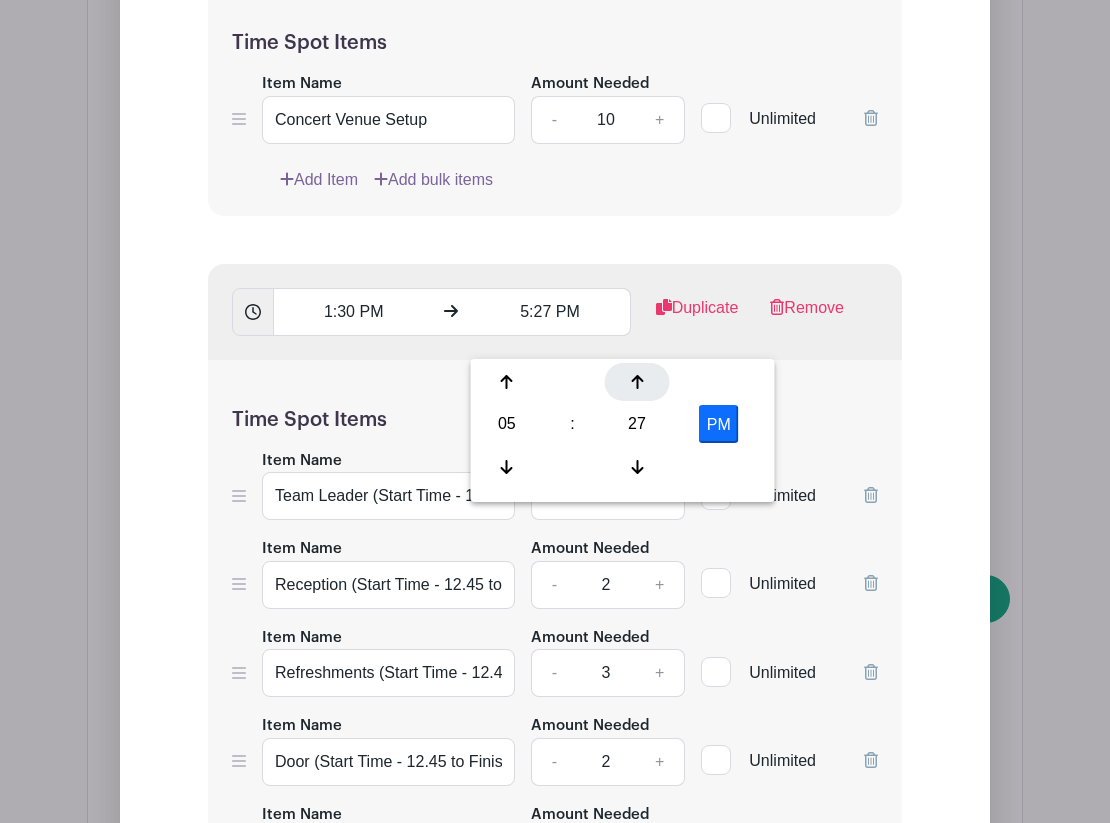 click 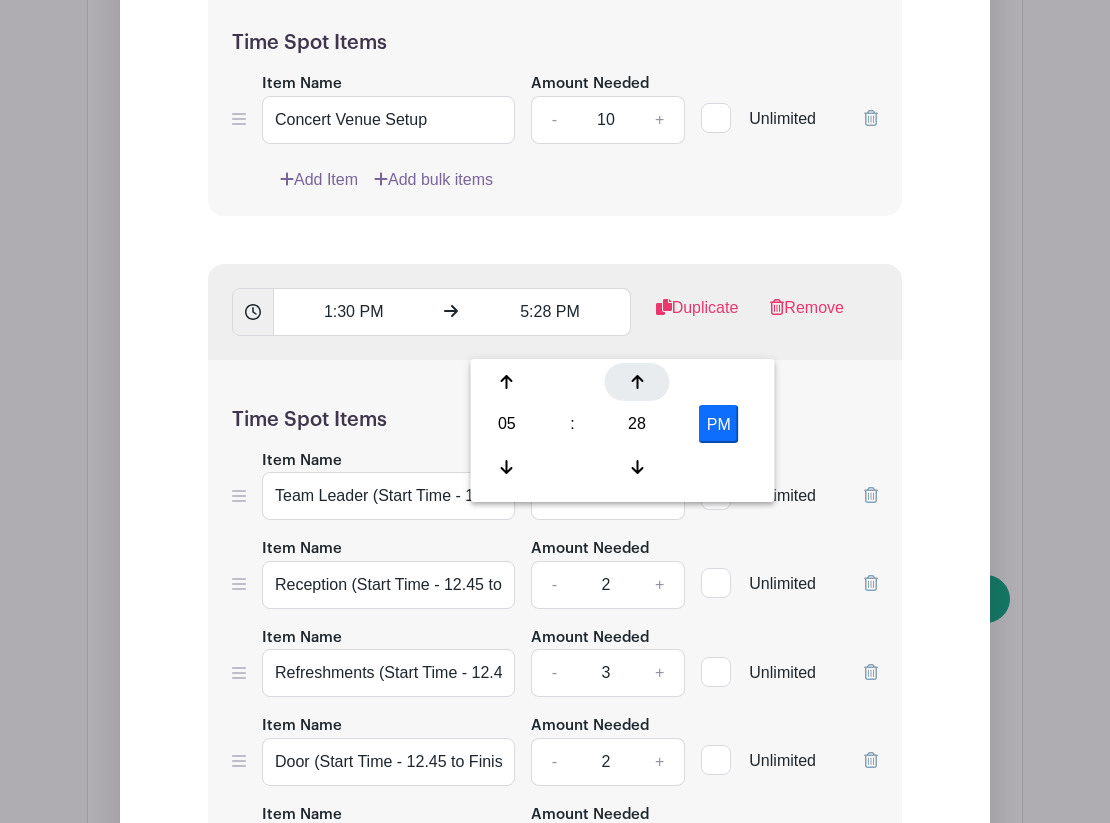 click 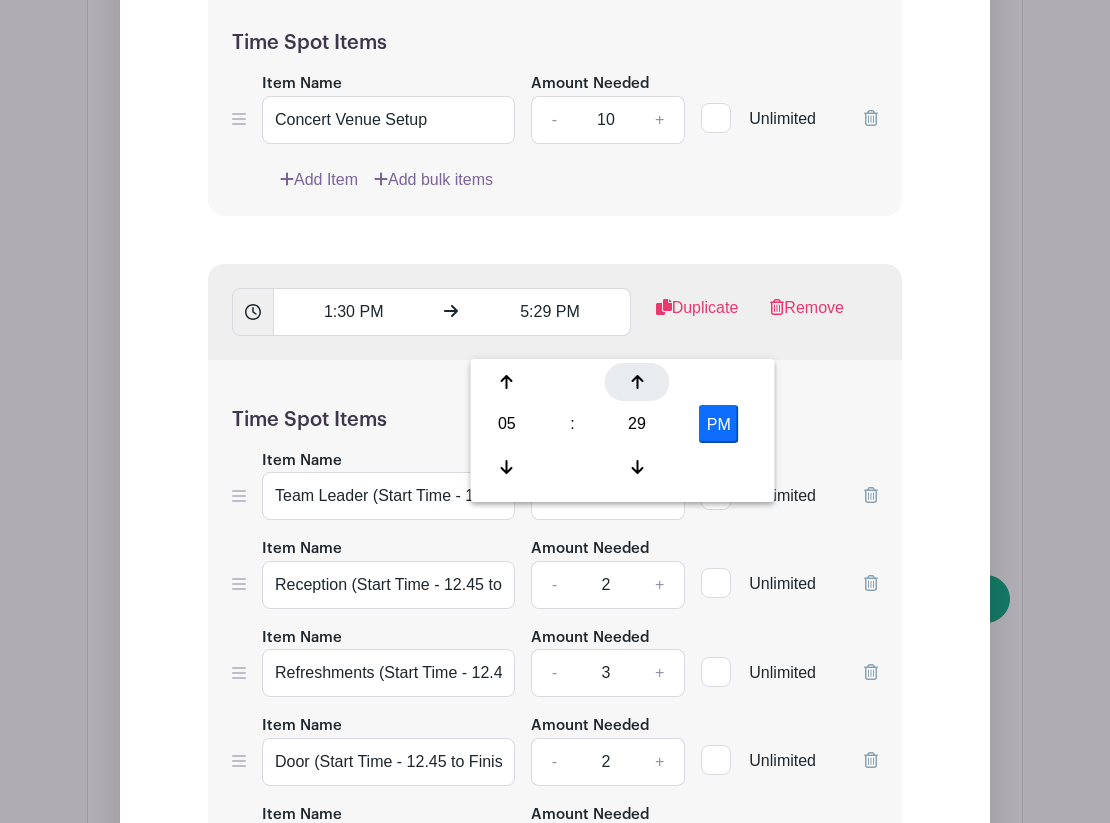 click 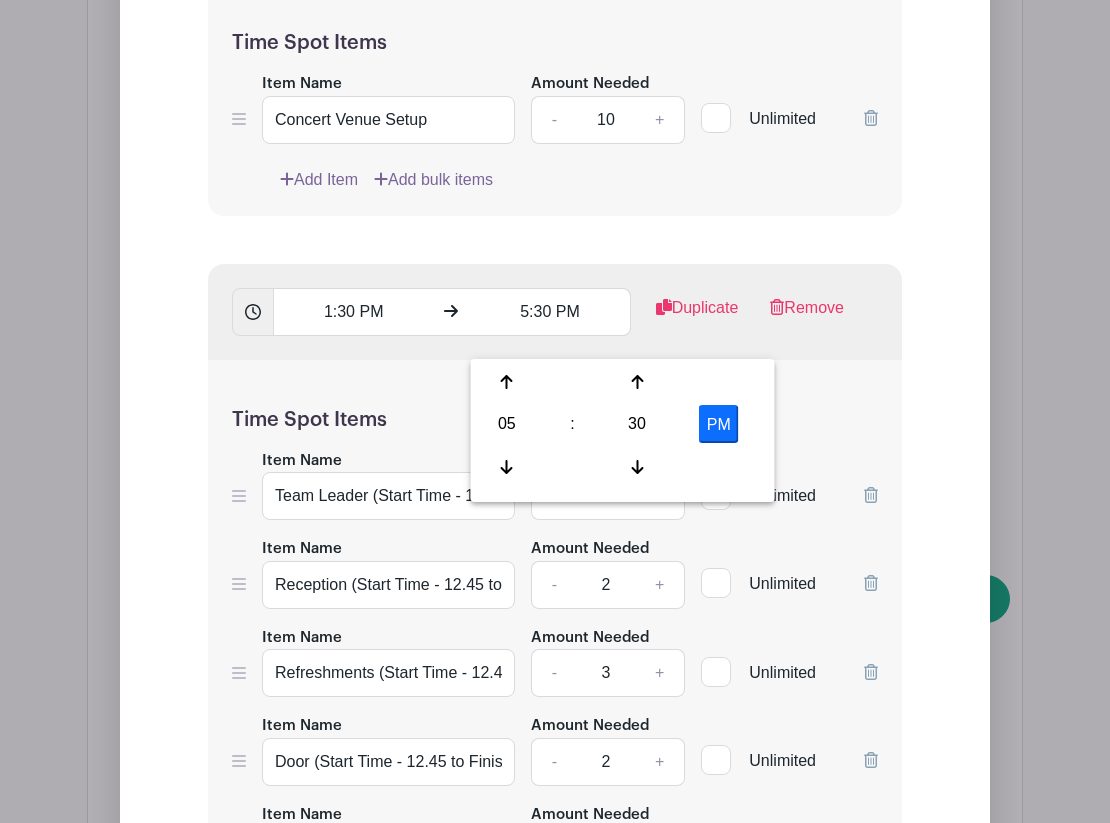 click on "Time Spot Items
Item Name
Team Leader (Start Time - [TIME] to Finish Time - [TIME])
Amount Needed
-
1
+
Unlimited
Item Name
Reception (Start Time - [TIME] to Finish Time - [TIME])
Amount Needed
-
2
+
Unlimited" at bounding box center (555, 653) 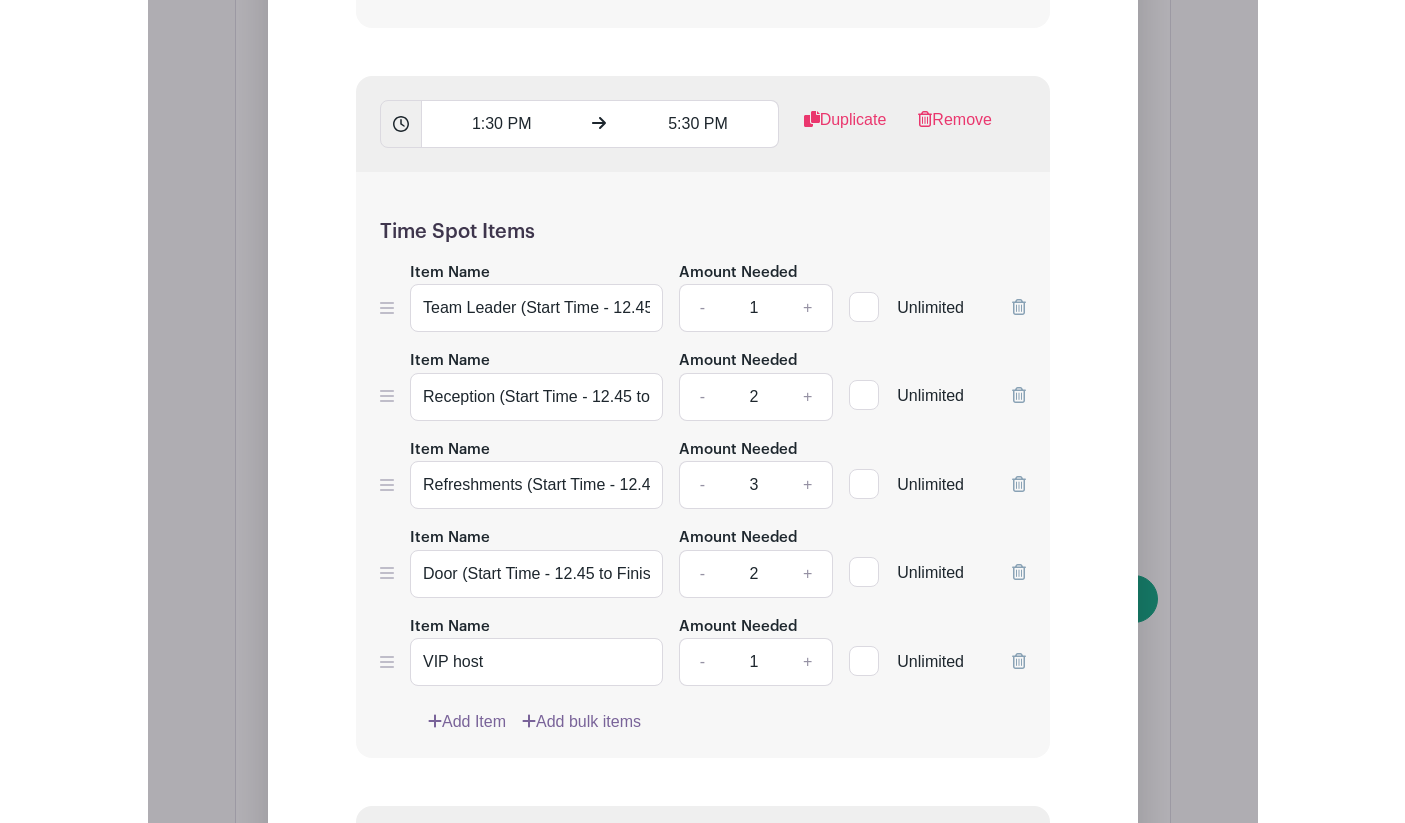 scroll, scrollTop: 2471, scrollLeft: 0, axis: vertical 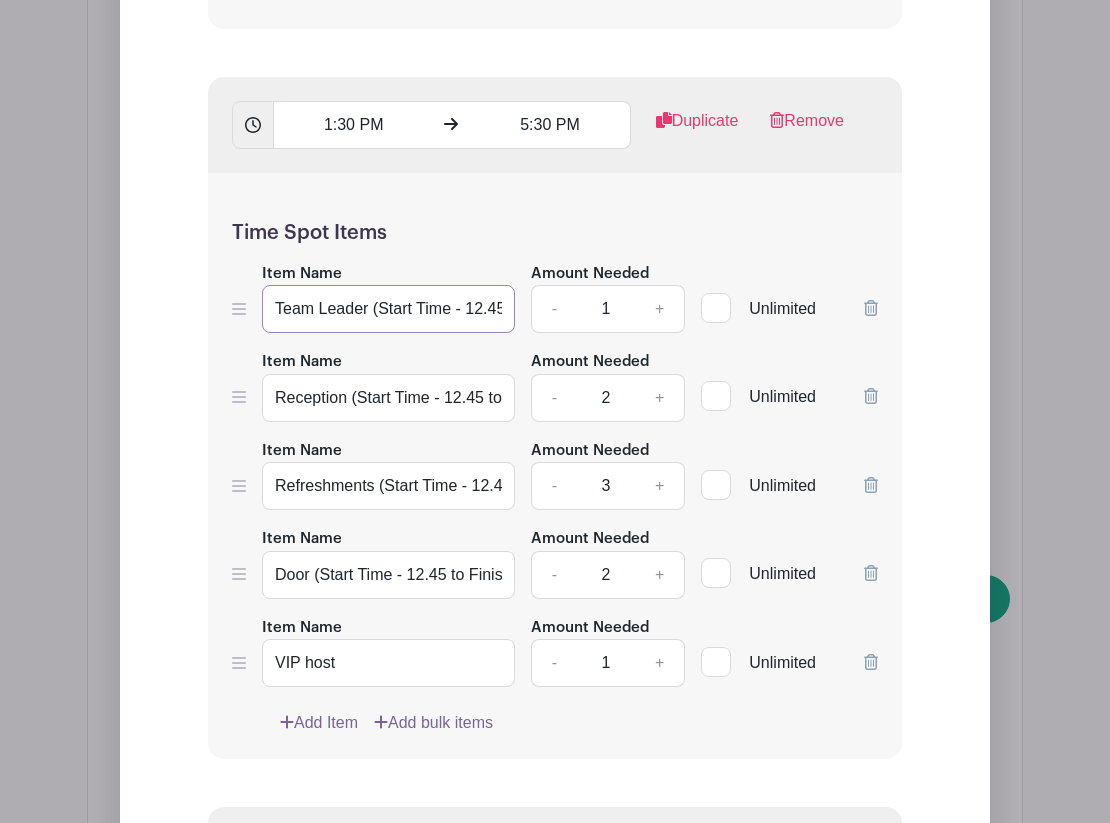 click on "Team Leader (Start Time - 12.45 to Finish Time - 6.00)" at bounding box center (388, 309) 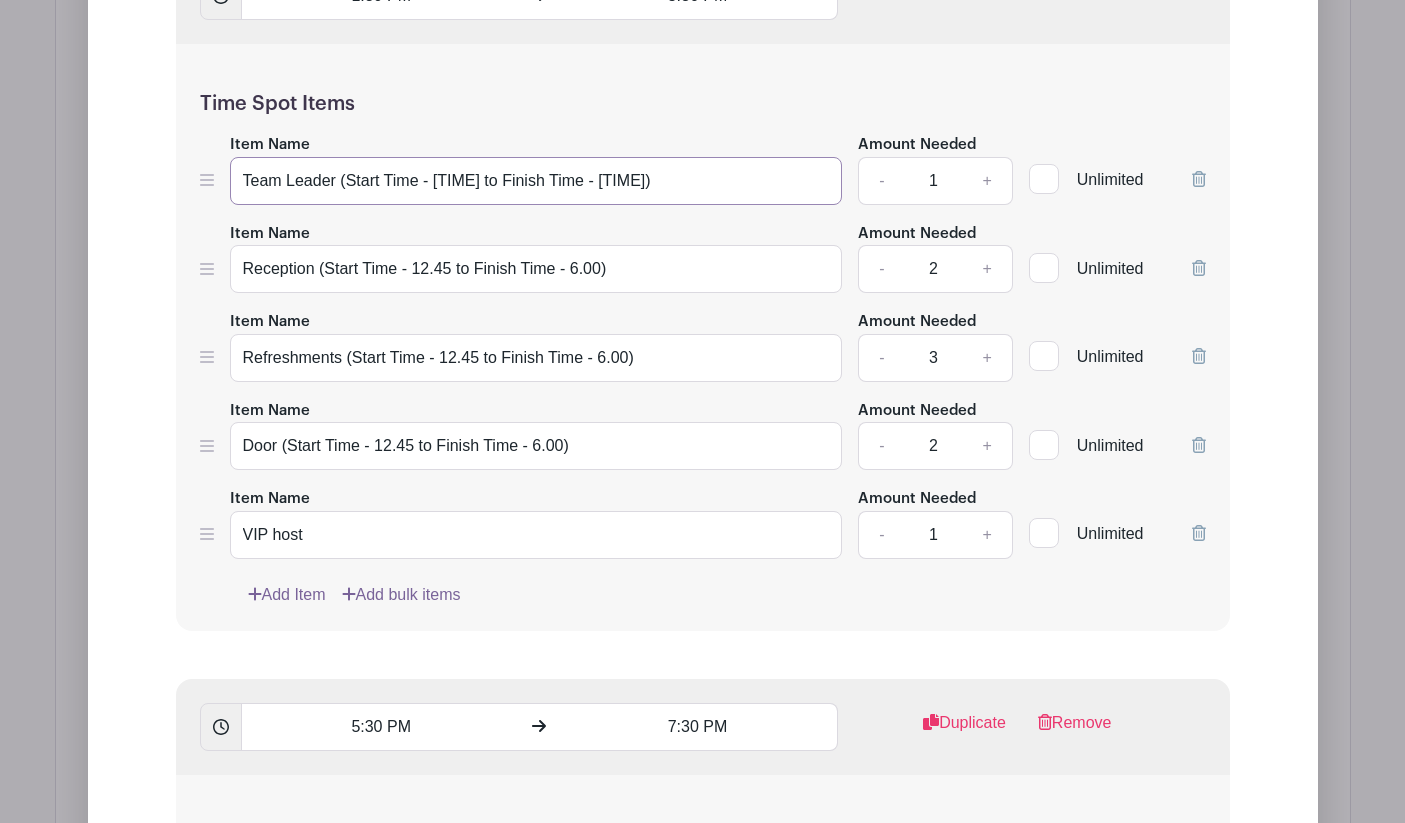 type on "Team Leader (Start Time - [TIME] to Finish Time - [TIME])" 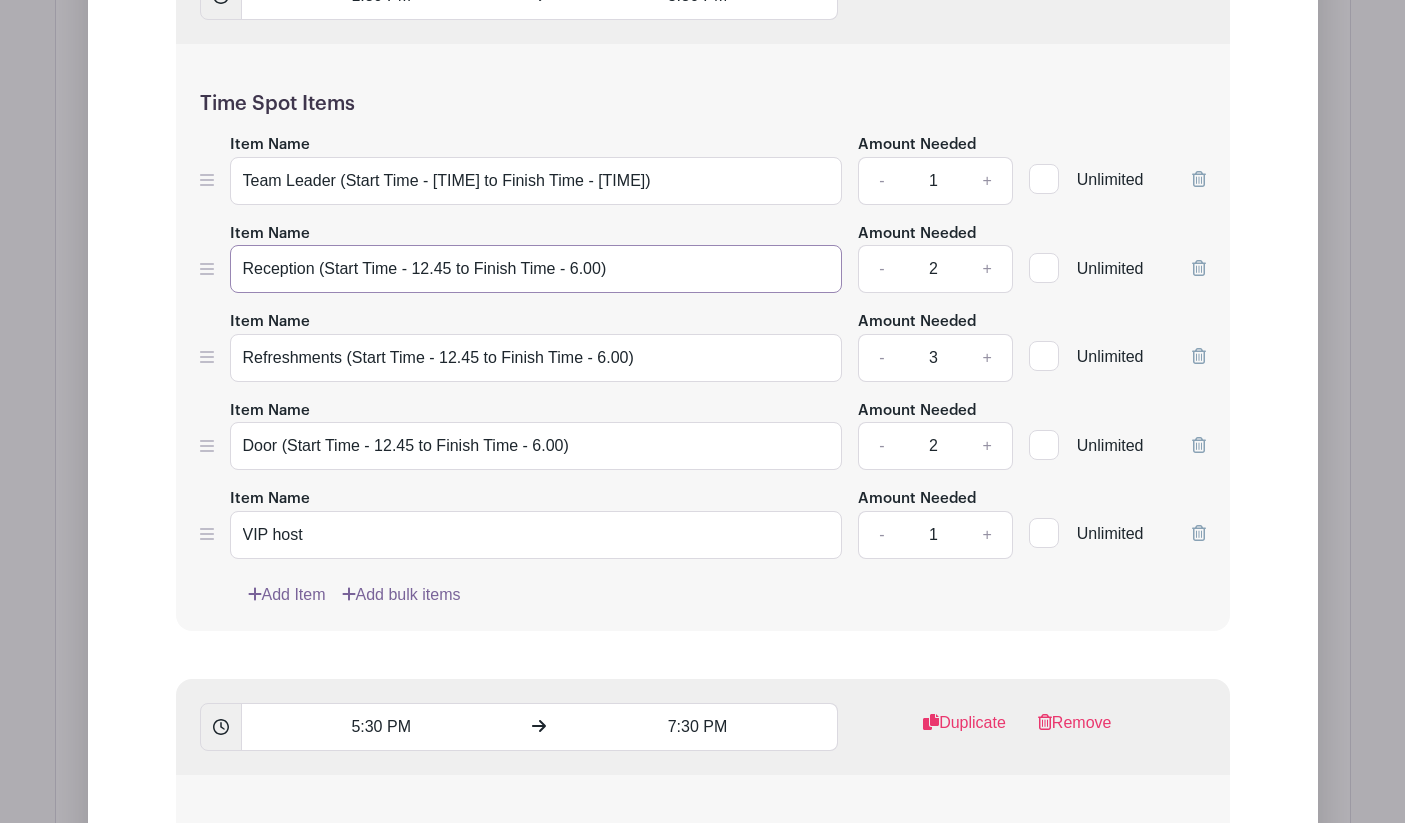 click on "Reception (Start Time - 12.45 to Finish Time - 6.00)" at bounding box center [536, 269] 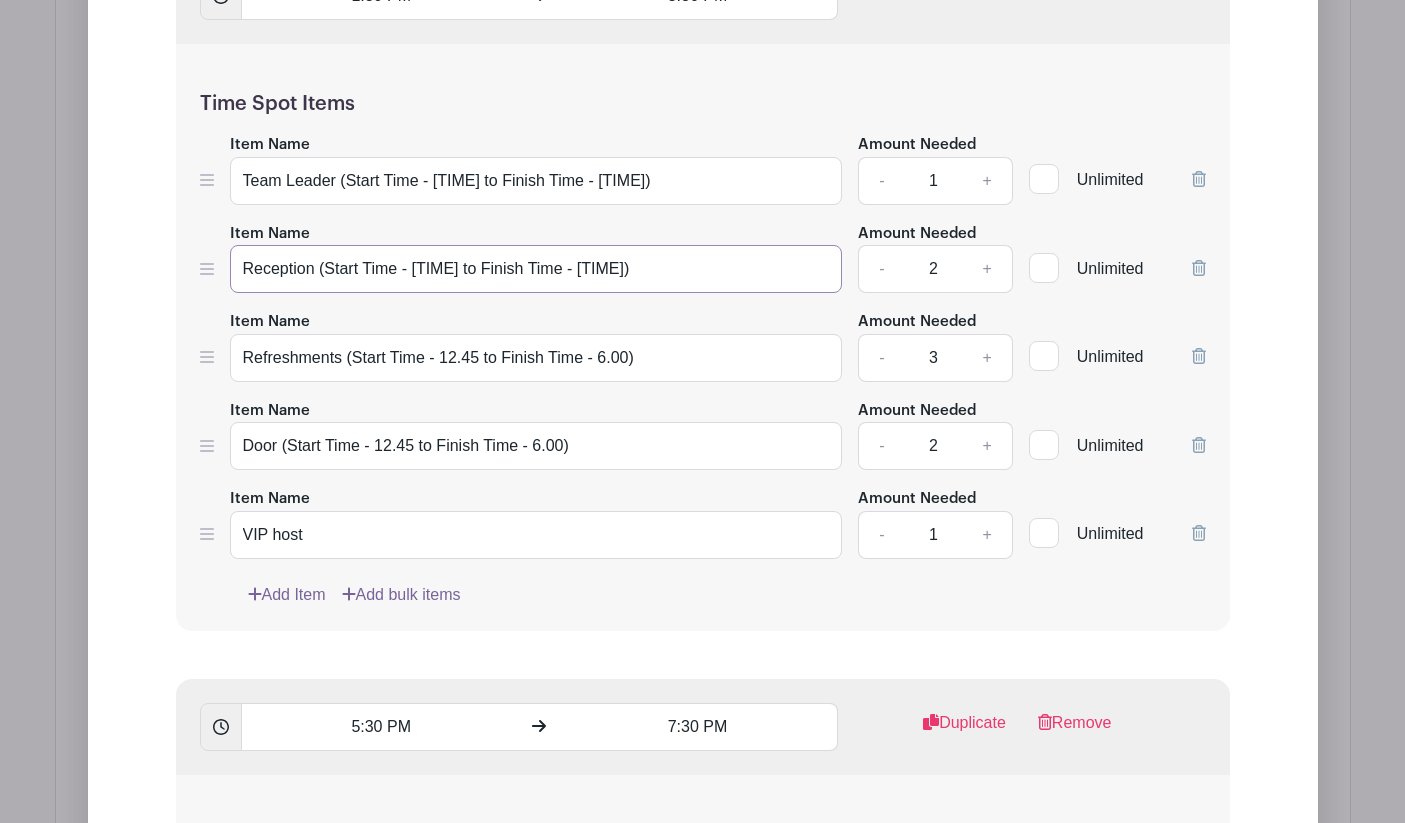 type on "Reception (Start Time - [TIME] to Finish Time - [TIME])" 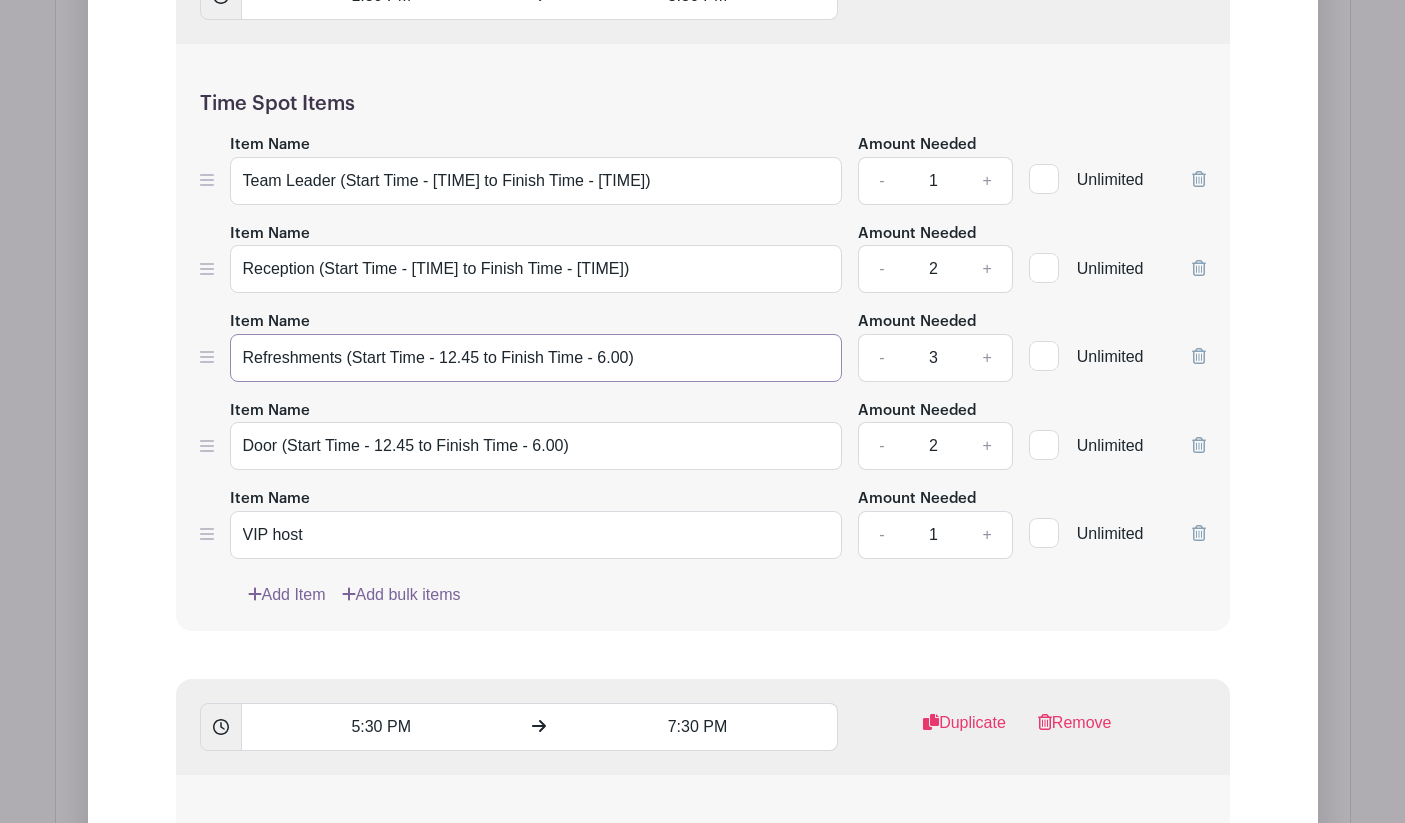 click on "Refreshments (Start Time - 12.45 to Finish Time - 6.00)" at bounding box center [536, 358] 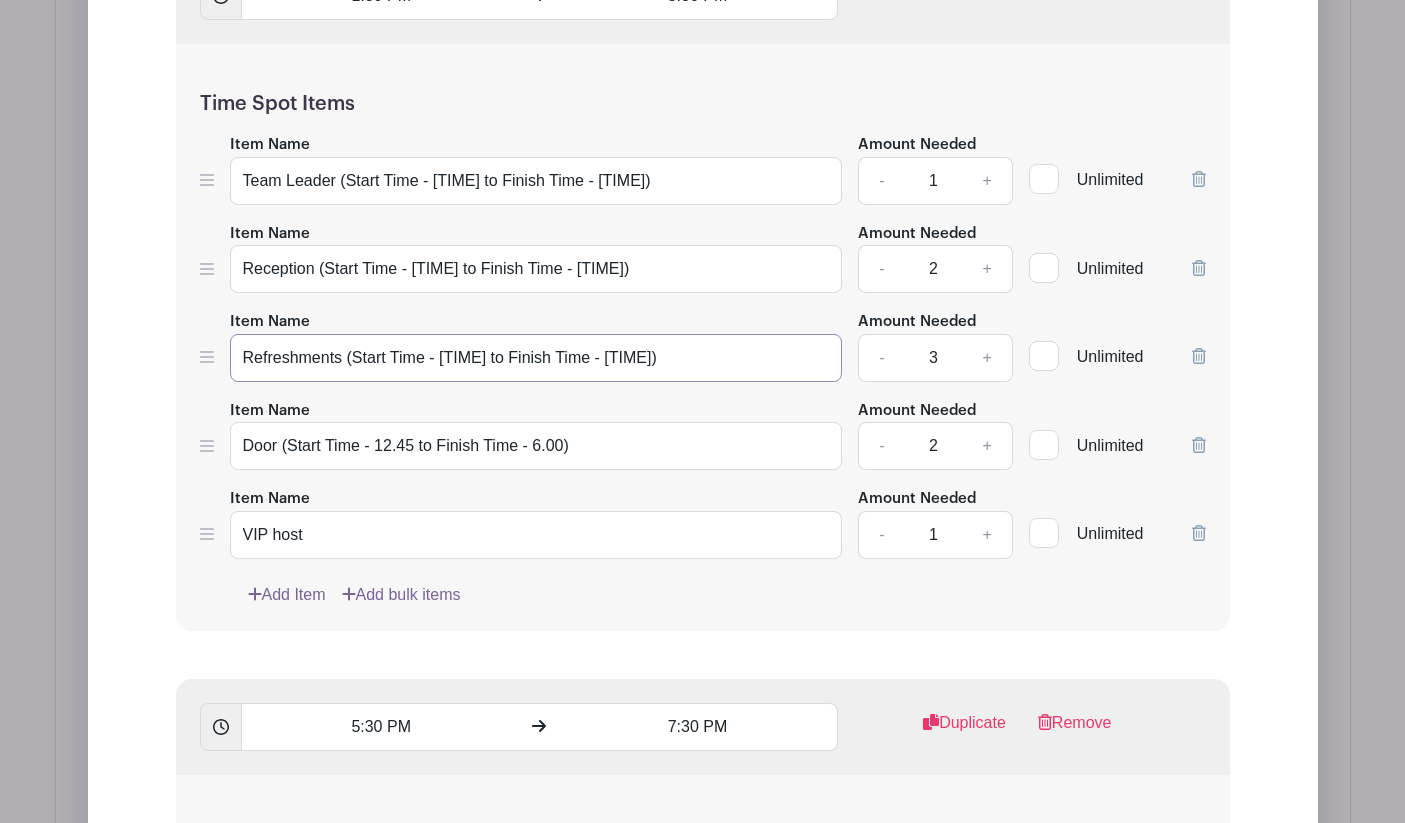 type on "Refreshments (Start Time - [TIME] to Finish Time - [TIME])" 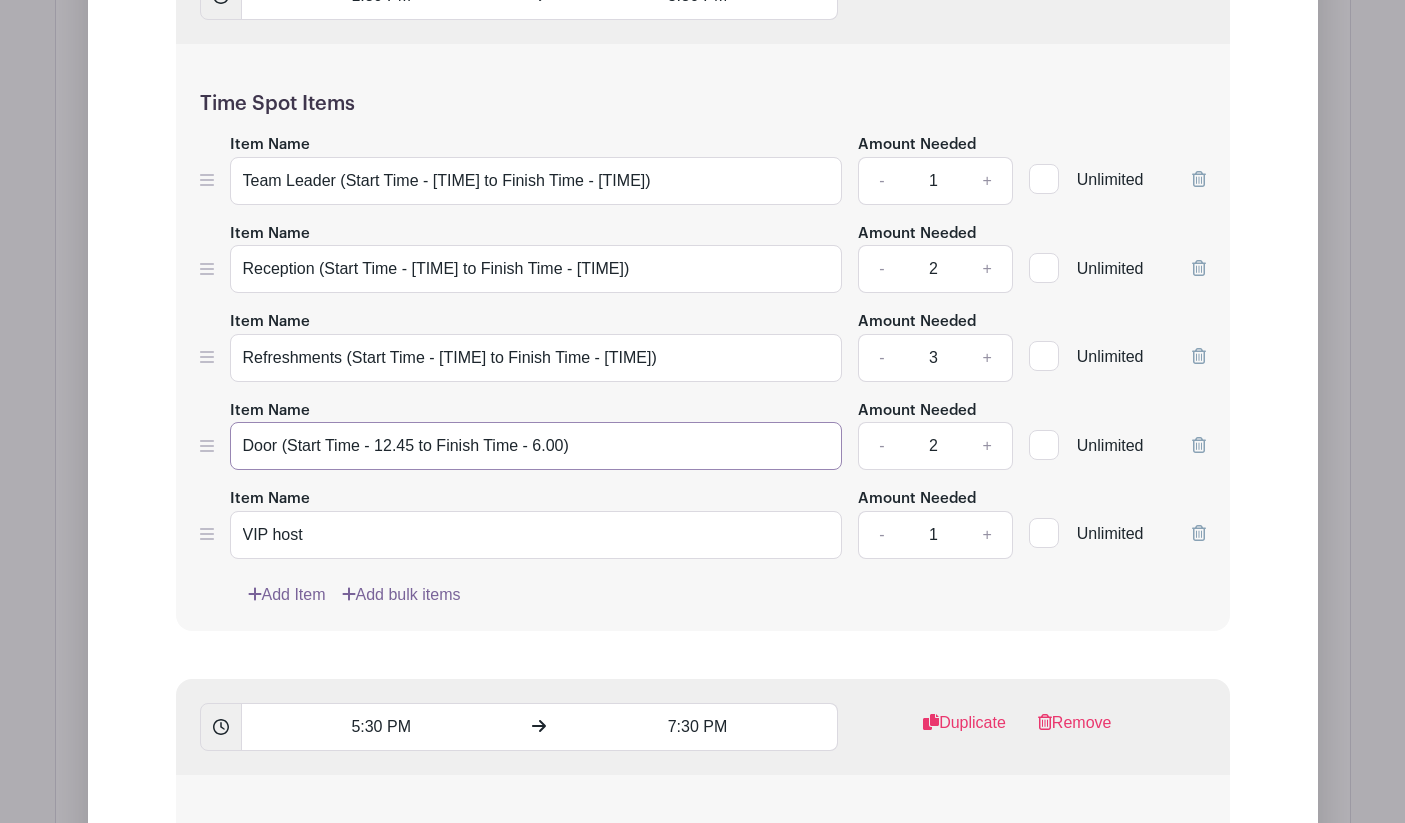 click on "Door (Start Time - 12.45 to Finish Time - 6.00)" at bounding box center [536, 446] 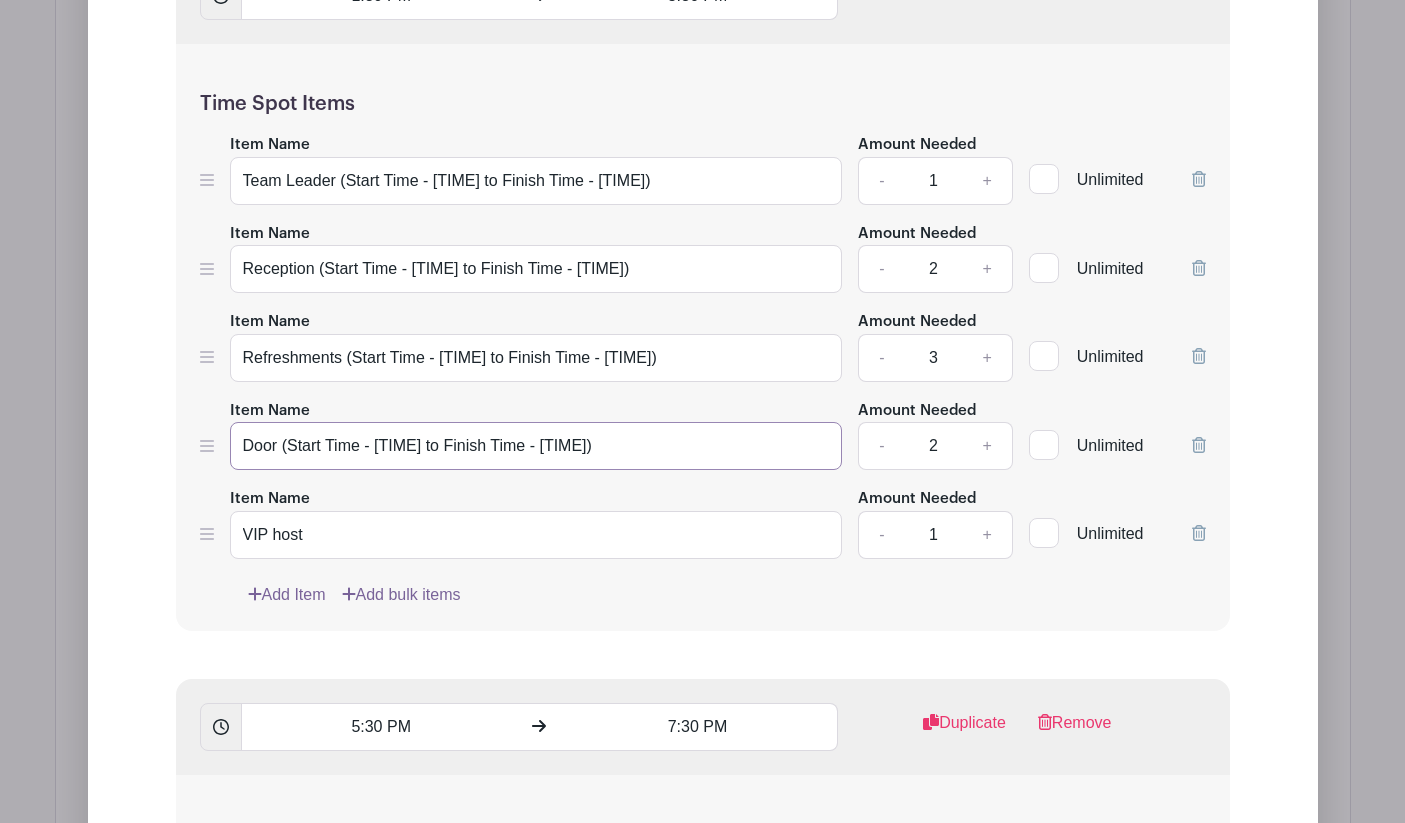 type on "Door (Start Time - [TIME] to Finish Time - [TIME])" 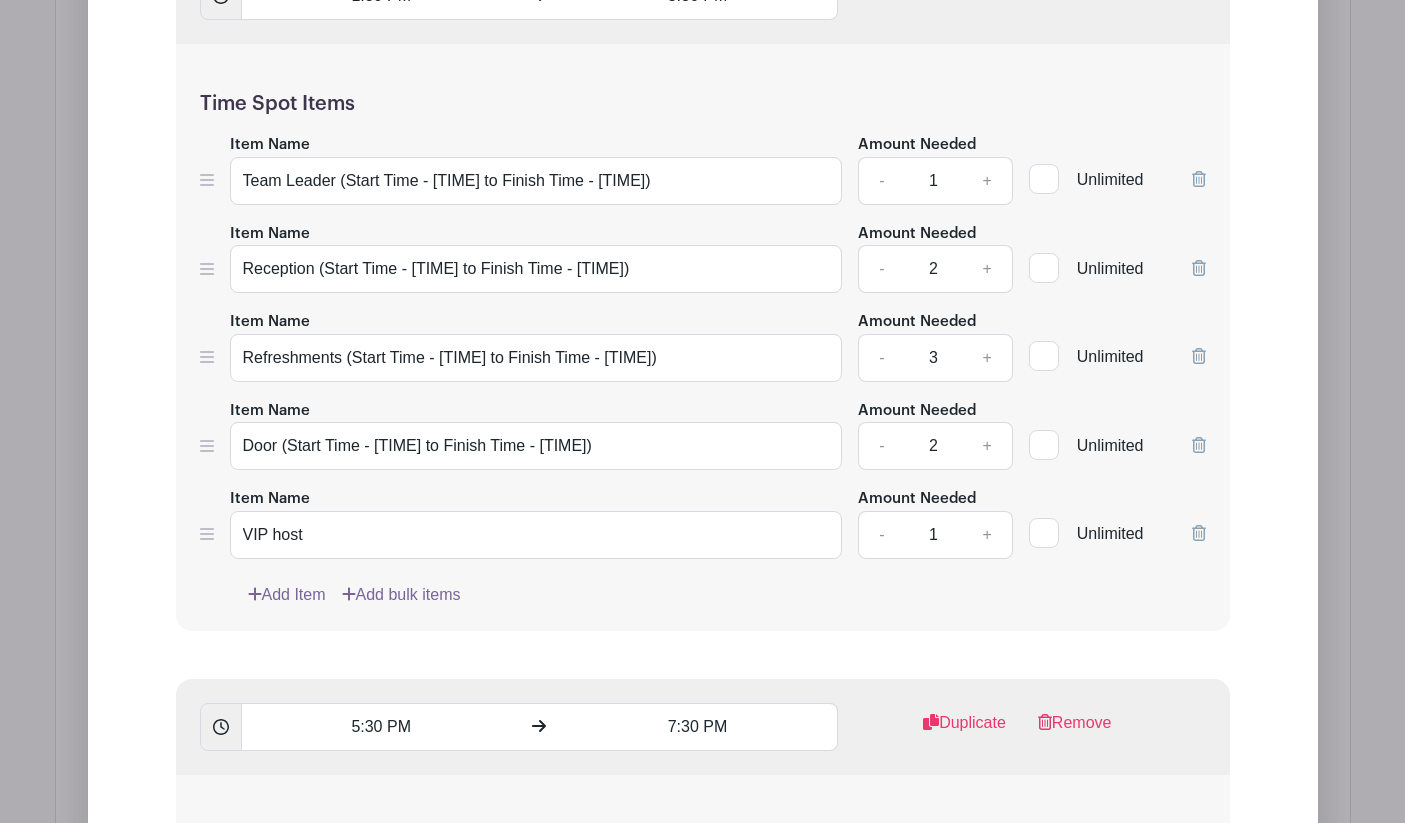 click on "Add Item
Add bulk items" at bounding box center [727, 595] 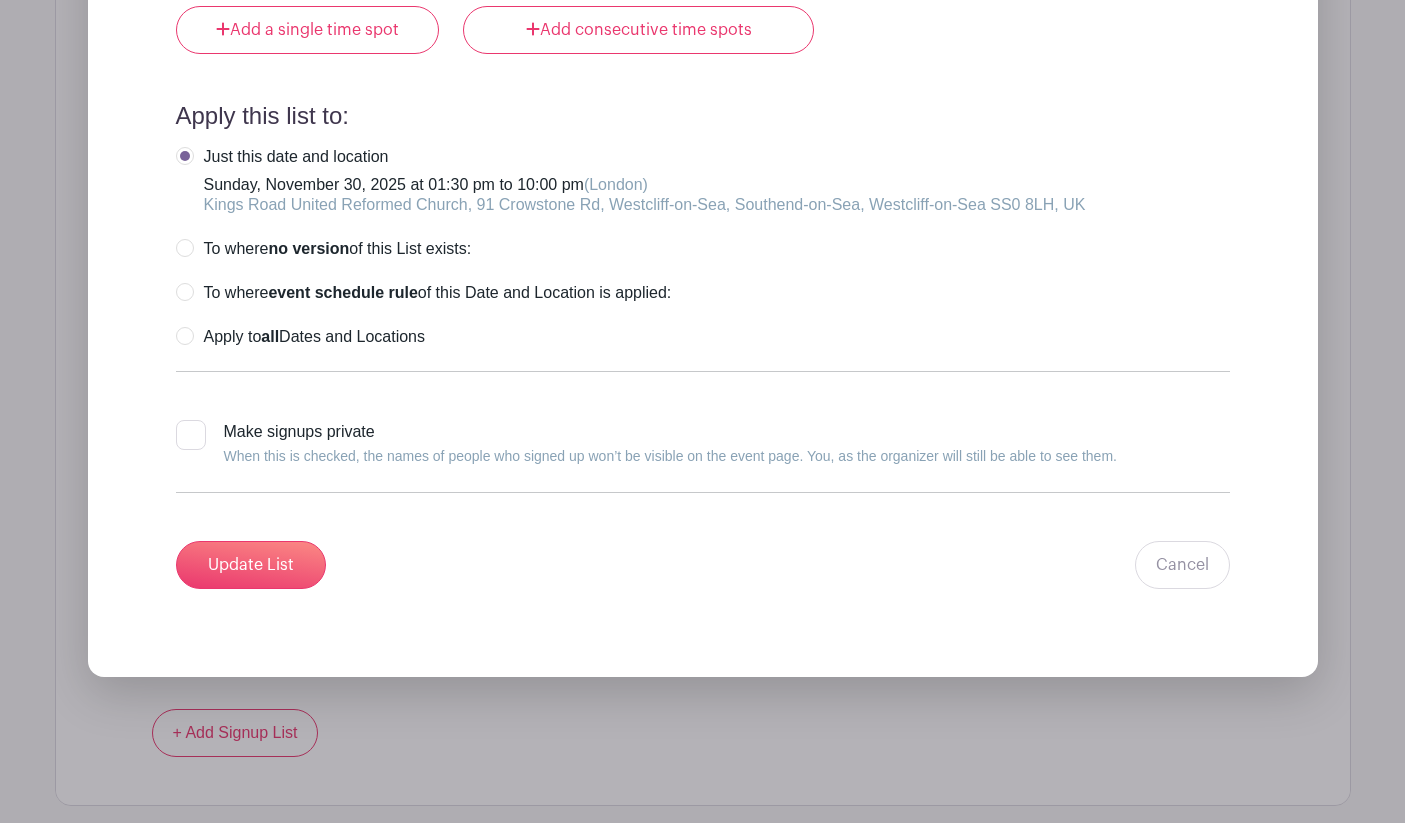 scroll, scrollTop: 3630, scrollLeft: 0, axis: vertical 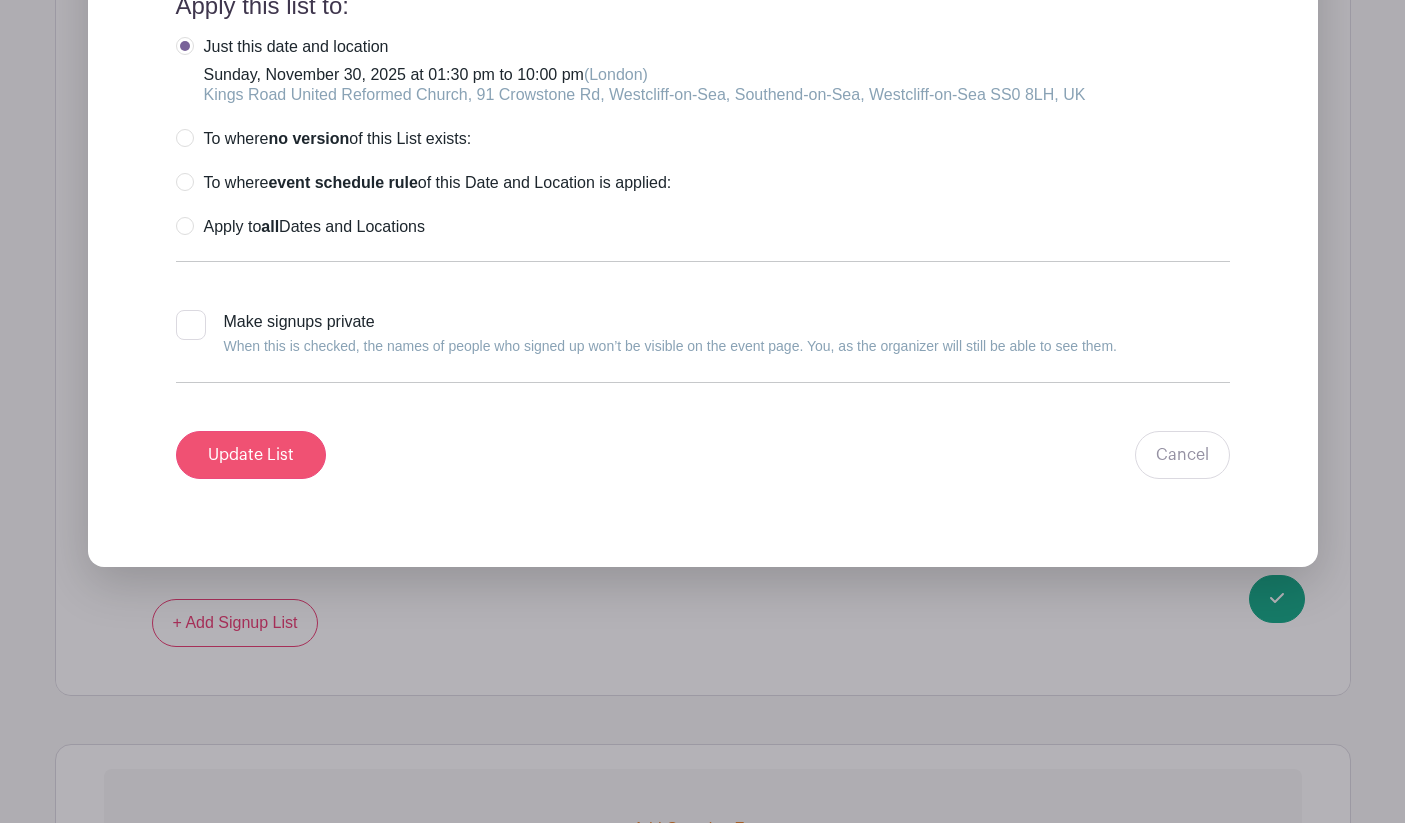 click on "Update List" at bounding box center [251, 455] 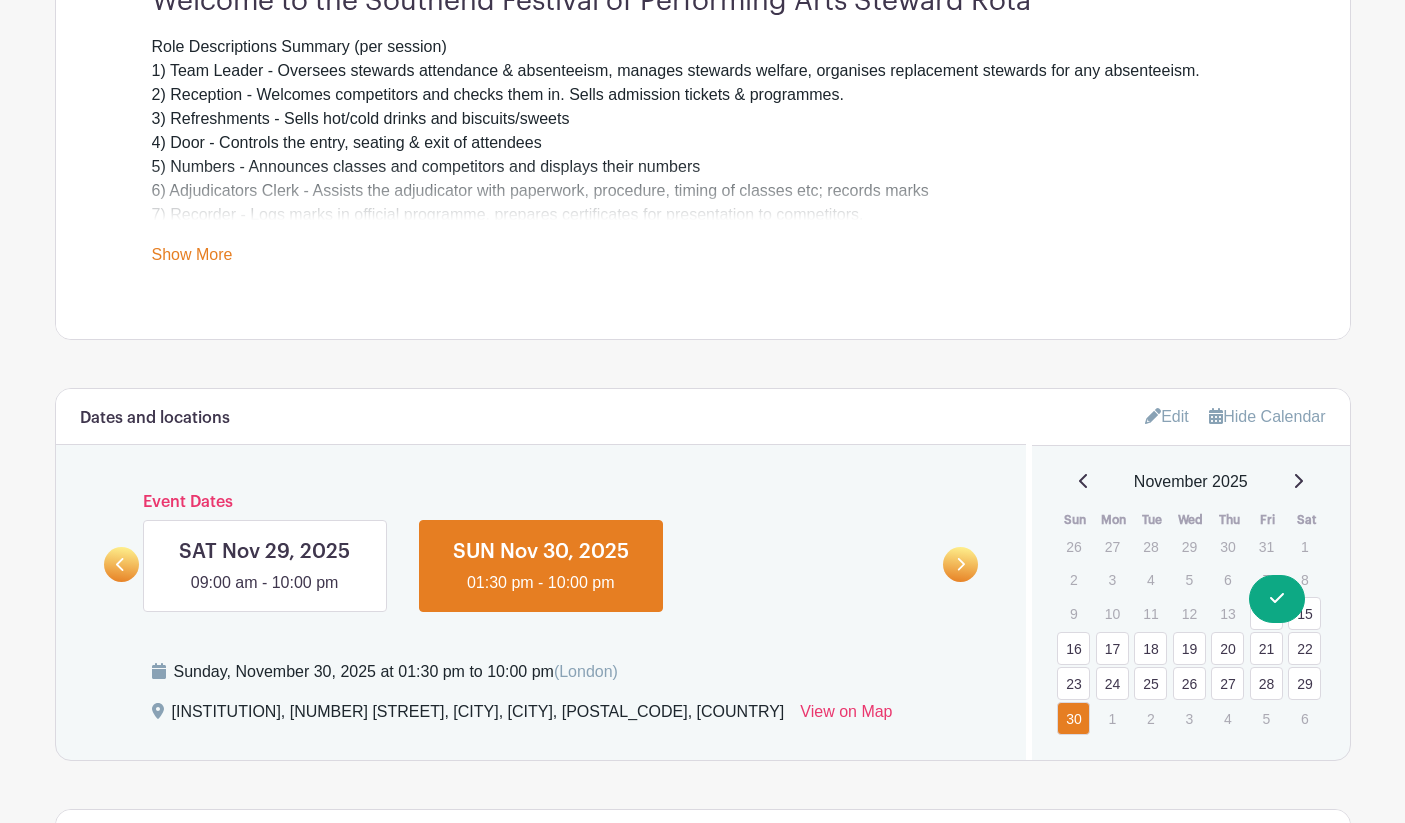 scroll, scrollTop: 778, scrollLeft: 0, axis: vertical 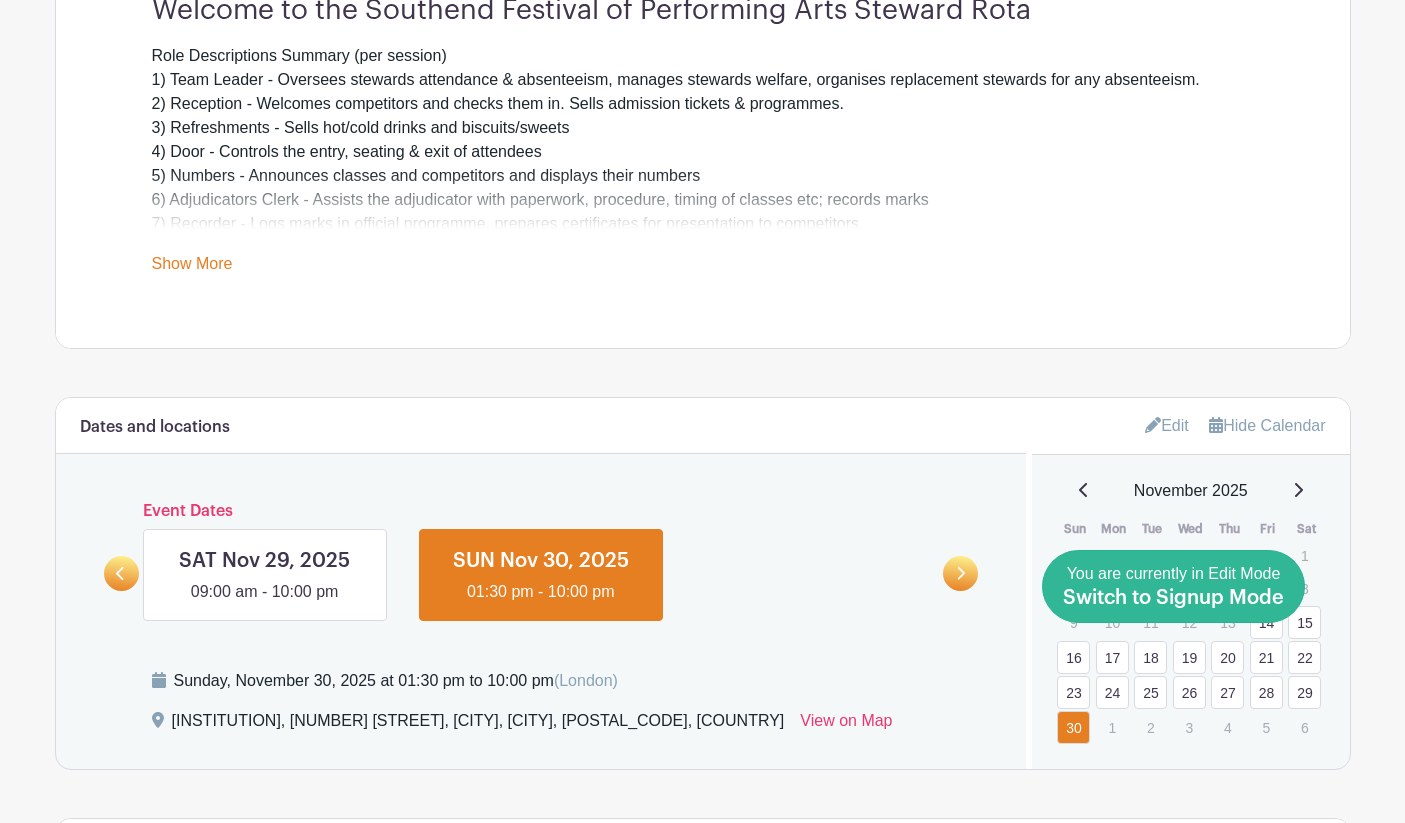 click on "Switch to Signup Mode" at bounding box center [1173, 598] 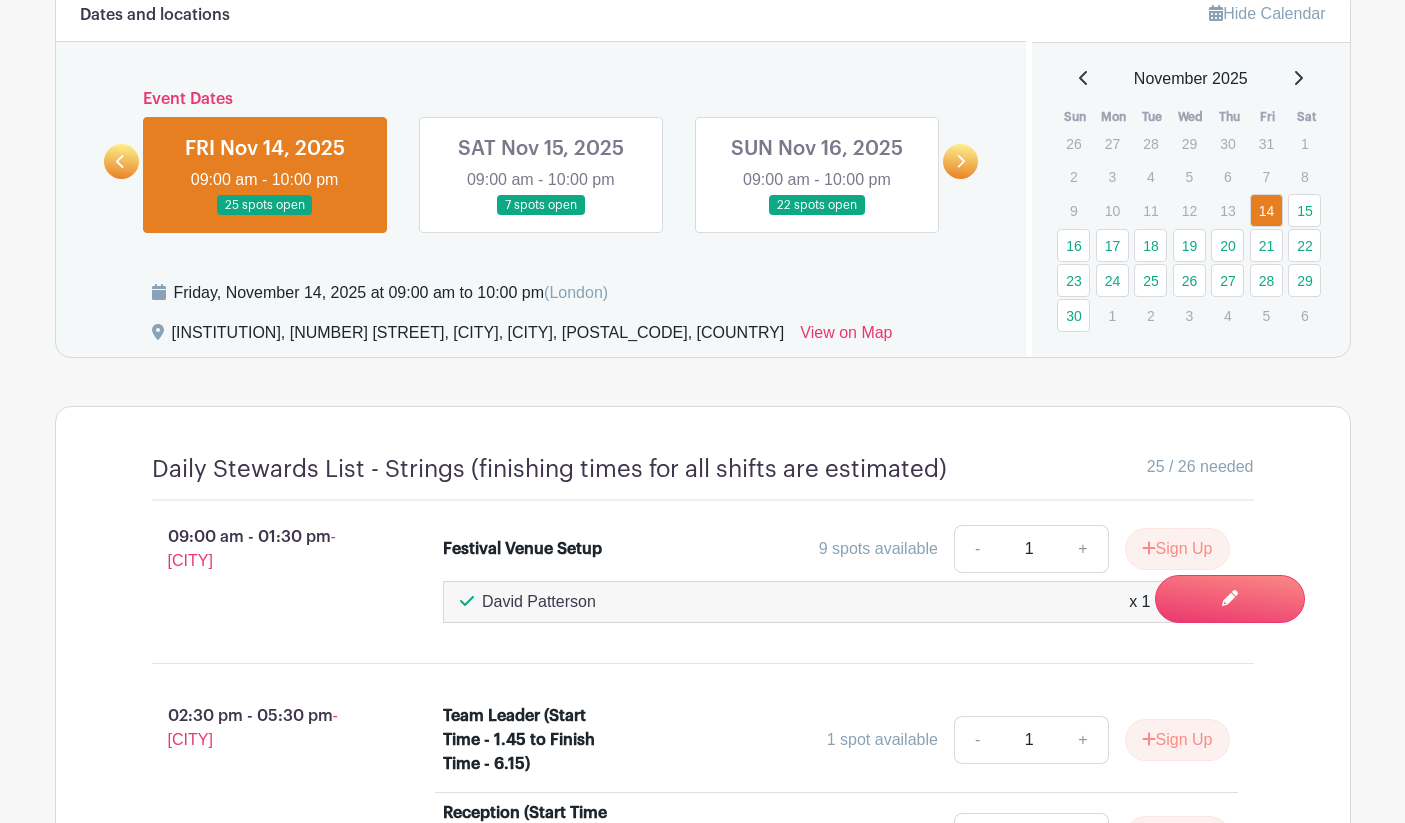 scroll, scrollTop: 1149, scrollLeft: 0, axis: vertical 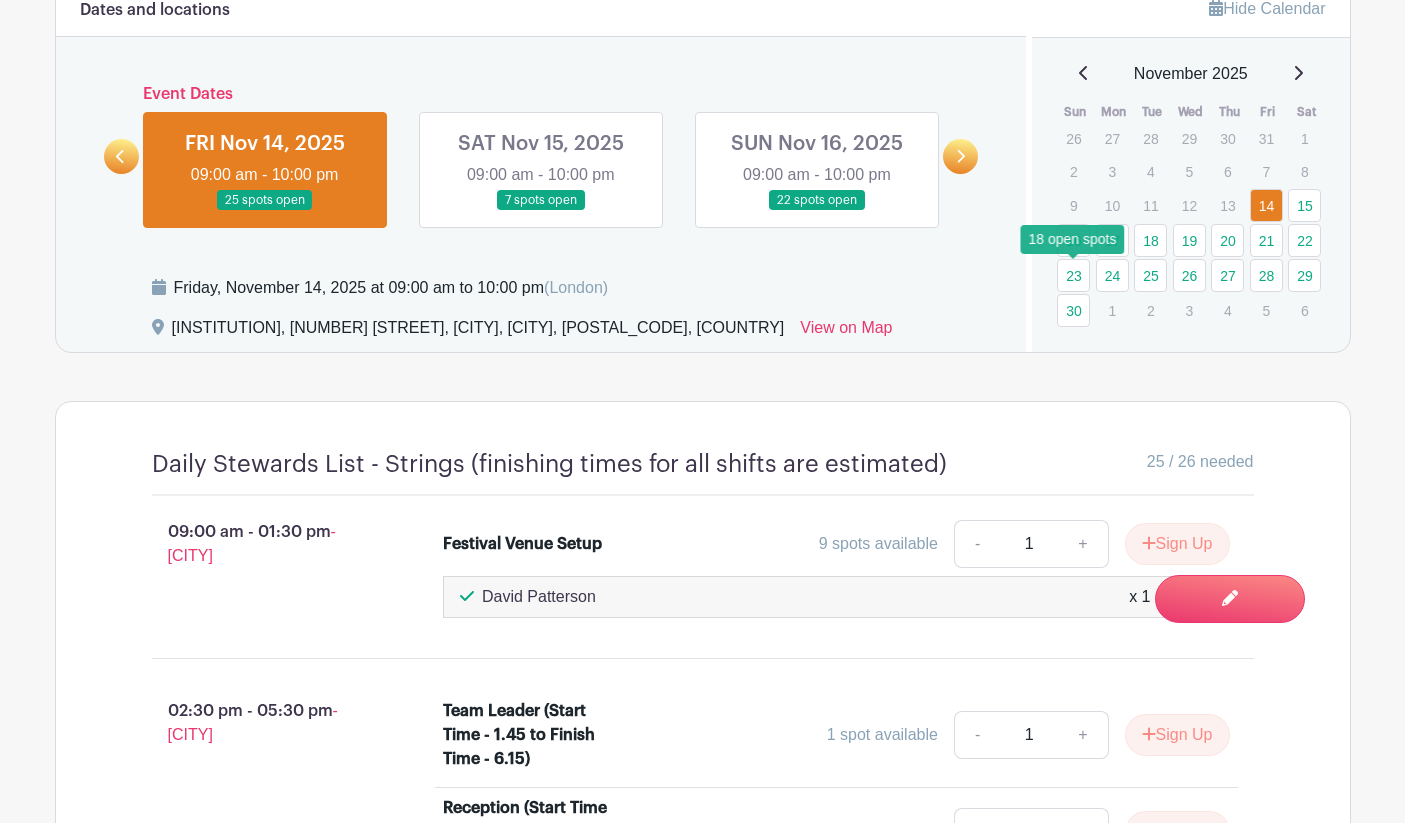 click on "23" at bounding box center (1073, 275) 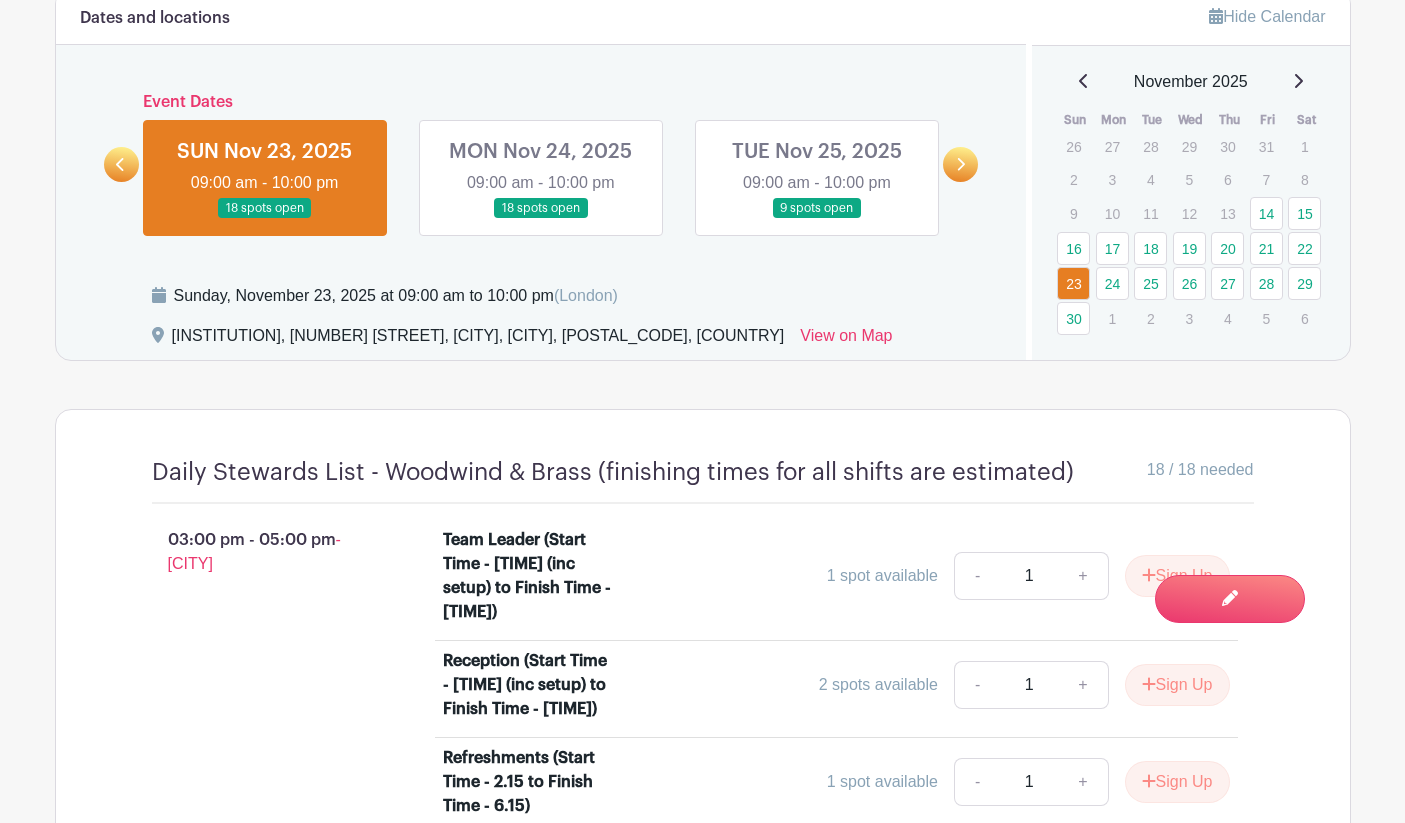 scroll, scrollTop: 1129, scrollLeft: 0, axis: vertical 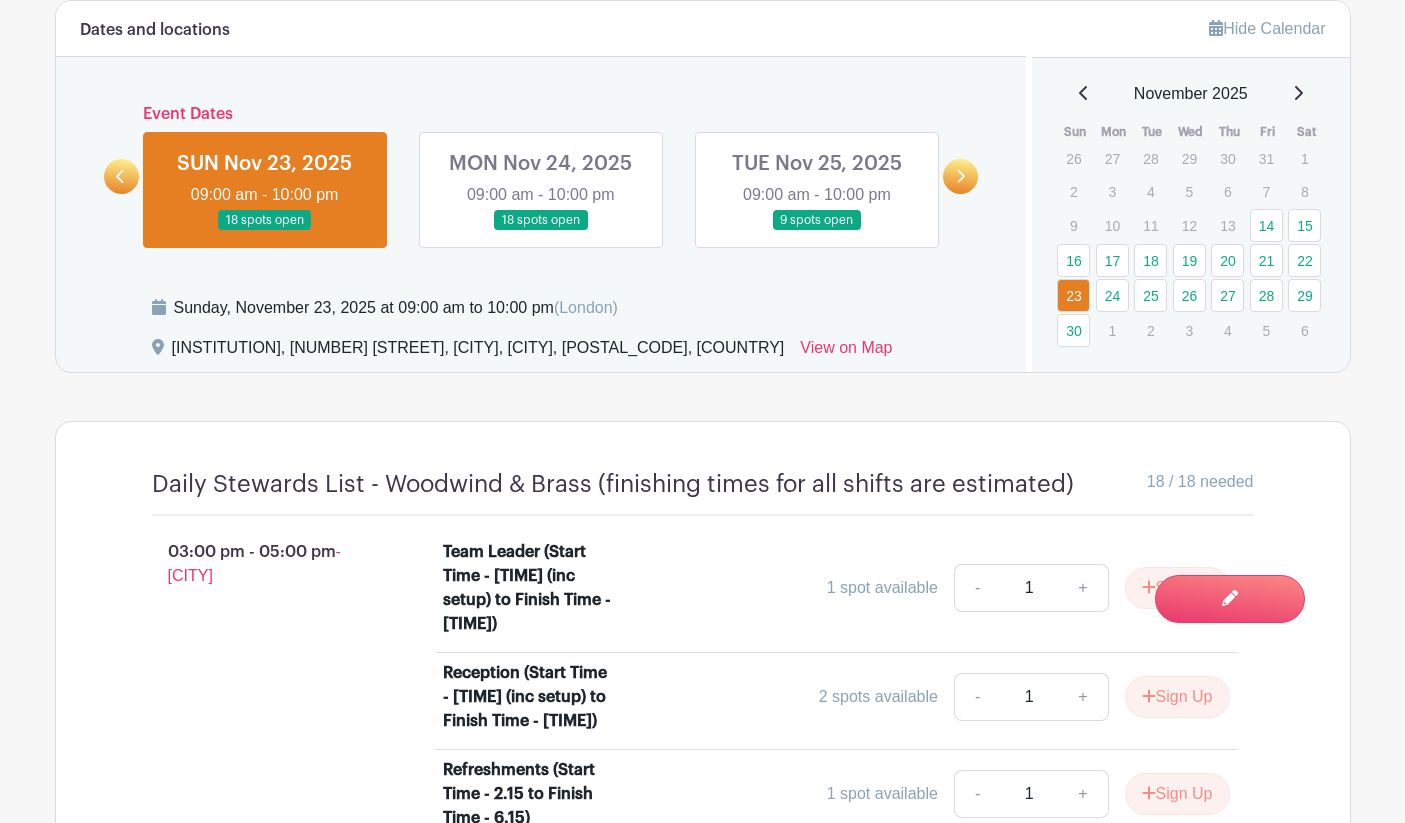 click 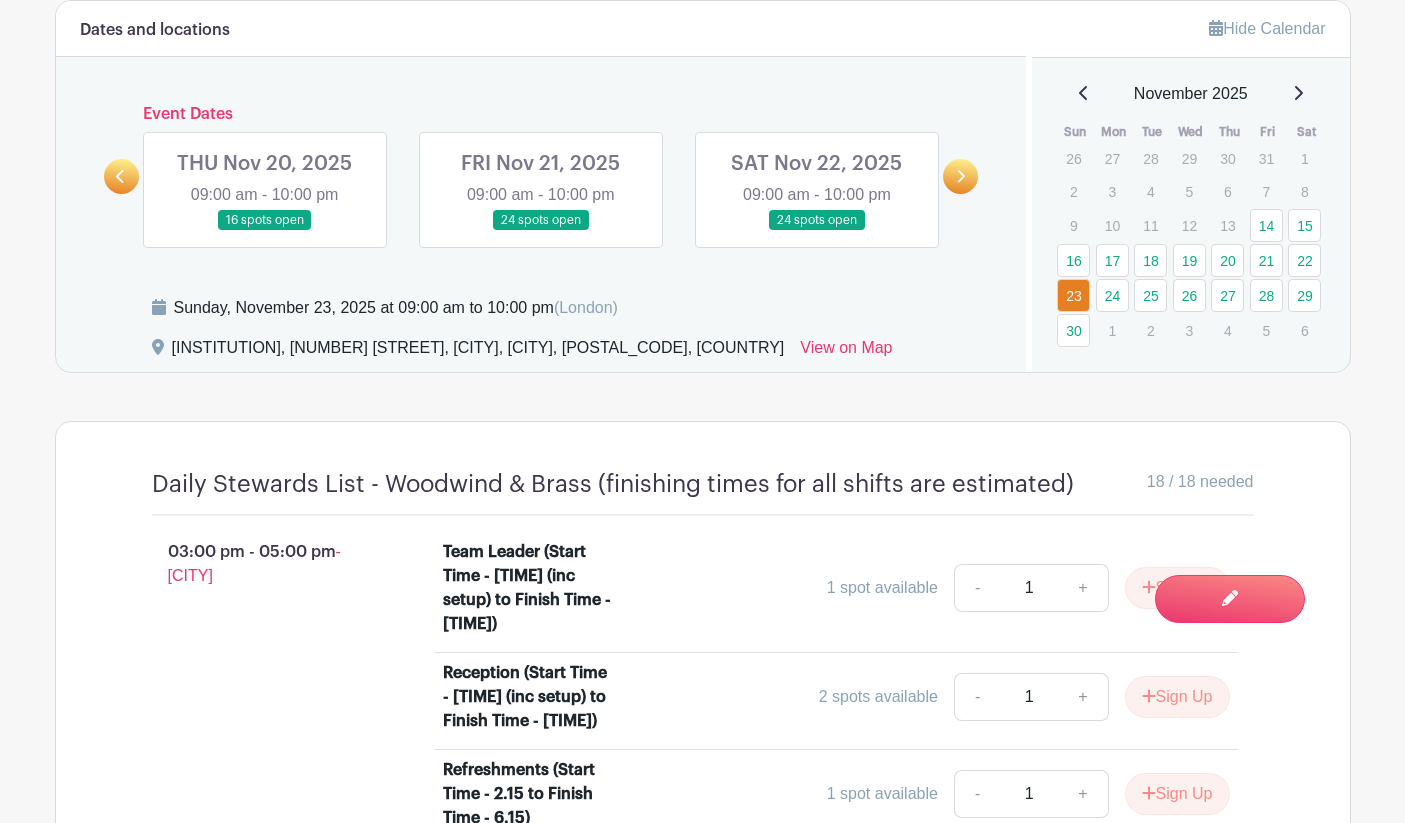 click 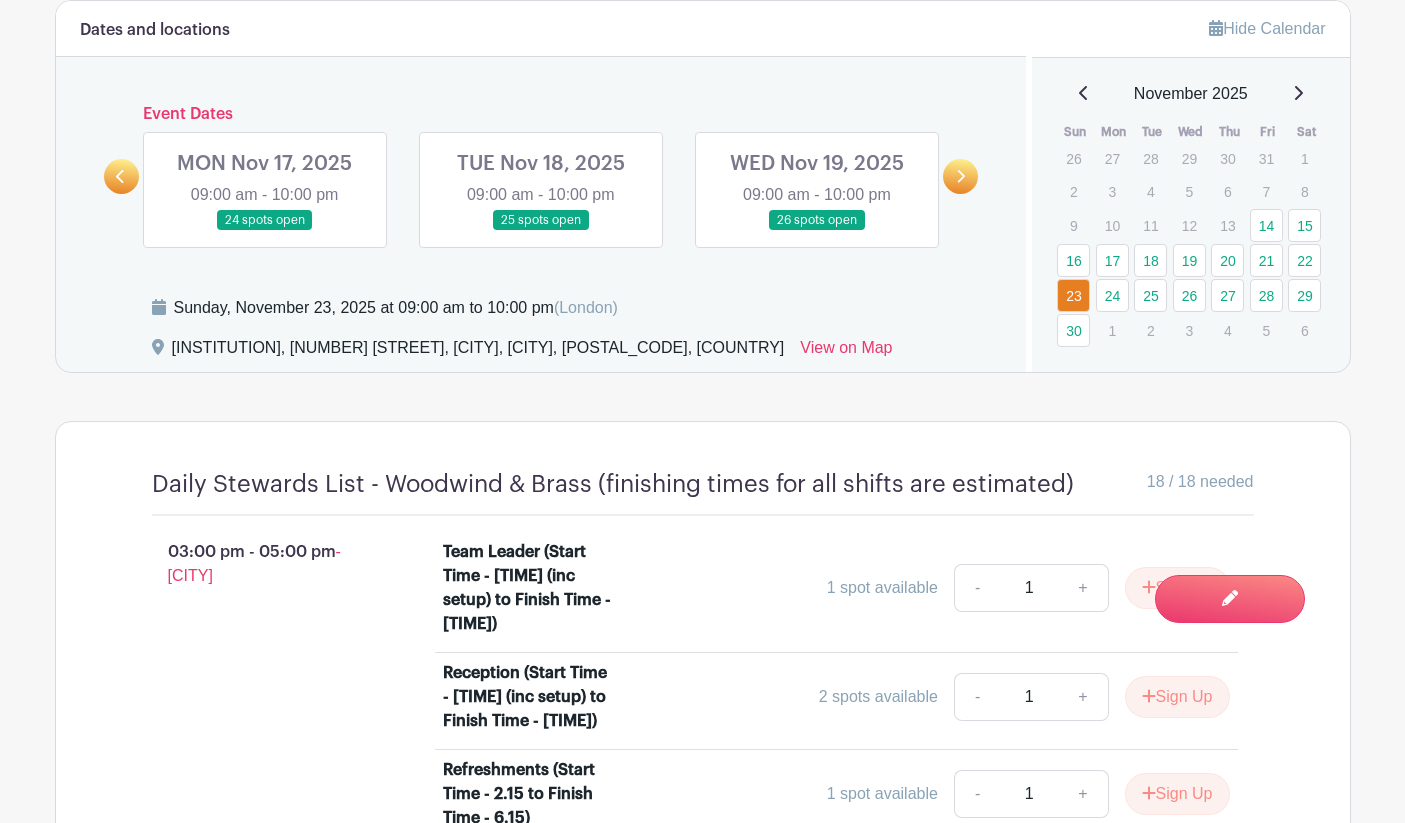 click 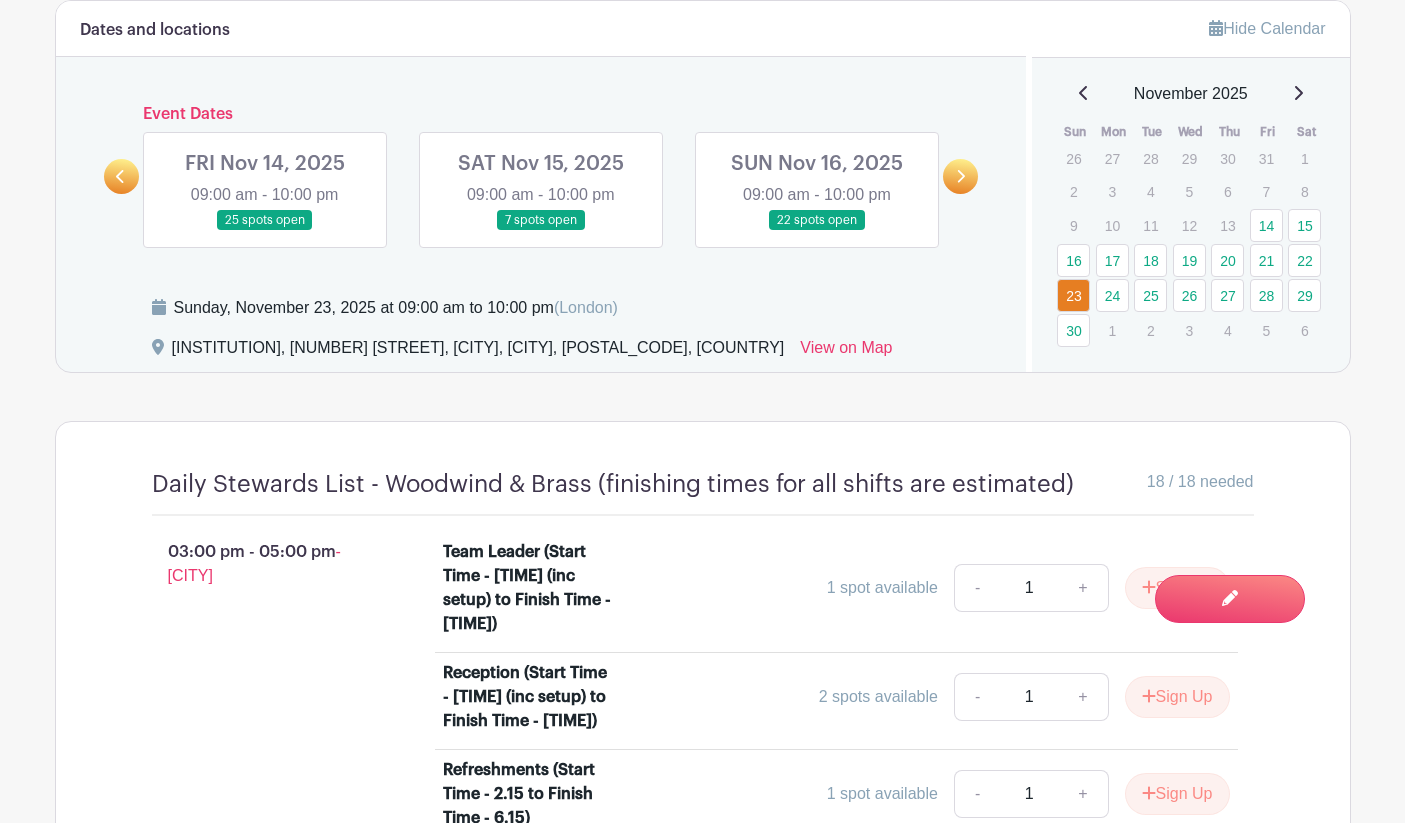 click 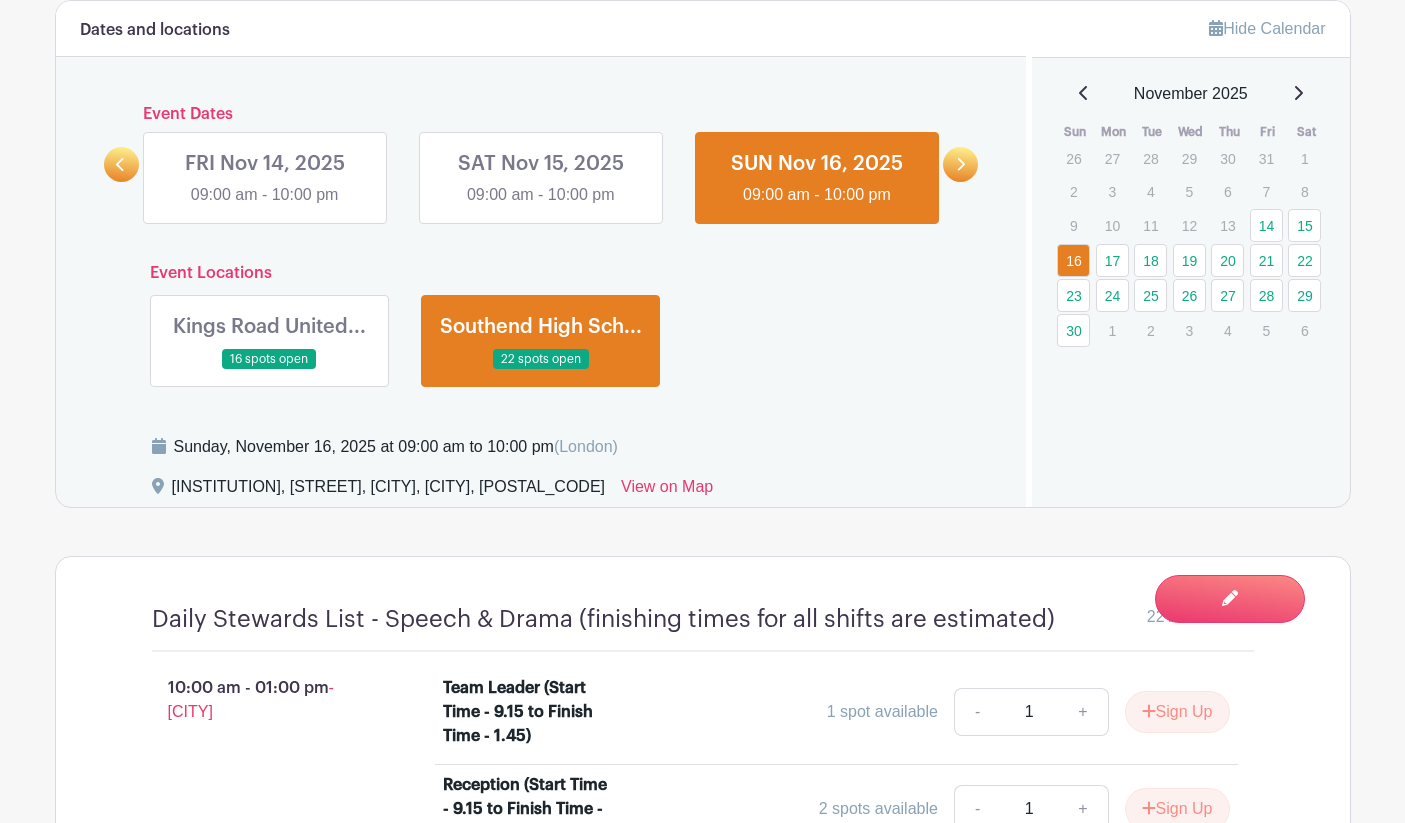 click at bounding box center (269, 370) 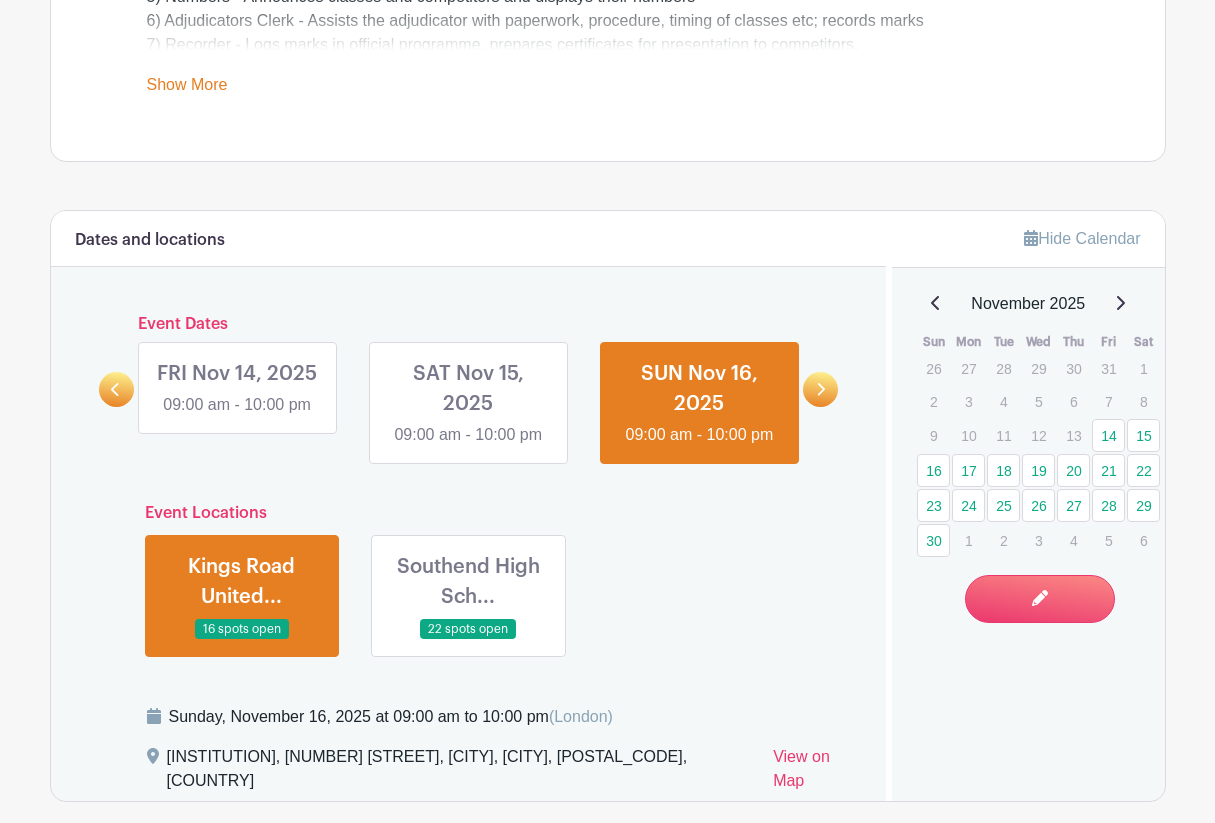 scroll, scrollTop: 937, scrollLeft: 0, axis: vertical 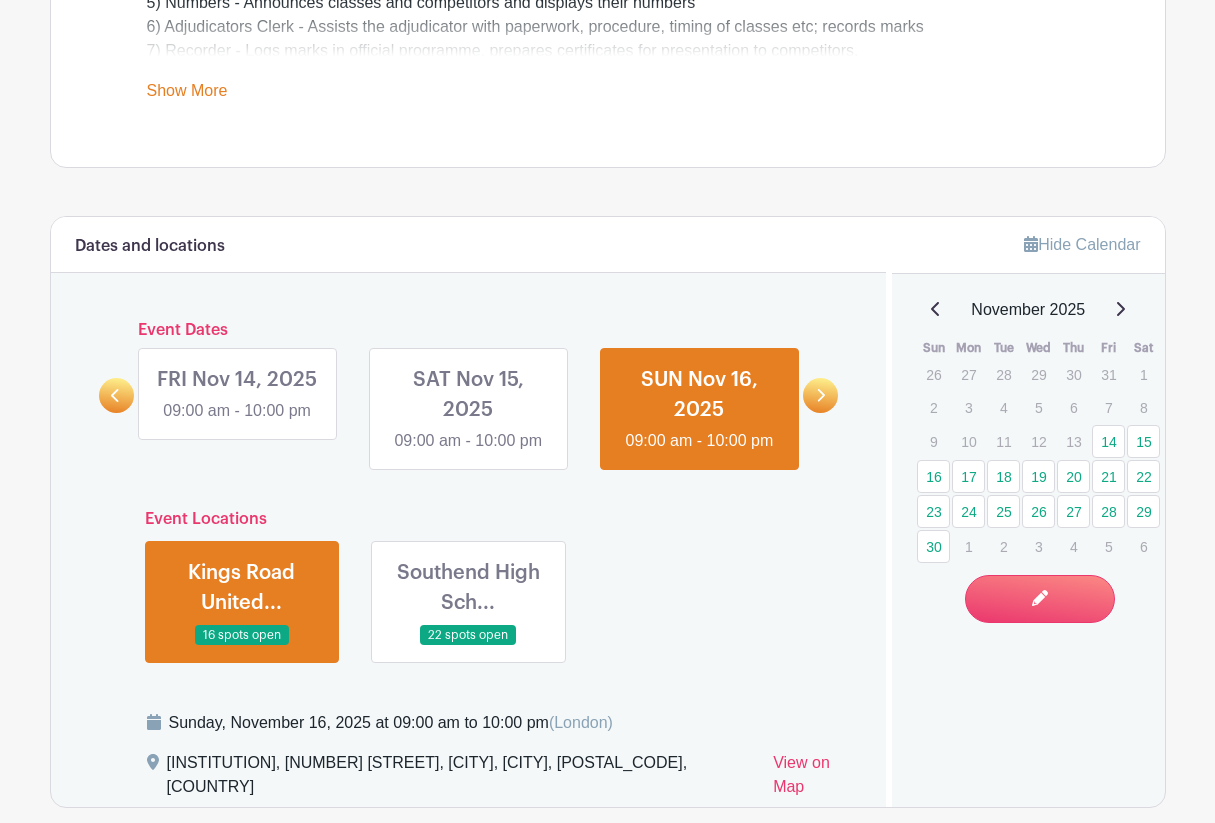 click 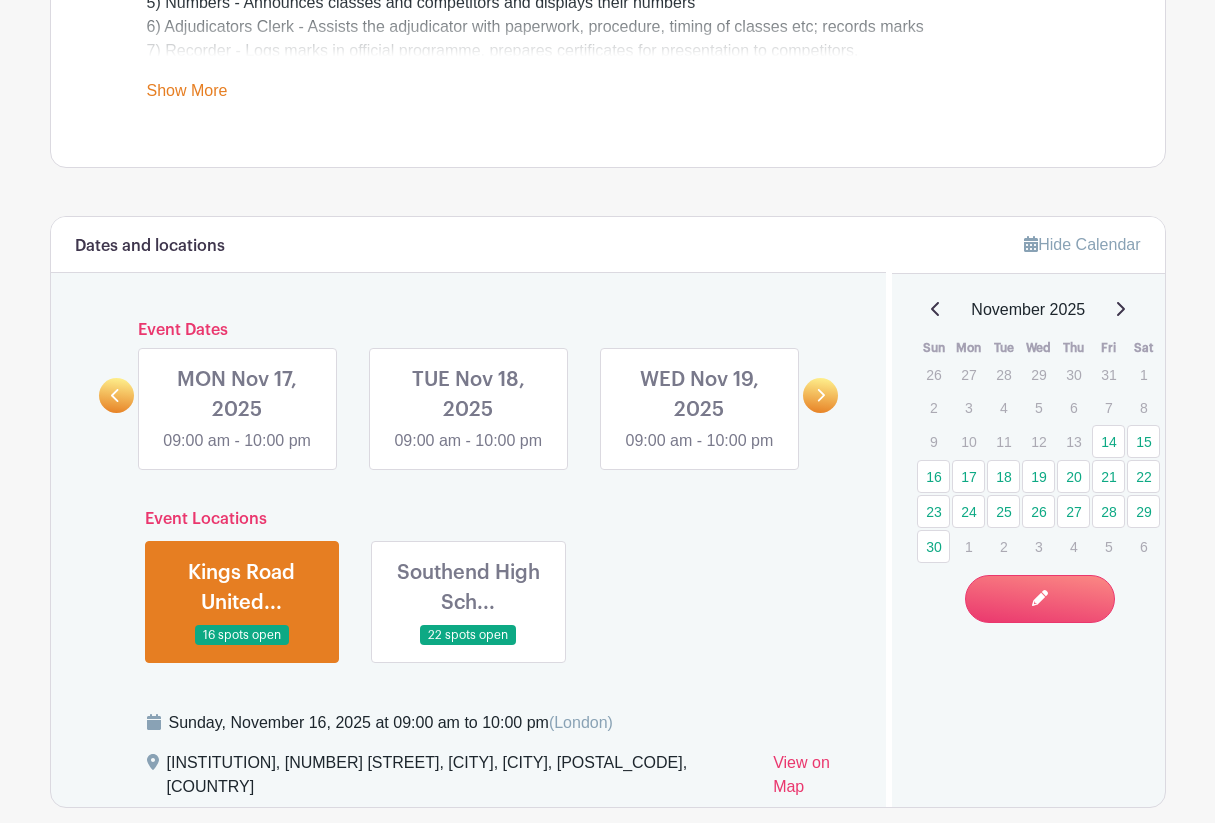click 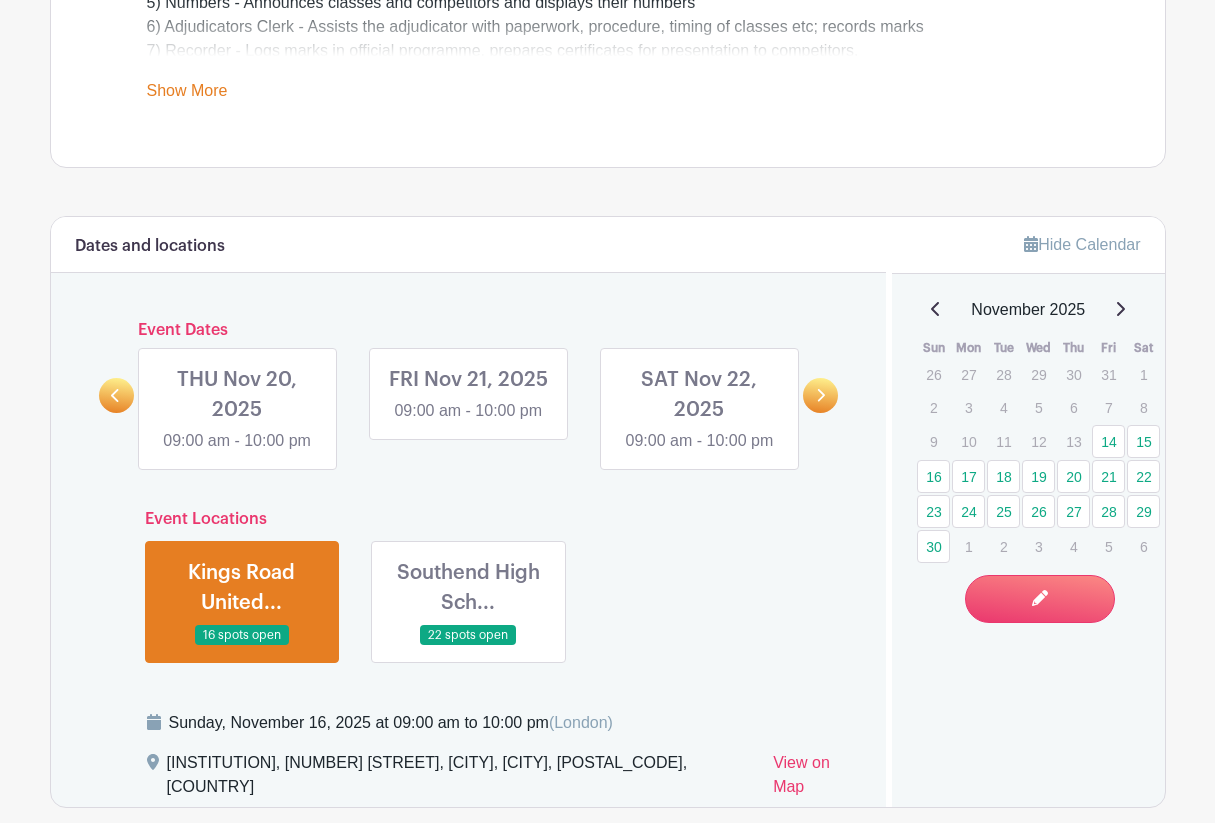 click 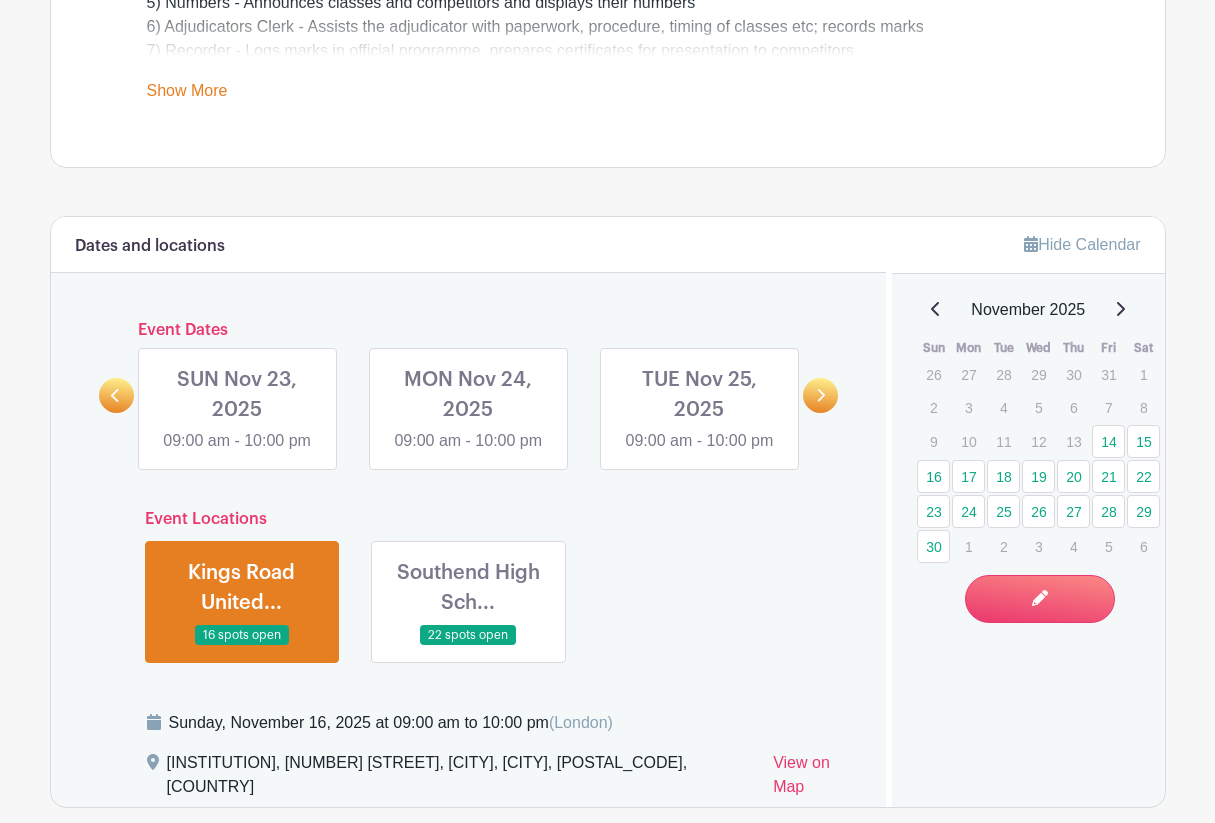 click at bounding box center [237, 453] 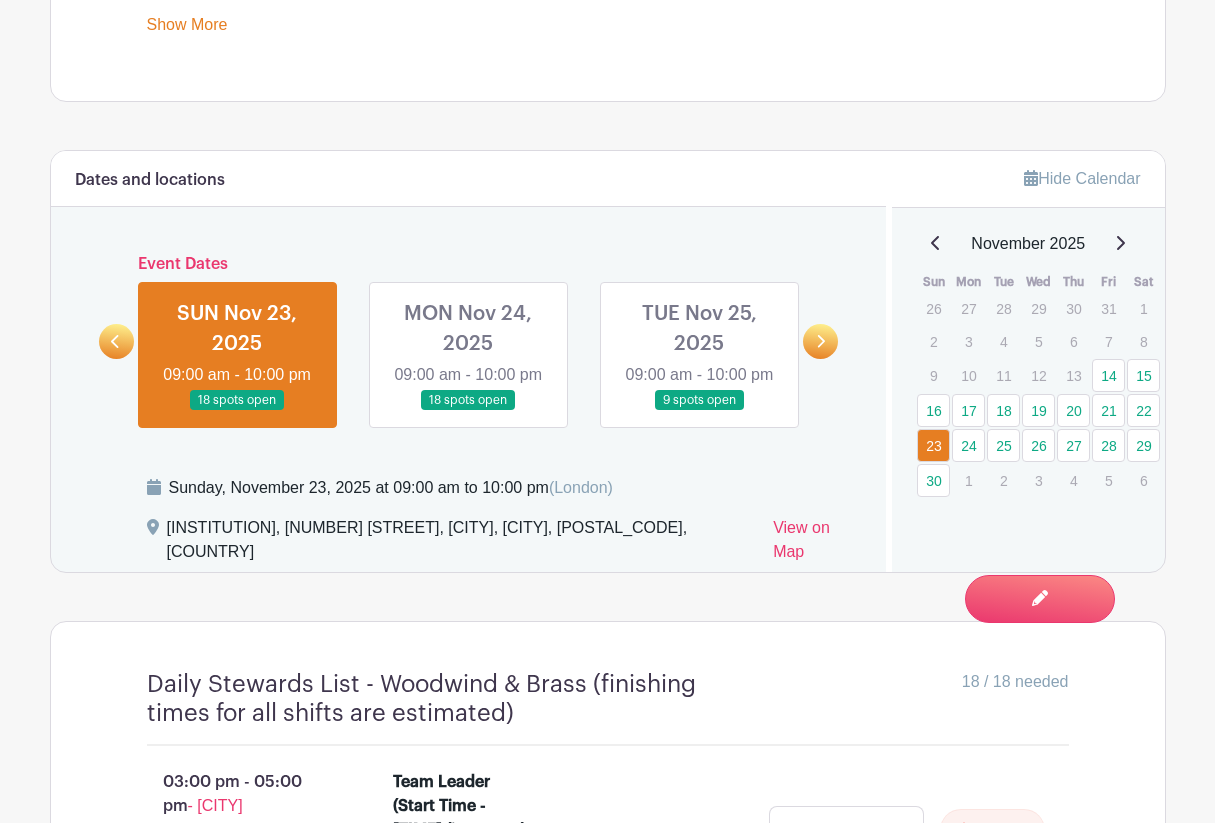 scroll, scrollTop: 999, scrollLeft: 0, axis: vertical 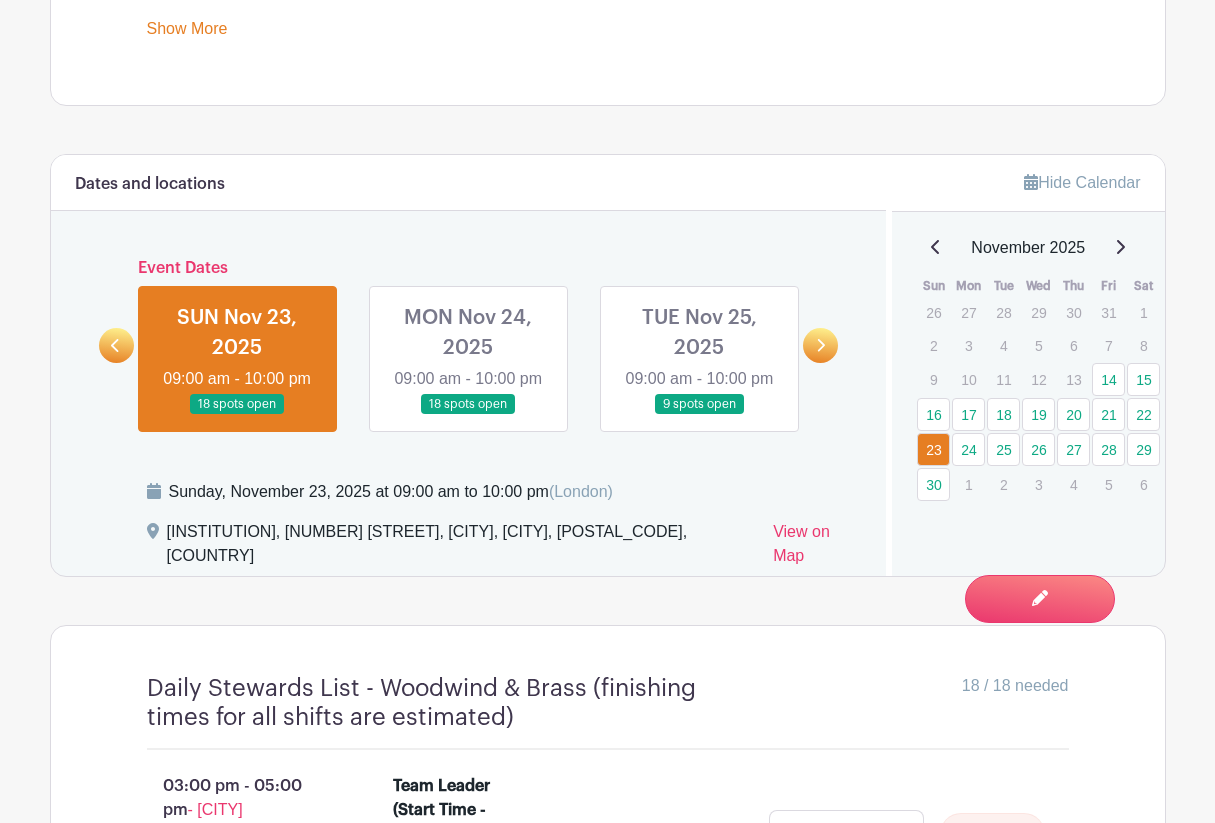 click 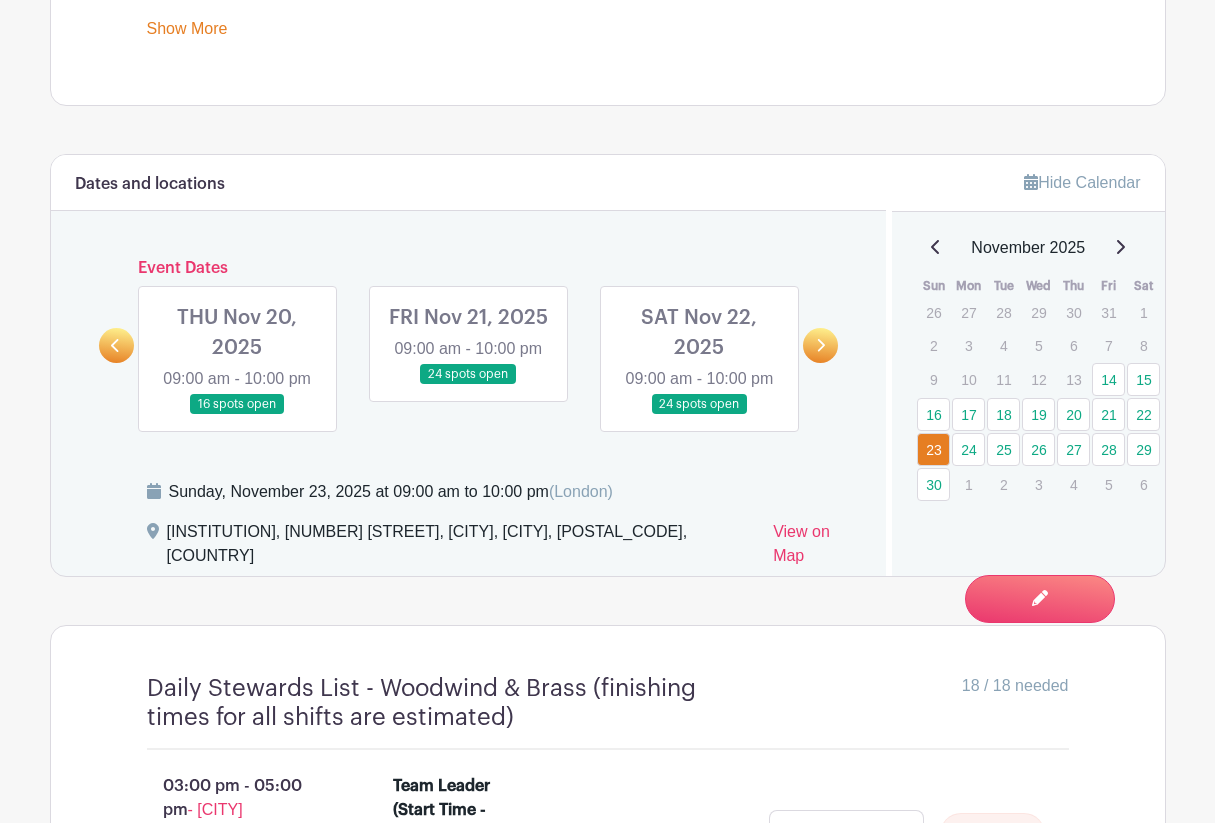 click 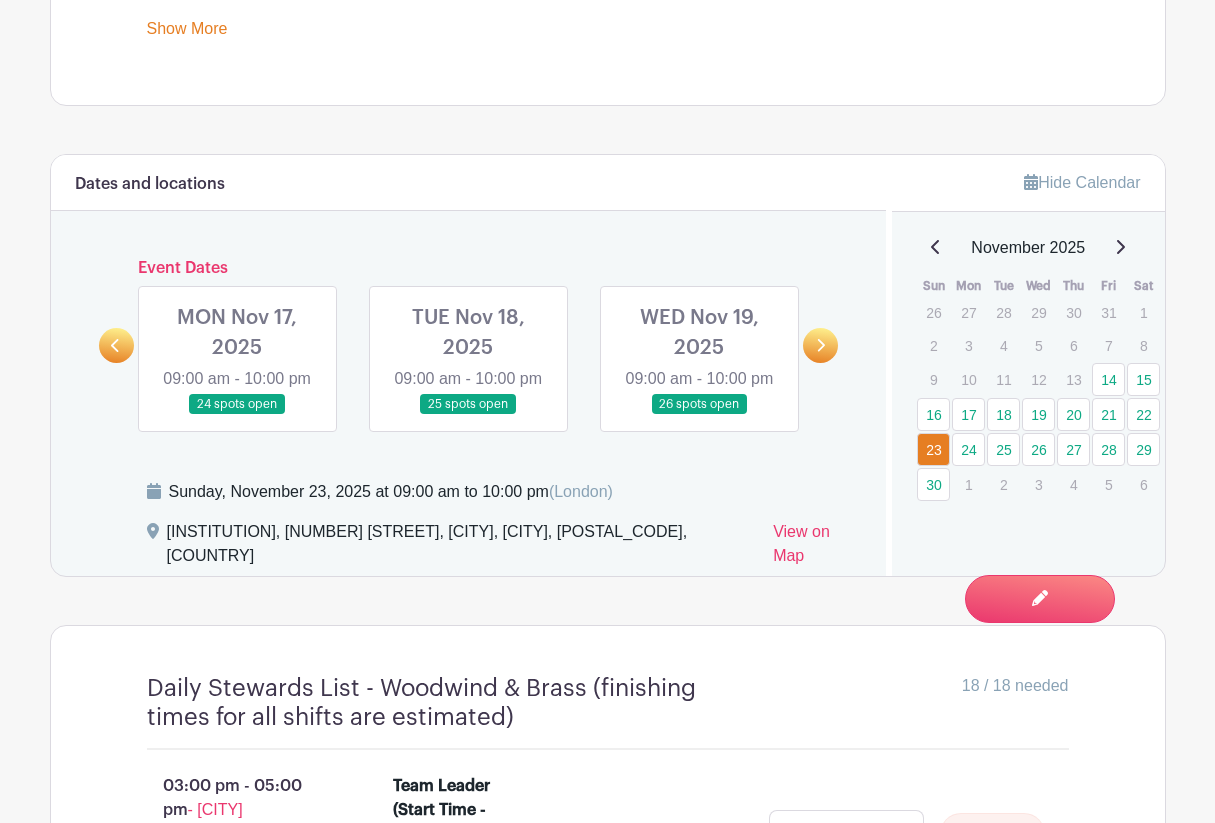 click 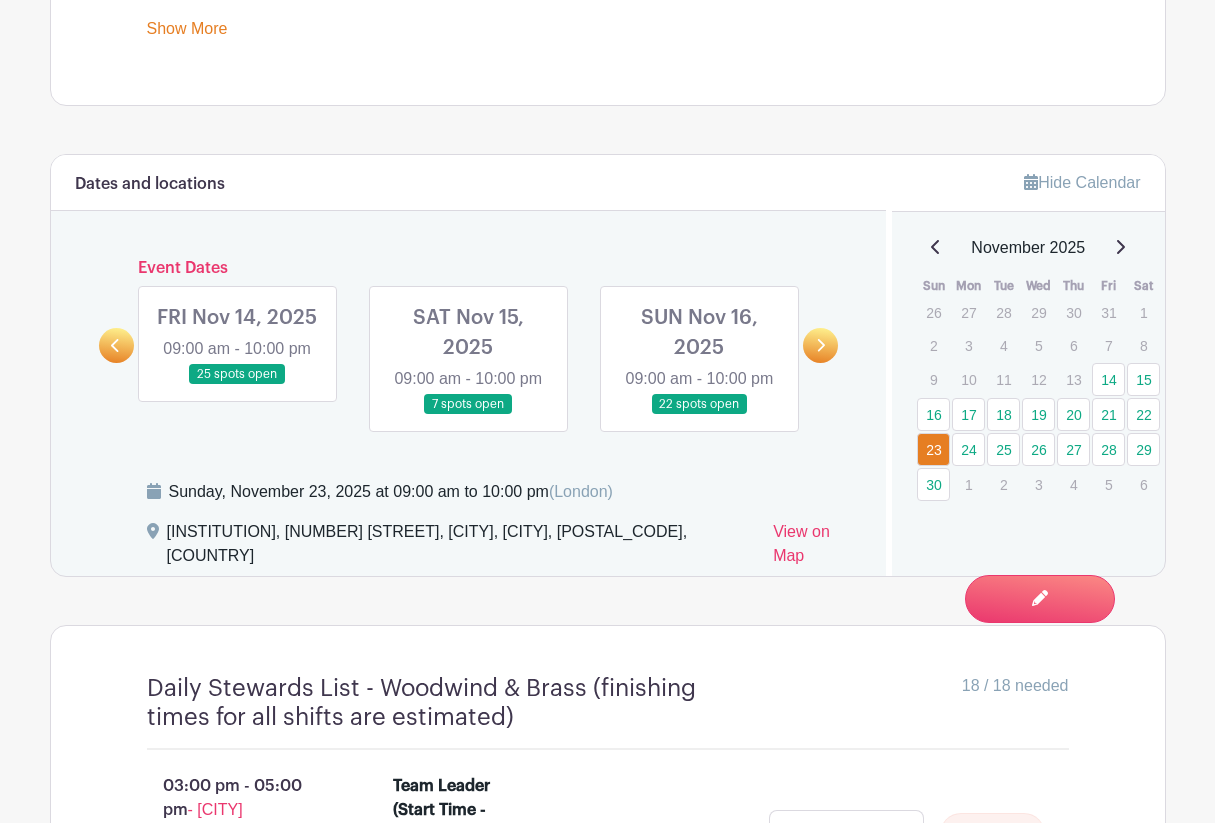 click at bounding box center [699, 415] 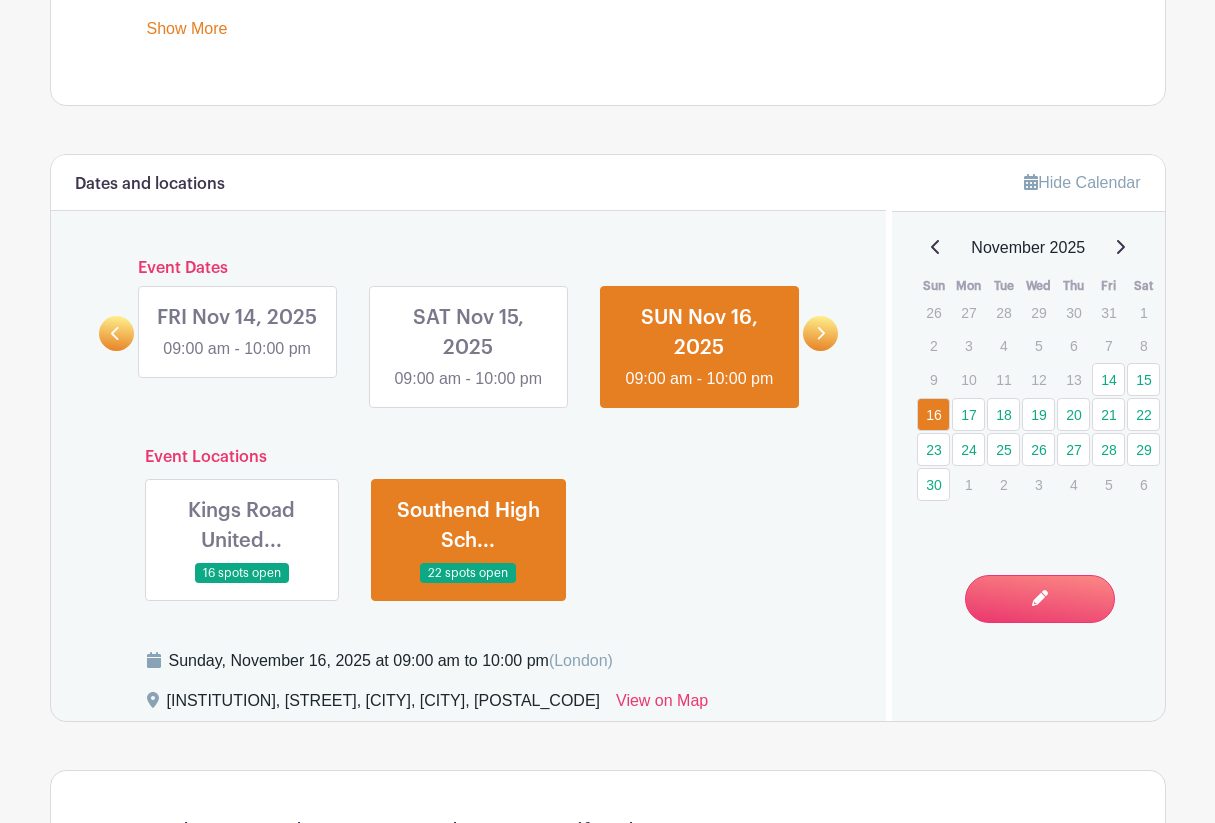 click at bounding box center [242, 584] 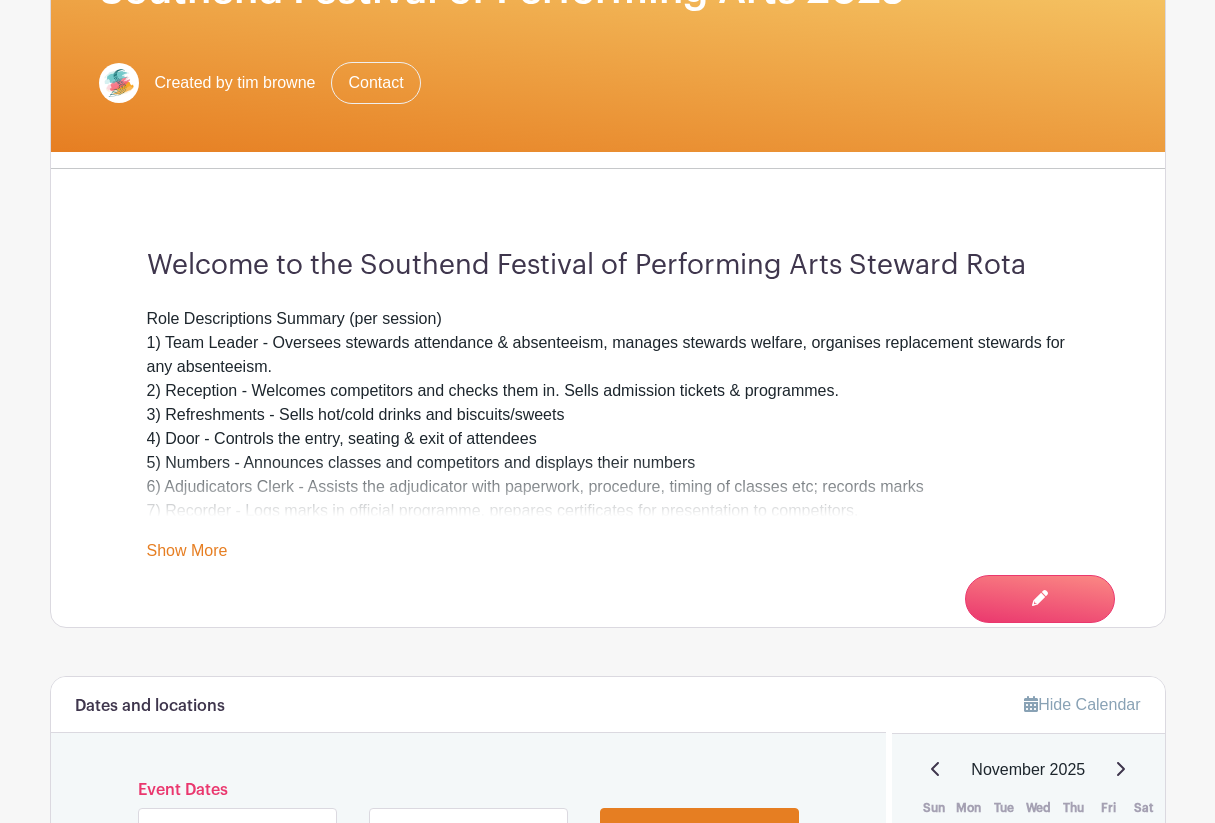 scroll, scrollTop: 710, scrollLeft: 0, axis: vertical 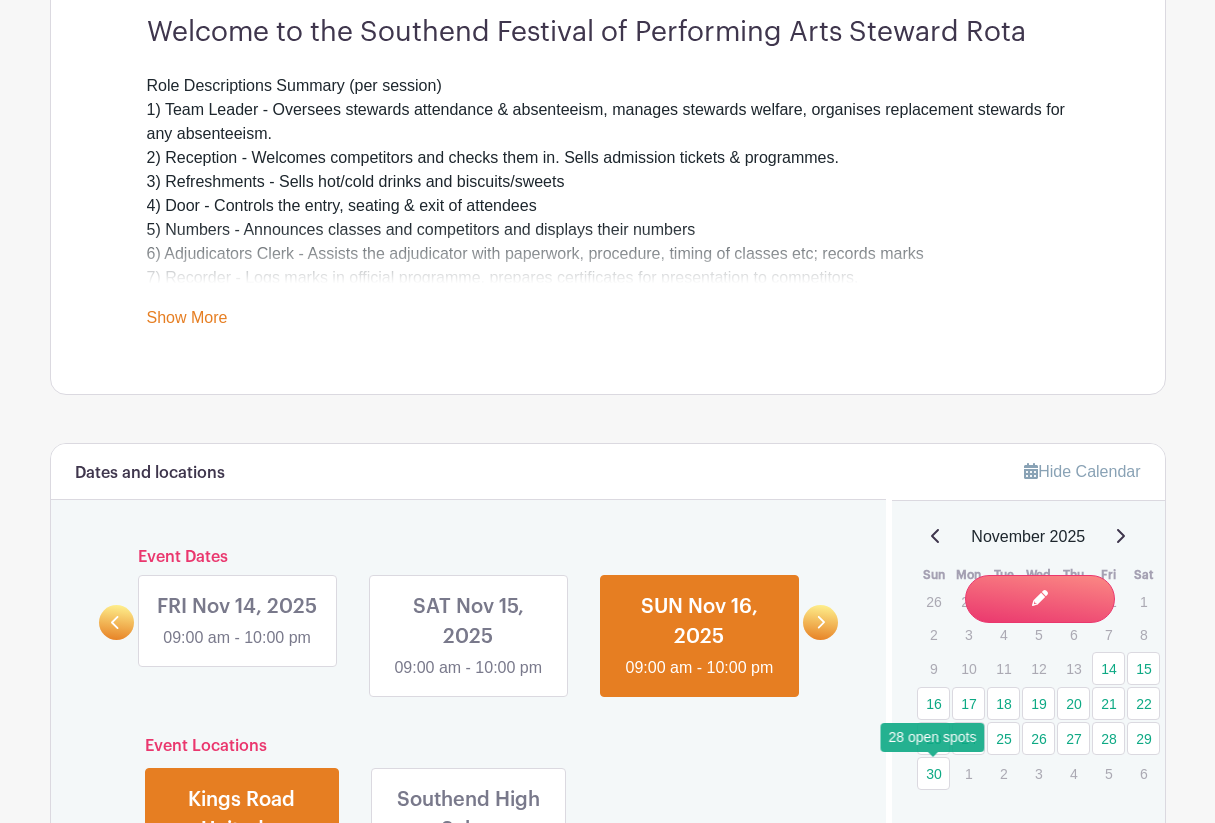 click on "30" at bounding box center (933, 773) 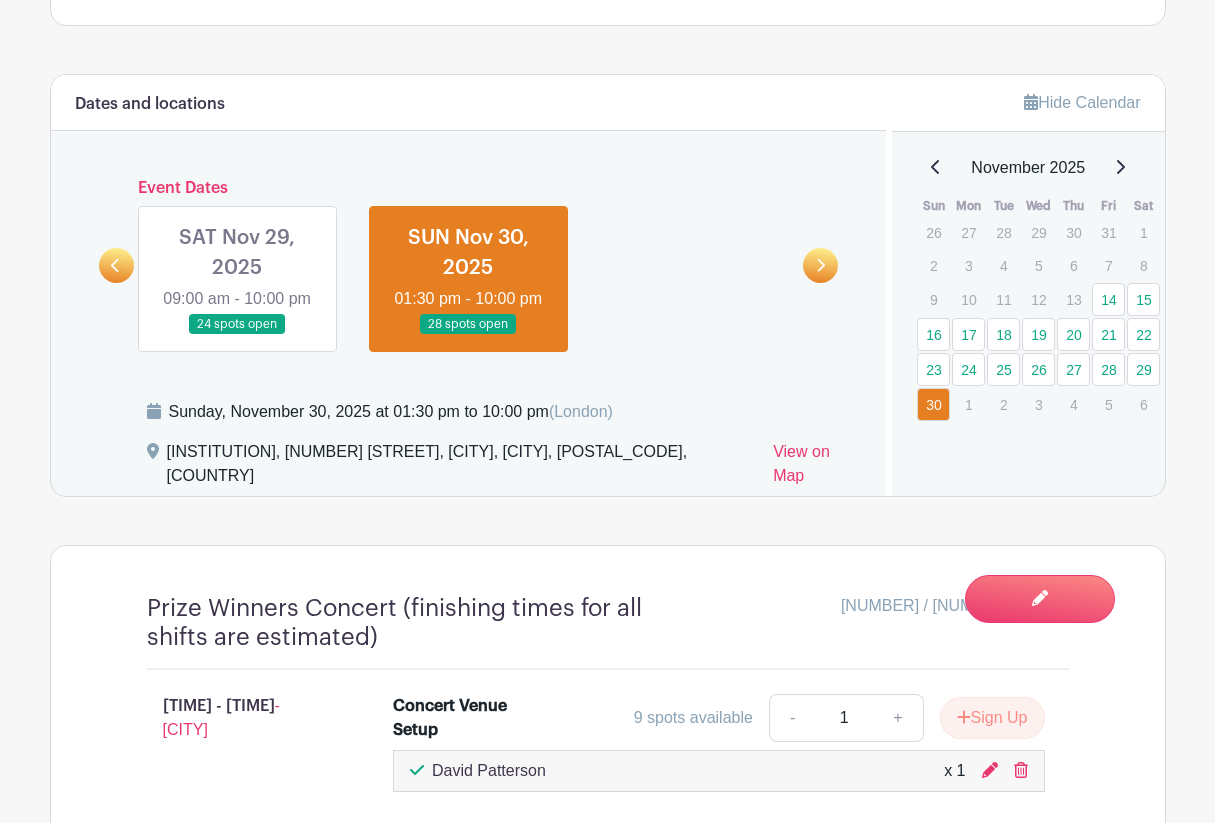 scroll, scrollTop: 973, scrollLeft: 0, axis: vertical 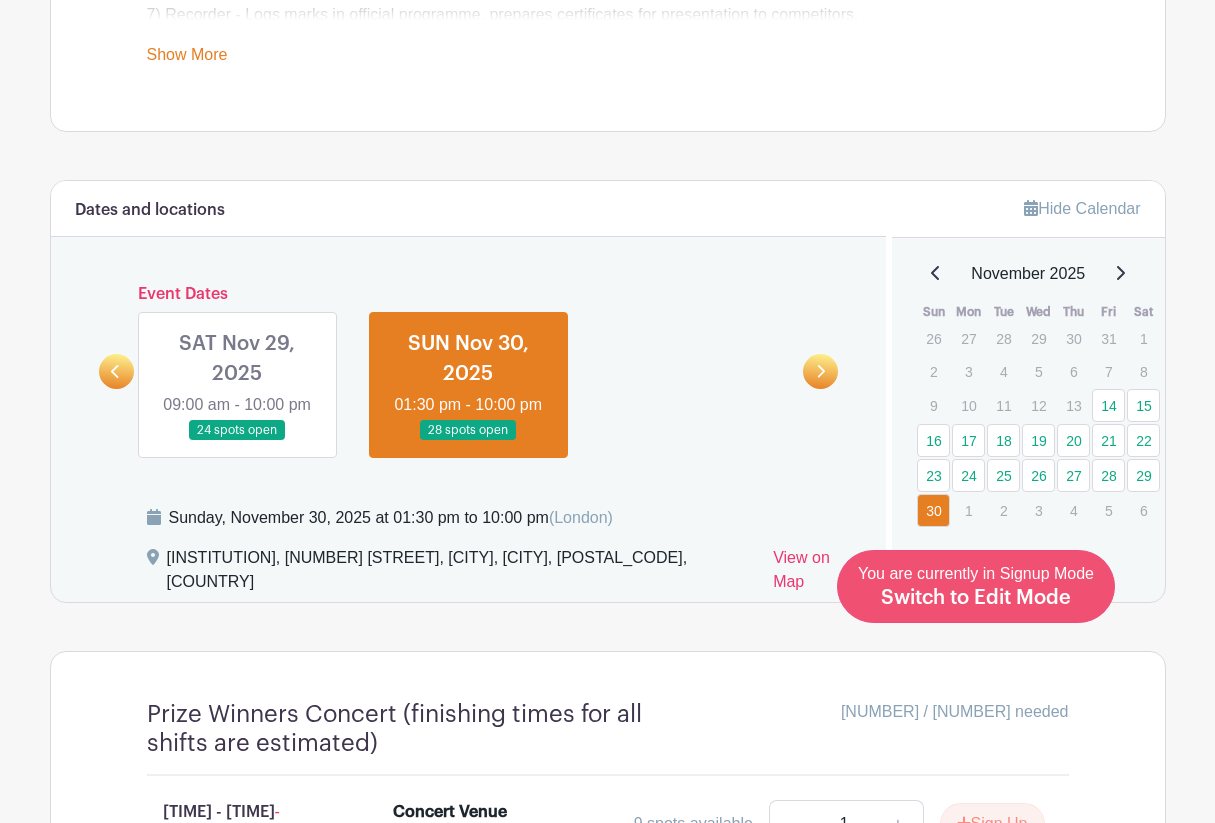 click on "You are currently in Signup Mode
Switch to Edit Mode" at bounding box center [976, 586] 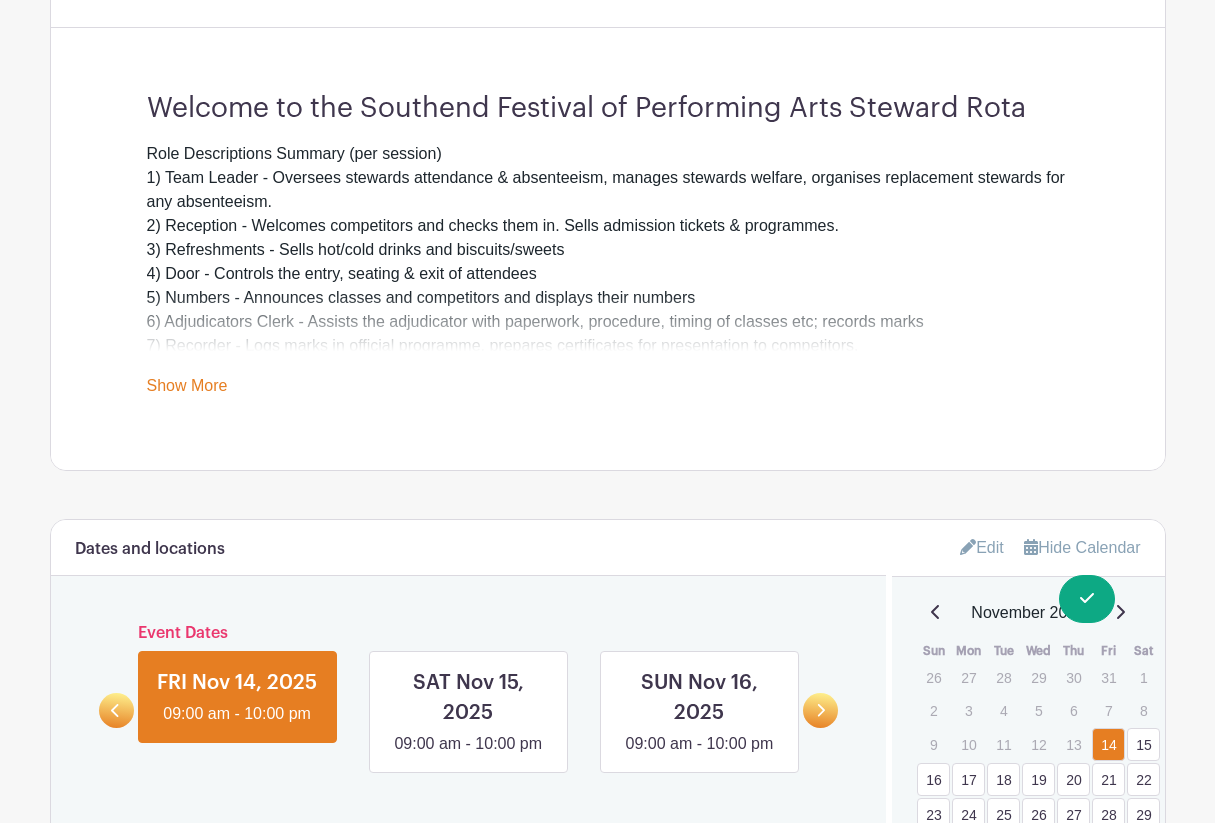 scroll, scrollTop: 682, scrollLeft: 0, axis: vertical 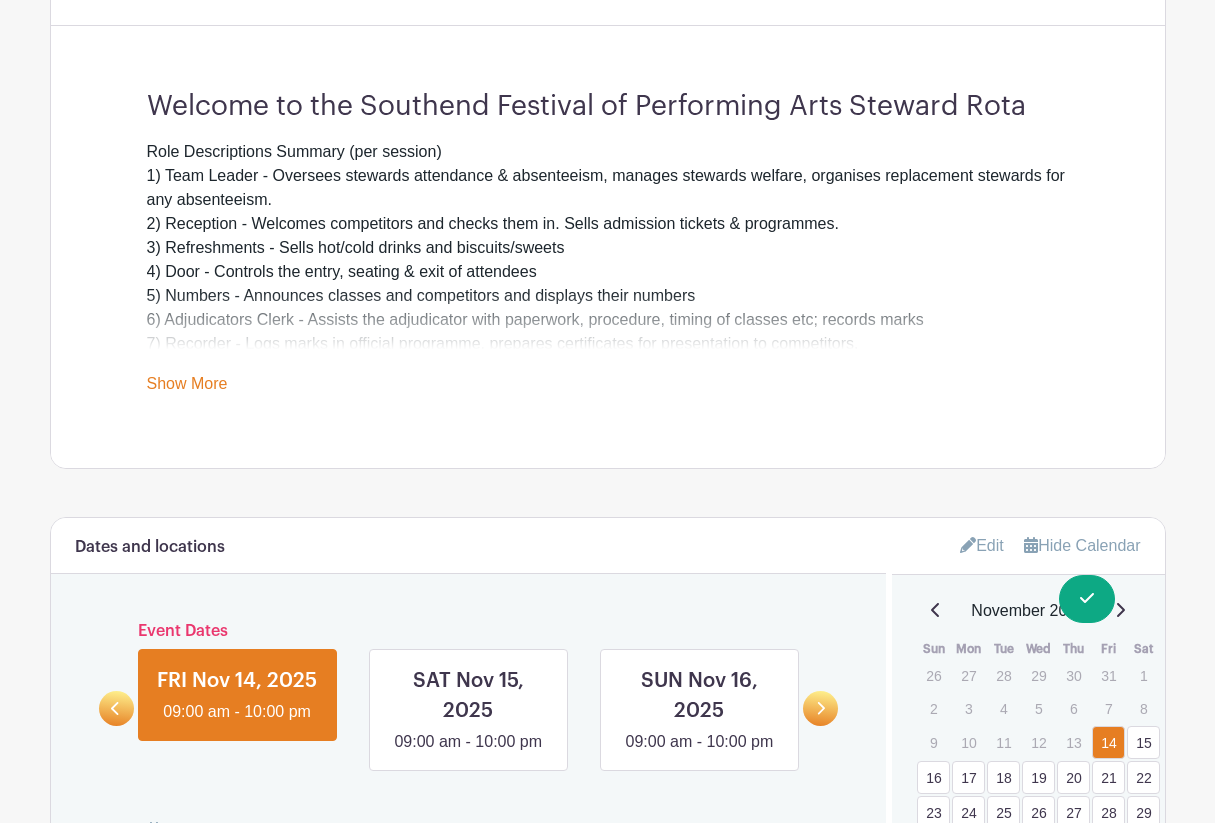 click on "Edit" at bounding box center (982, 545) 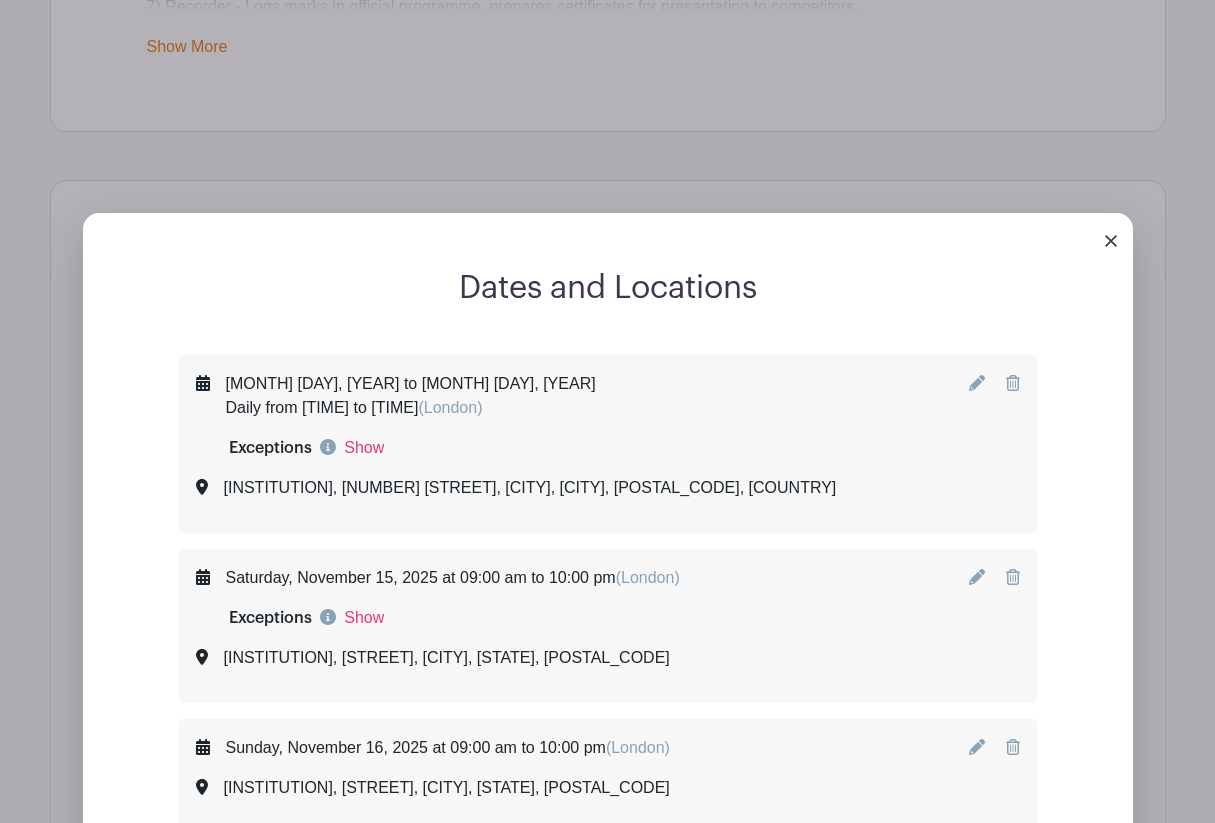scroll, scrollTop: 1022, scrollLeft: 0, axis: vertical 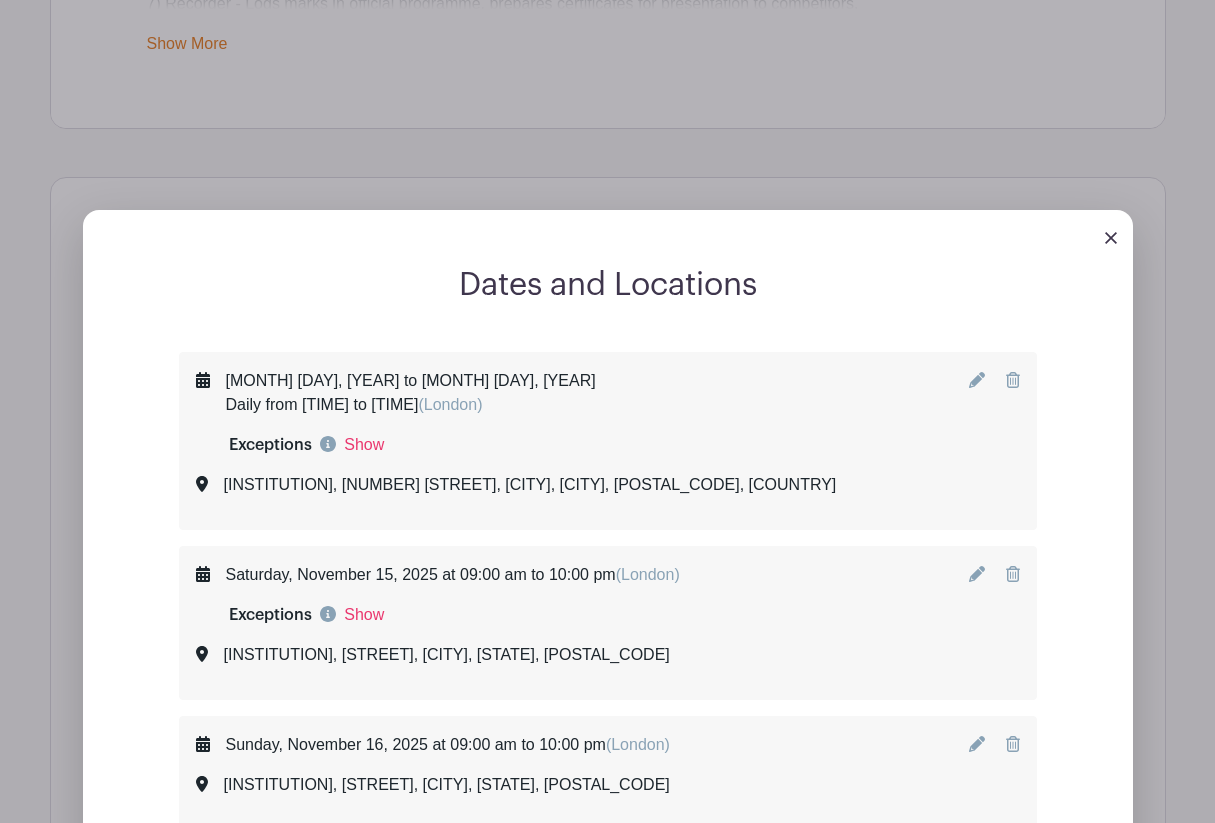 click at bounding box center [1111, 238] 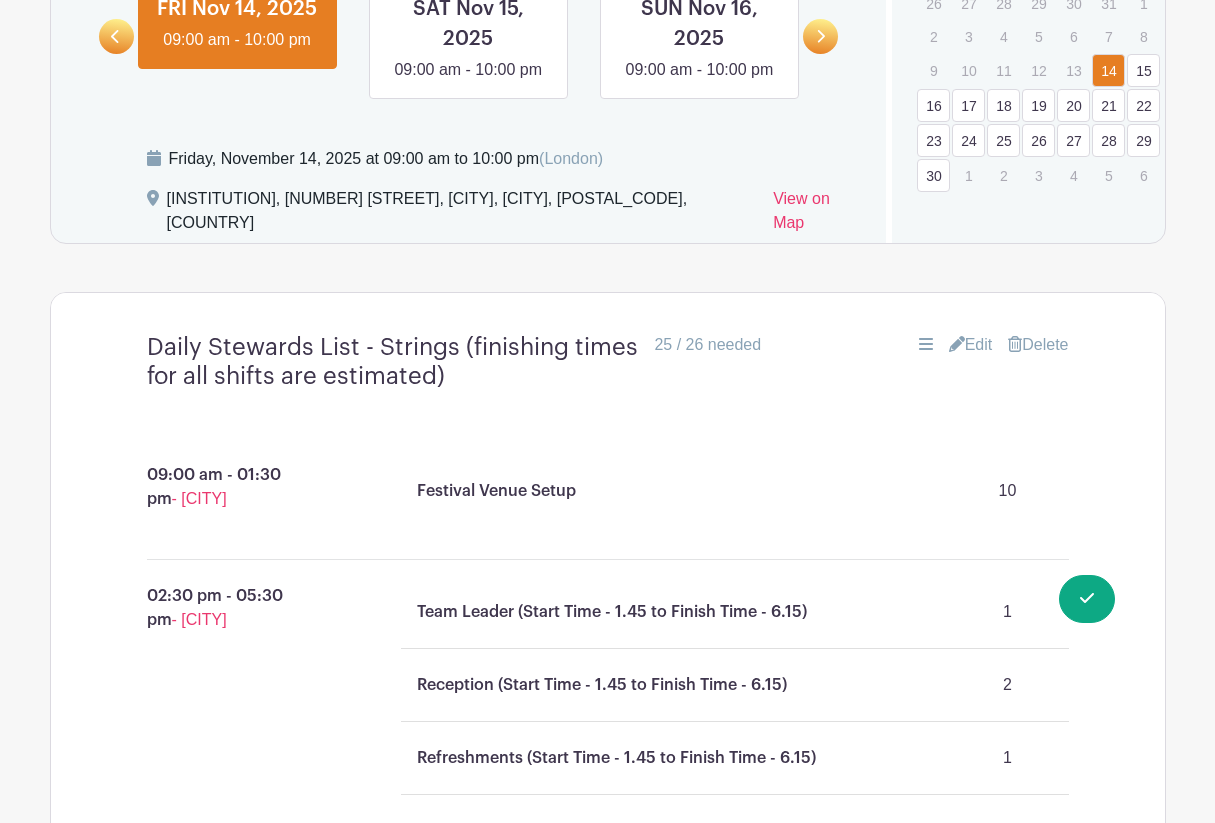 scroll, scrollTop: 1390, scrollLeft: 0, axis: vertical 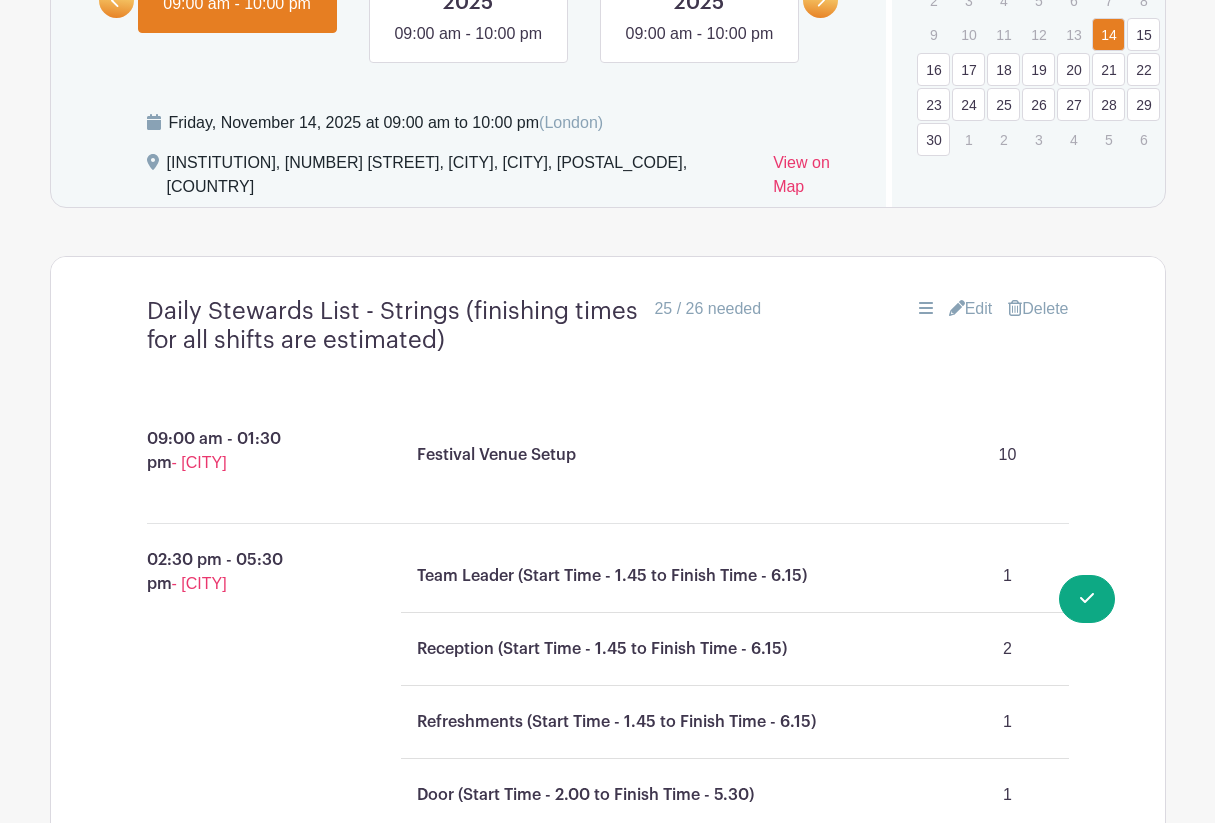 click on "Edit" at bounding box center (971, 309) 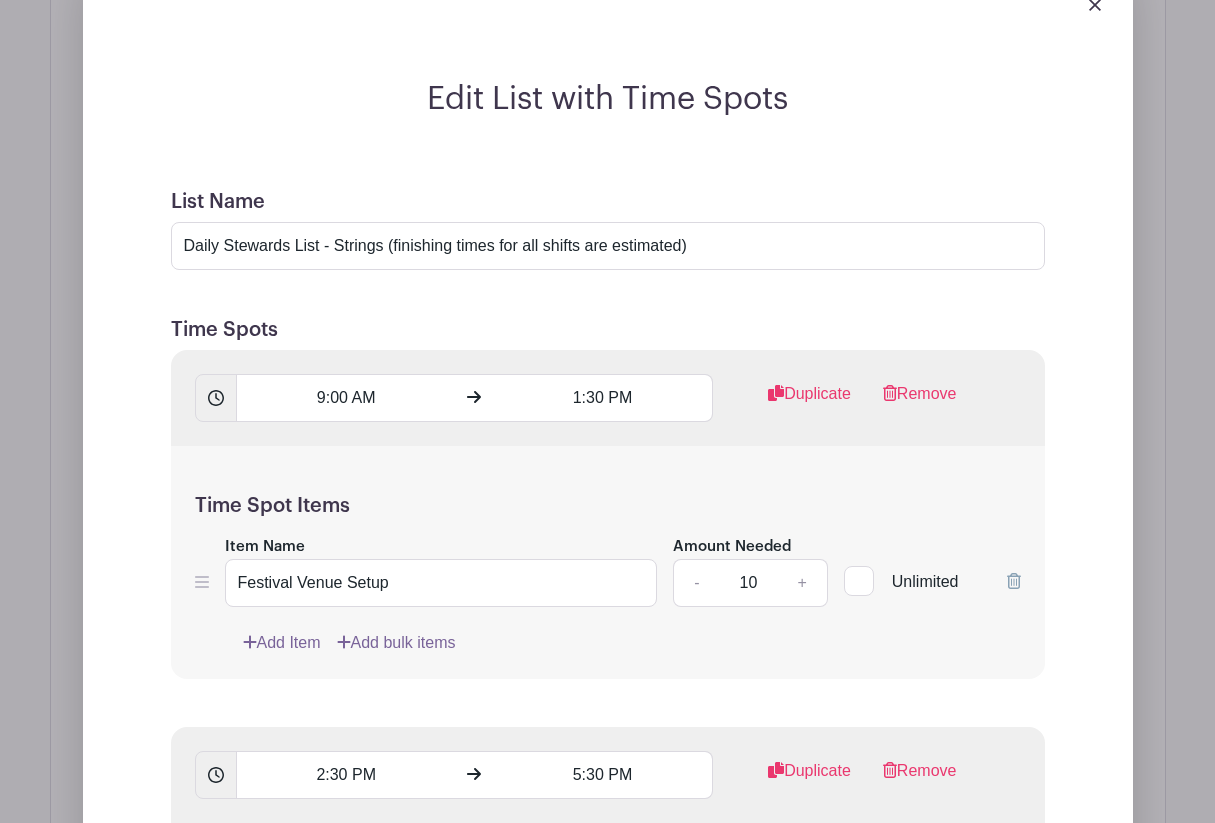 scroll, scrollTop: 1757, scrollLeft: 0, axis: vertical 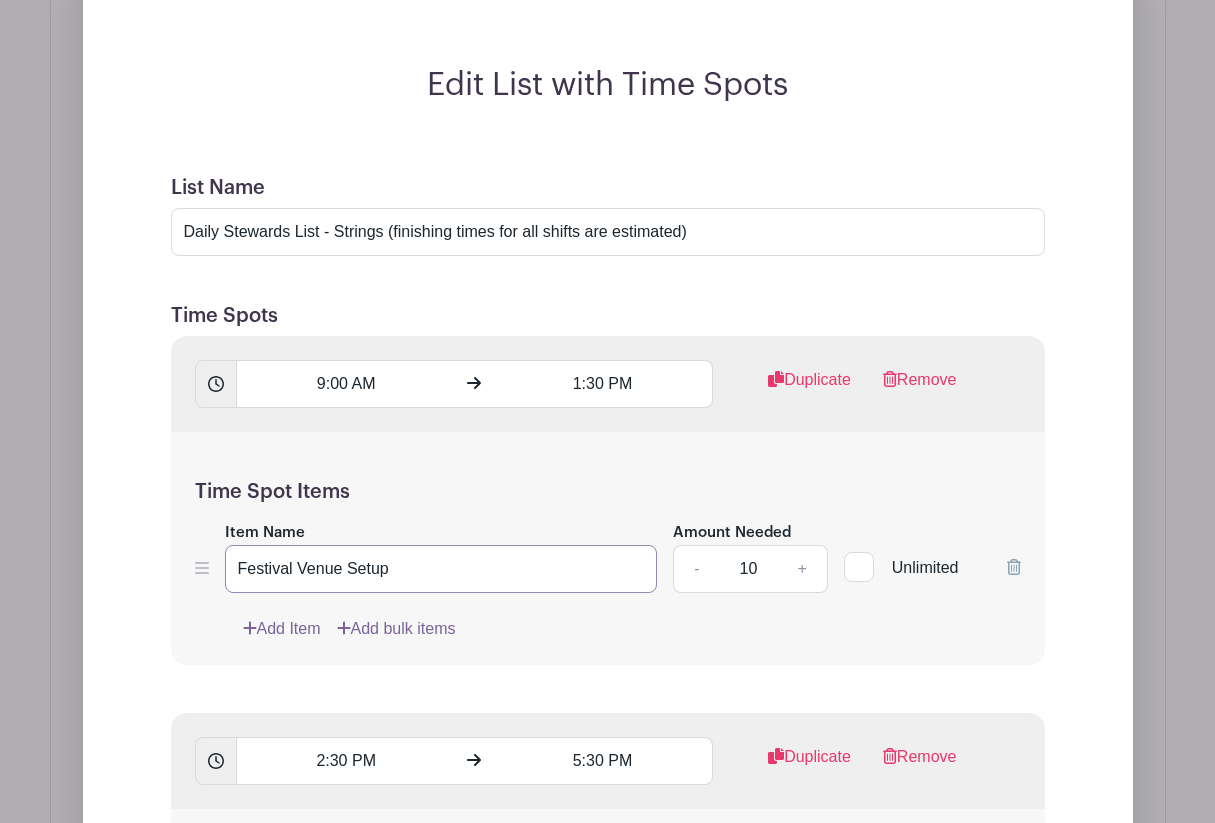 click on "Festival Venue Setup" at bounding box center (441, 569) 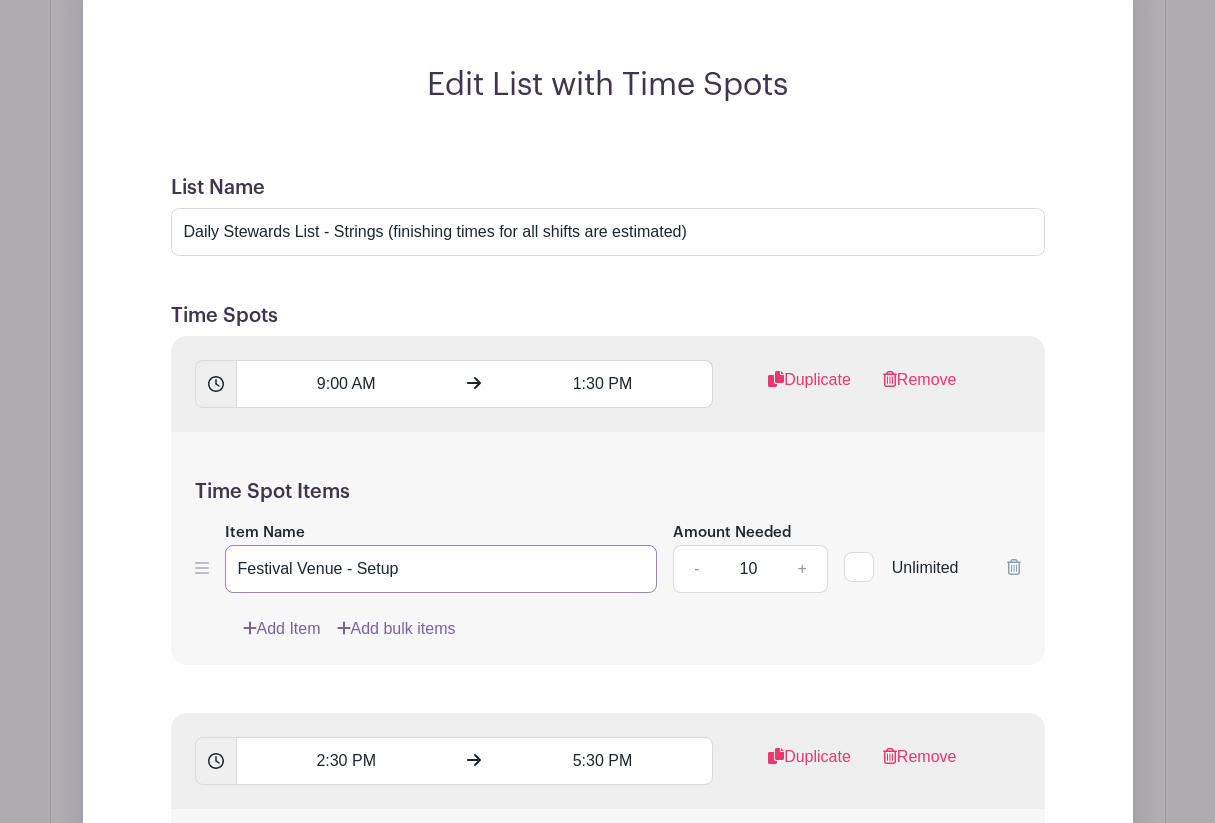 type on "Festival Venue - Setup" 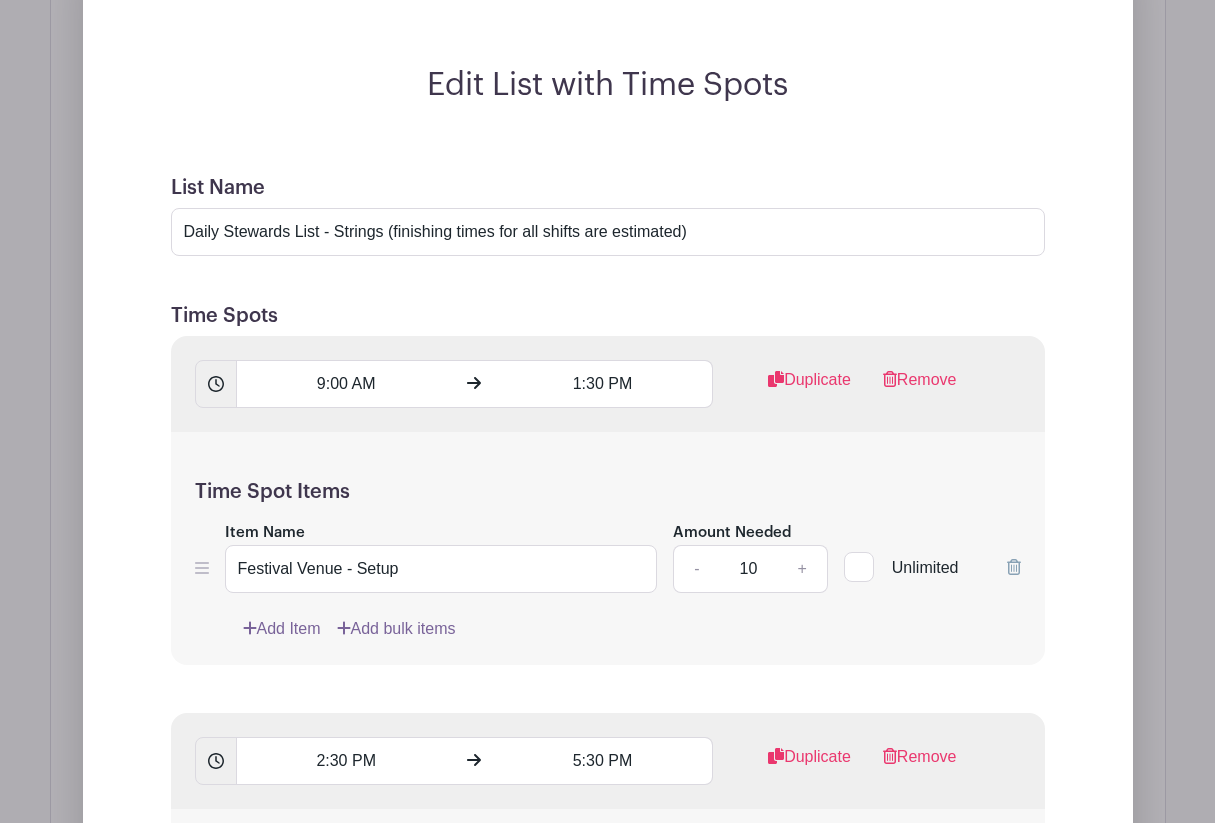 click on "Time Spot Items
Item Name
Festival Venue - Setup
Amount Needed
-
10
+
Unlimited
Add Item
Add bulk items" at bounding box center [608, 548] 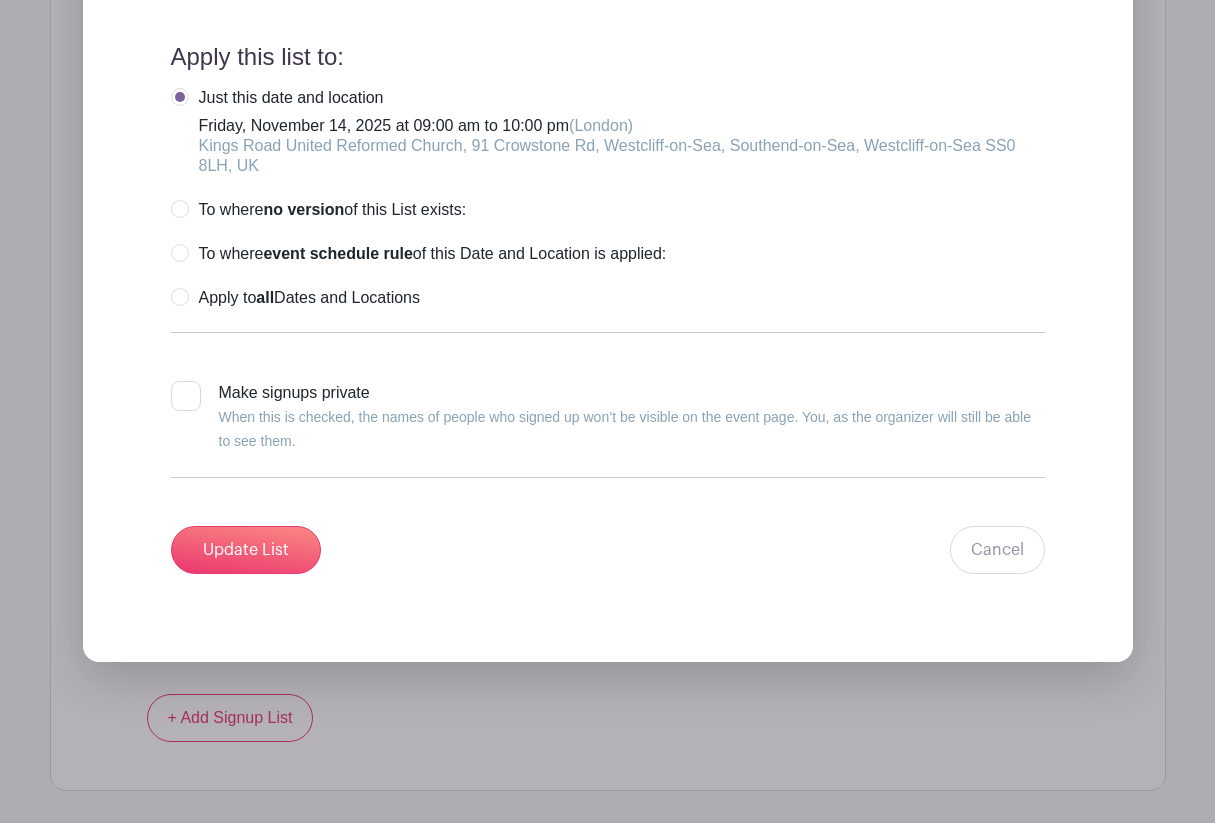scroll, scrollTop: 4386, scrollLeft: 0, axis: vertical 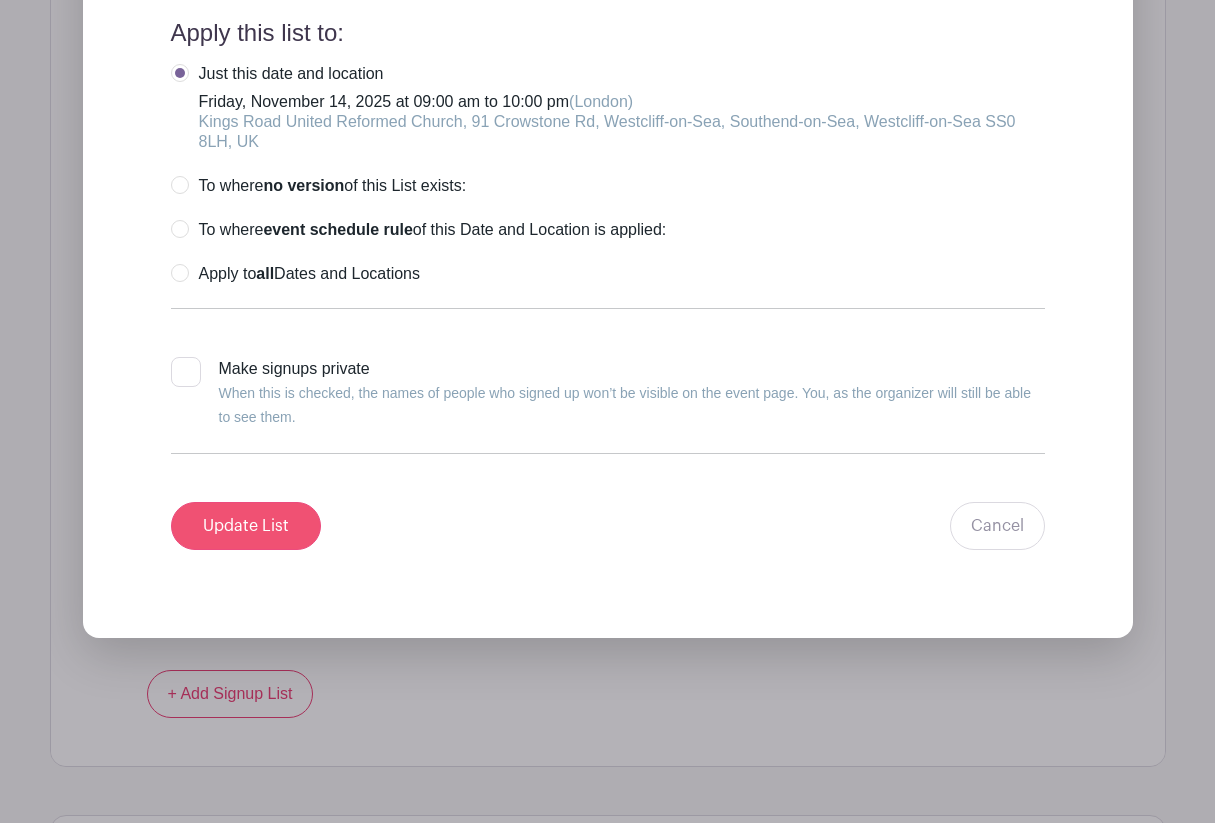 click on "Update List" at bounding box center [246, 526] 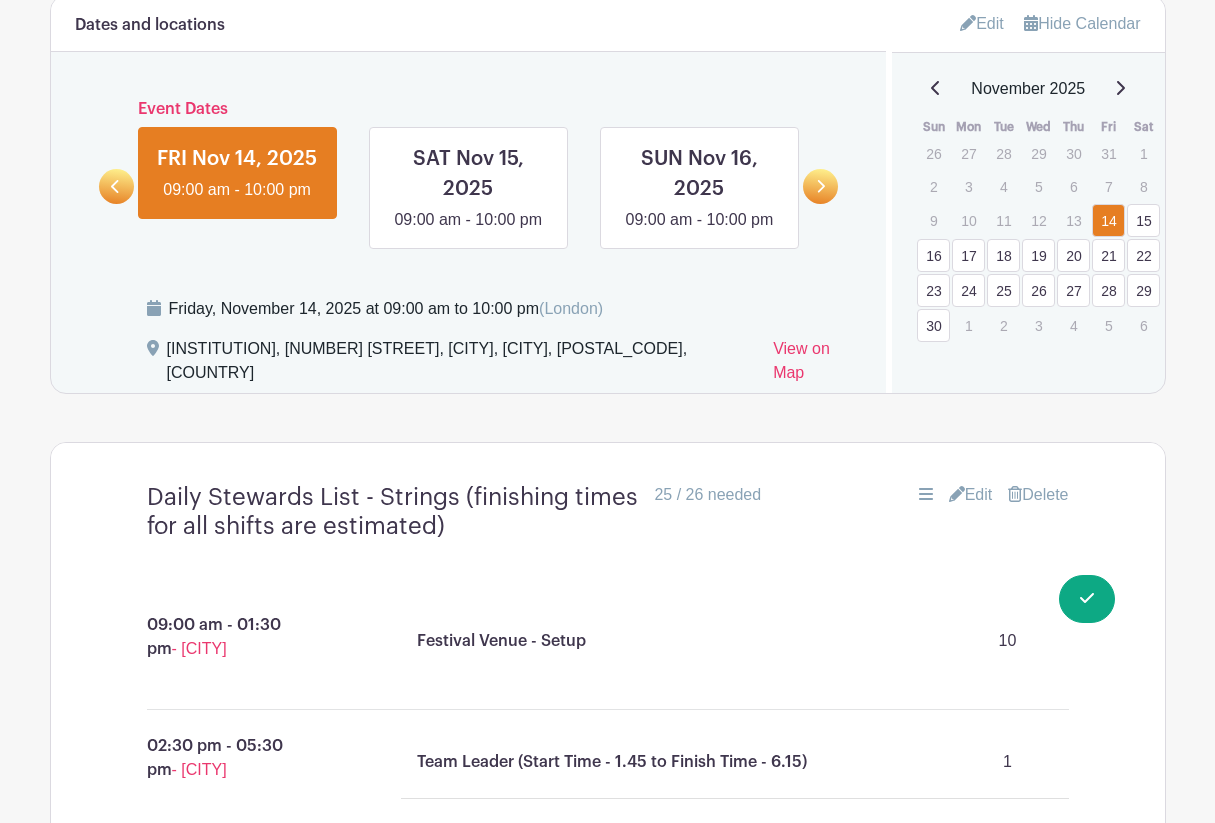 scroll, scrollTop: 1225, scrollLeft: 0, axis: vertical 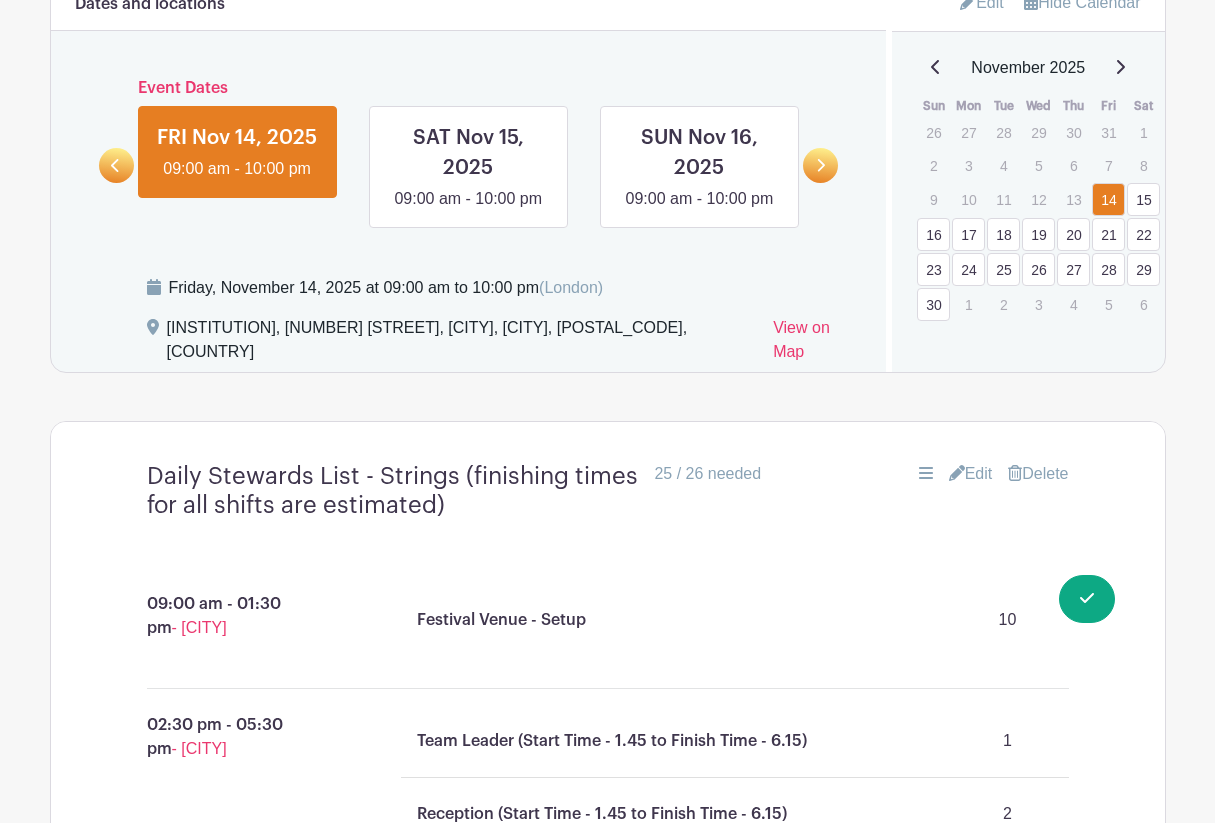 click on "30" at bounding box center (933, 304) 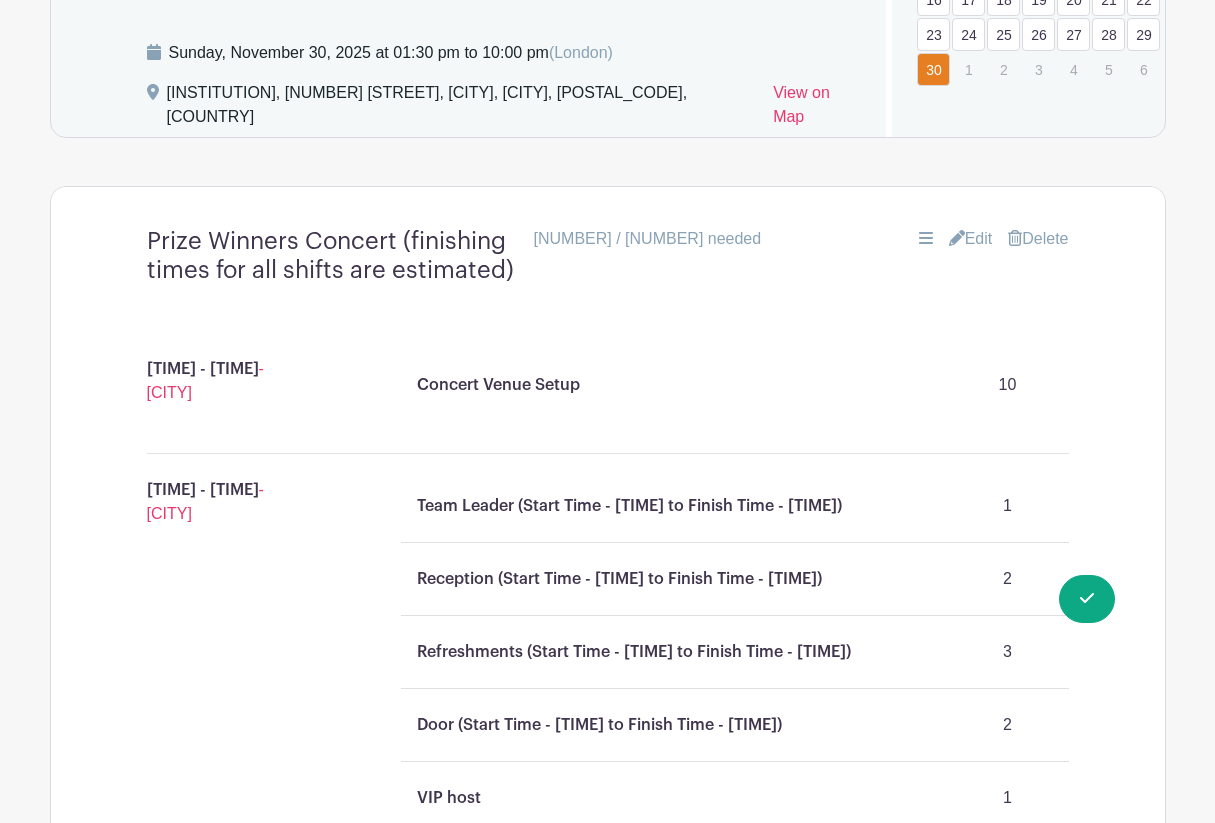 scroll, scrollTop: 1434, scrollLeft: 0, axis: vertical 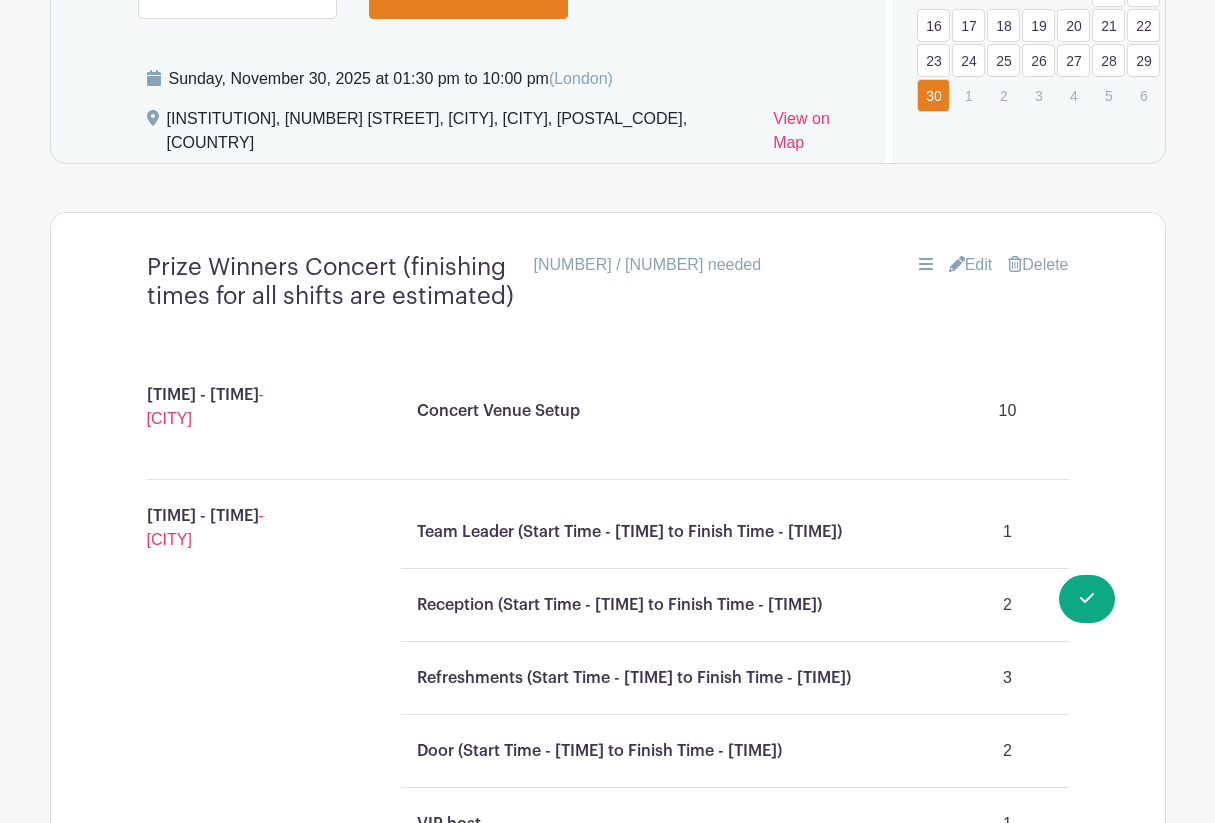 click on "Edit" at bounding box center (971, 265) 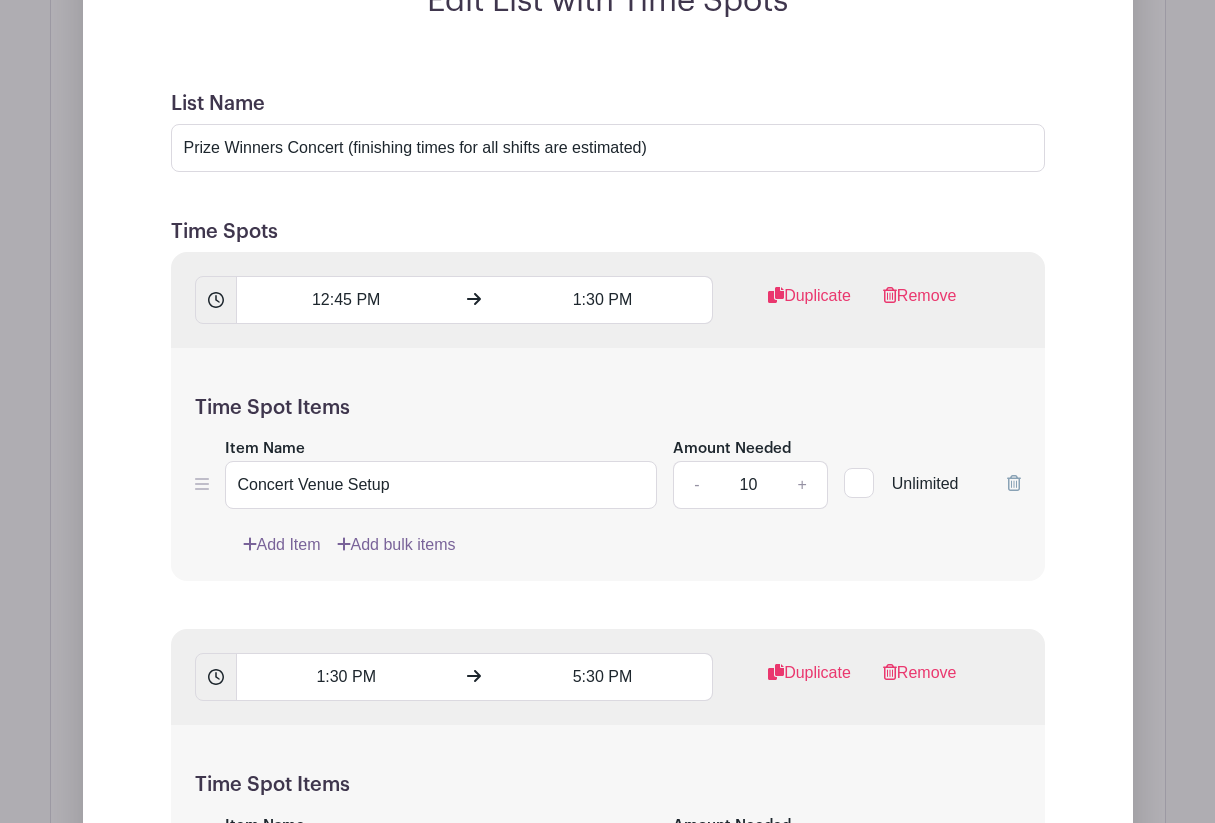 scroll, scrollTop: 1901, scrollLeft: 0, axis: vertical 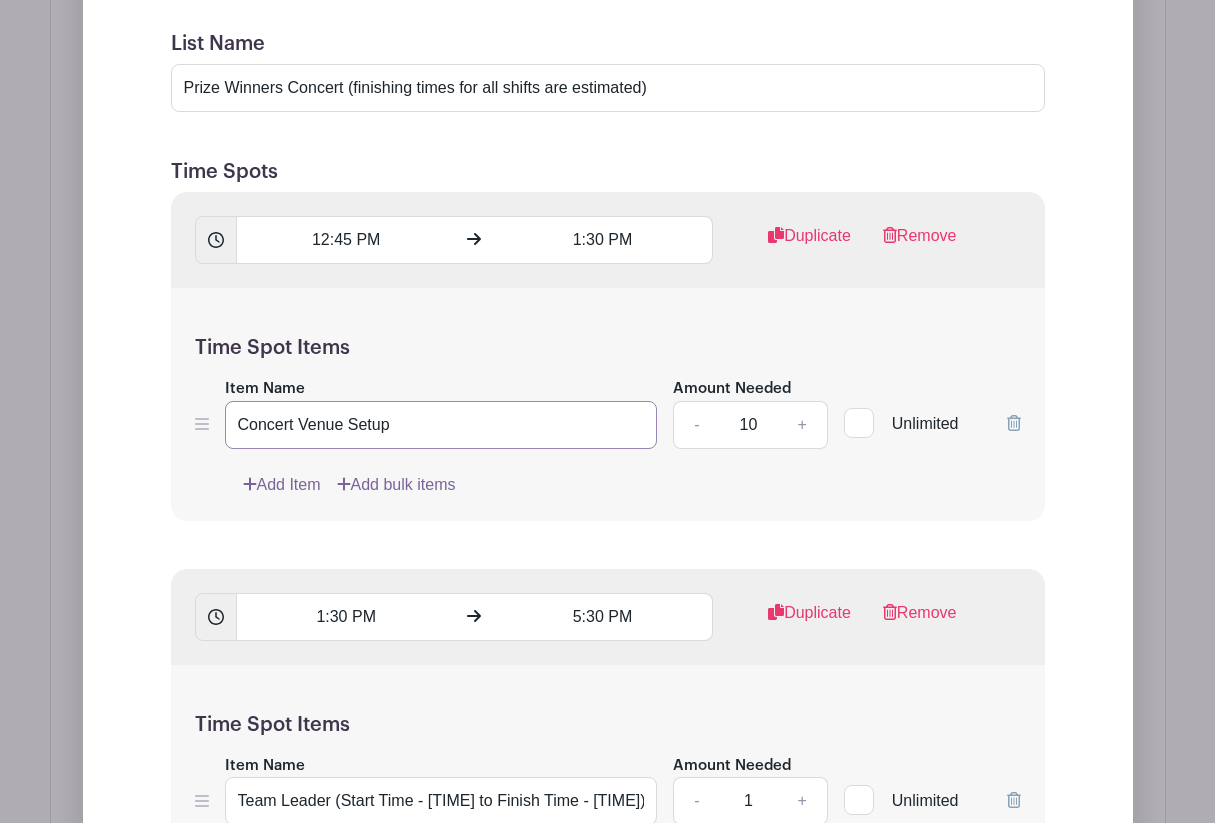 click on "Concert Venue Setup" at bounding box center (441, 425) 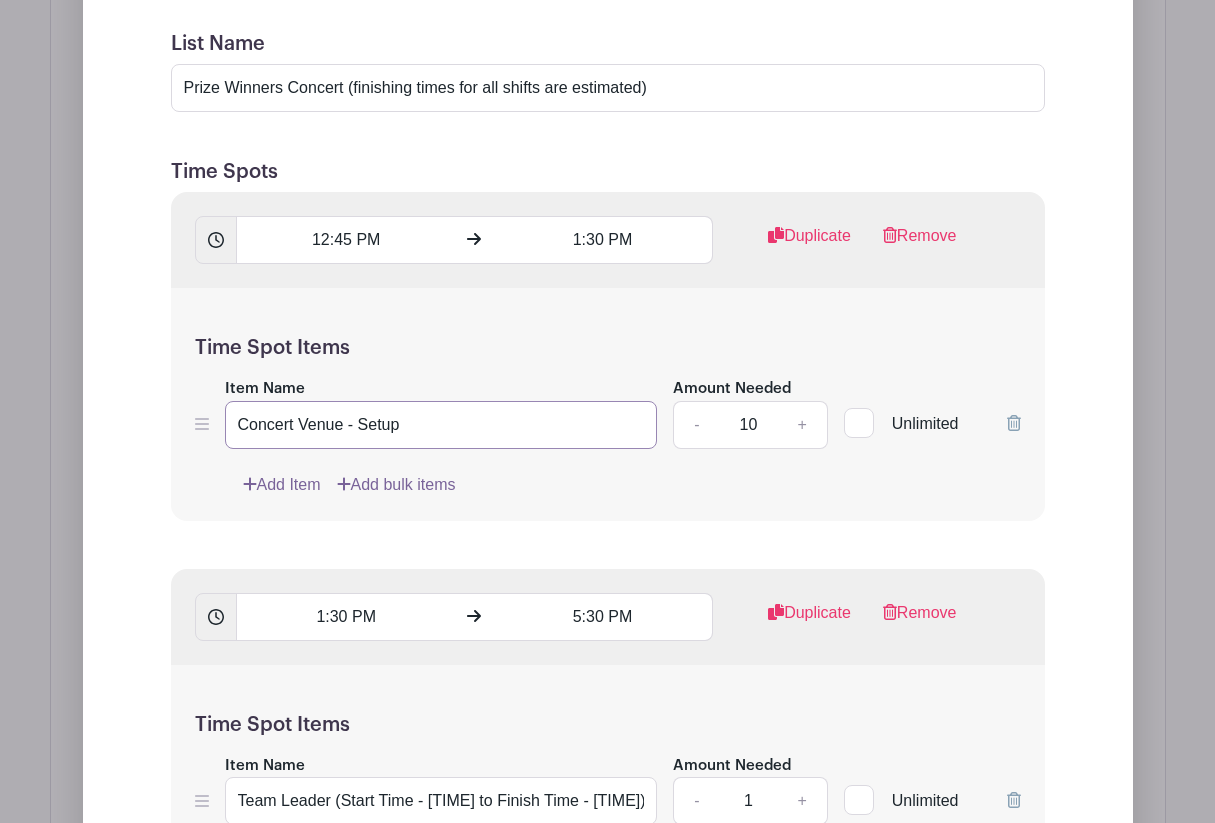 type on "Concert Venue - Setup" 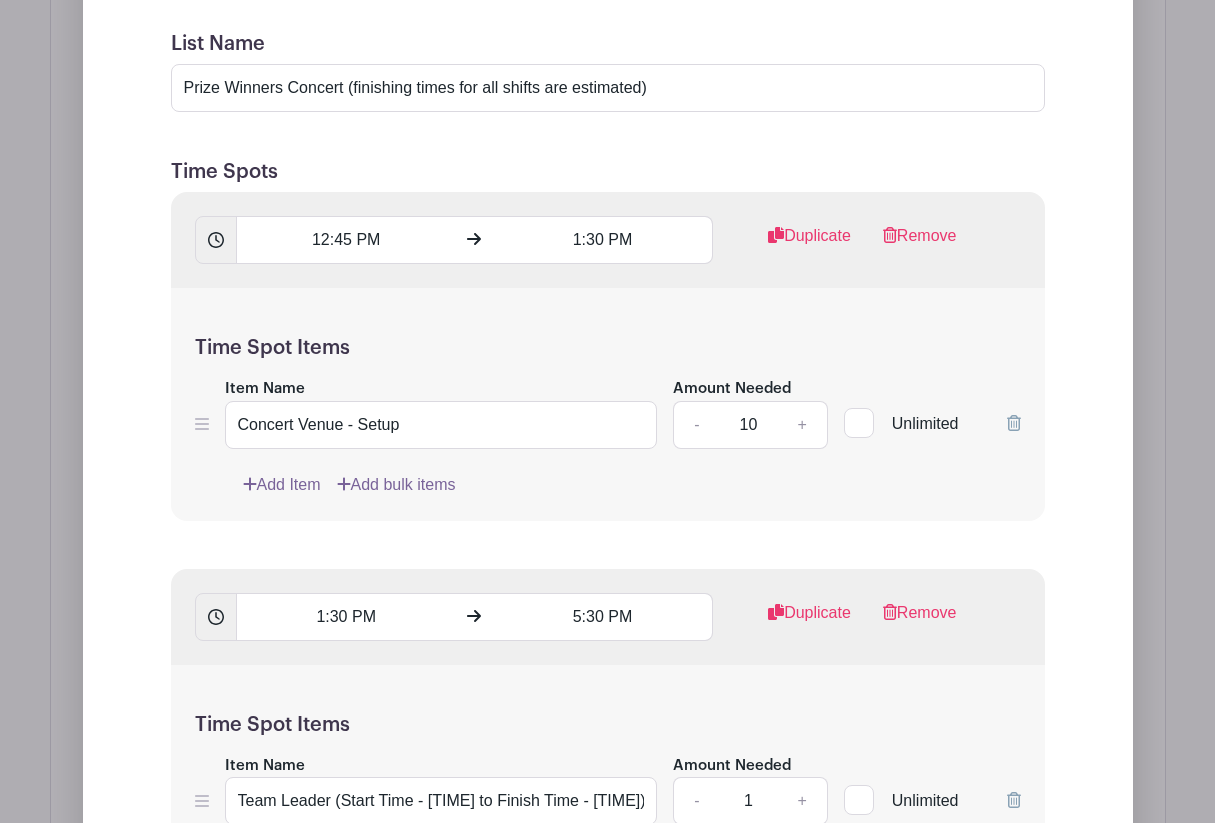 click on "Add Item
Add bulk items" at bounding box center [632, 485] 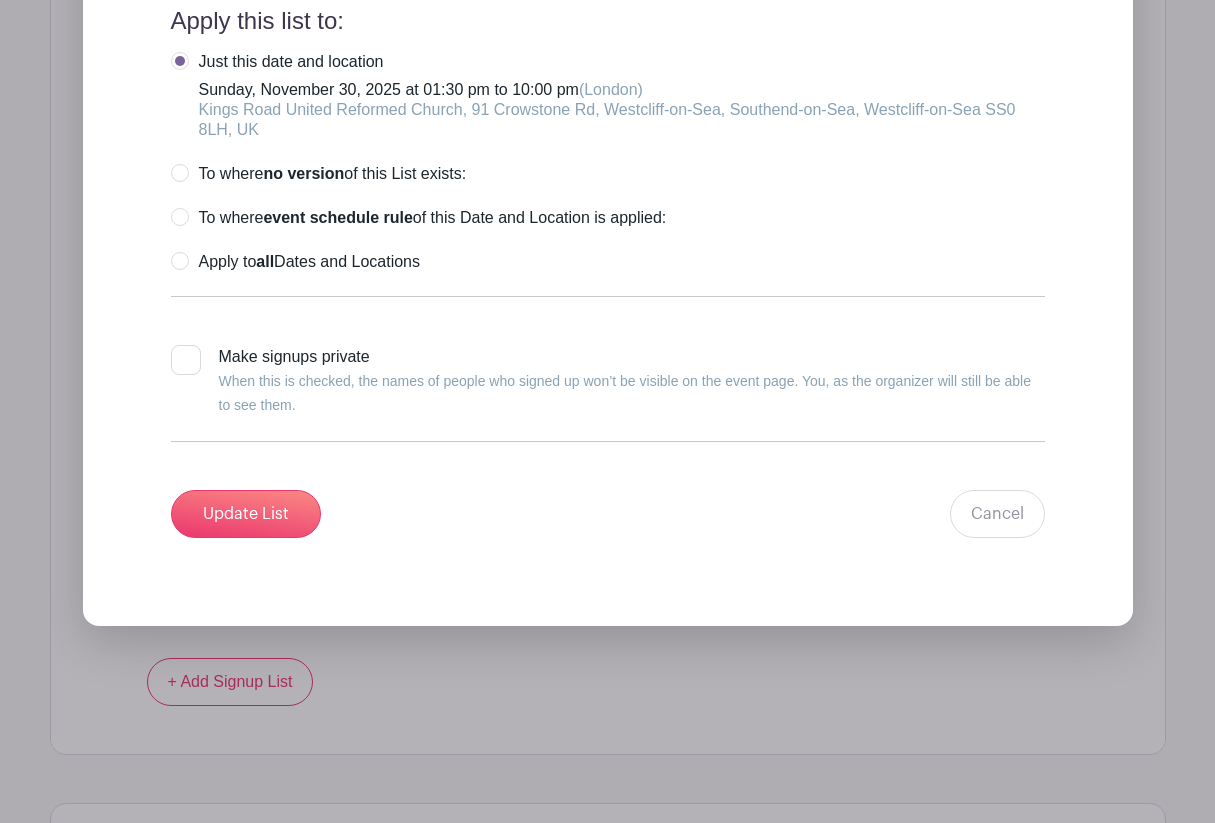 scroll, scrollTop: 3710, scrollLeft: 0, axis: vertical 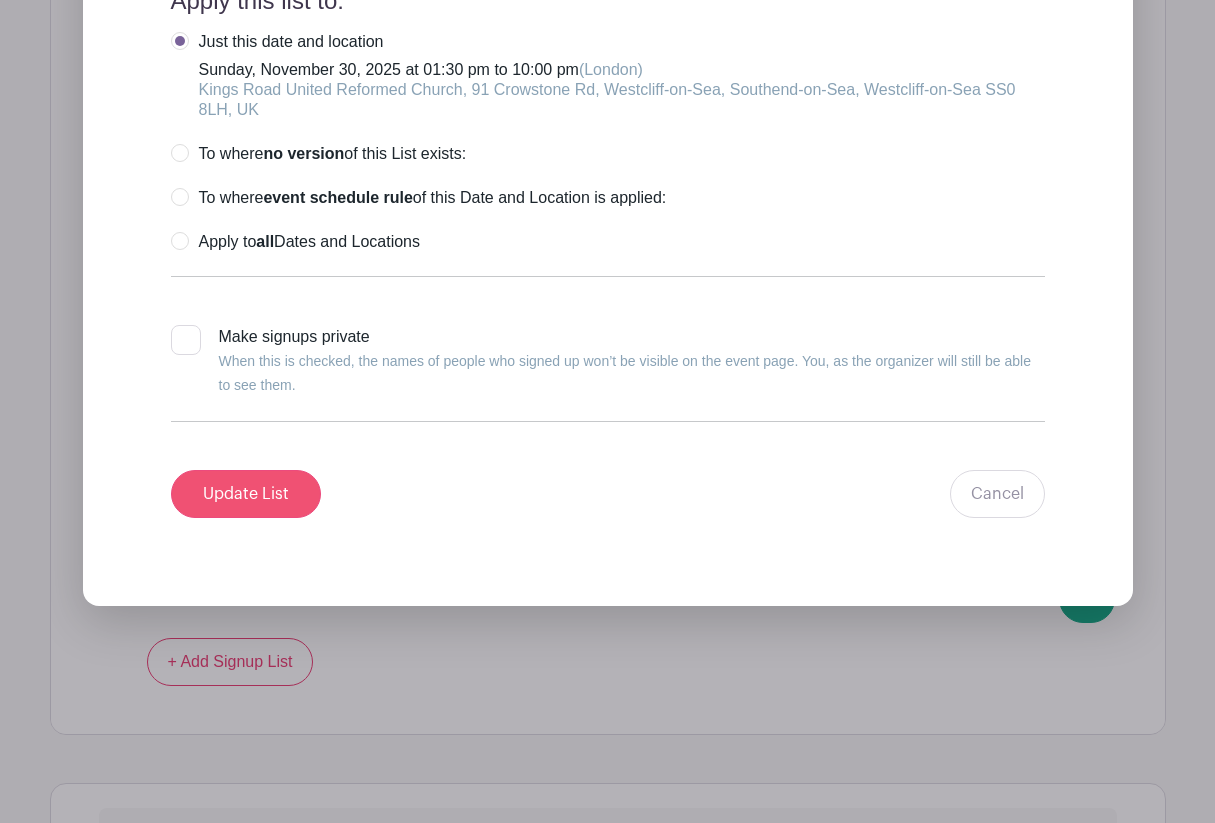 click on "Update List" at bounding box center [246, 494] 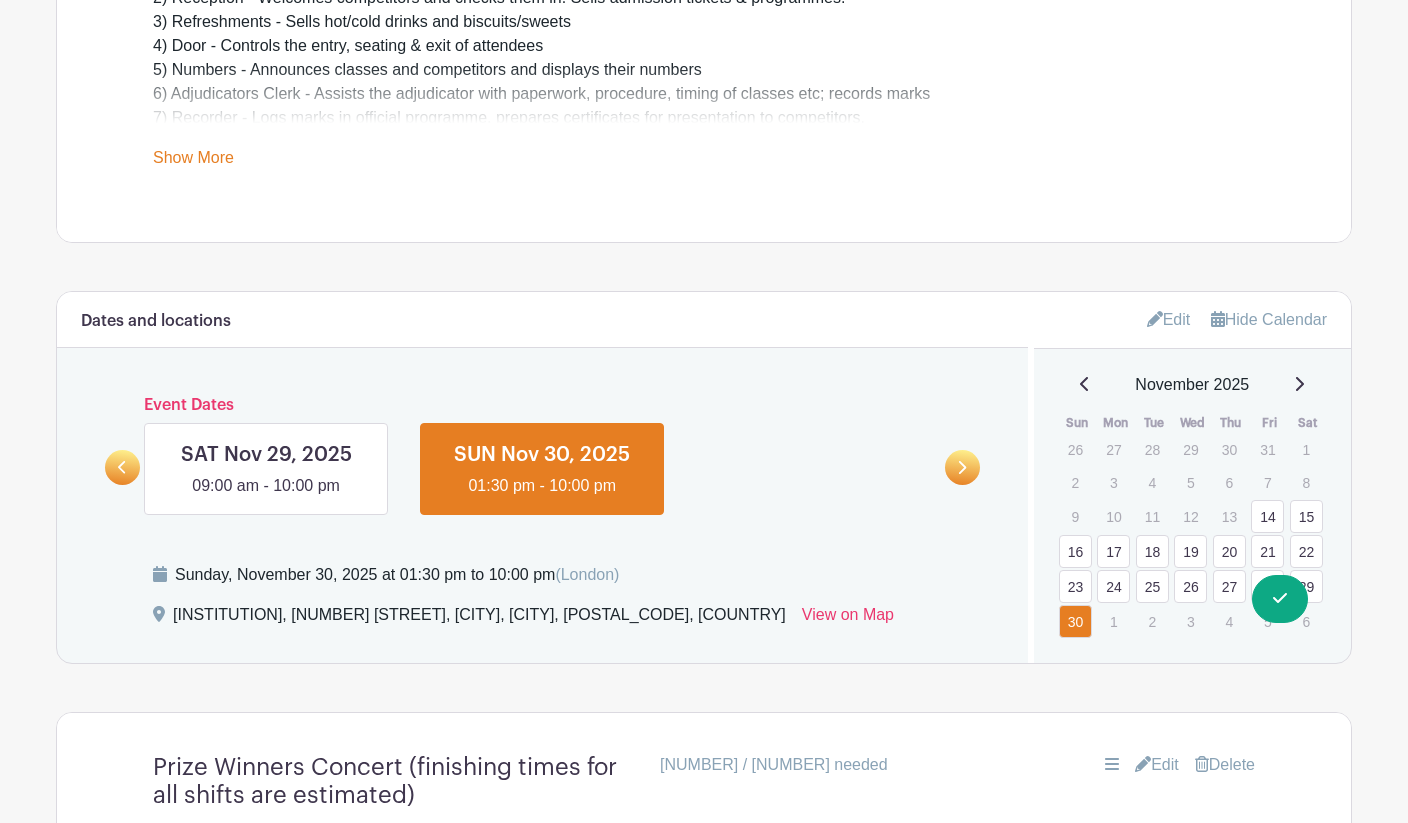 scroll, scrollTop: 957, scrollLeft: 0, axis: vertical 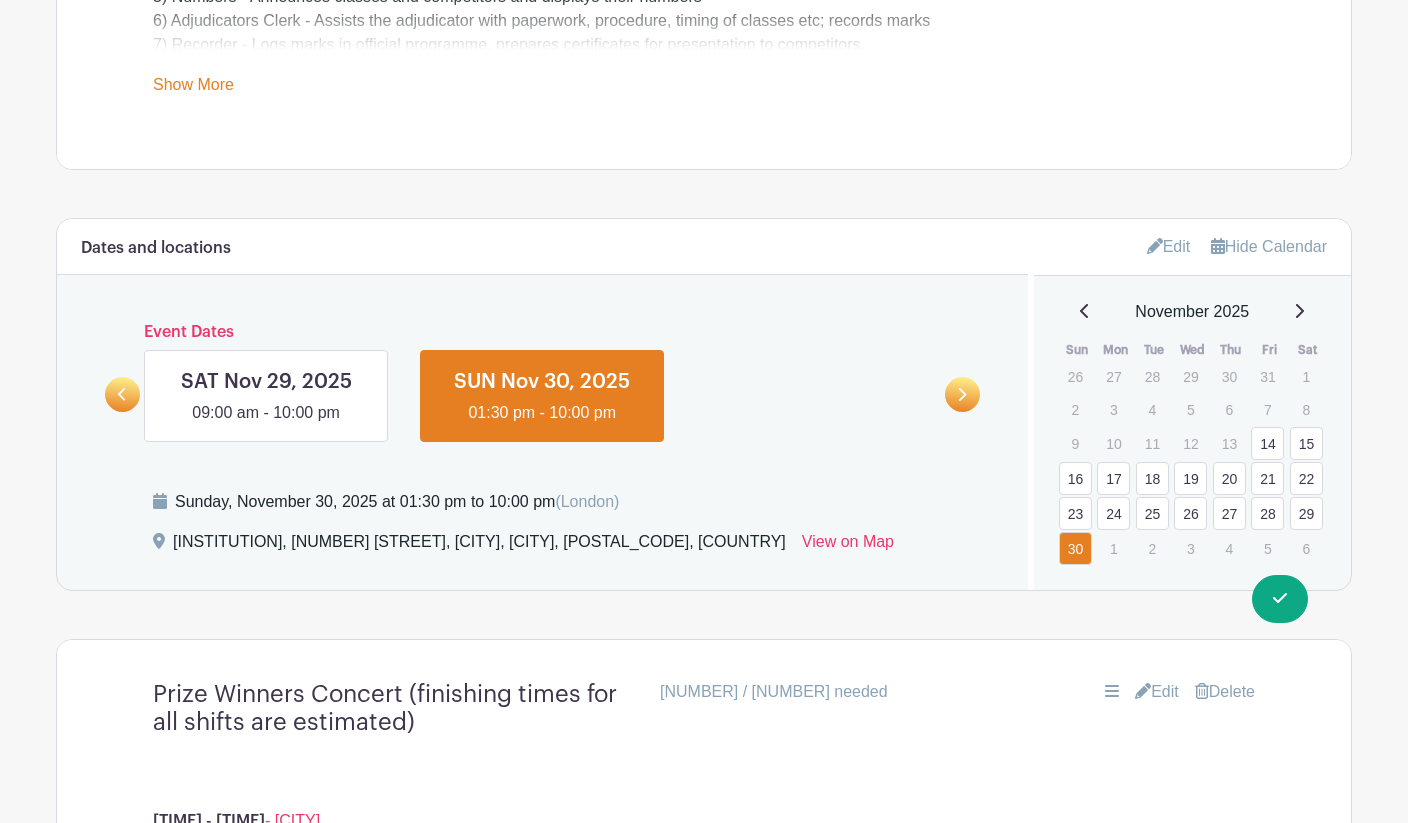 click on "14" at bounding box center [1267, 443] 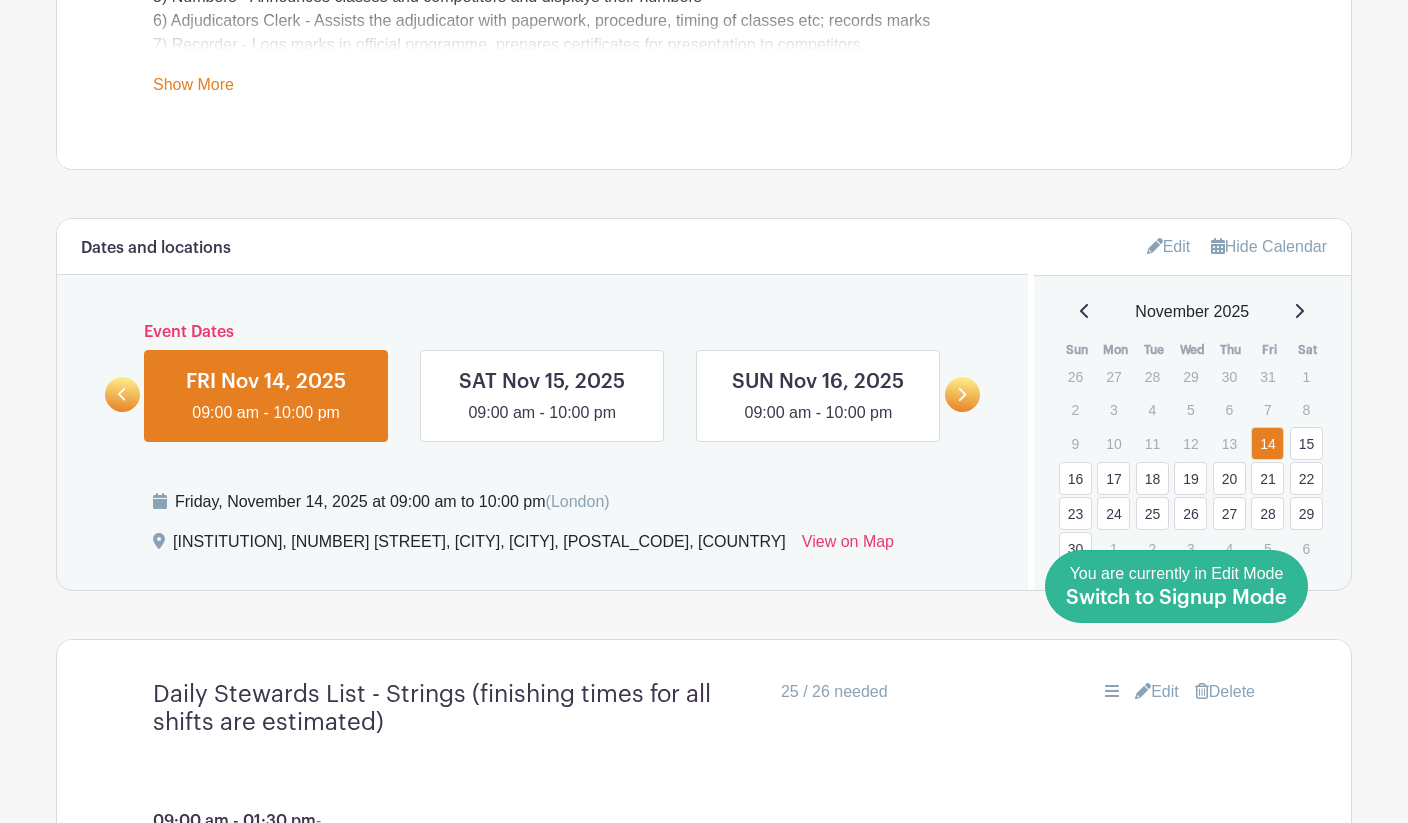 click on "Switch to Signup Mode" at bounding box center (1176, 598) 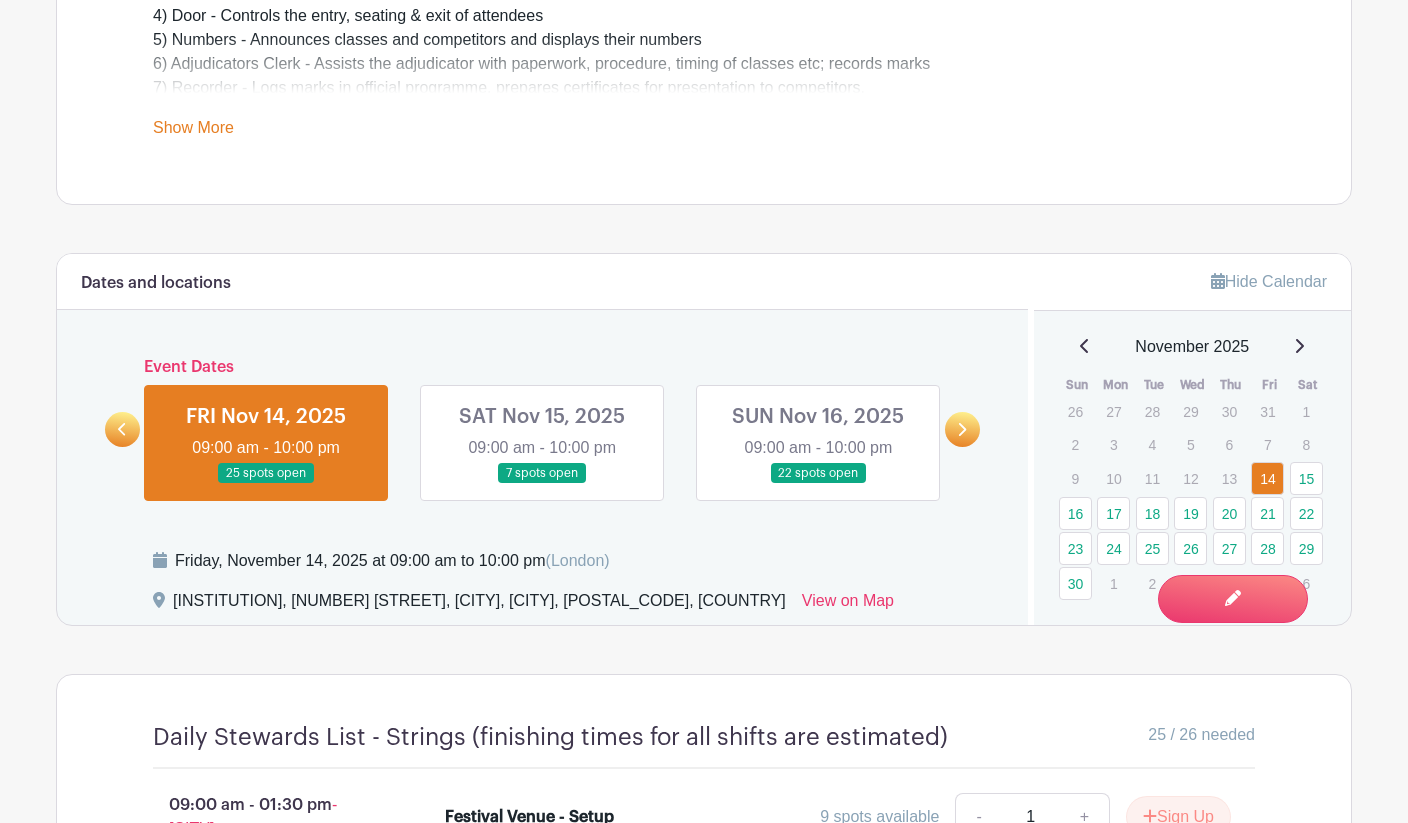 scroll, scrollTop: 862, scrollLeft: 0, axis: vertical 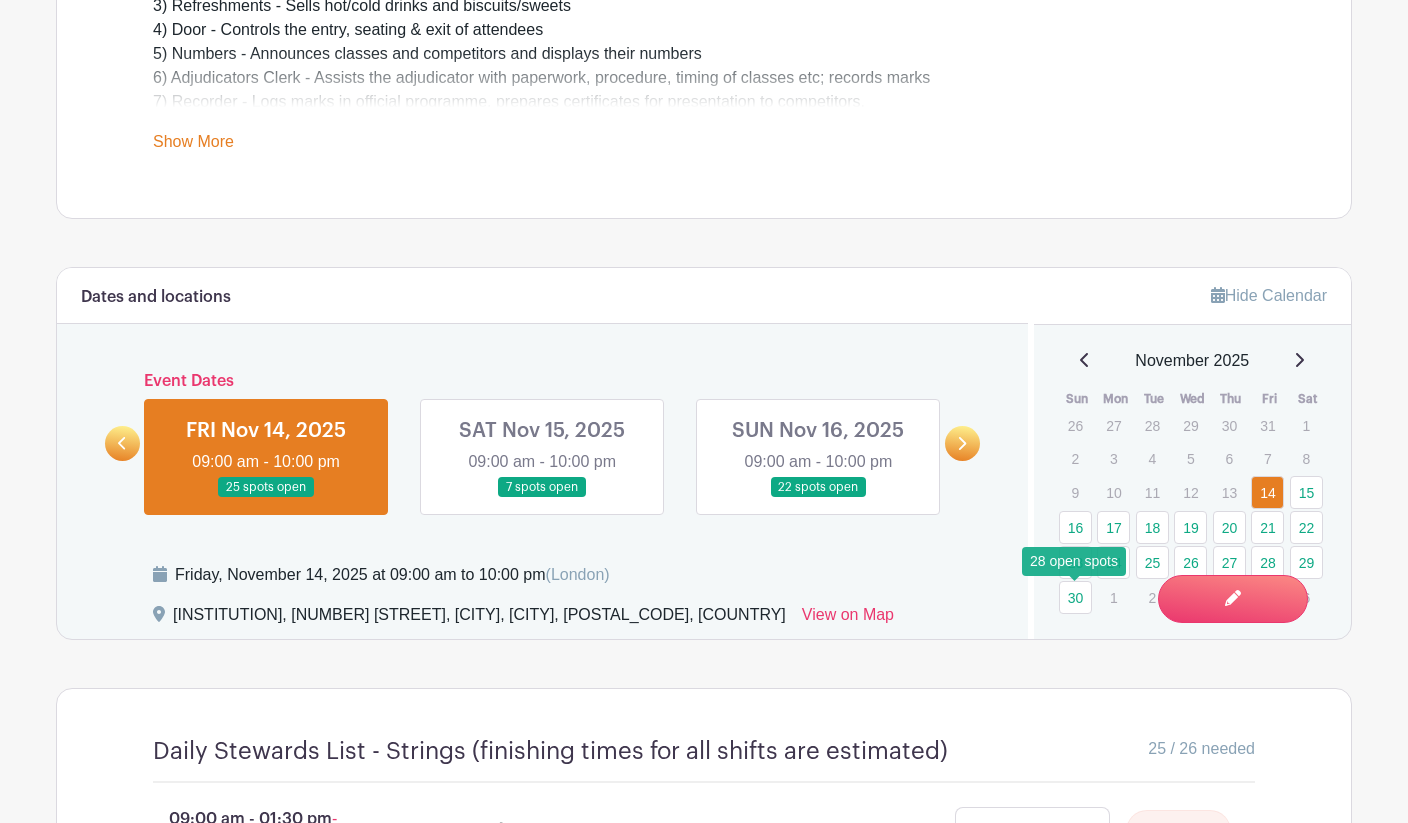 click on "30" at bounding box center [1075, 597] 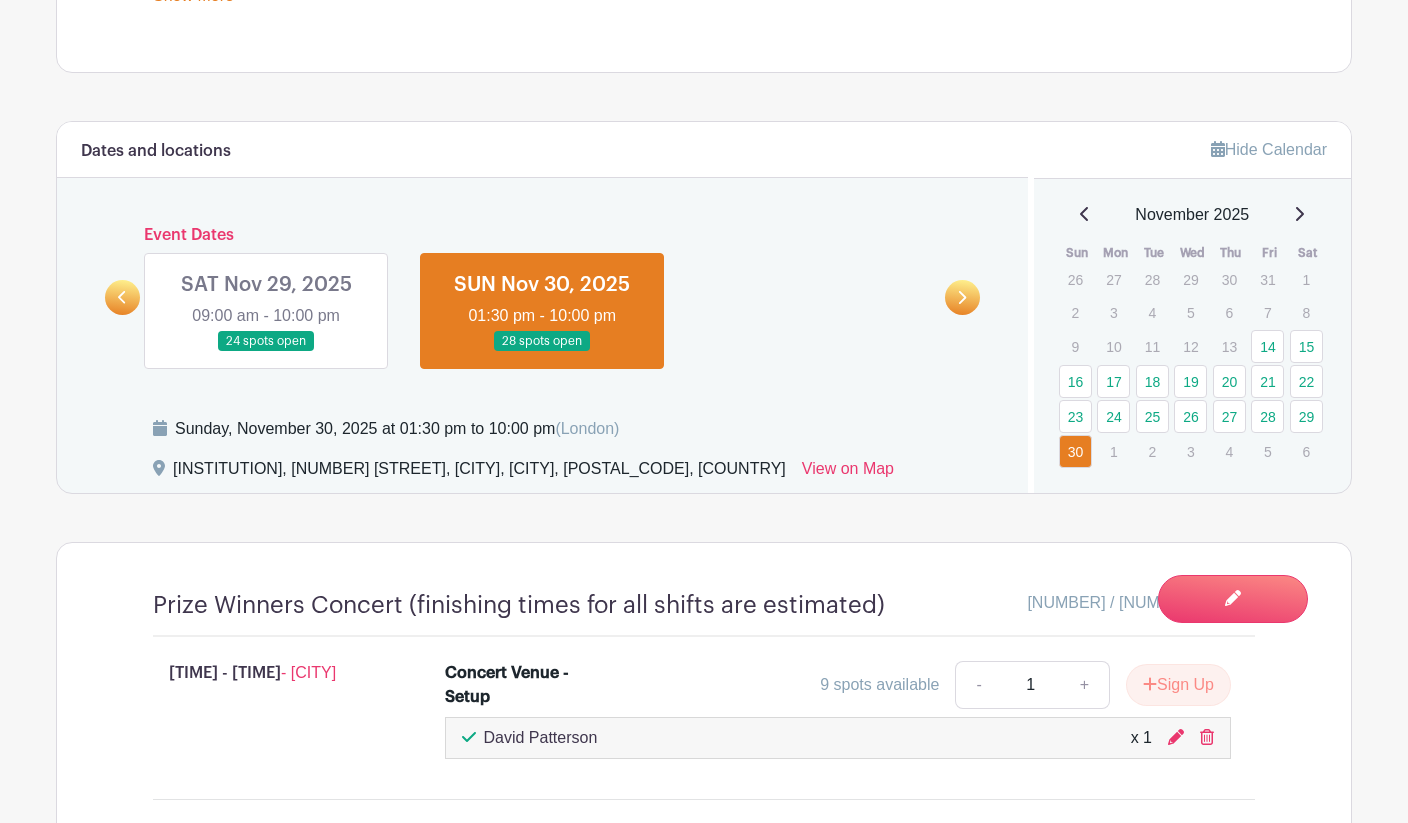 scroll, scrollTop: 1006, scrollLeft: 0, axis: vertical 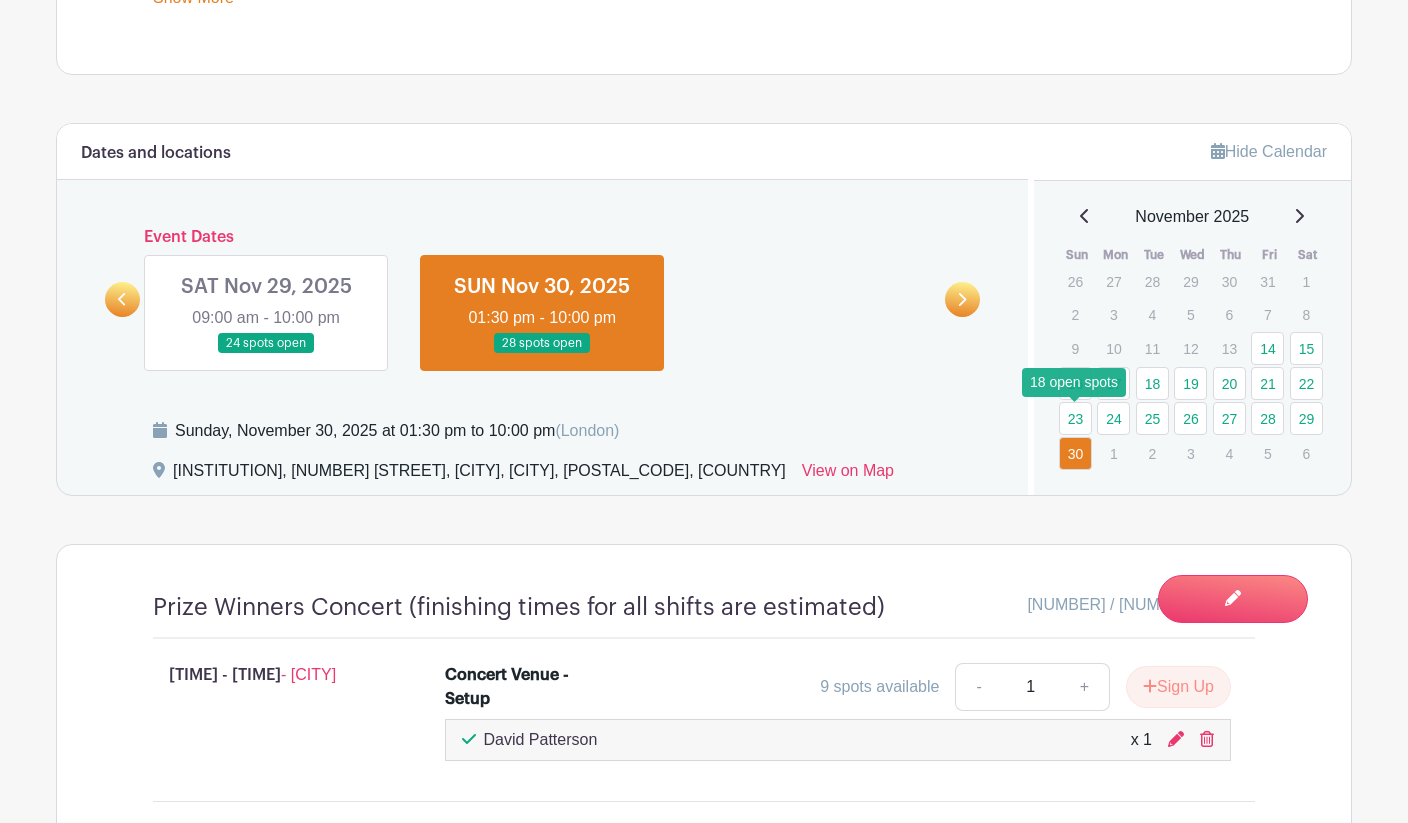 click on "23" at bounding box center [1075, 418] 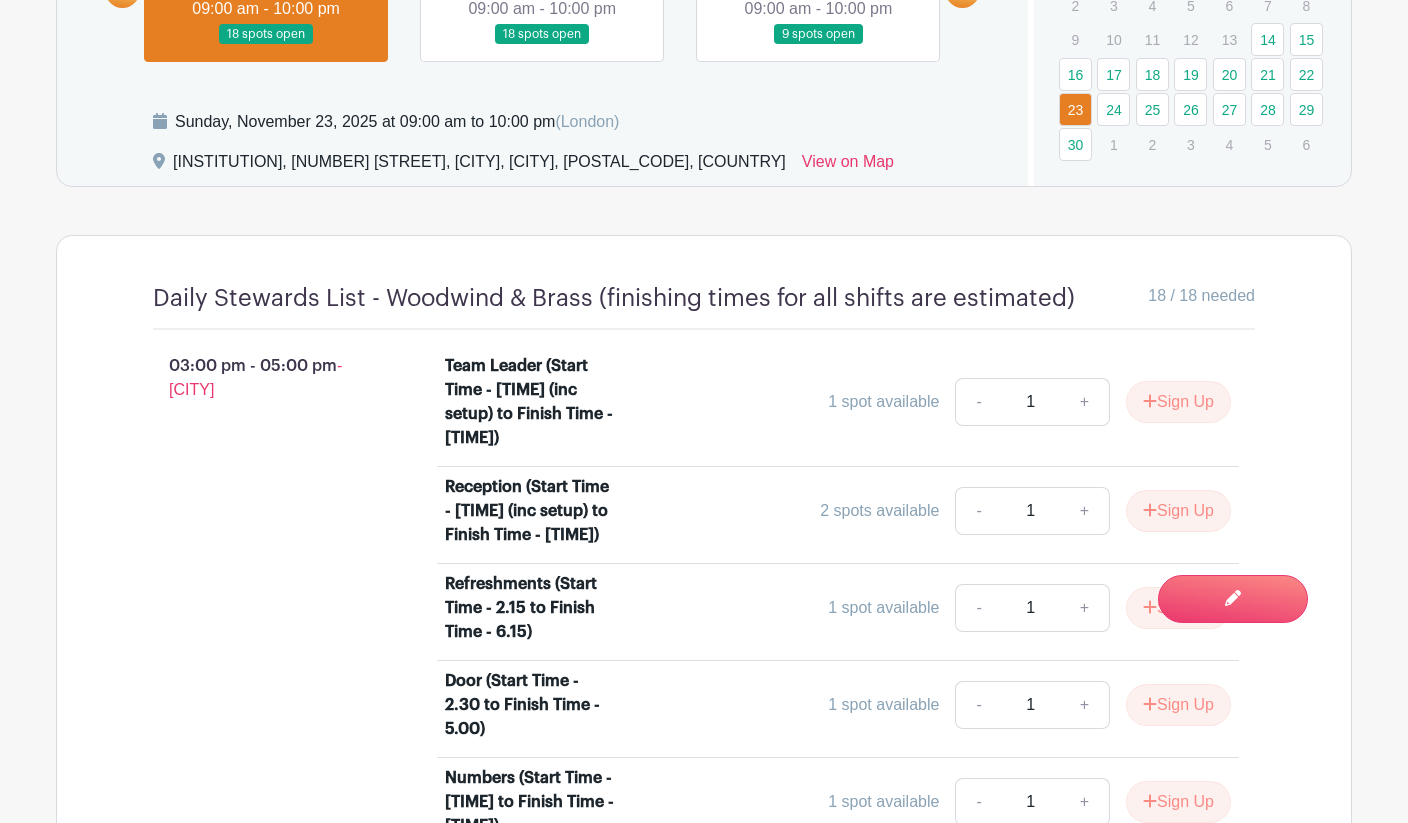 scroll, scrollTop: 1322, scrollLeft: 0, axis: vertical 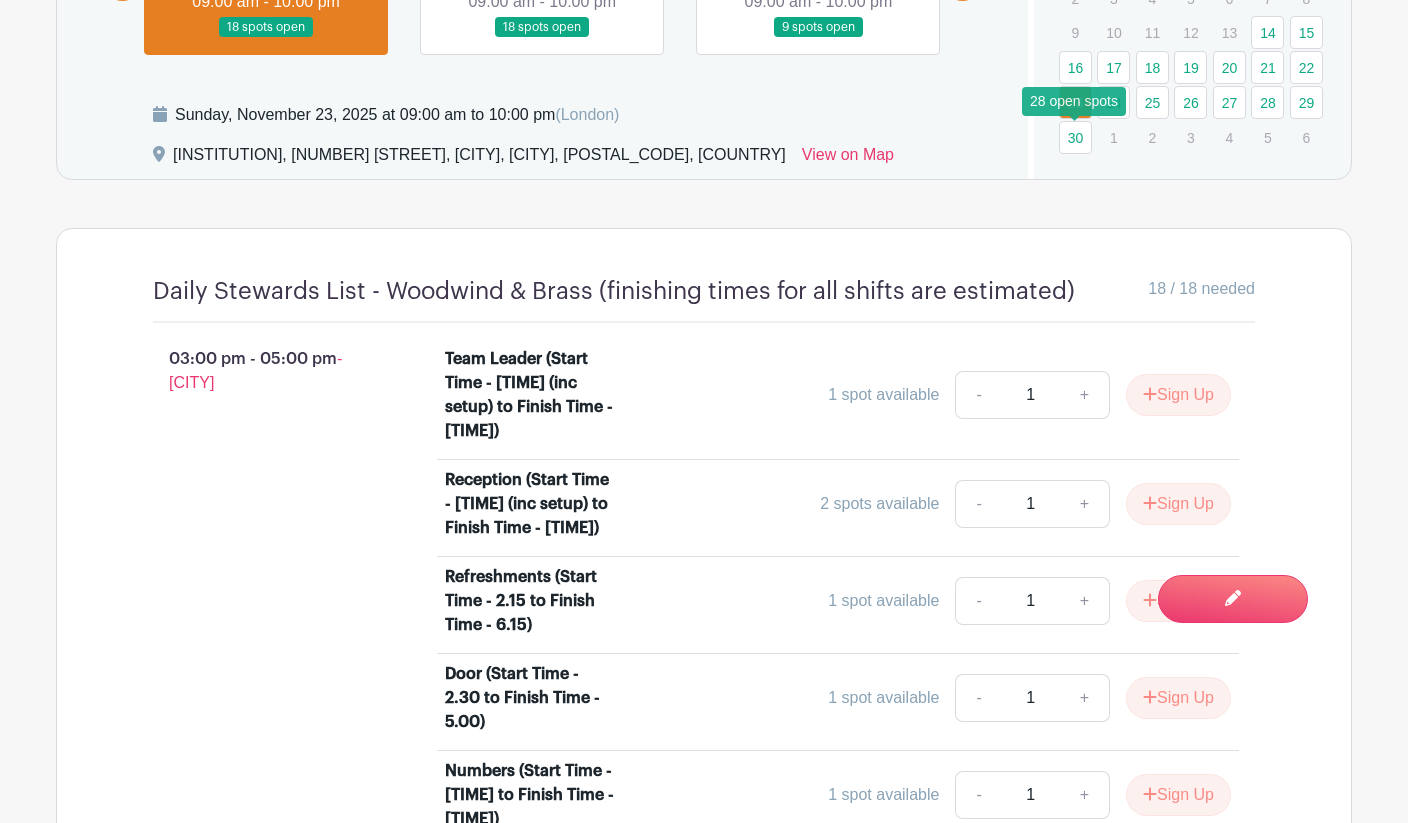 click on "30" at bounding box center (1075, 137) 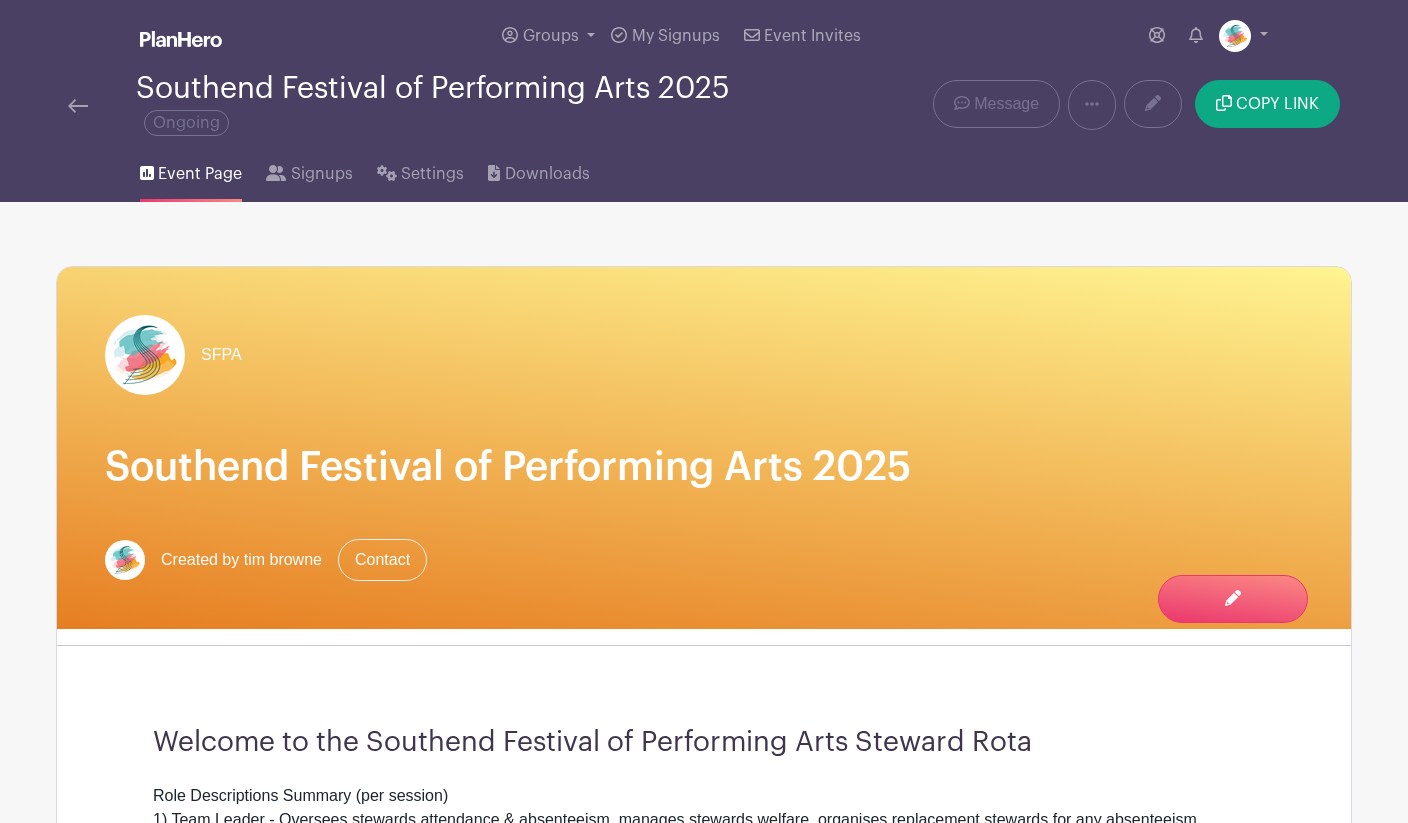 scroll, scrollTop: 0, scrollLeft: 0, axis: both 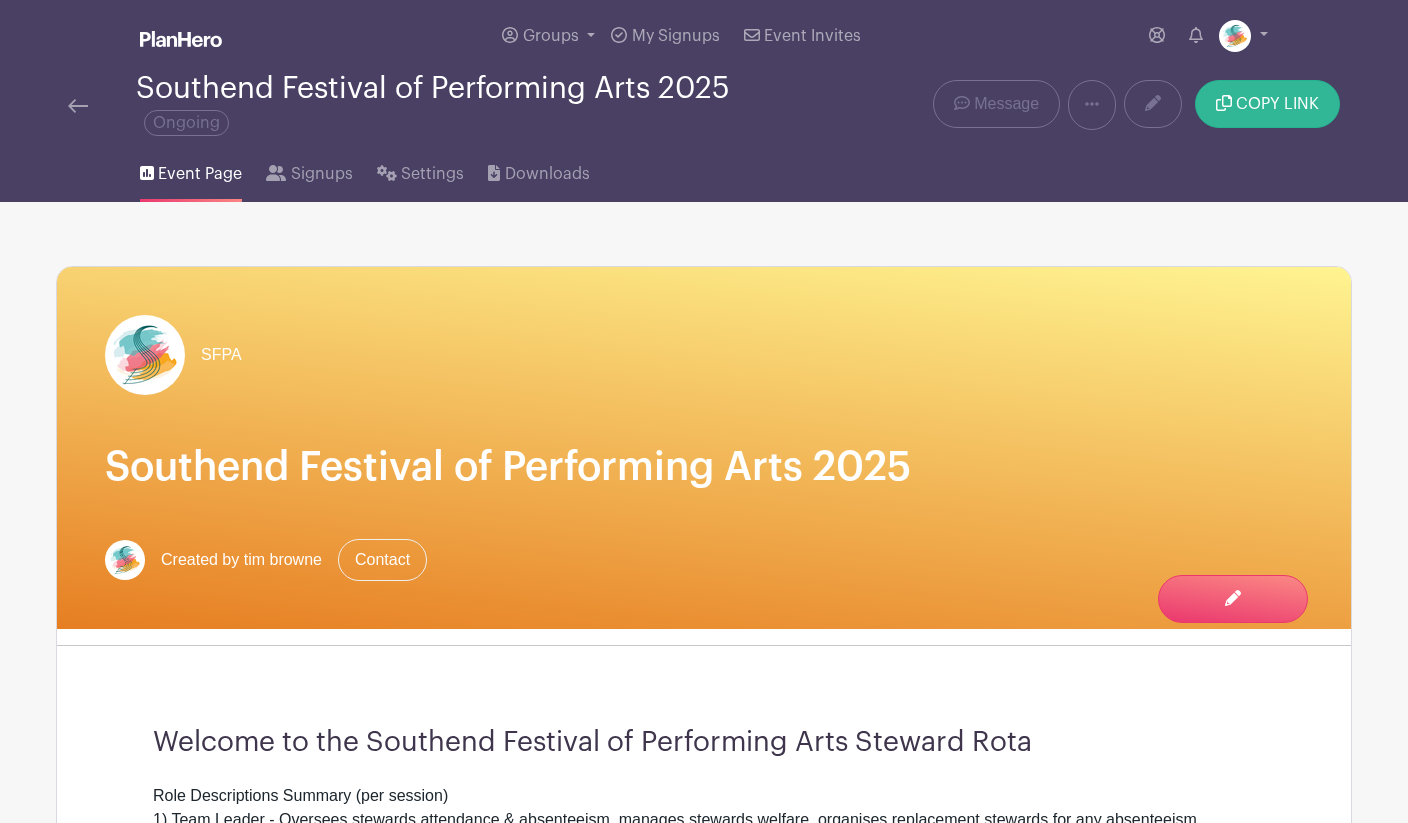 click on "COPY LINK" at bounding box center [1277, 104] 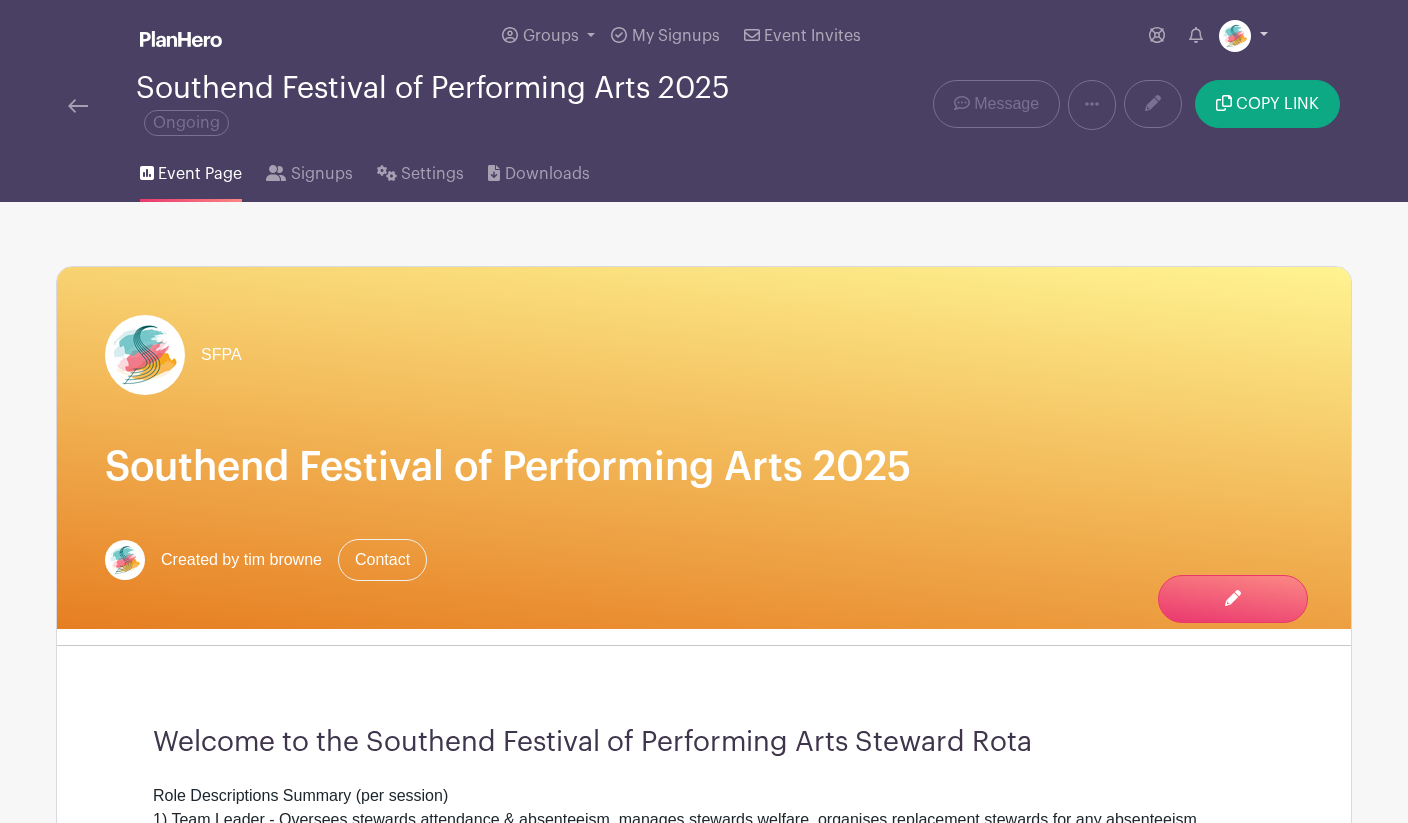 click at bounding box center [1243, 36] 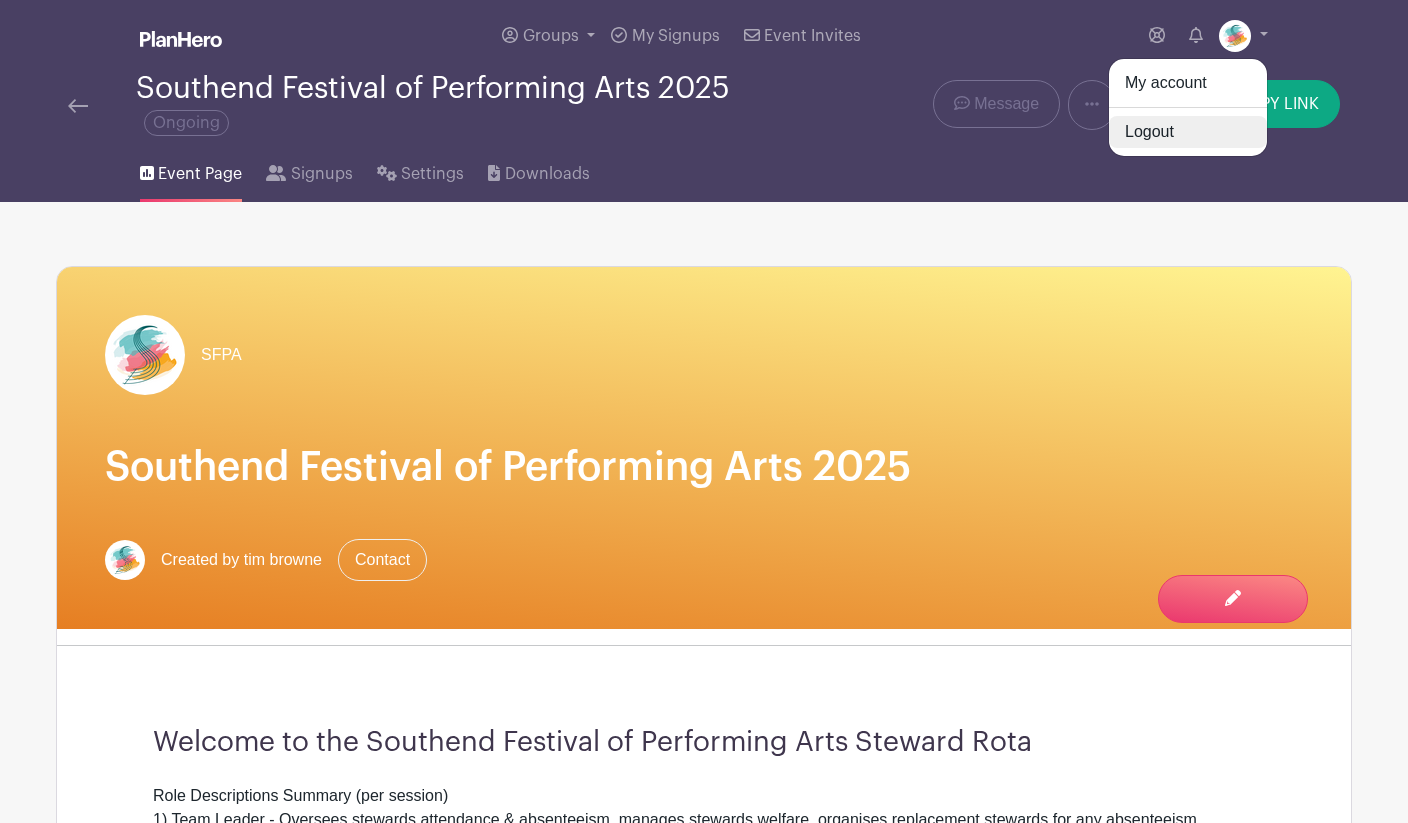 click on "Logout" at bounding box center (1188, 132) 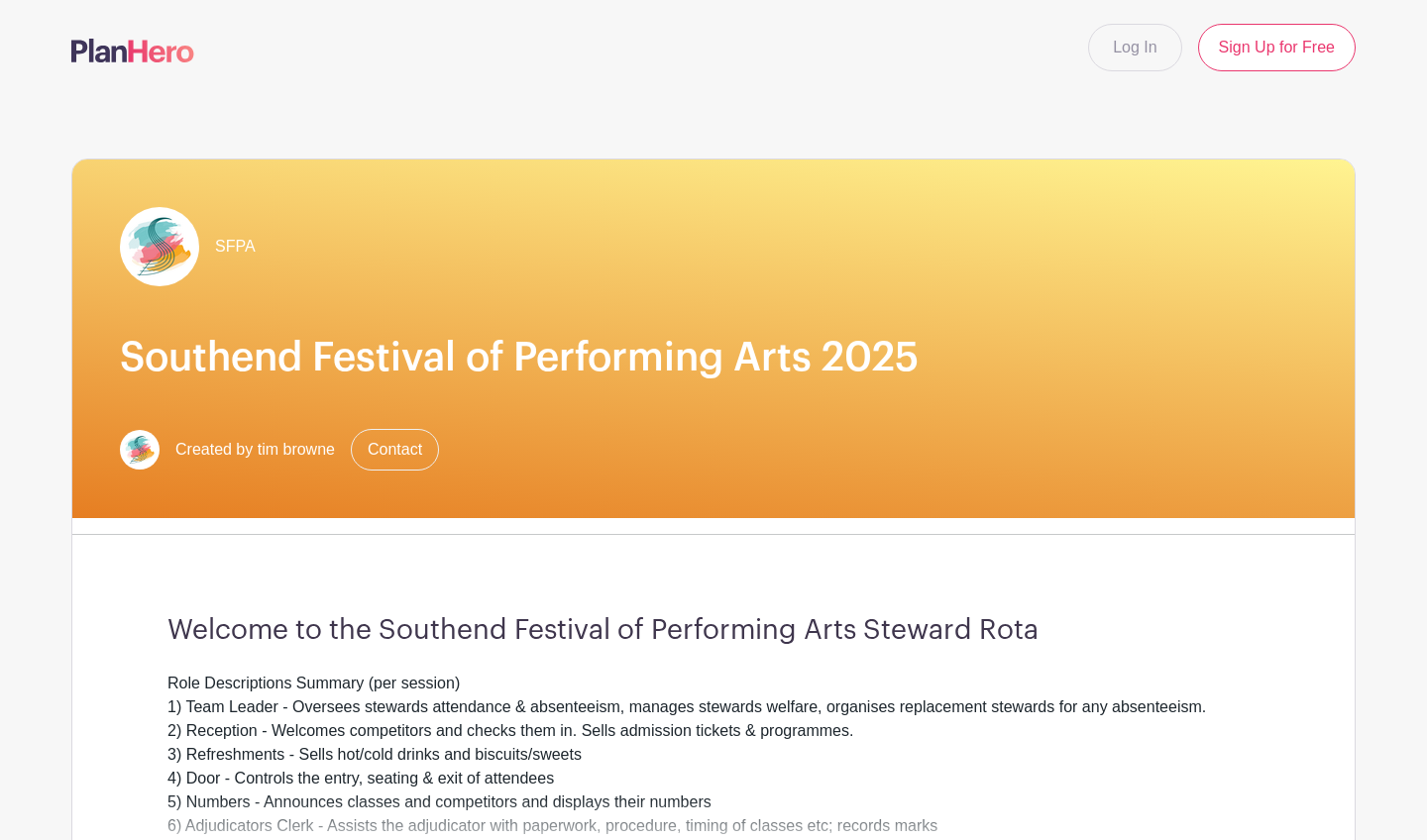 scroll, scrollTop: 301, scrollLeft: 0, axis: vertical 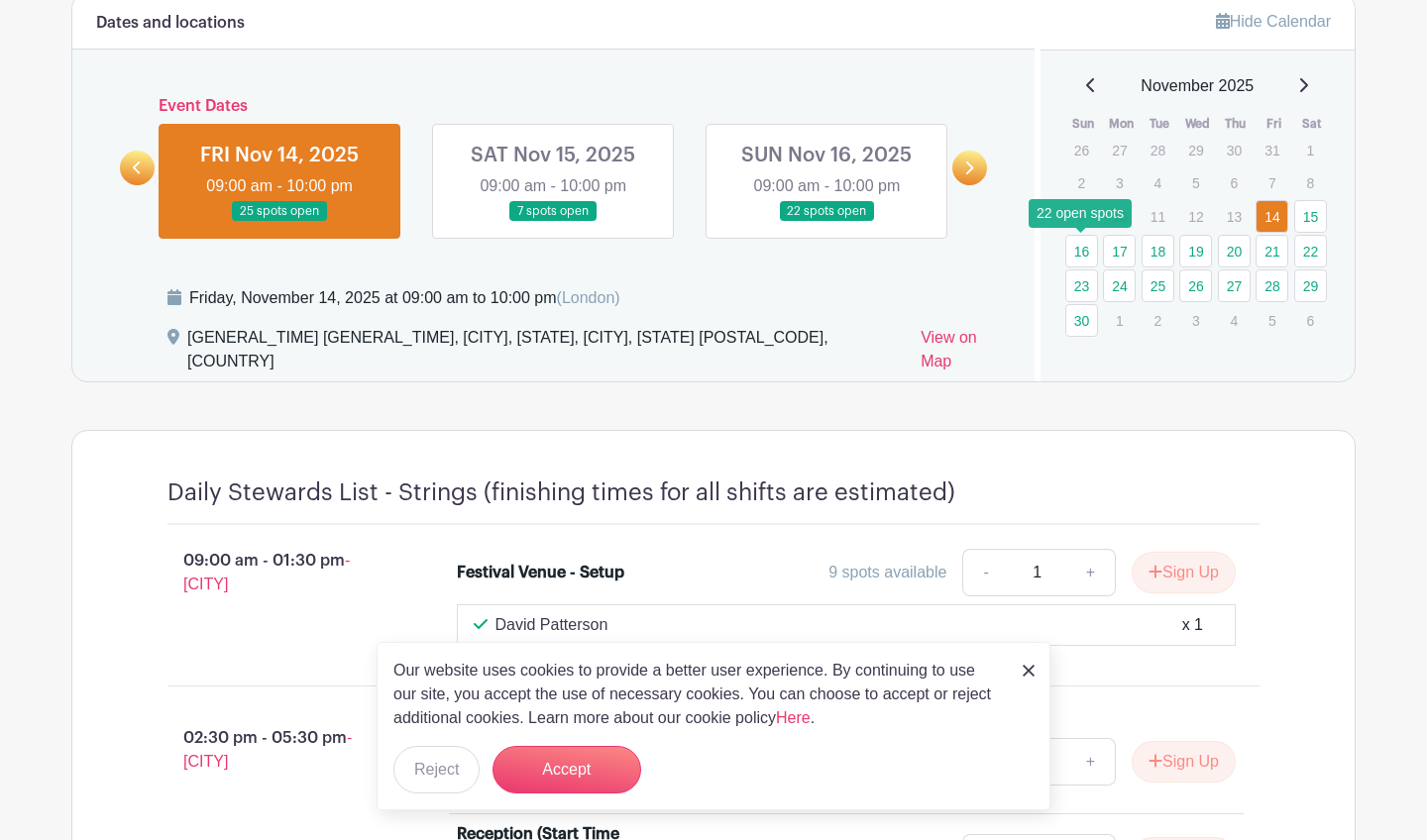 click on "16" at bounding box center [1081, 251] 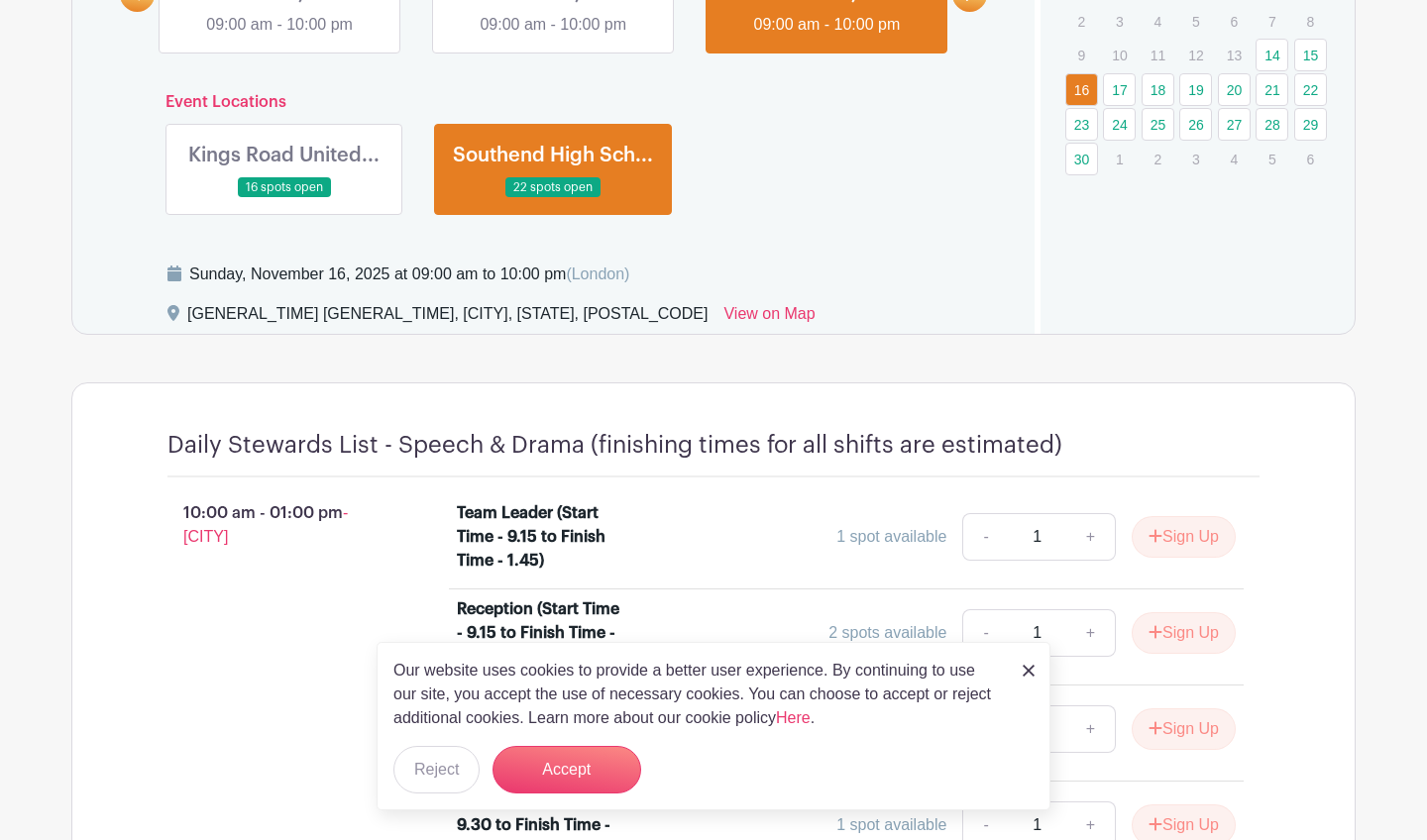 scroll, scrollTop: 1237, scrollLeft: 0, axis: vertical 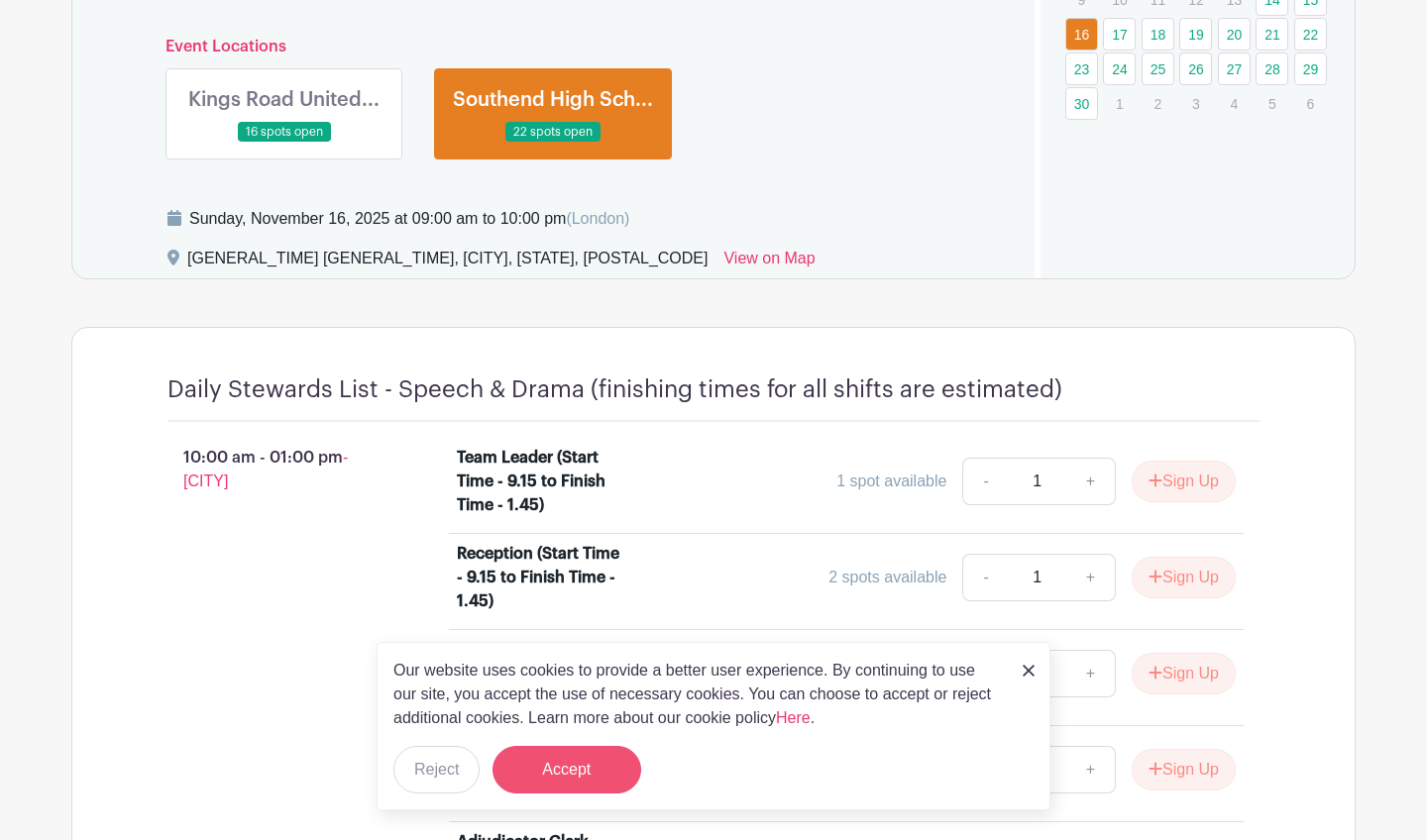 click on "Accept" at bounding box center (567, 770) 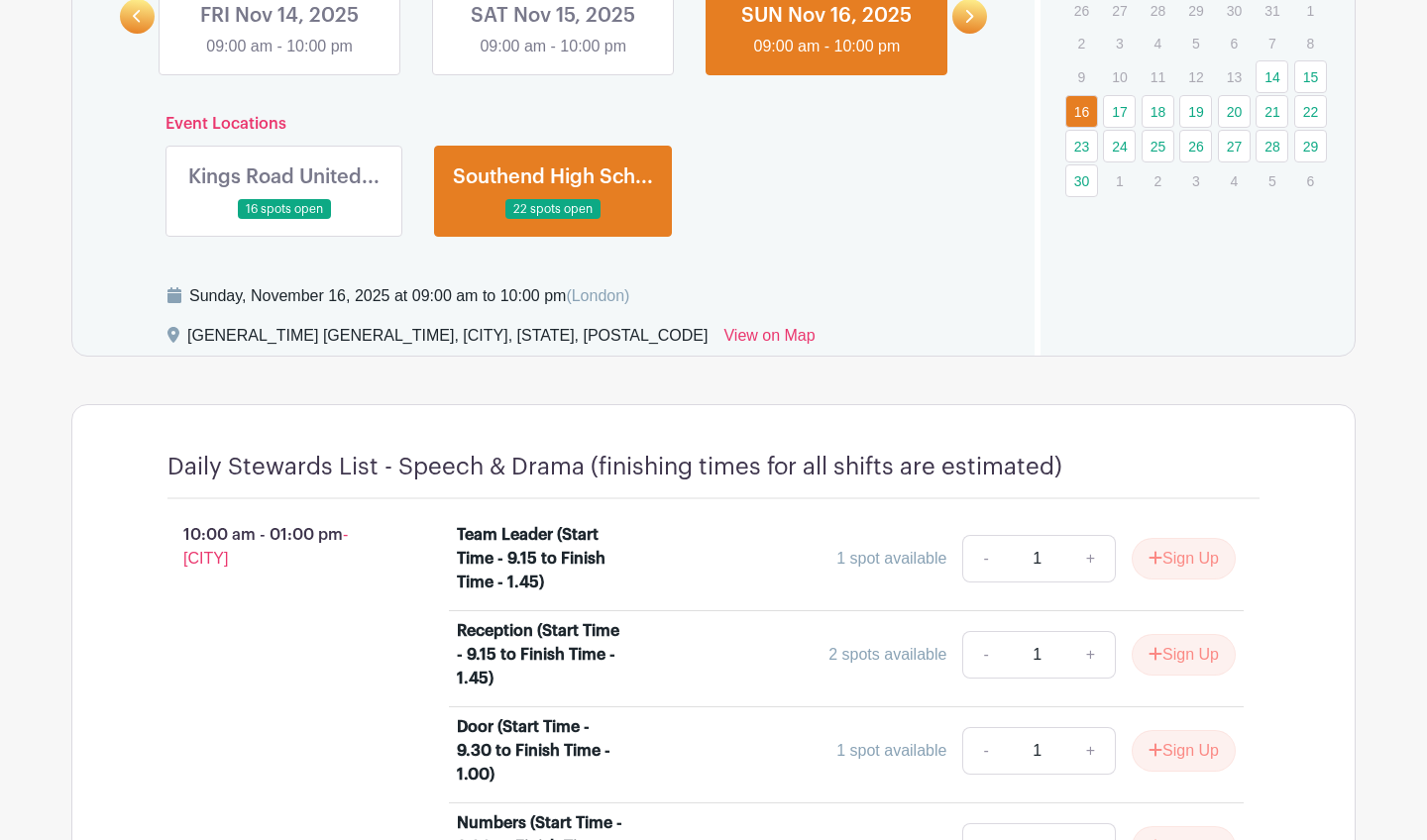 scroll, scrollTop: 1107, scrollLeft: 0, axis: vertical 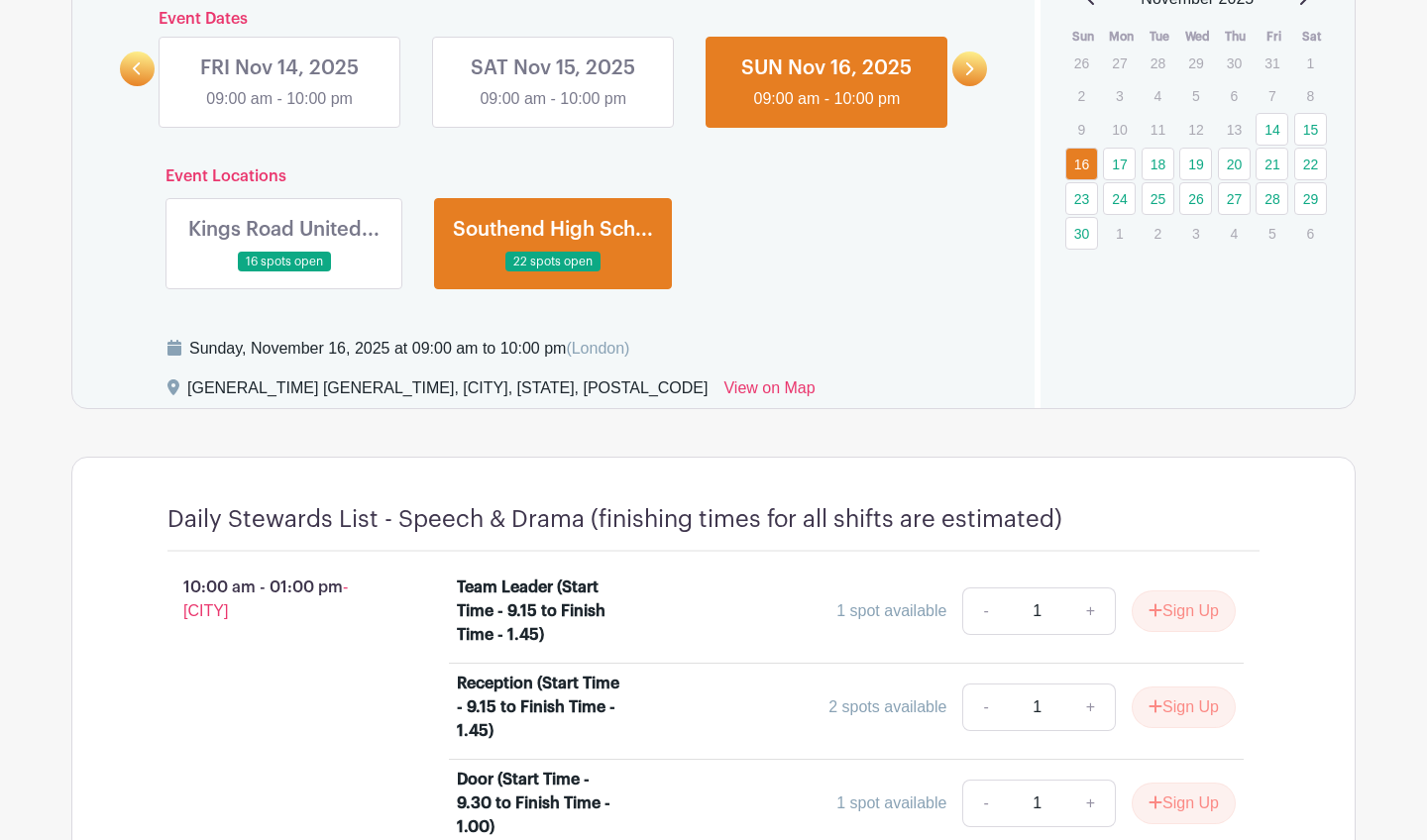 click at bounding box center [284, 272] 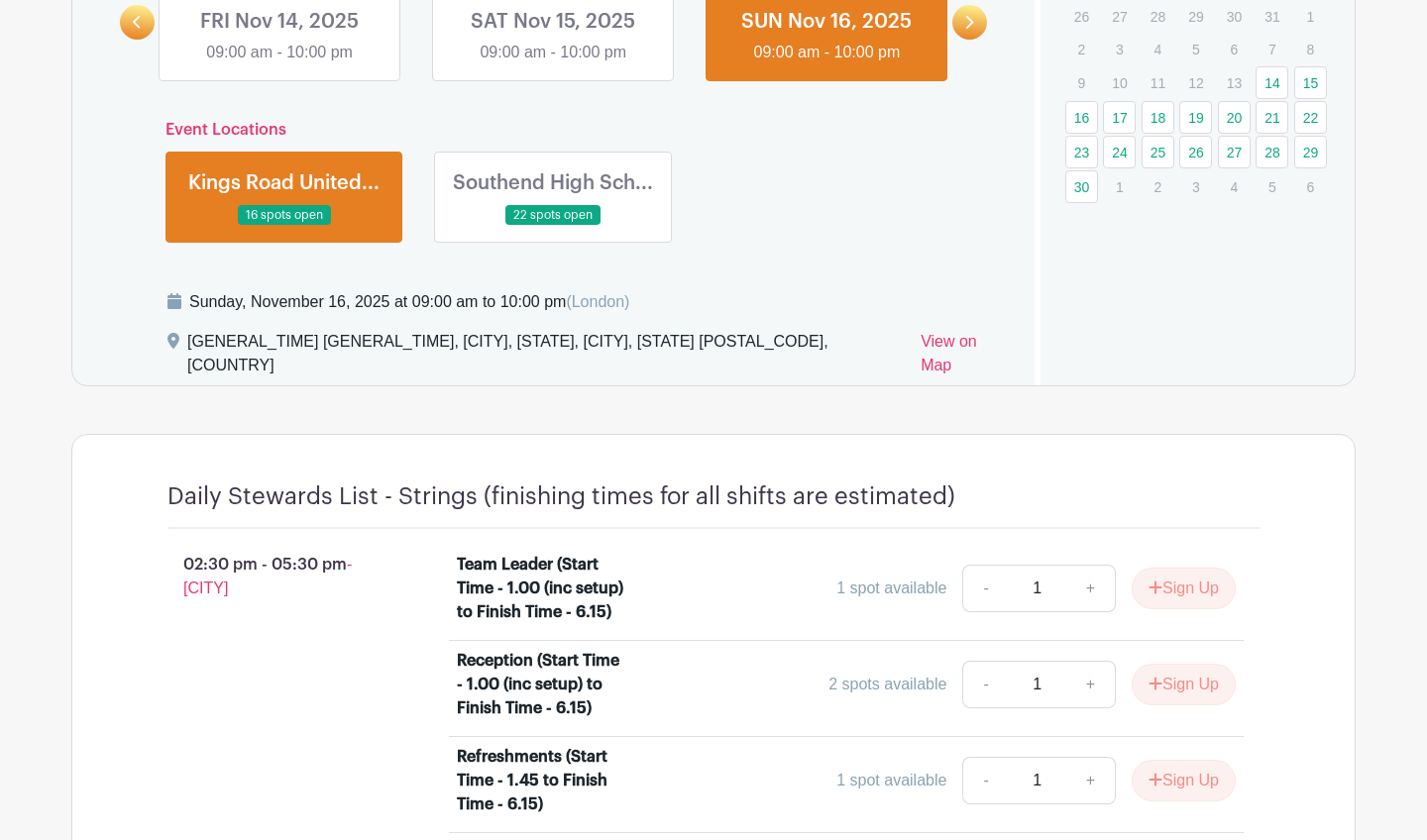 scroll, scrollTop: 1153, scrollLeft: 0, axis: vertical 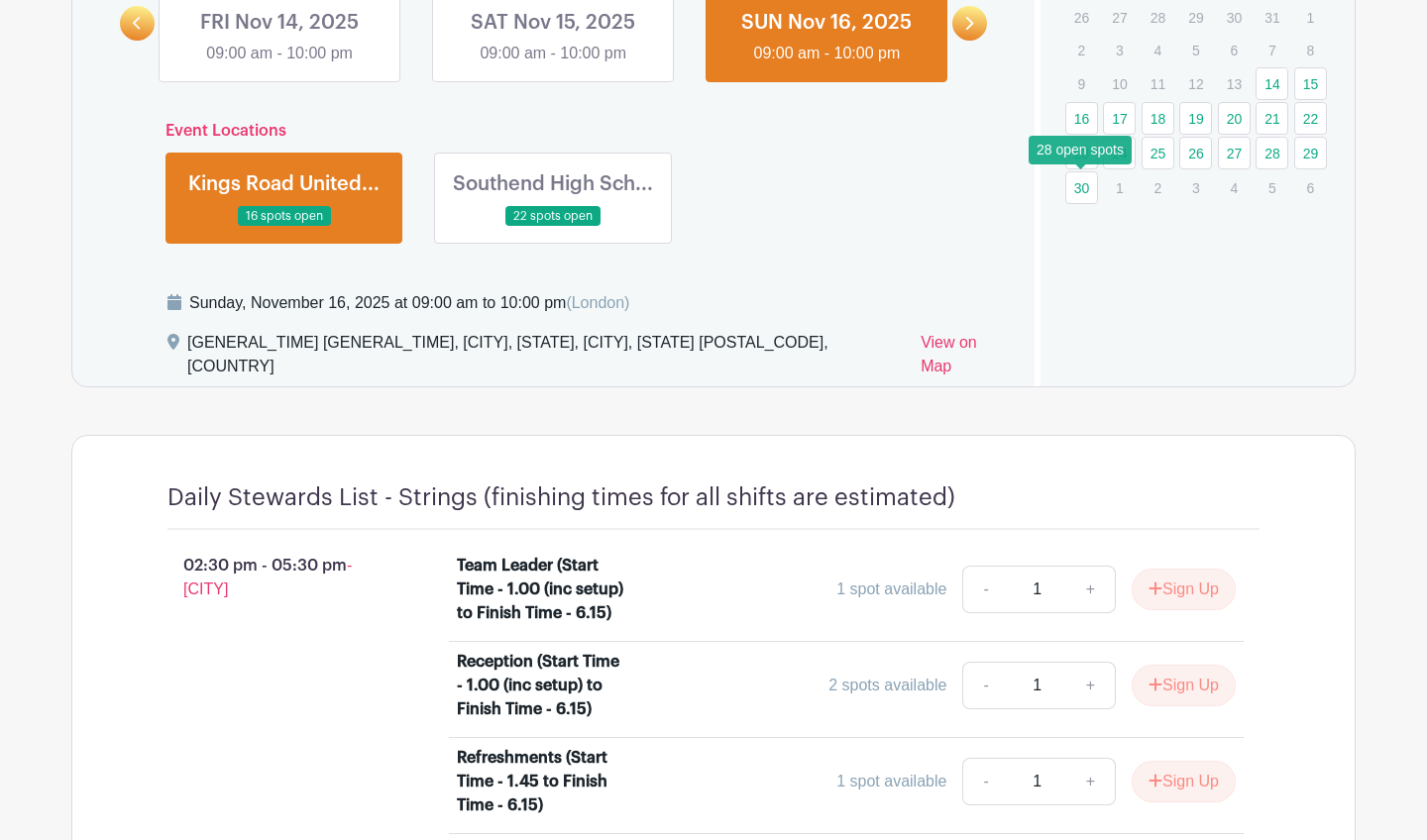 click on "30" at bounding box center (1081, 187) 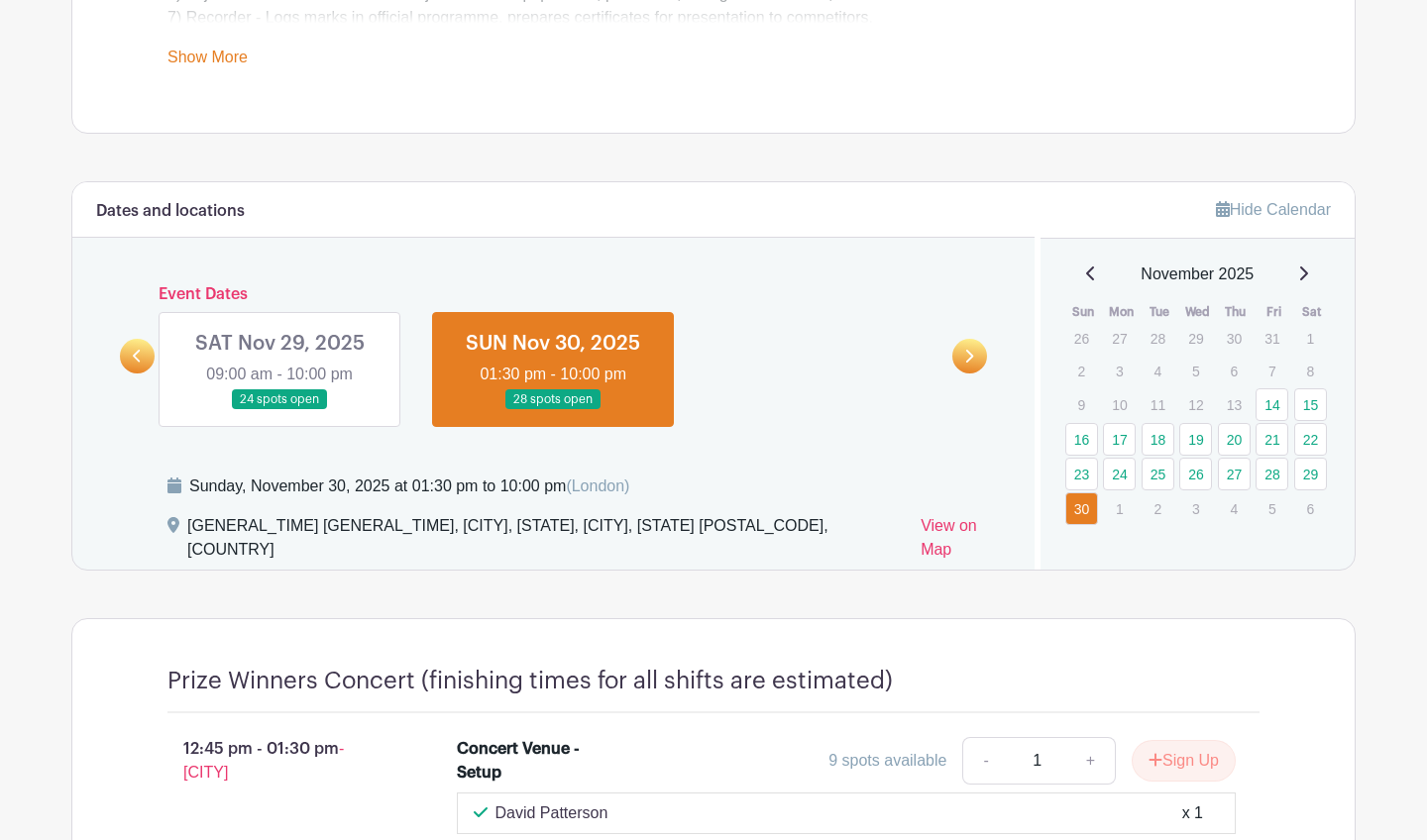 scroll, scrollTop: 812, scrollLeft: 0, axis: vertical 